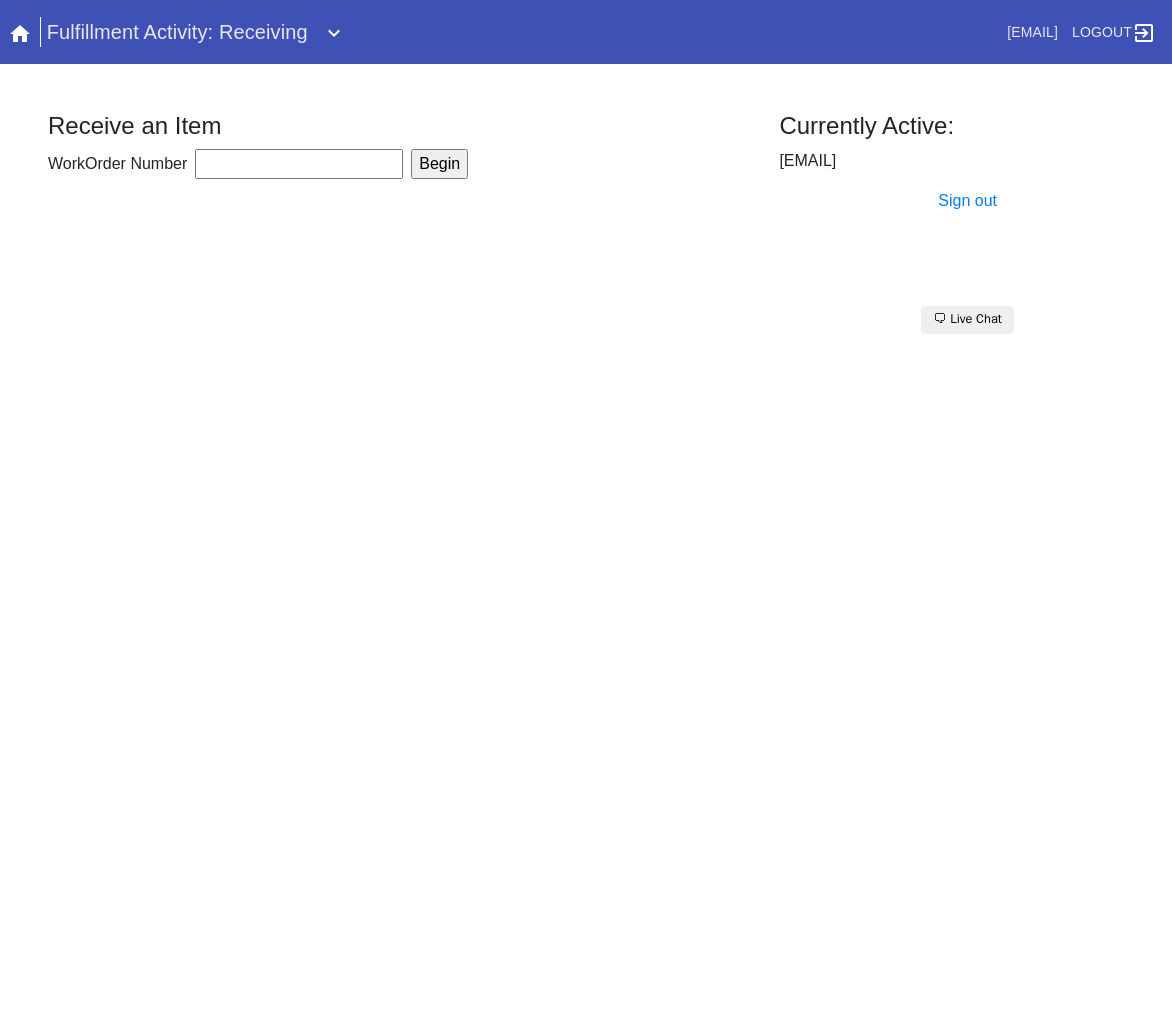 scroll, scrollTop: 0, scrollLeft: 0, axis: both 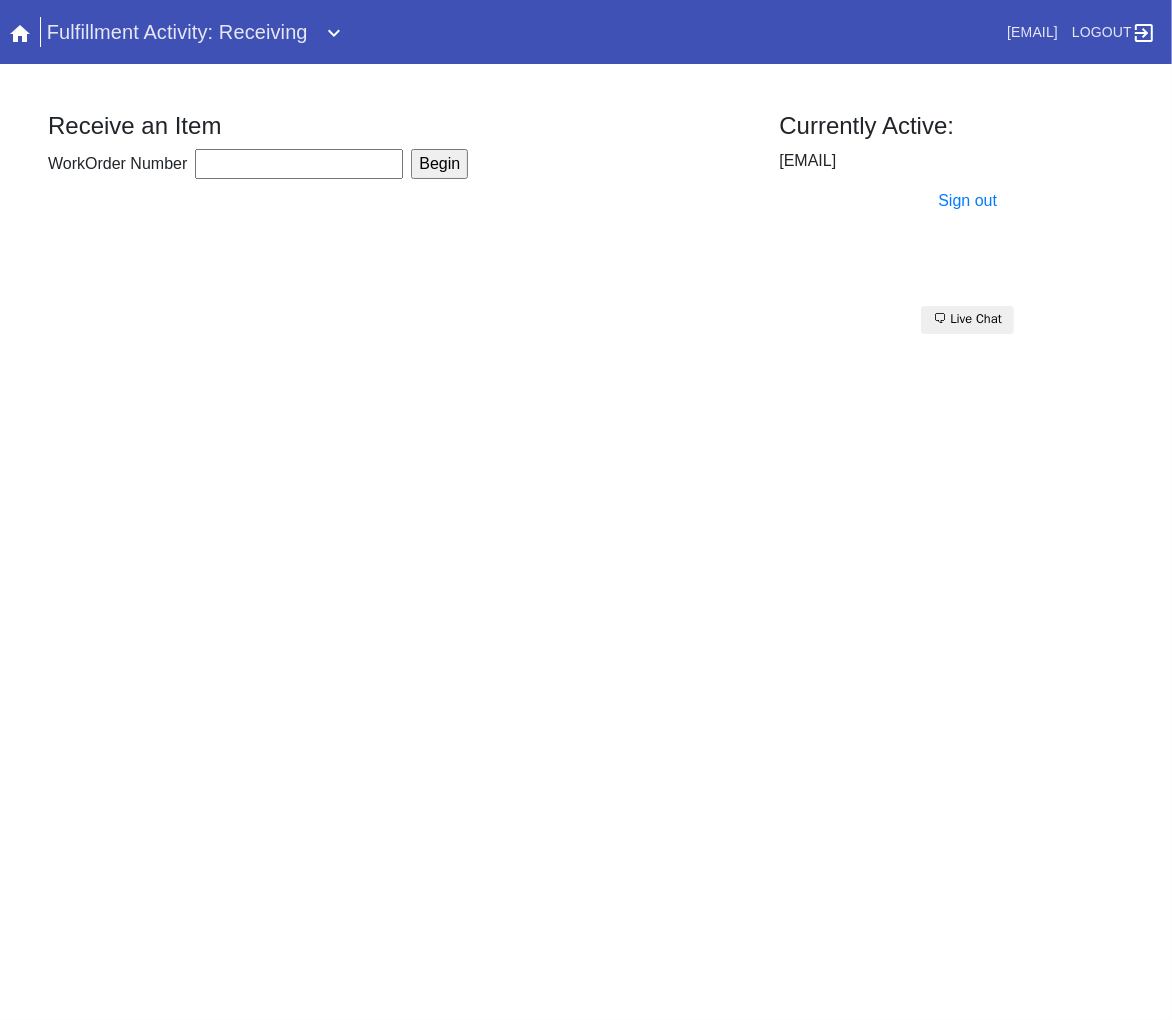 click on "WorkOrder Number Begin" at bounding box center [397, 166] 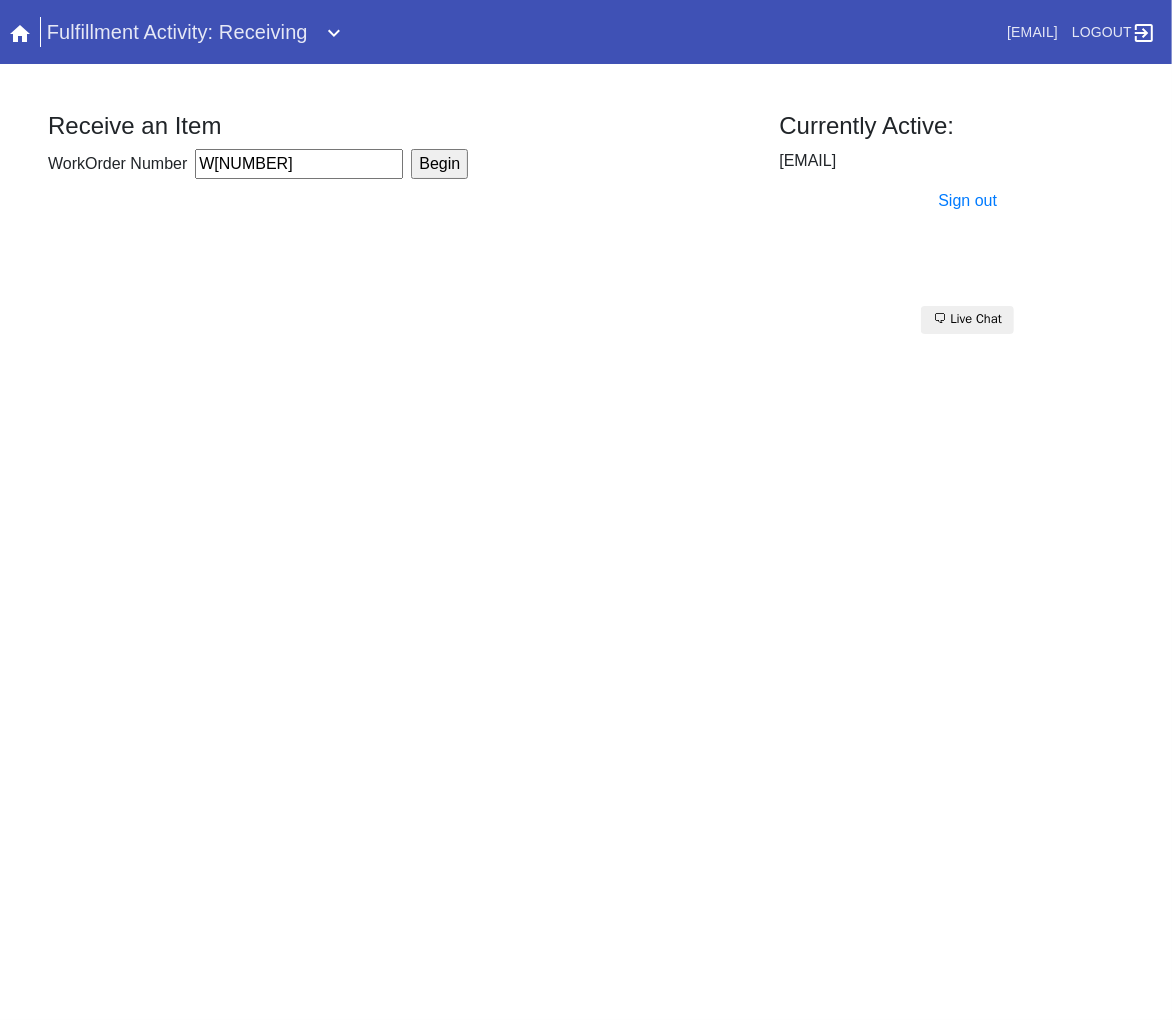 type on "[ID]" 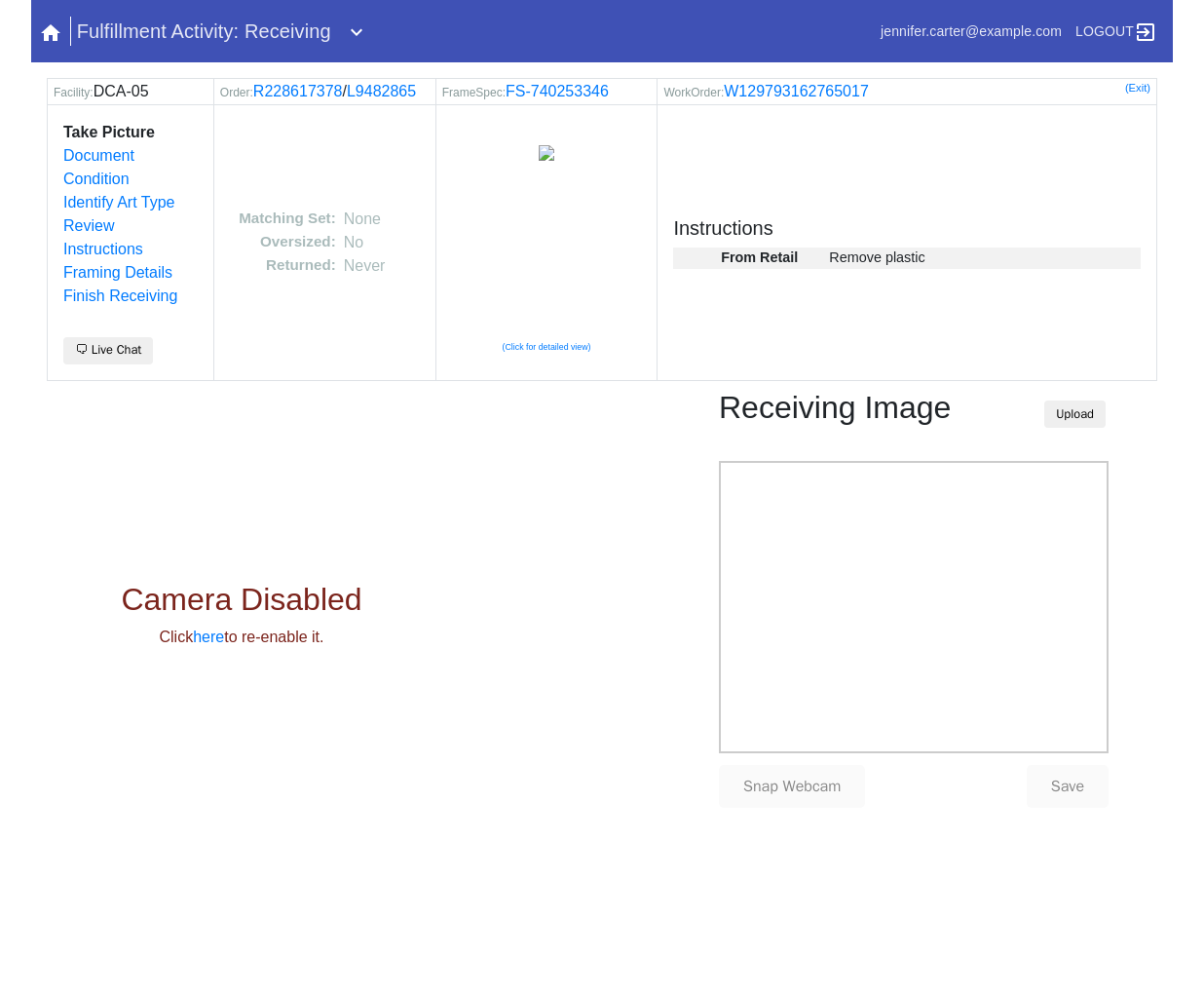 scroll, scrollTop: 0, scrollLeft: 0, axis: both 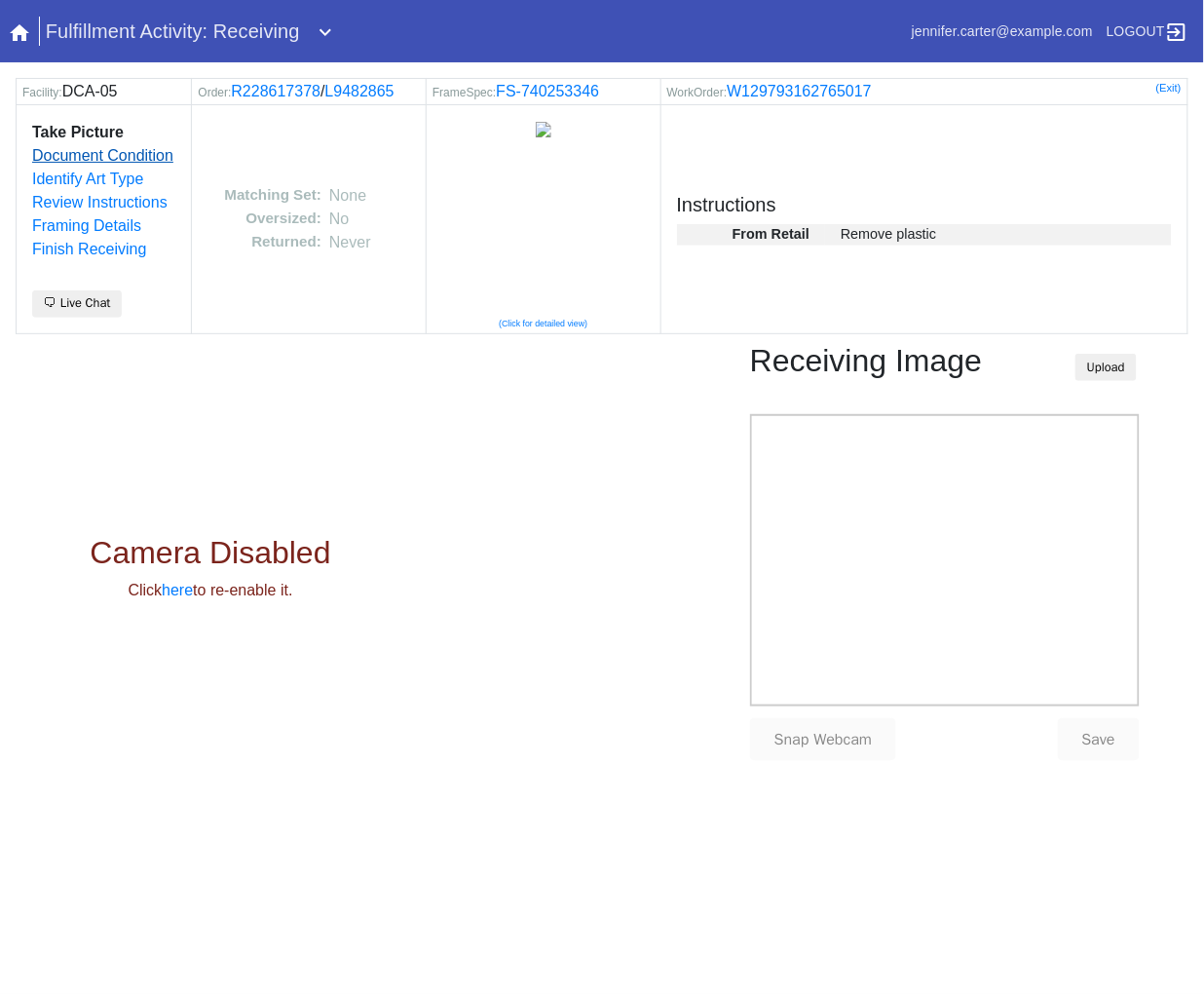 click on "Document Condition" at bounding box center [102, 155] 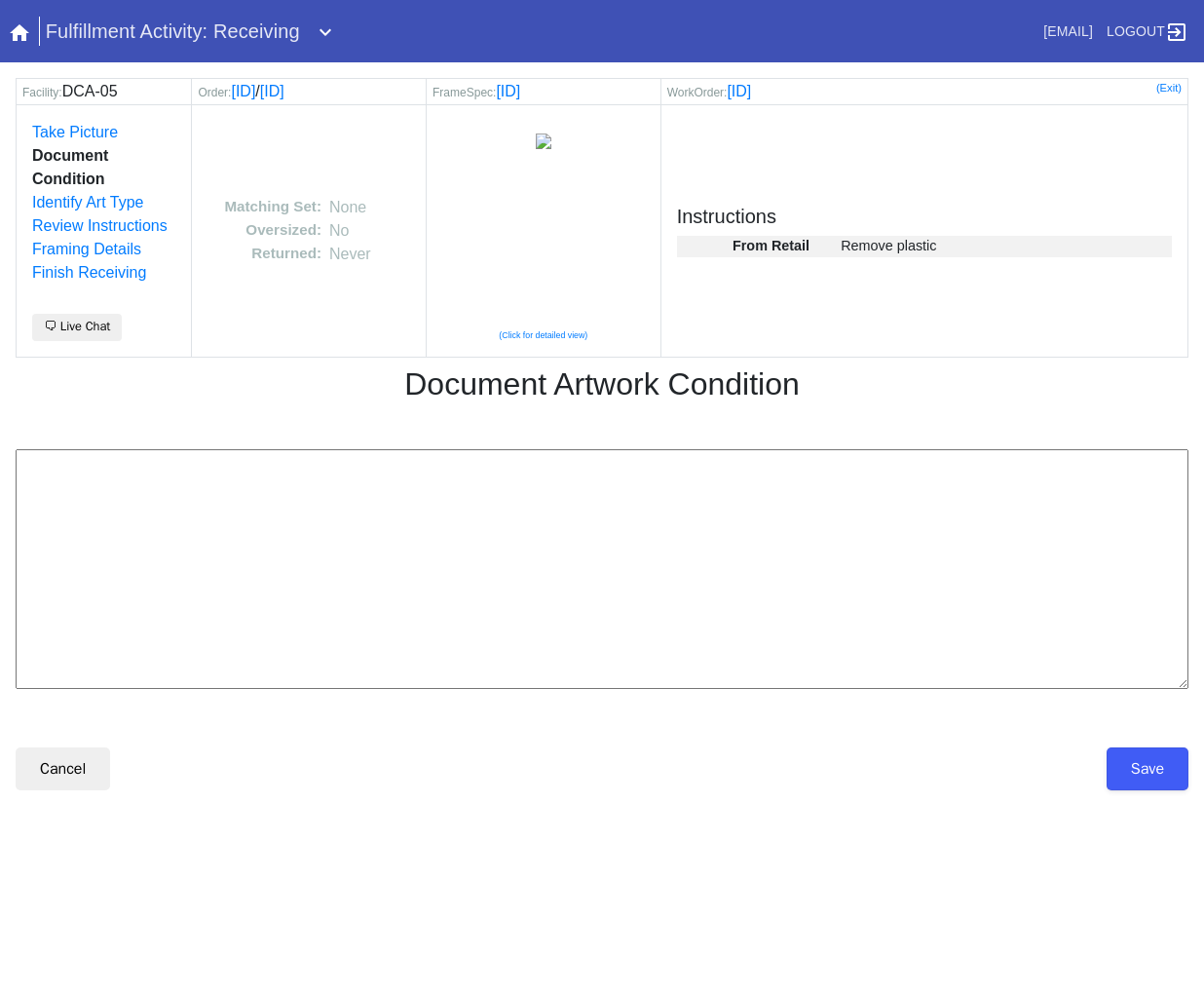 scroll, scrollTop: 0, scrollLeft: 0, axis: both 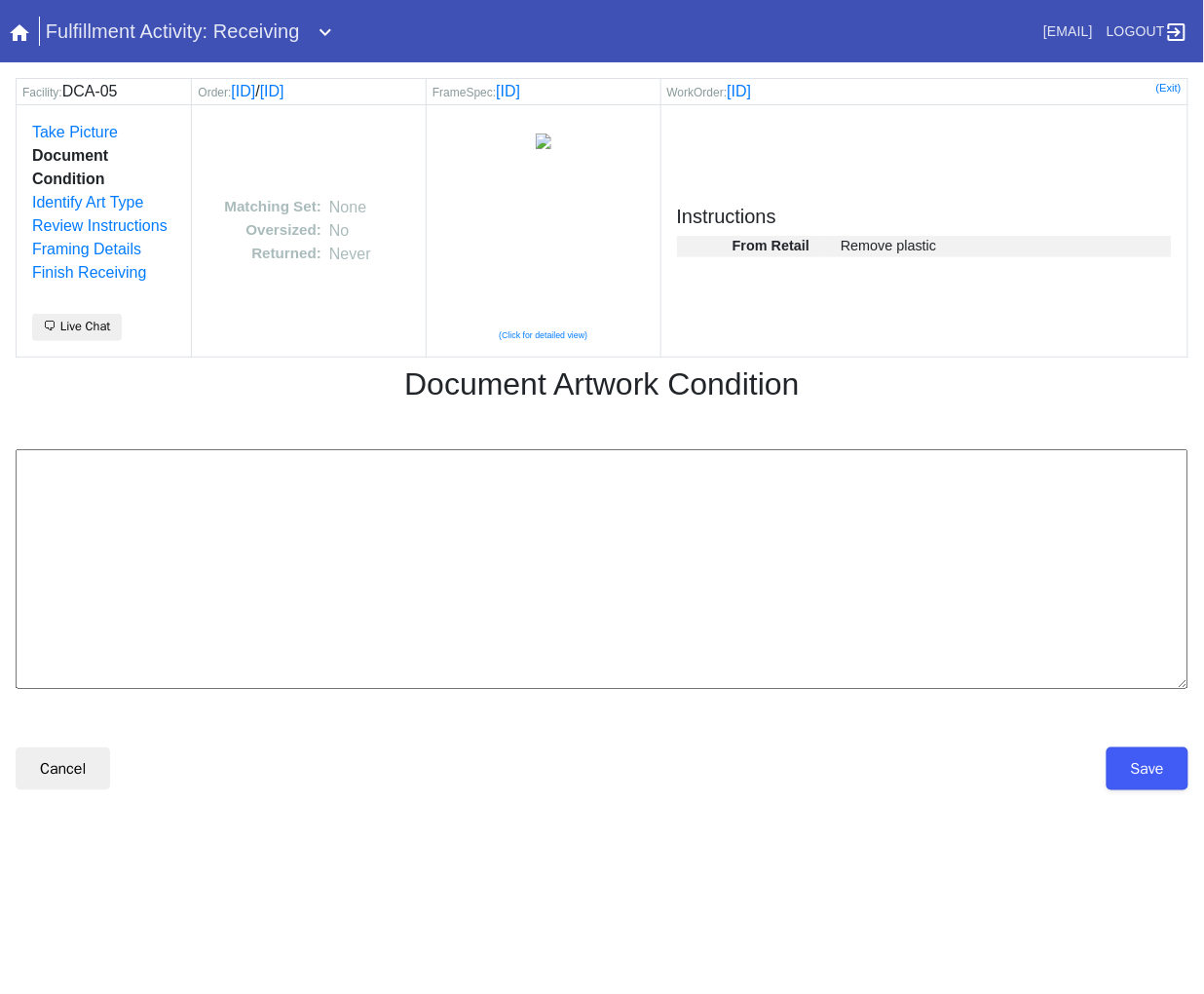 click at bounding box center [602, 569] 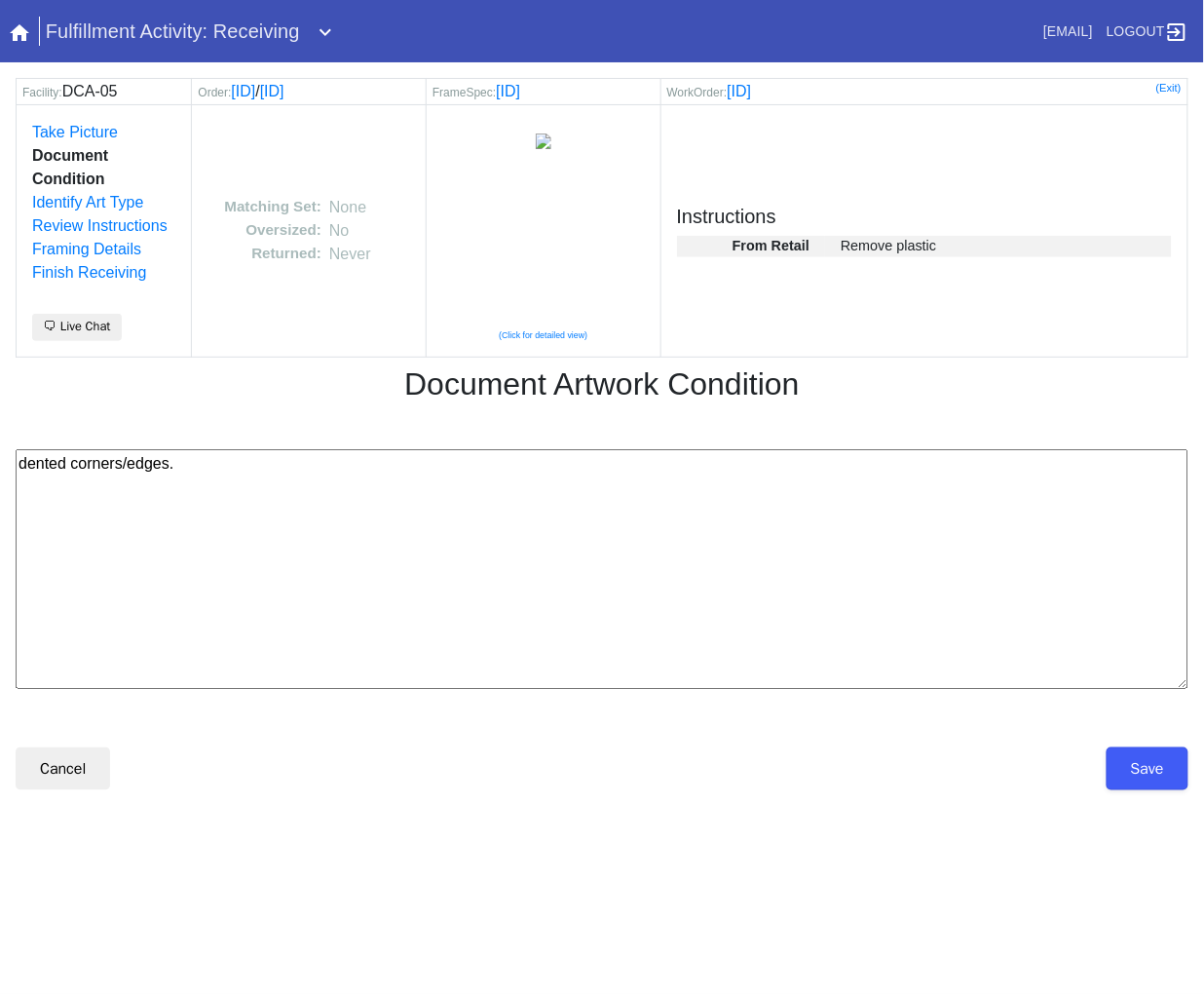 type on "dented corners/edges." 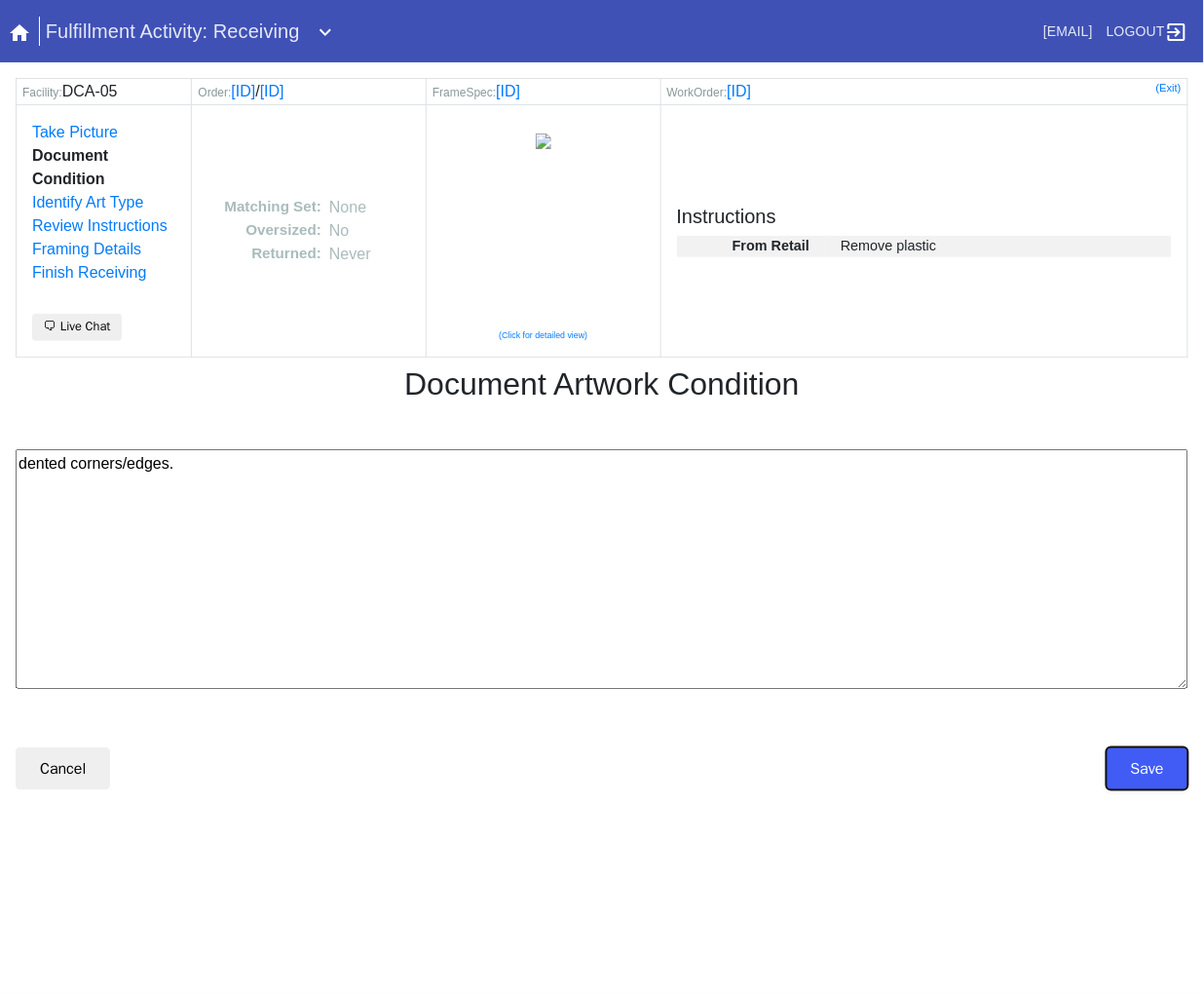 click on "Save" at bounding box center (1148, 769) 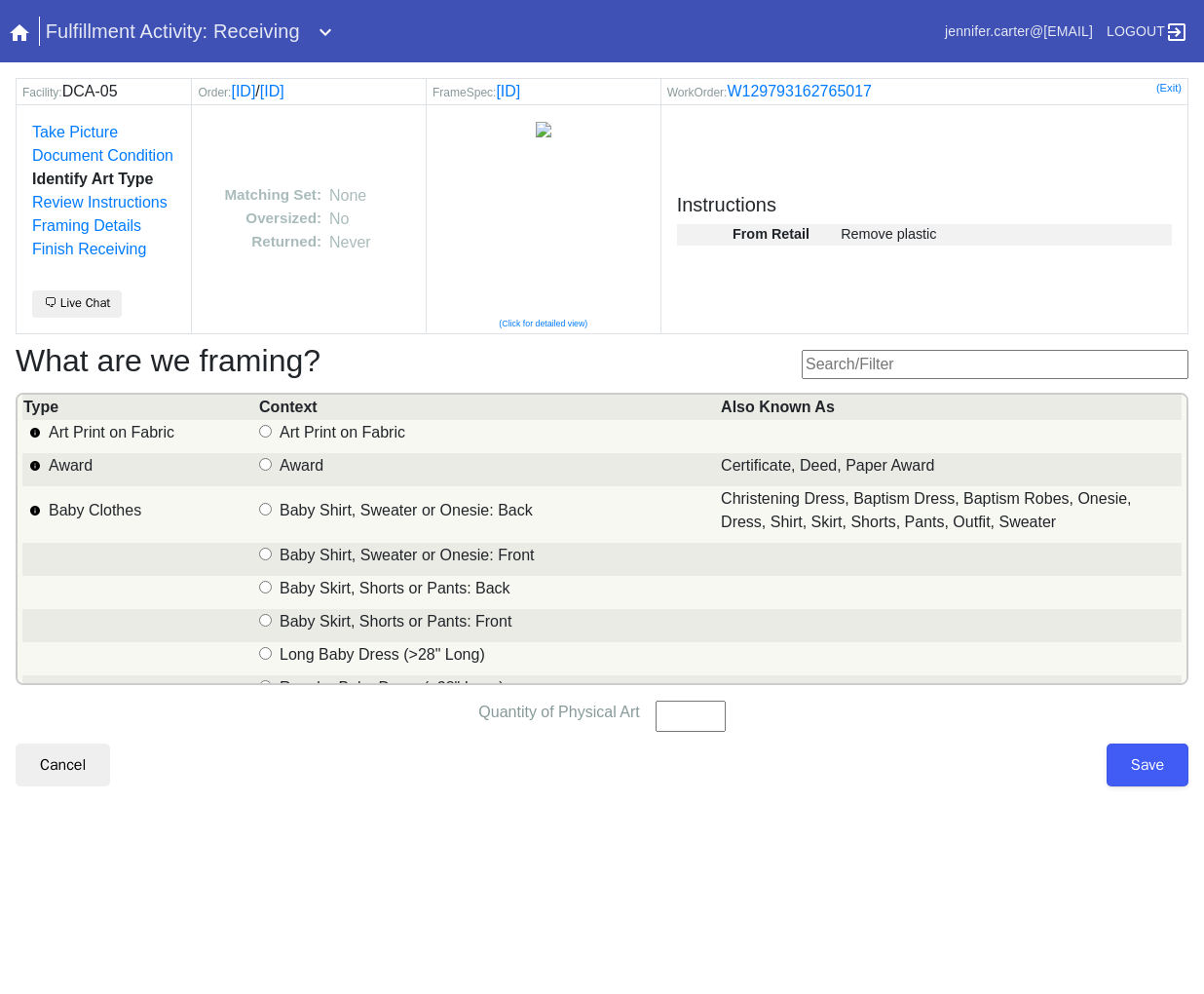 scroll, scrollTop: 0, scrollLeft: 0, axis: both 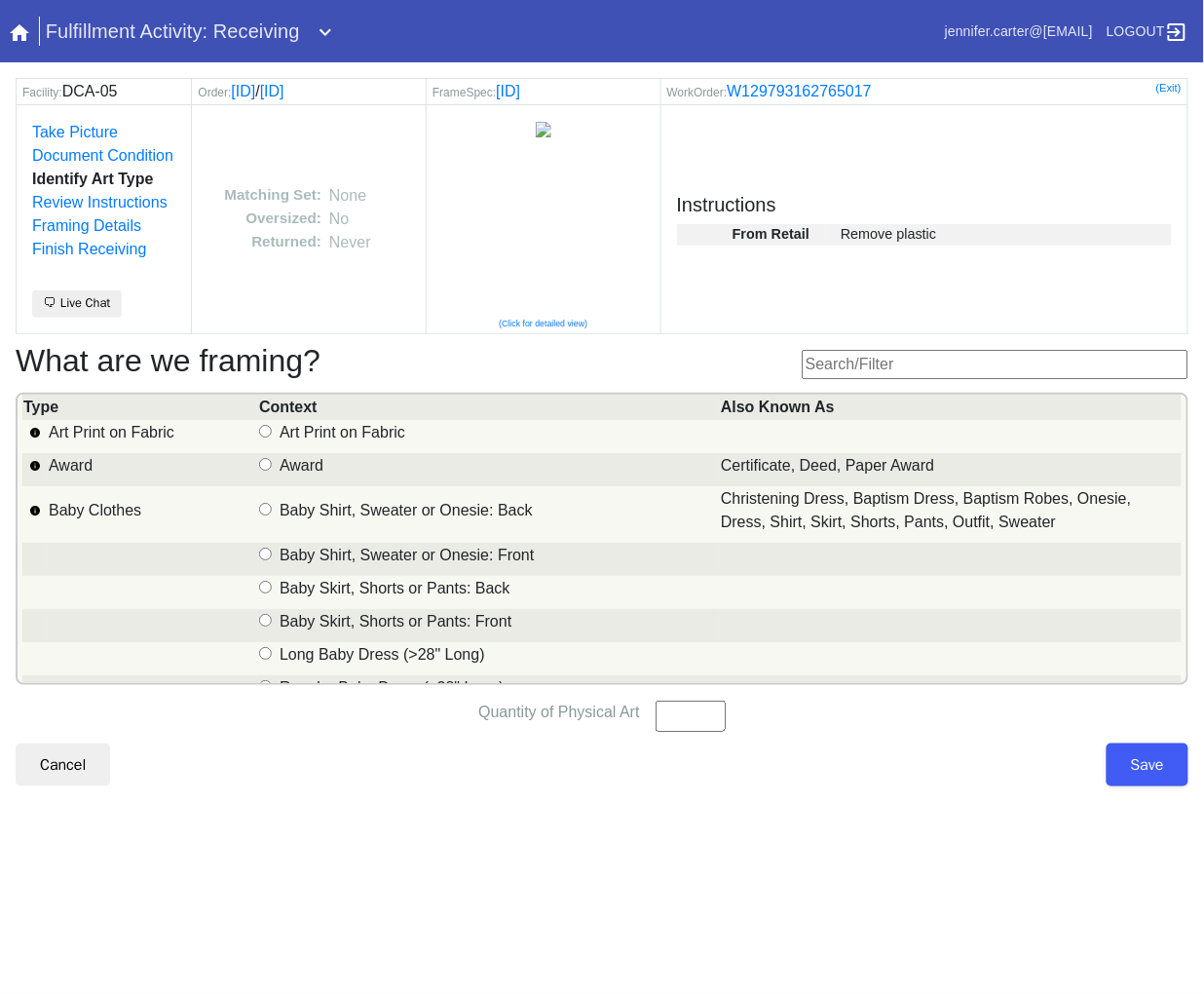 click at bounding box center (995, 364) 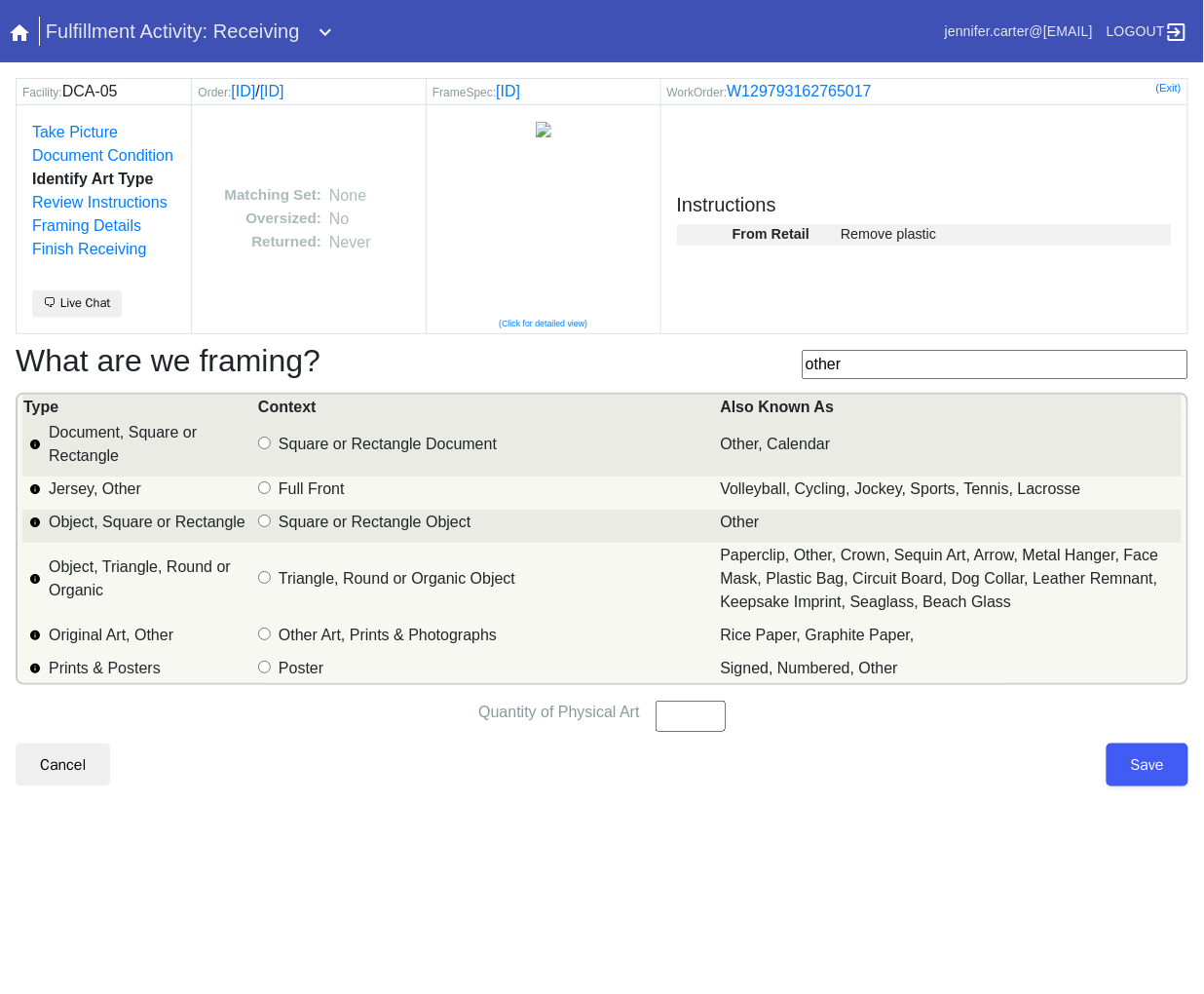 type on "other" 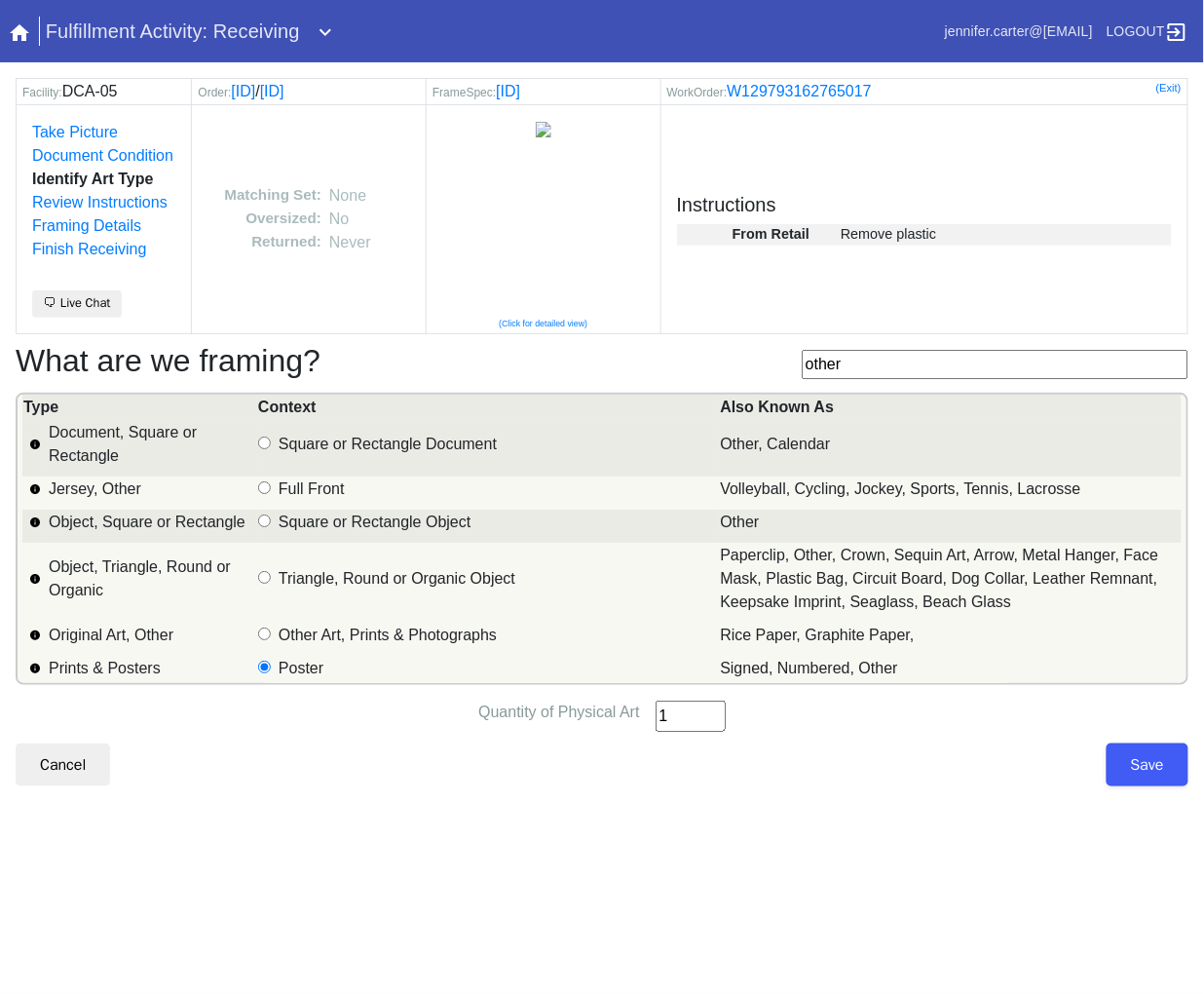 drag, startPoint x: 718, startPoint y: 711, endPoint x: 922, endPoint y: 743, distance: 206.49455 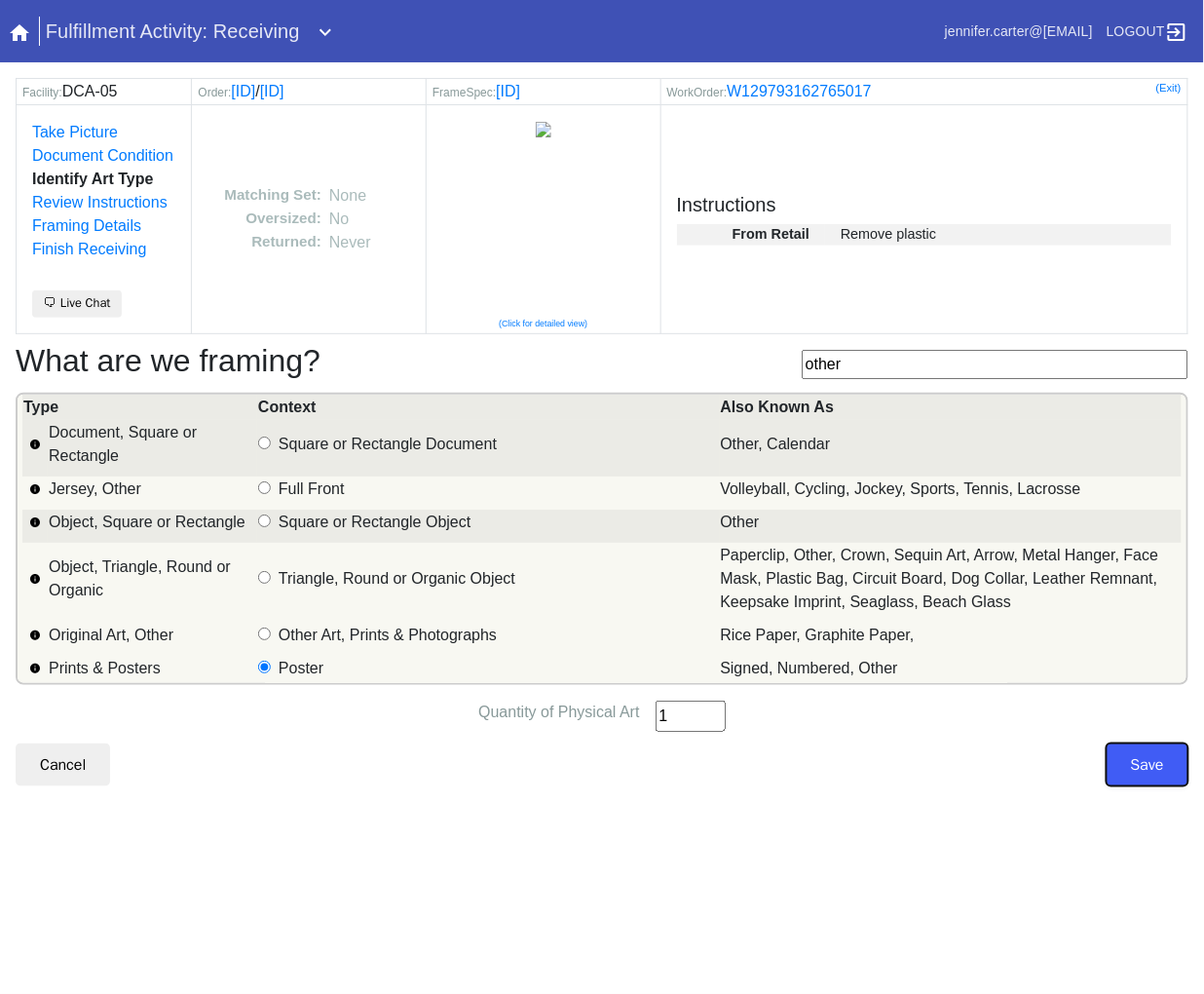 drag, startPoint x: 1136, startPoint y: 768, endPoint x: 1114, endPoint y: 741, distance: 34.82815 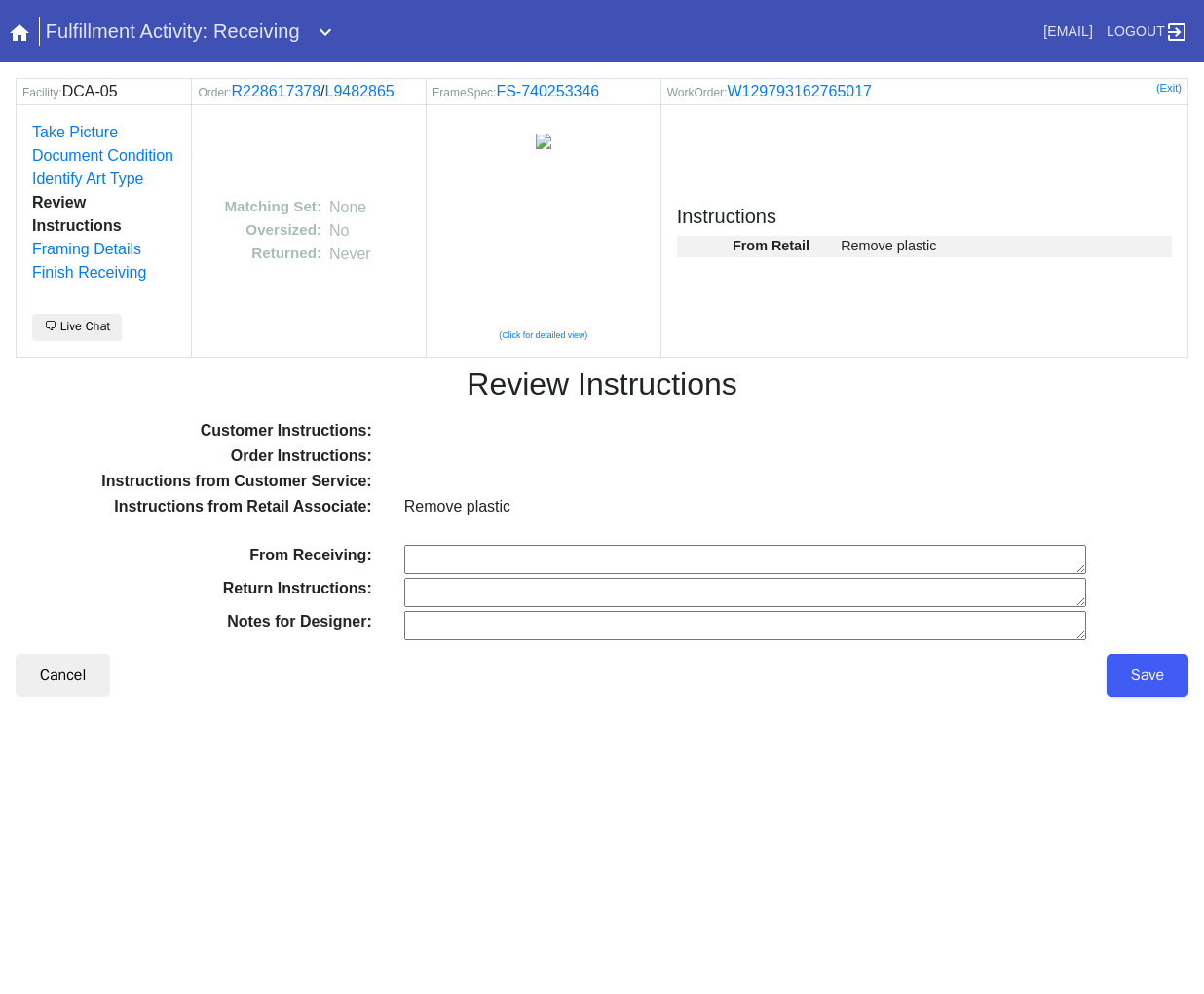 scroll, scrollTop: 0, scrollLeft: 0, axis: both 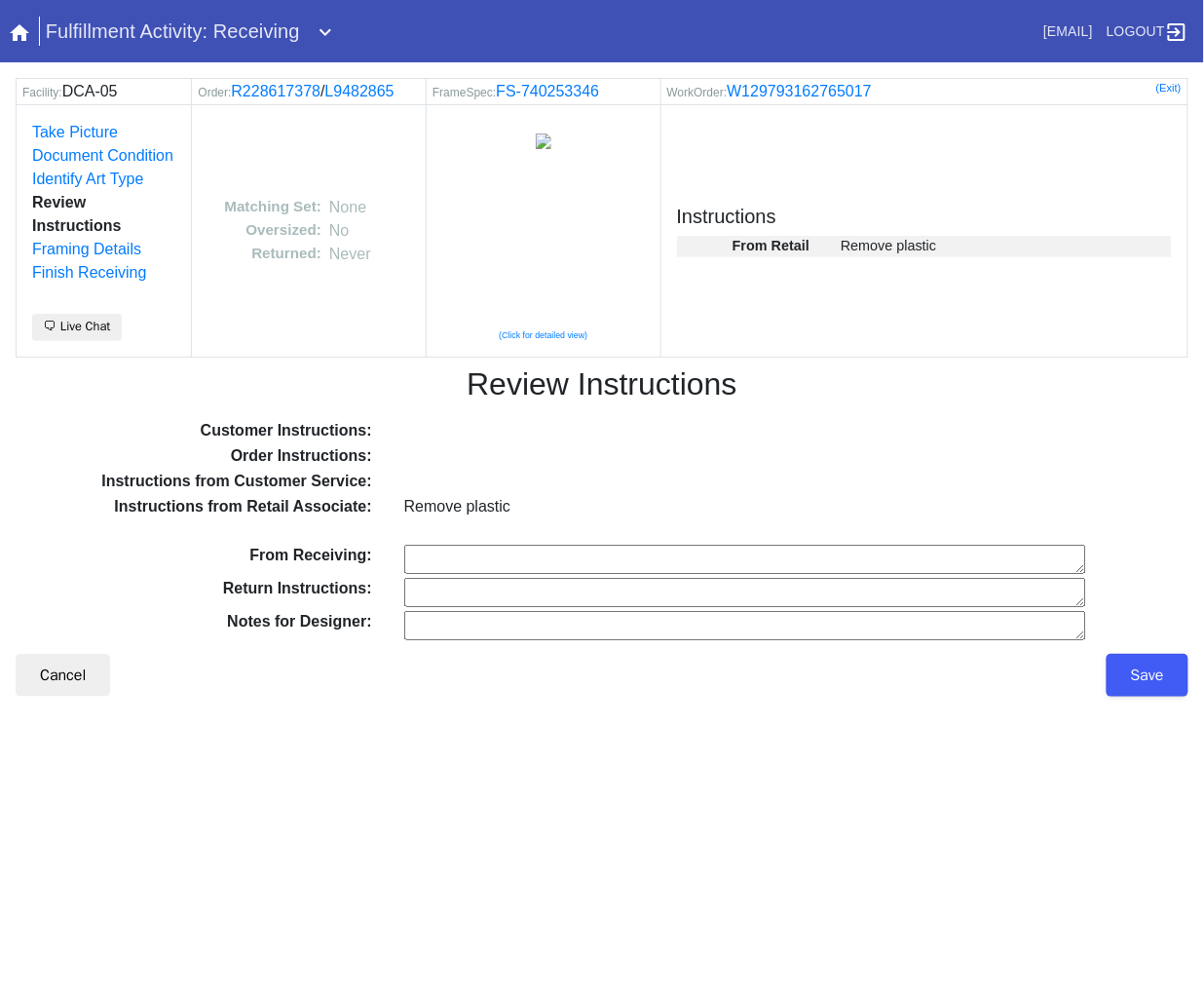 drag, startPoint x: 1141, startPoint y: 653, endPoint x: 1095, endPoint y: 703, distance: 67.941151 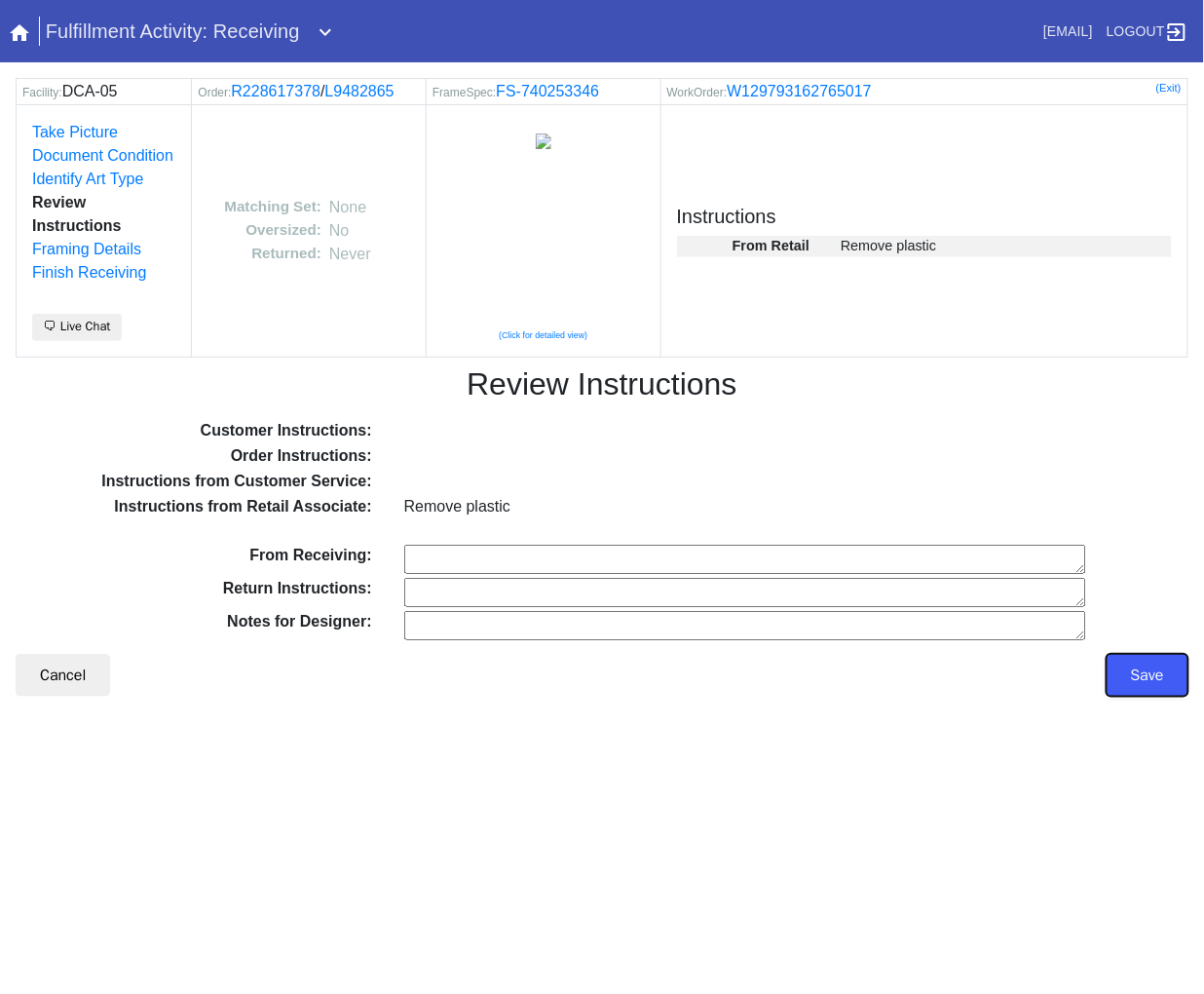 click on "Save" at bounding box center [1148, 675] 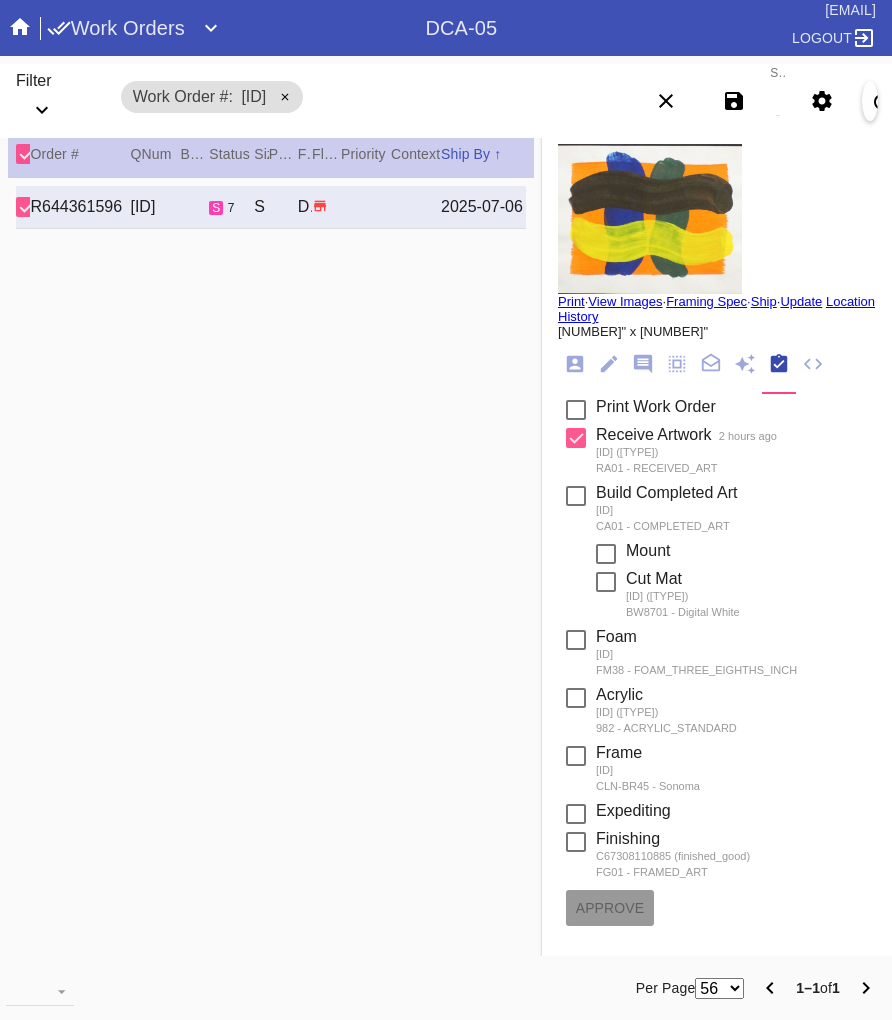 scroll, scrollTop: 0, scrollLeft: 0, axis: both 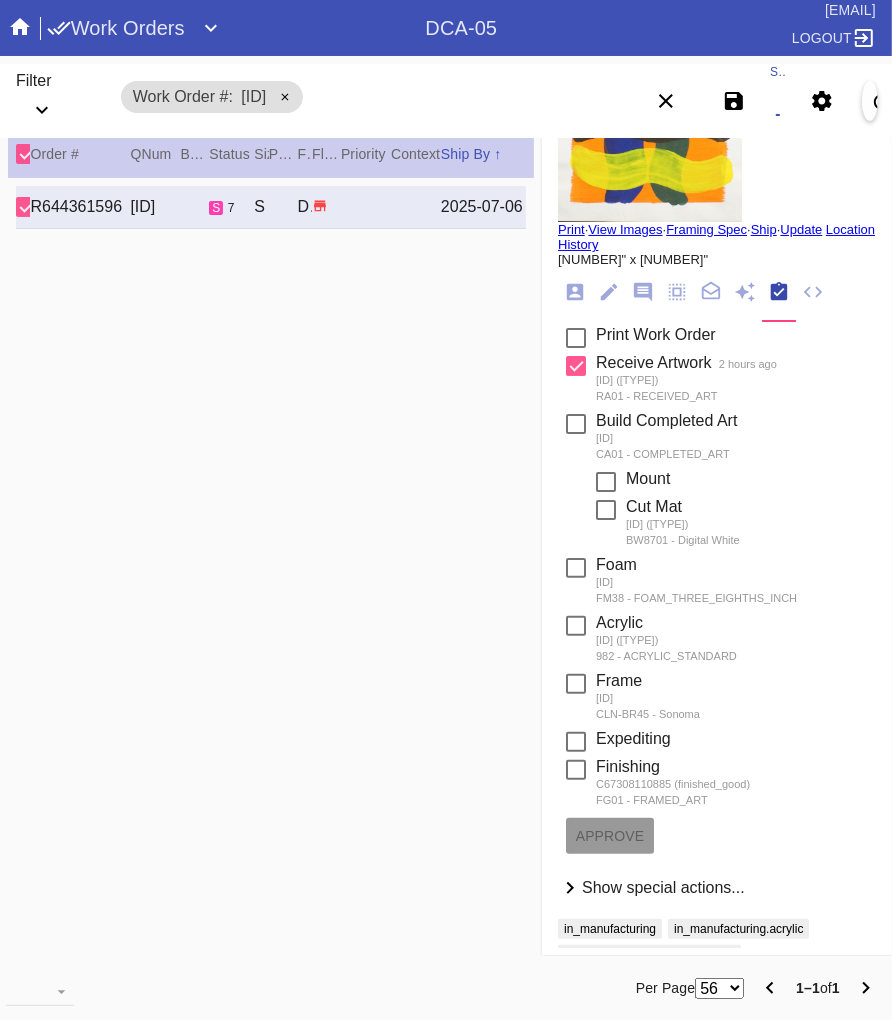 click on "[ID]" at bounding box center (778, 101) 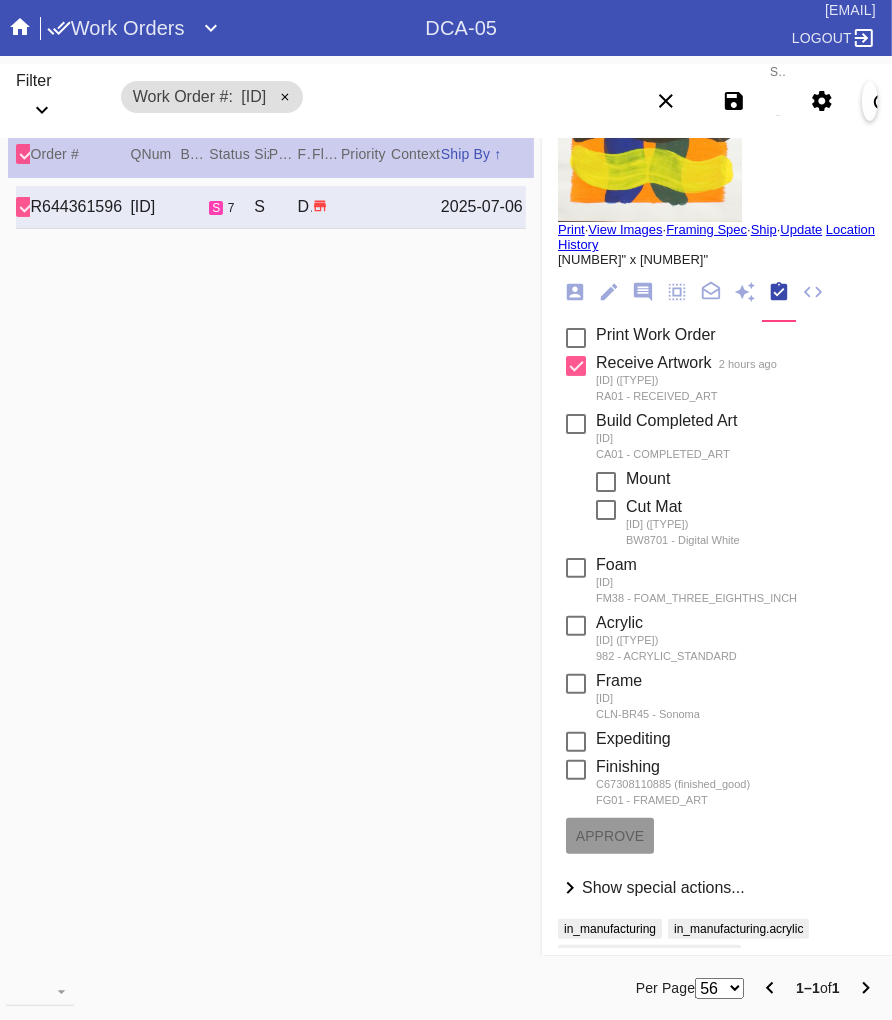 click on "[ID]" at bounding box center [778, 101] 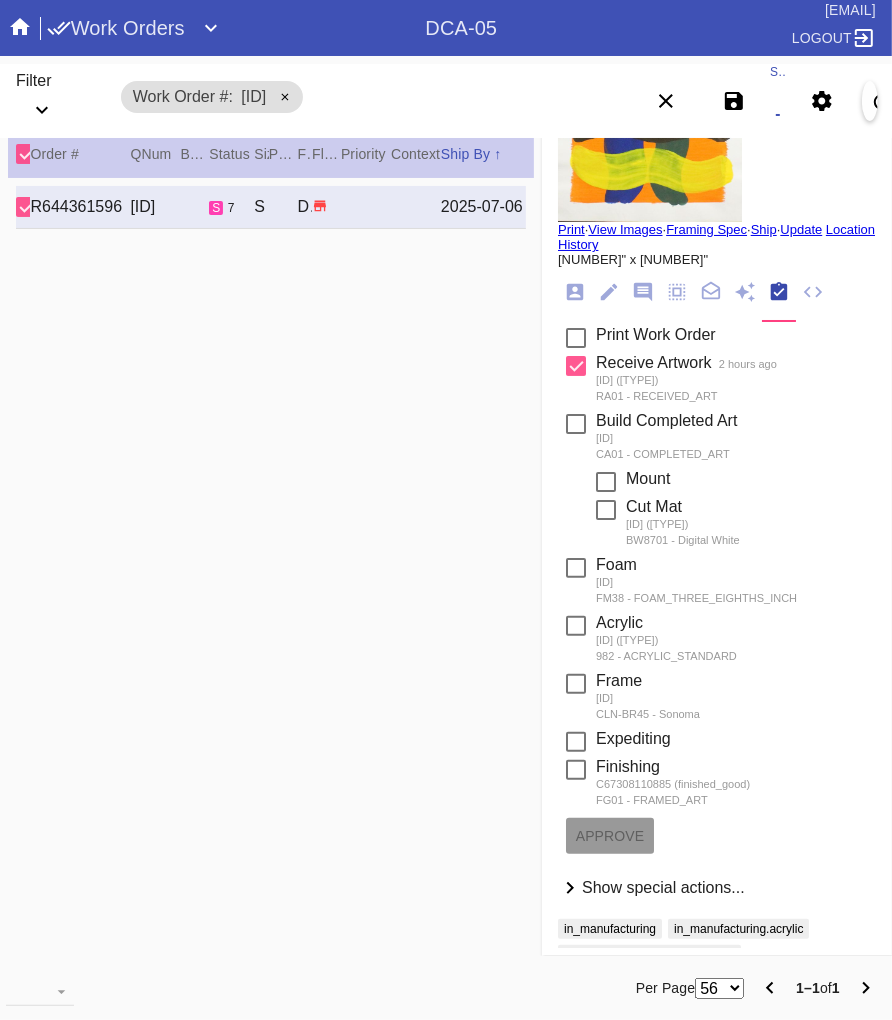 click on "[ID]" at bounding box center (778, 101) 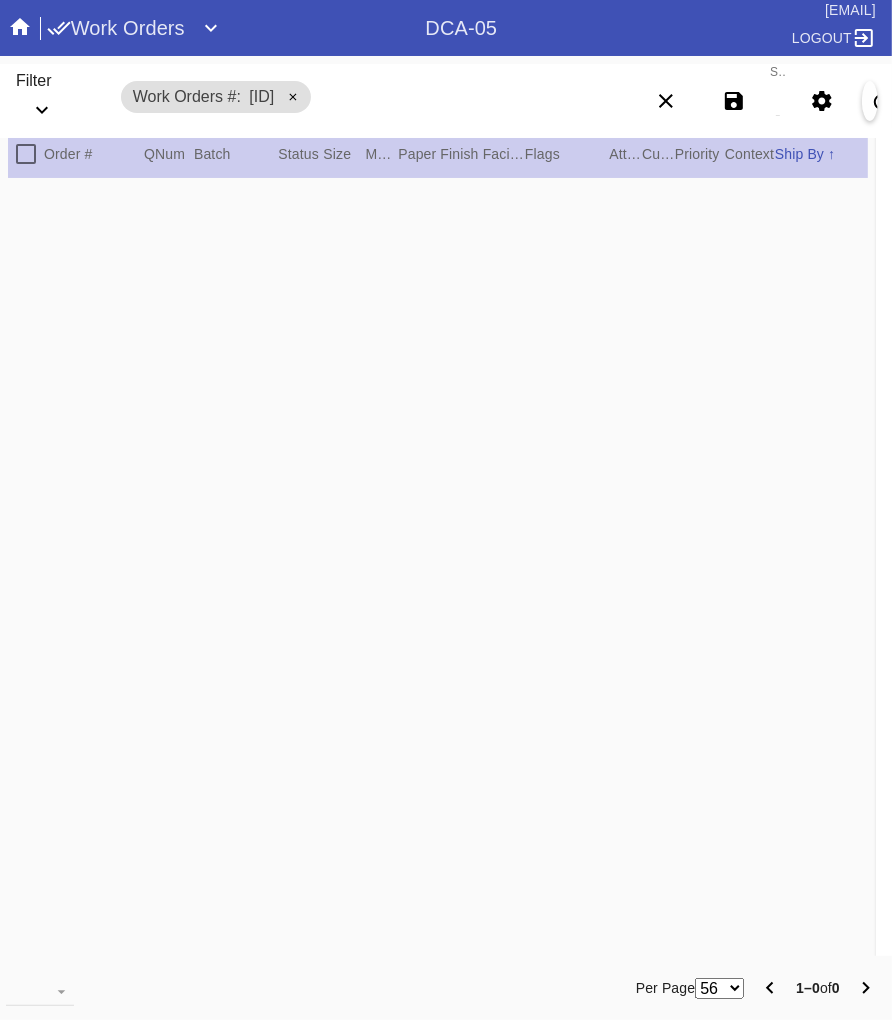 scroll, scrollTop: 0, scrollLeft: 0, axis: both 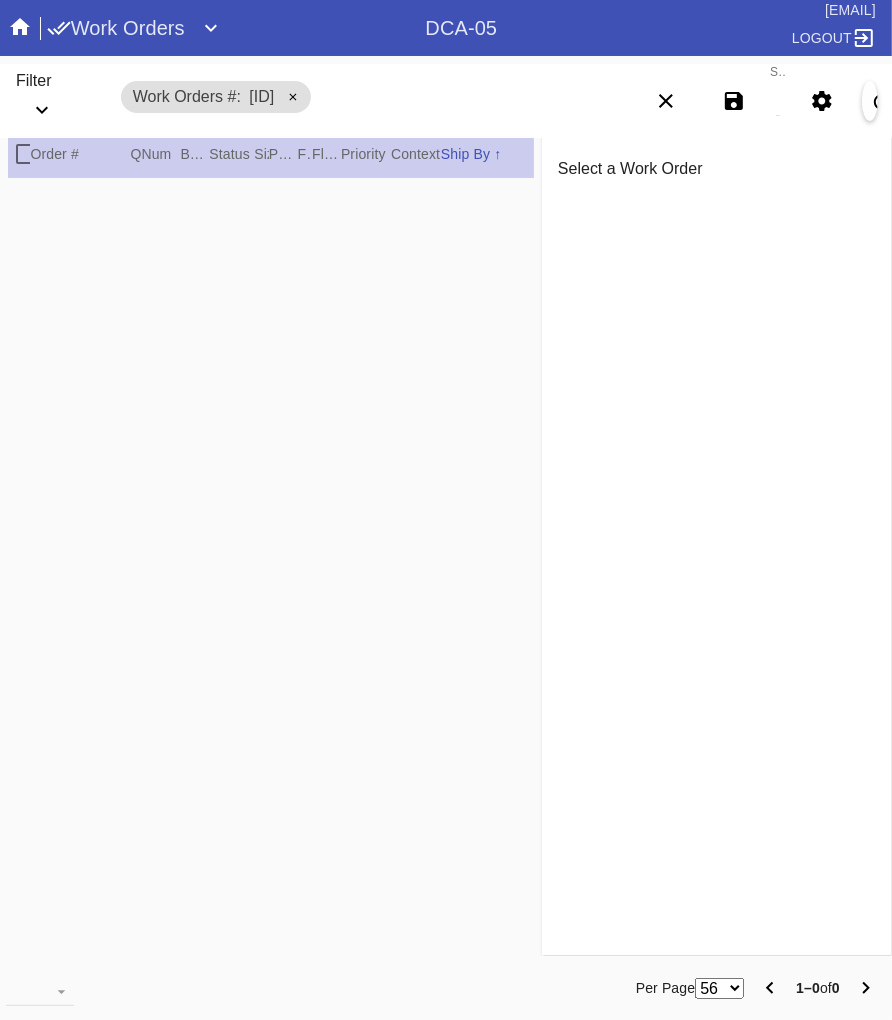 click at bounding box center (293, 98) 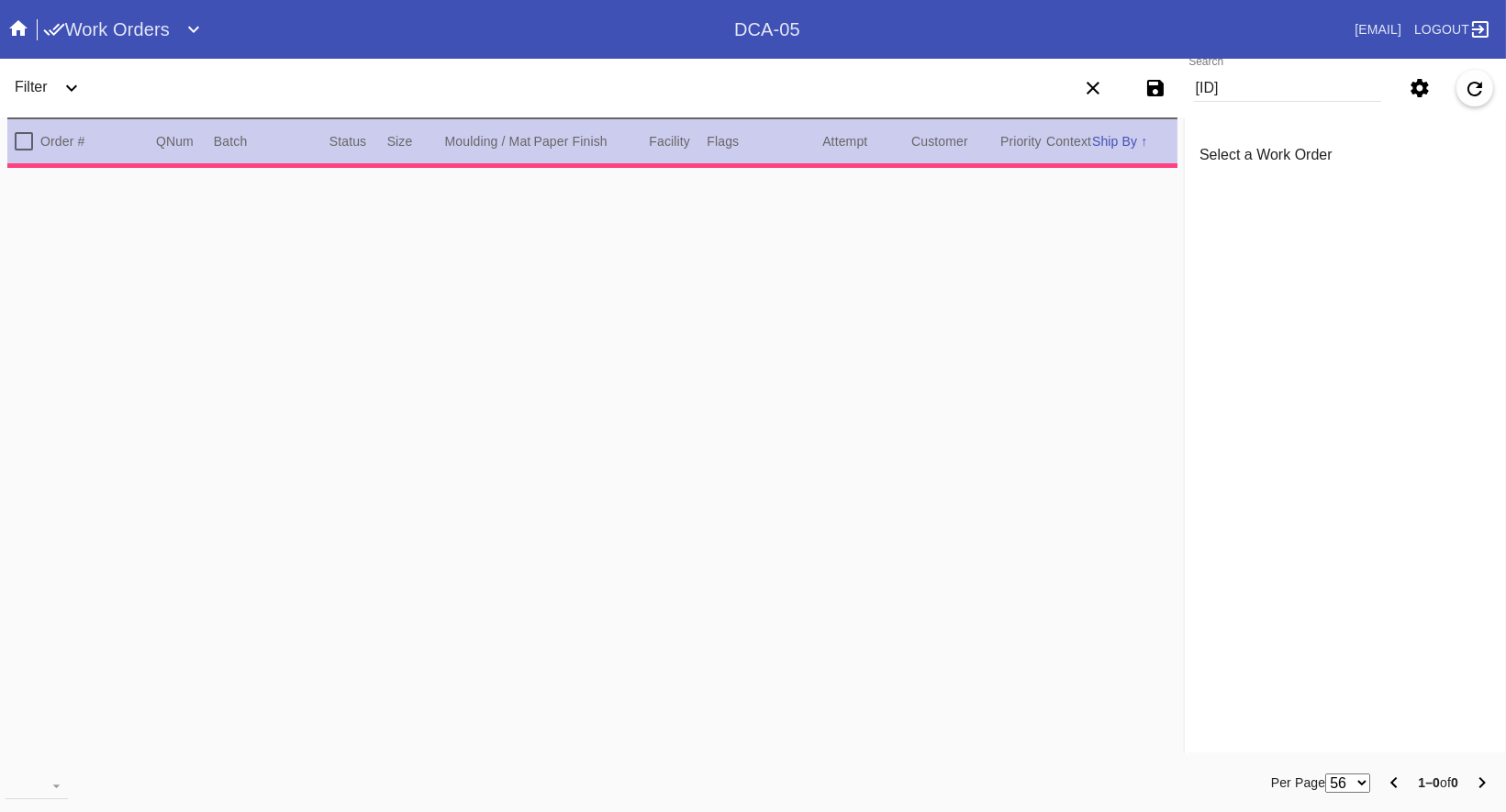 click on "W935571208761070W129793162765017" at bounding box center [1288, 88] 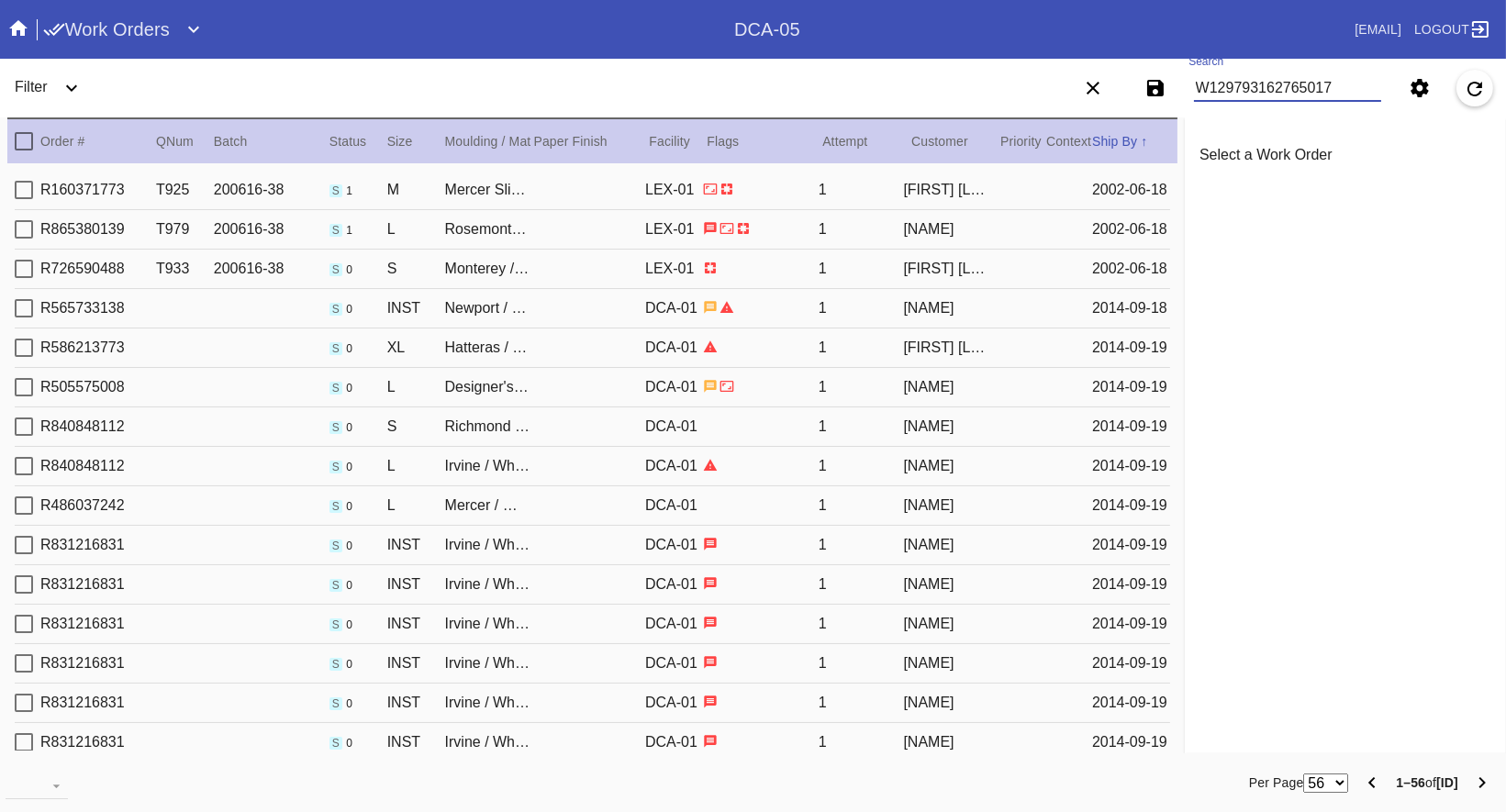 type on "W129793162765017" 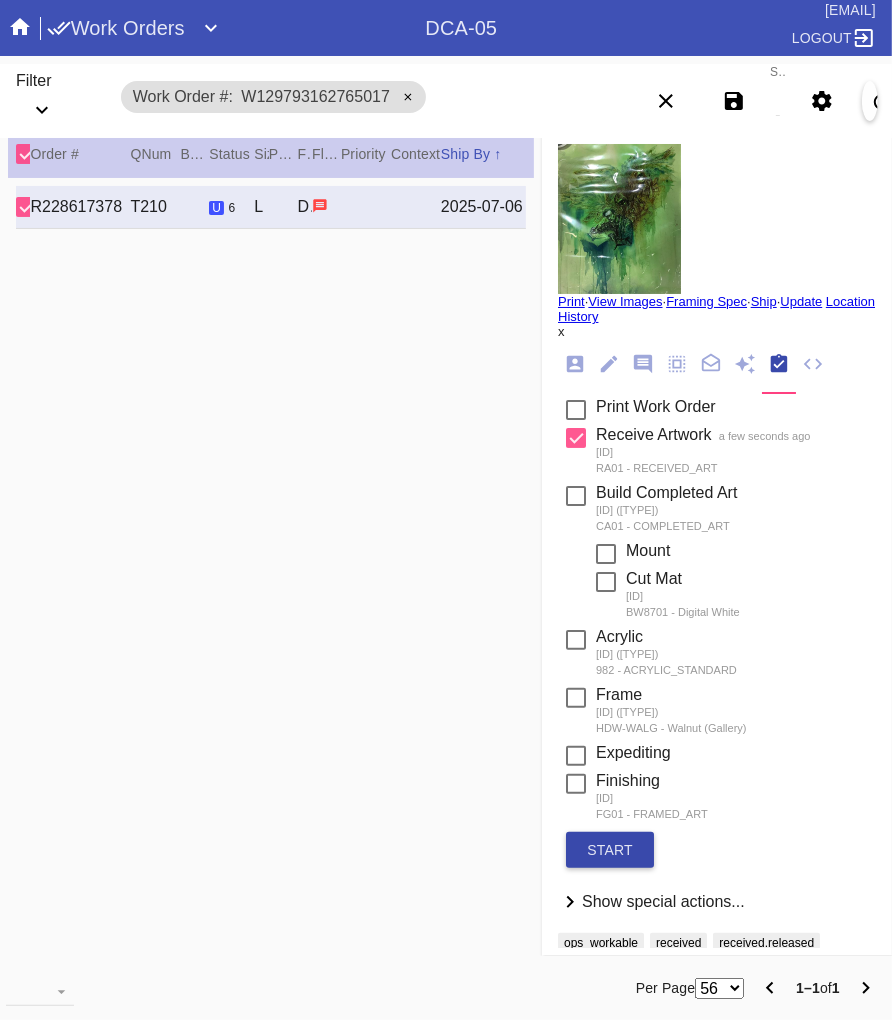 click on "start" at bounding box center [610, 850] 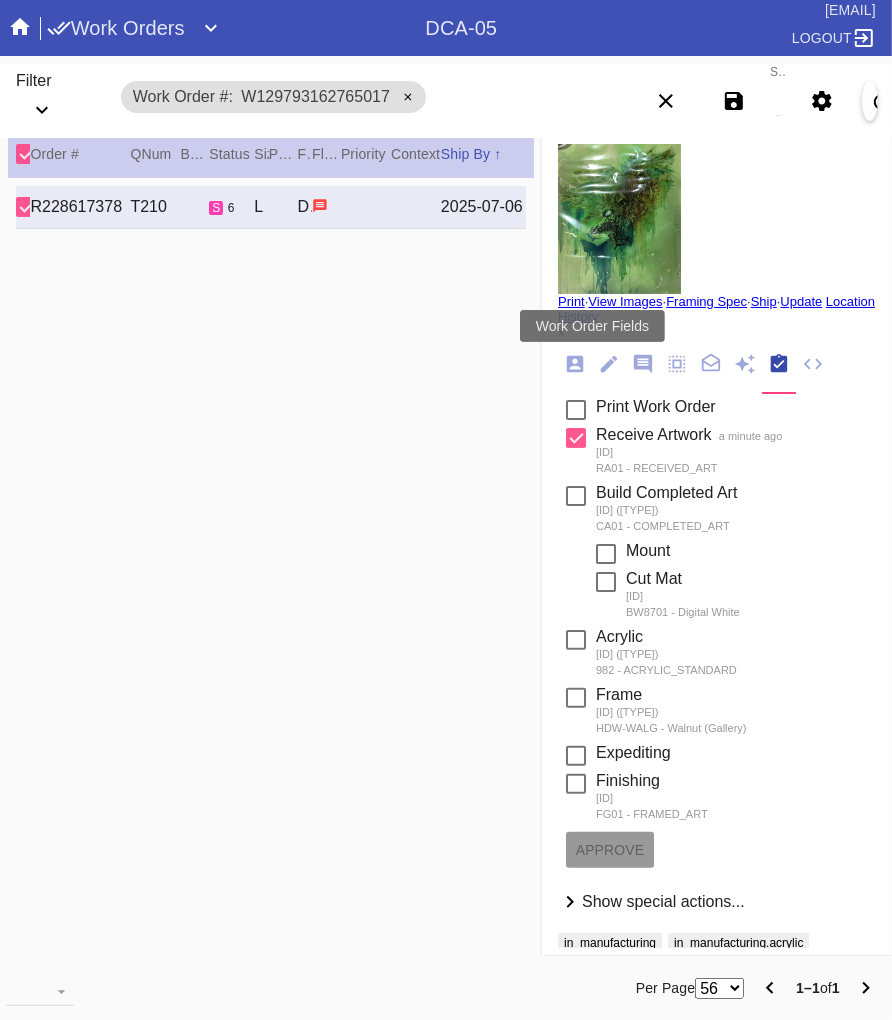 click at bounding box center (608, 365) 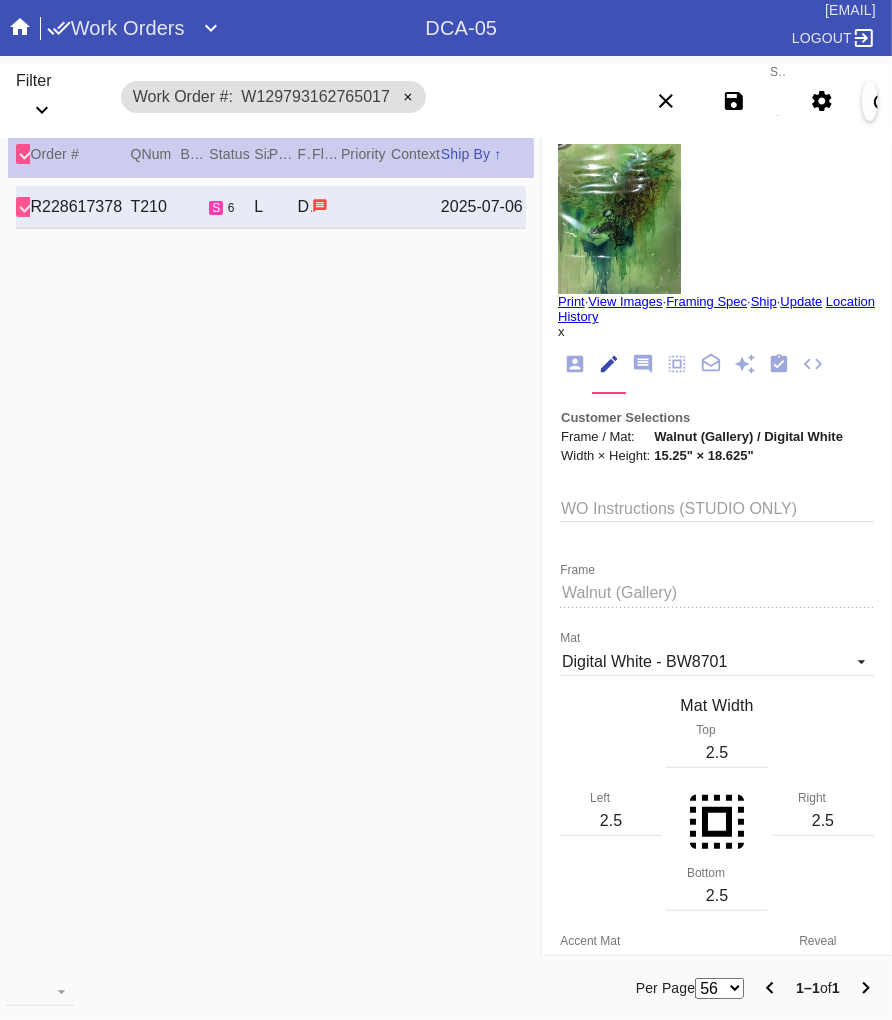 scroll, scrollTop: 73, scrollLeft: 0, axis: vertical 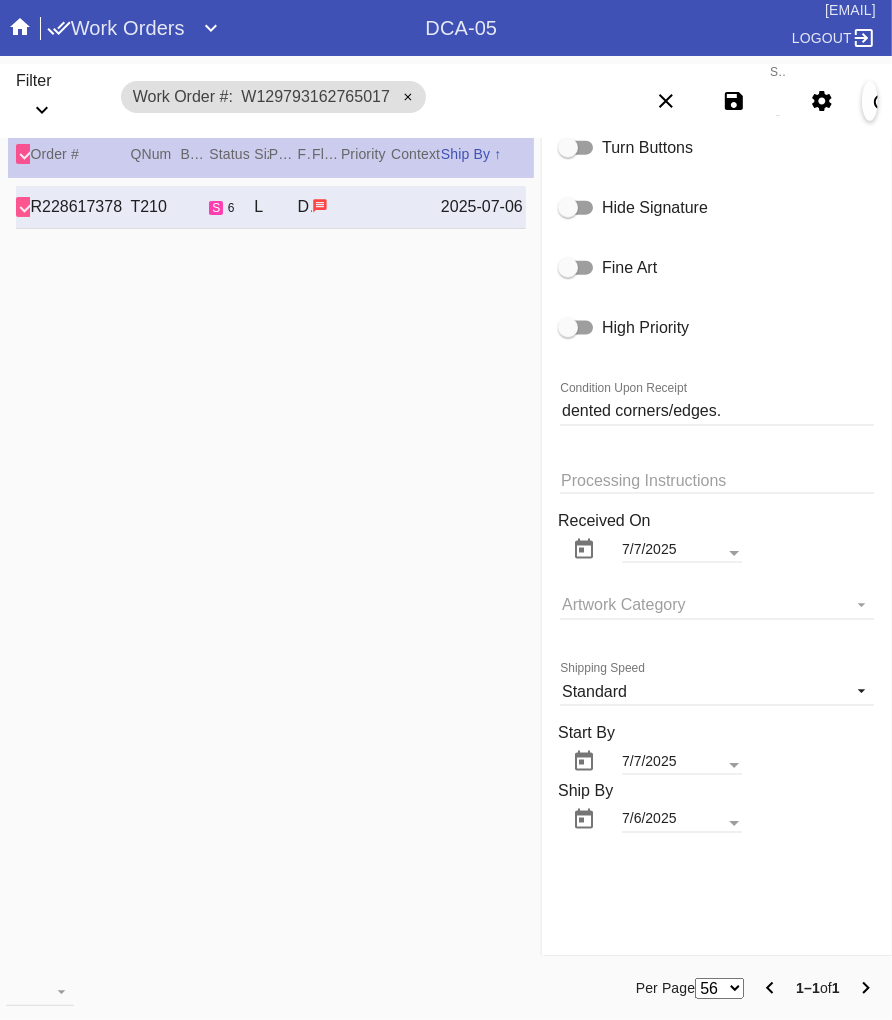 click on "dented corners/edges." at bounding box center [717, 411] 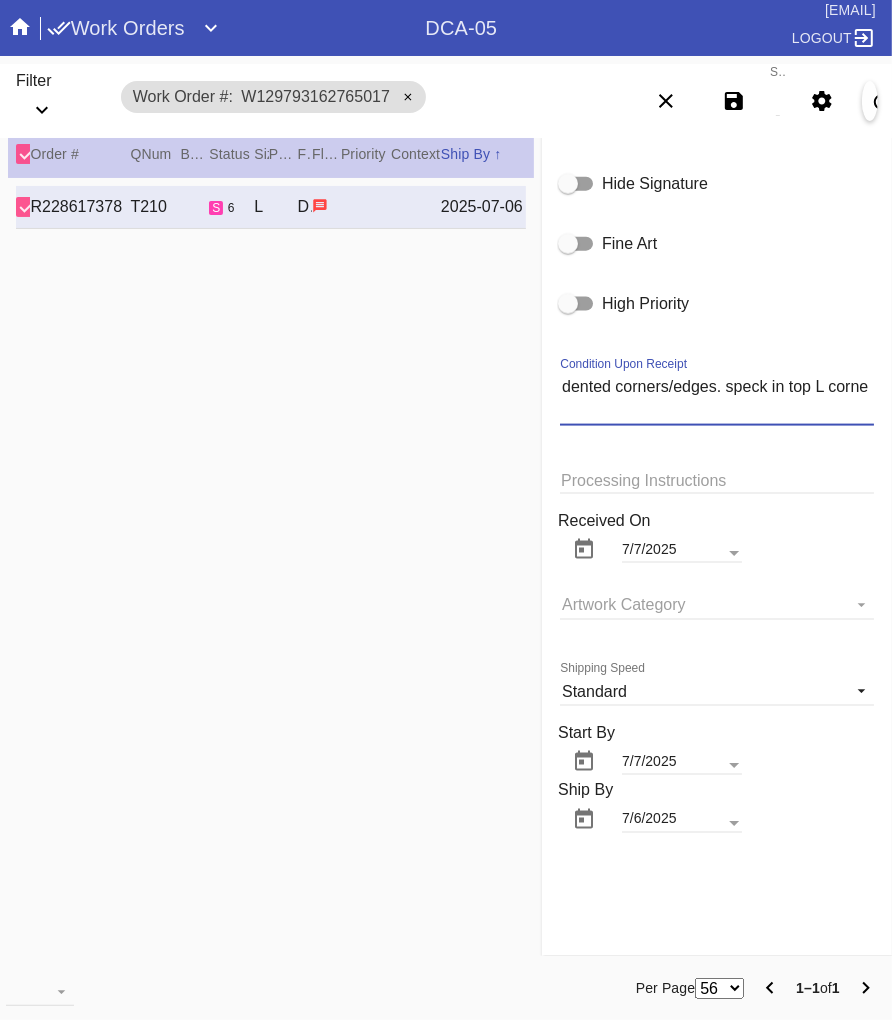scroll, scrollTop: 1361, scrollLeft: 0, axis: vertical 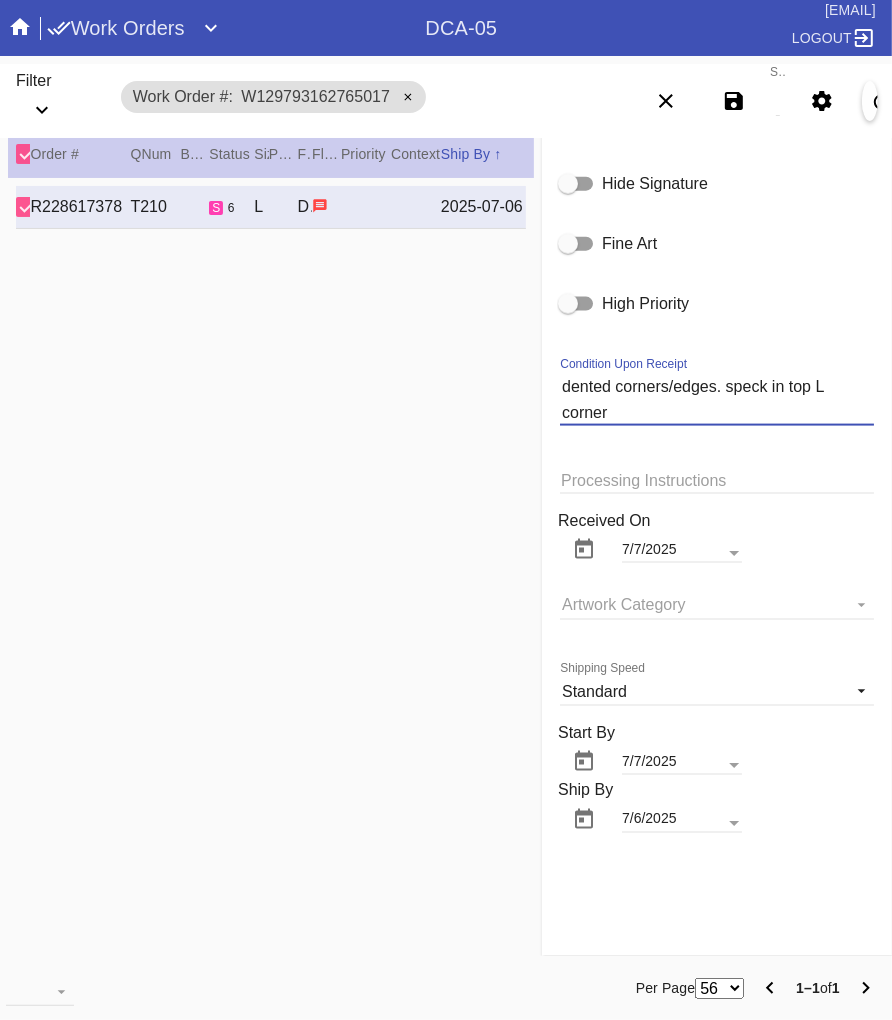type on "dented corners/edges. speck in top L corner" 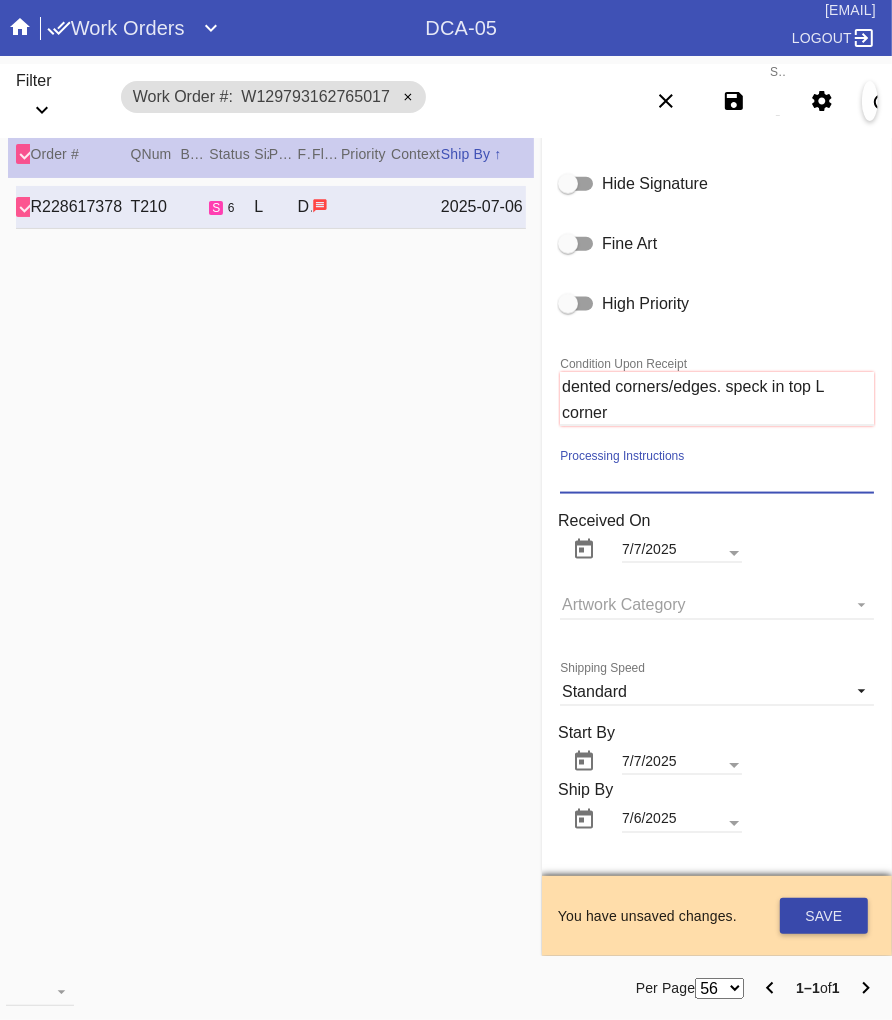 click on "Save" at bounding box center [824, 916] 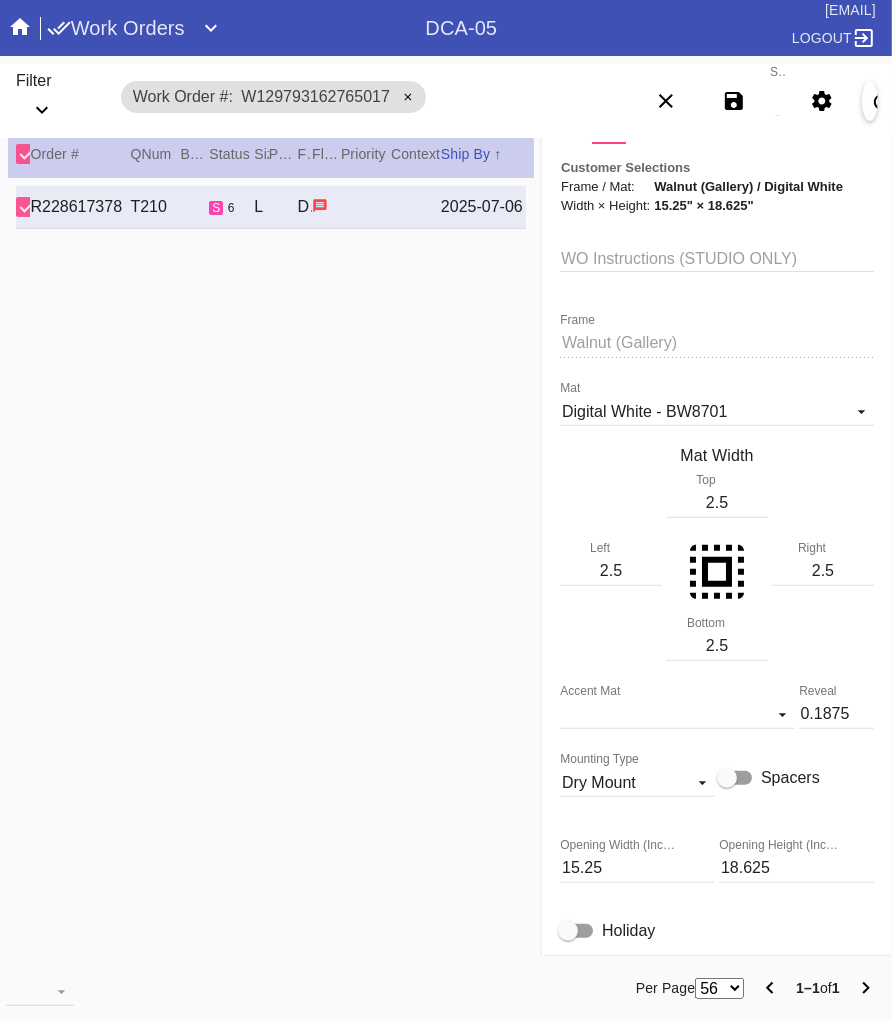scroll, scrollTop: 0, scrollLeft: 0, axis: both 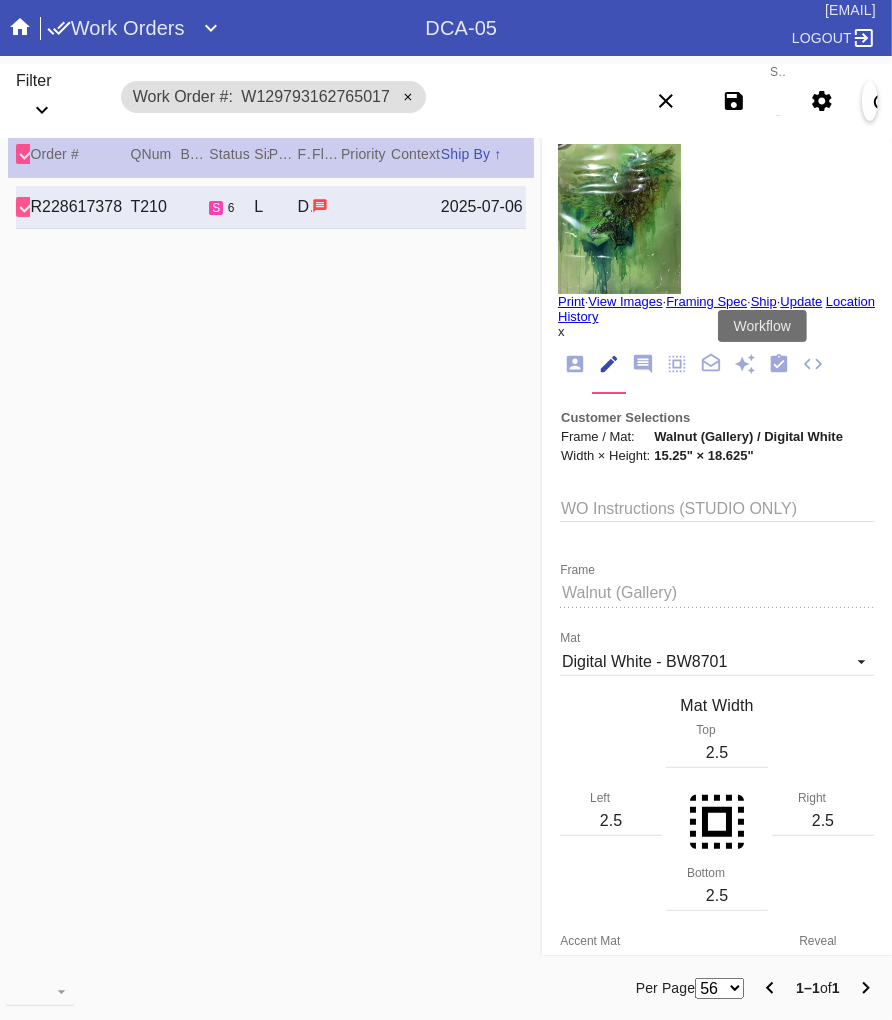 click at bounding box center [779, 363] 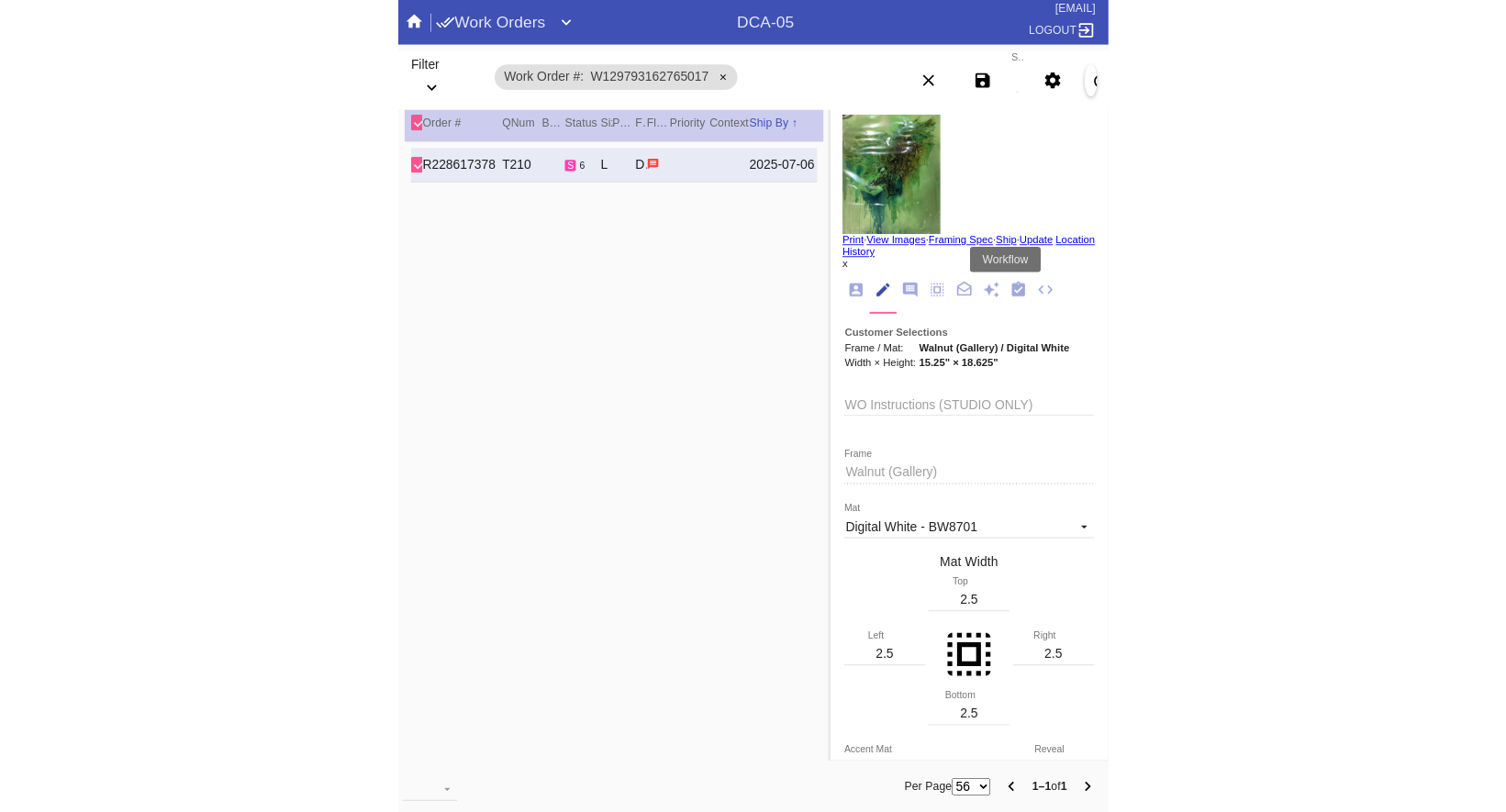 scroll, scrollTop: 290, scrollLeft: 0, axis: vertical 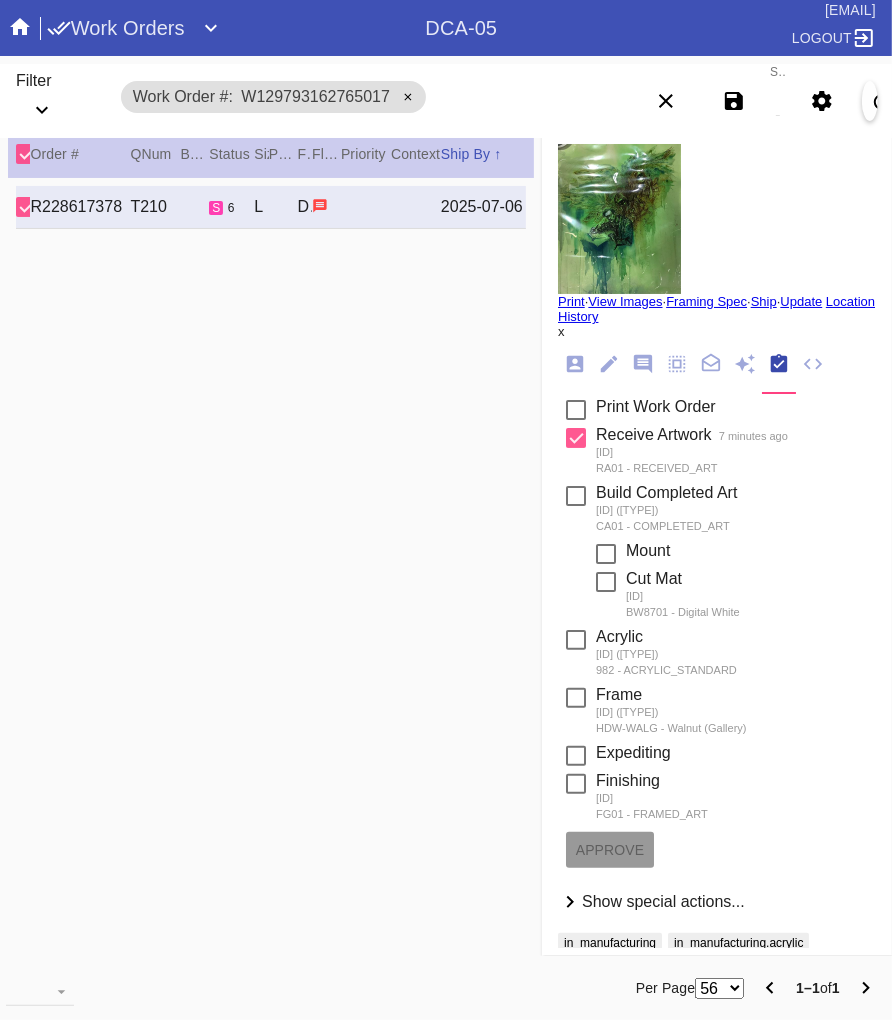 click on "Search W129793162765017" at bounding box center (778, 101) 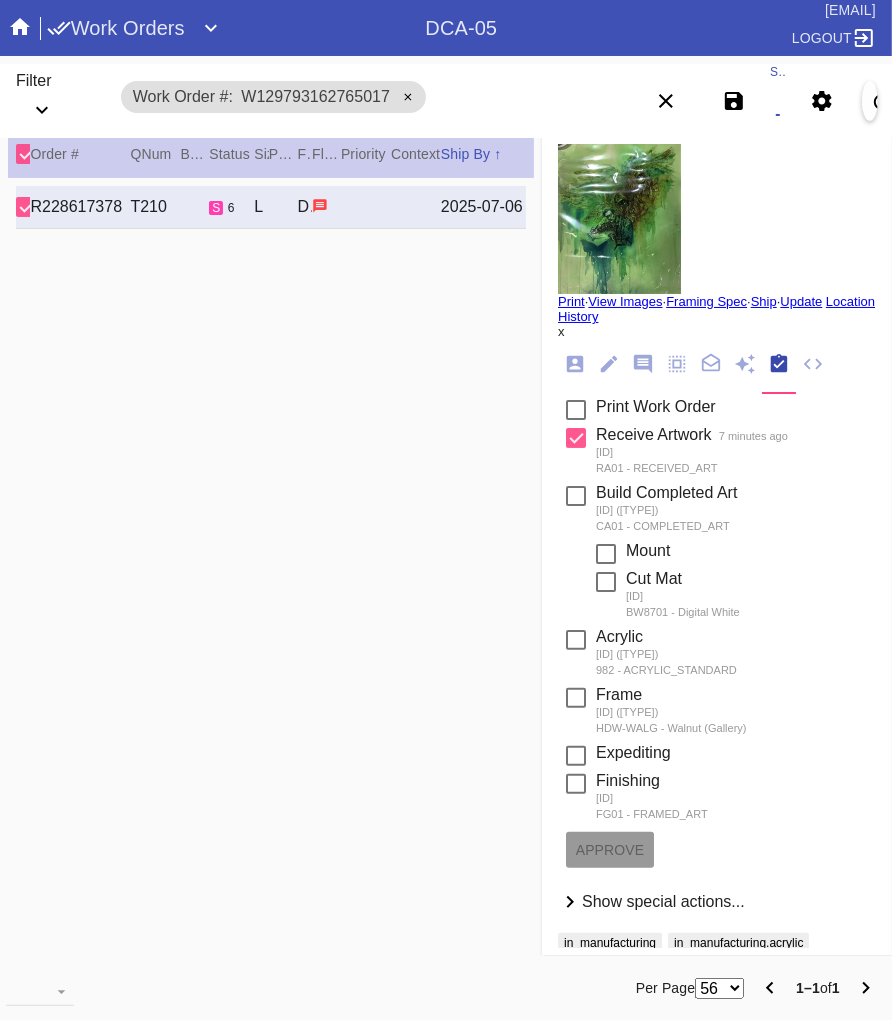 click on "W129793162765017" at bounding box center (778, 101) 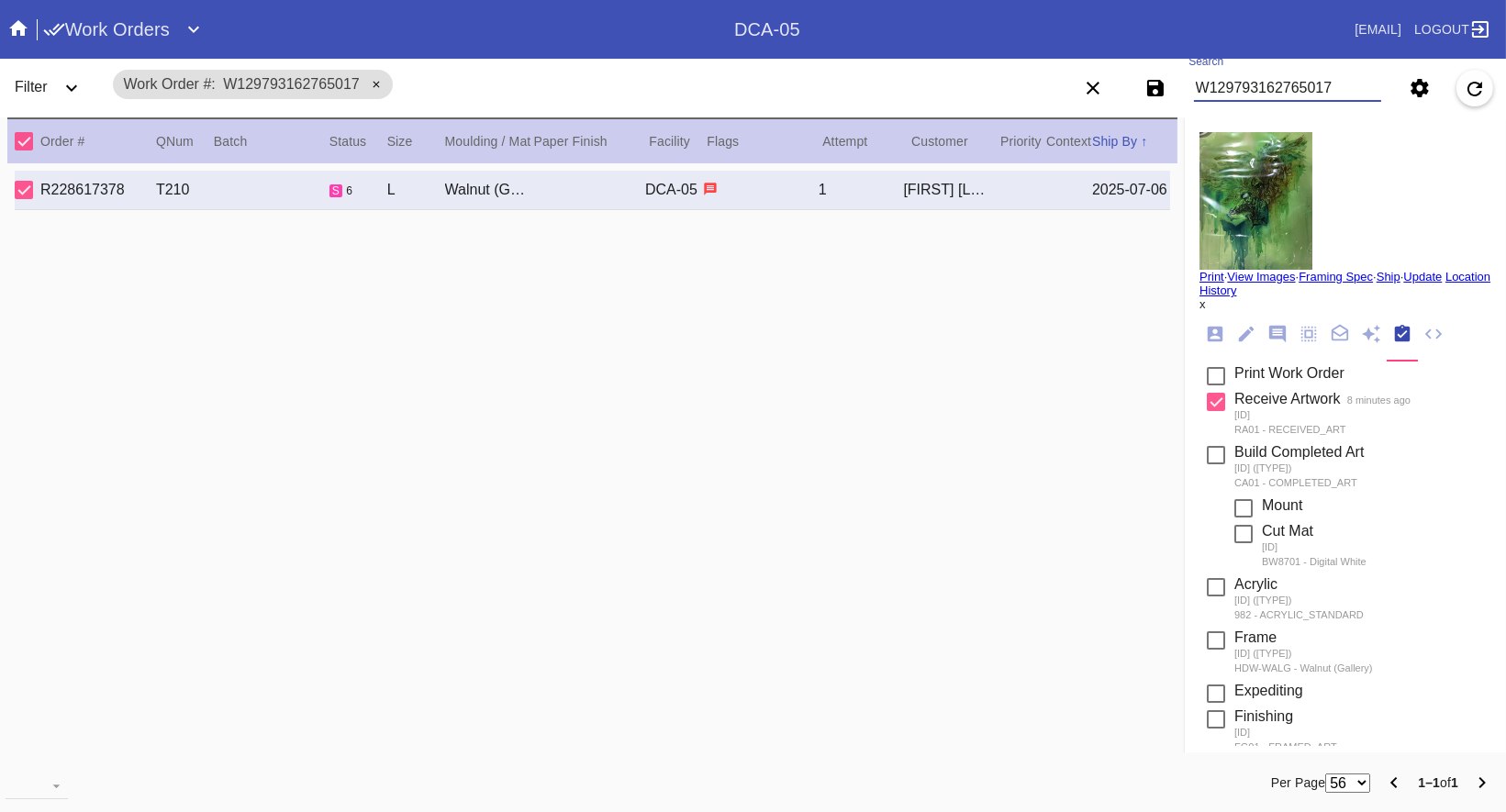click on "W129793162765017" at bounding box center (1288, 88) 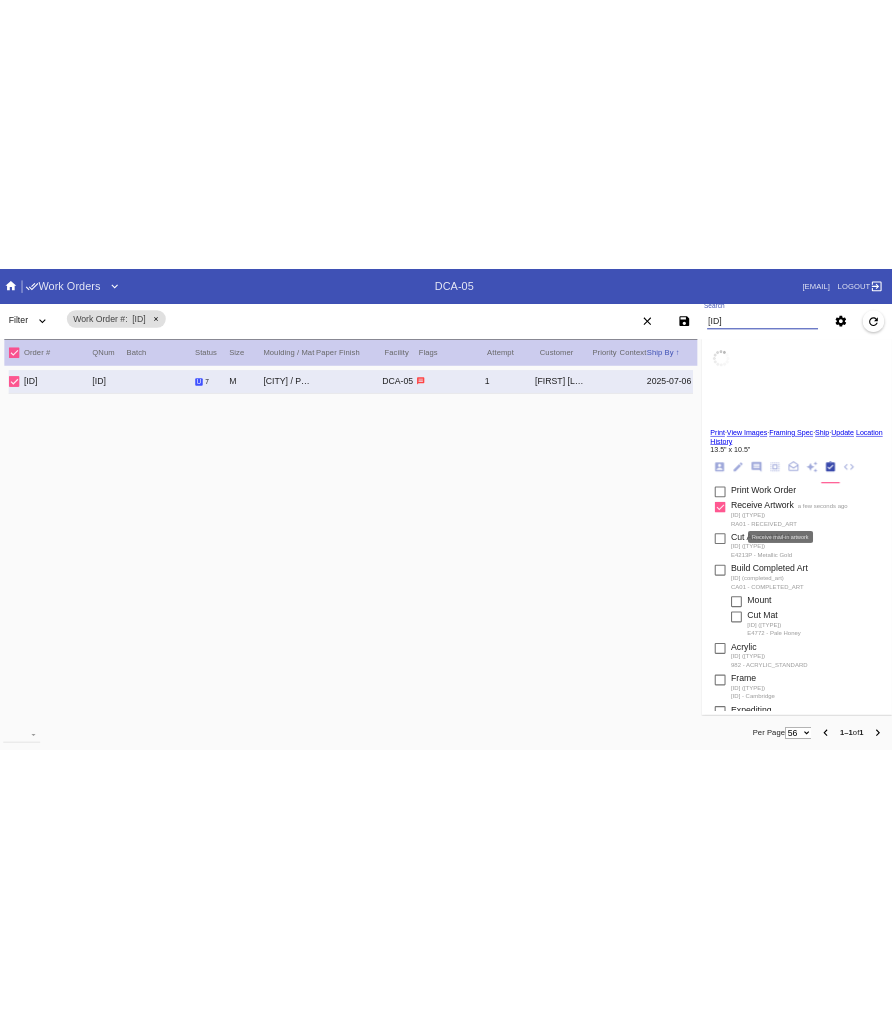 scroll, scrollTop: 206, scrollLeft: 0, axis: vertical 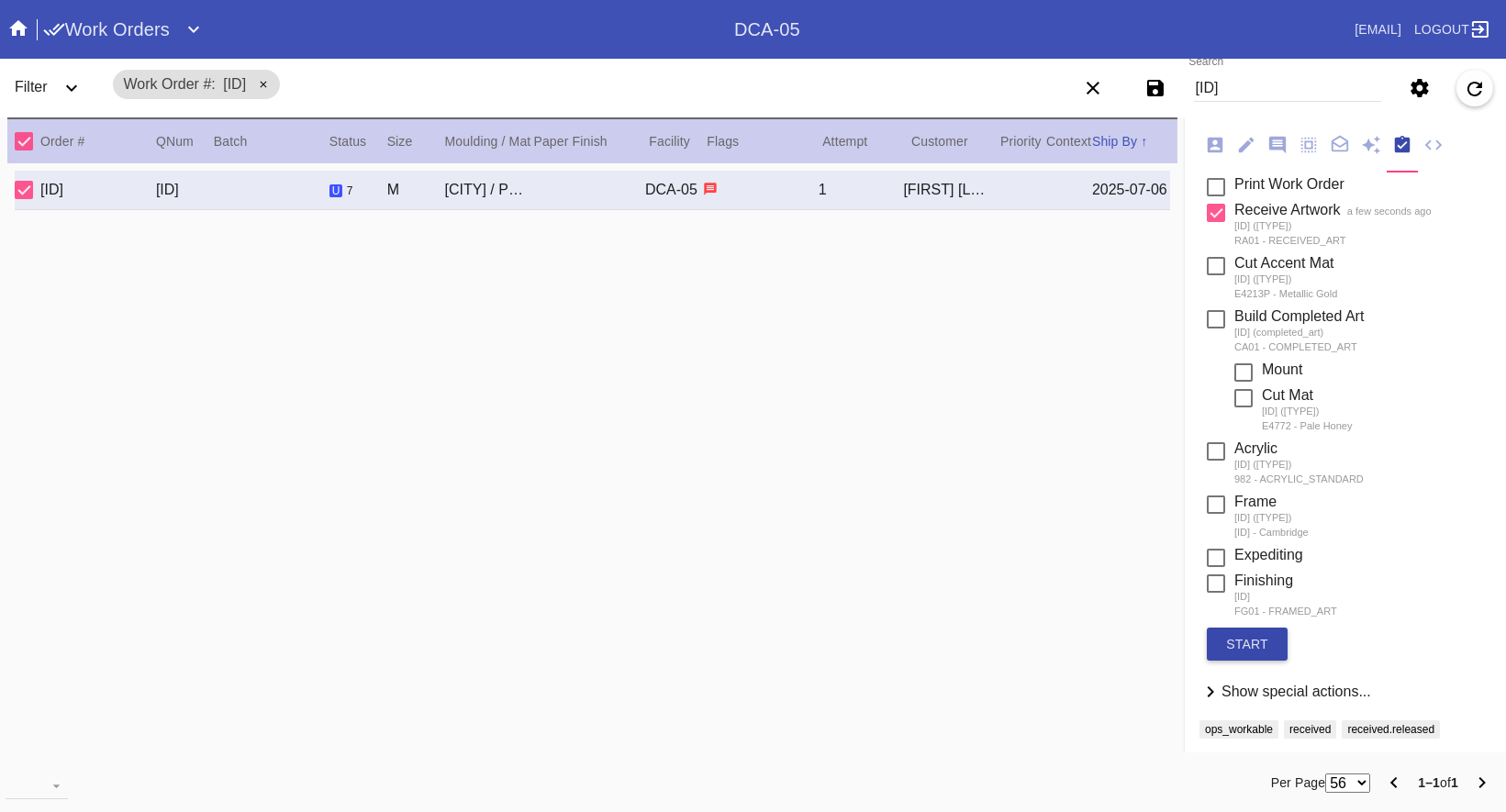 click on "start" at bounding box center (1247, 644) 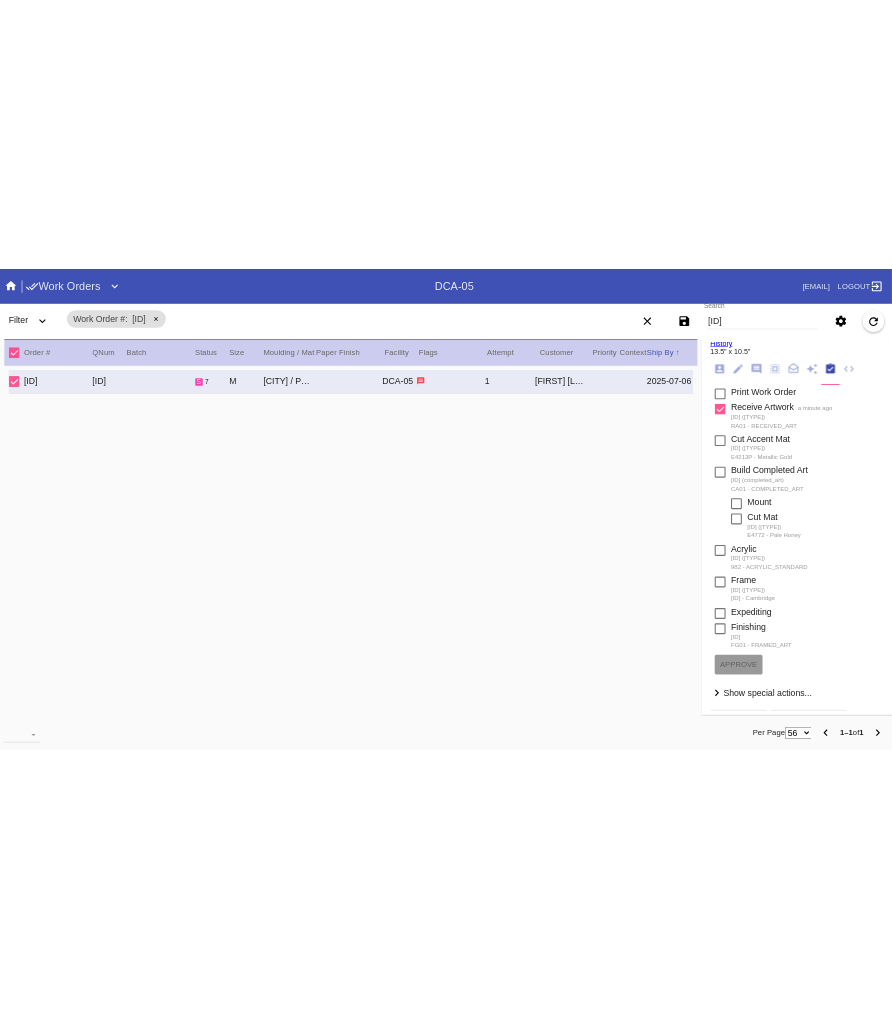 scroll, scrollTop: 206, scrollLeft: 0, axis: vertical 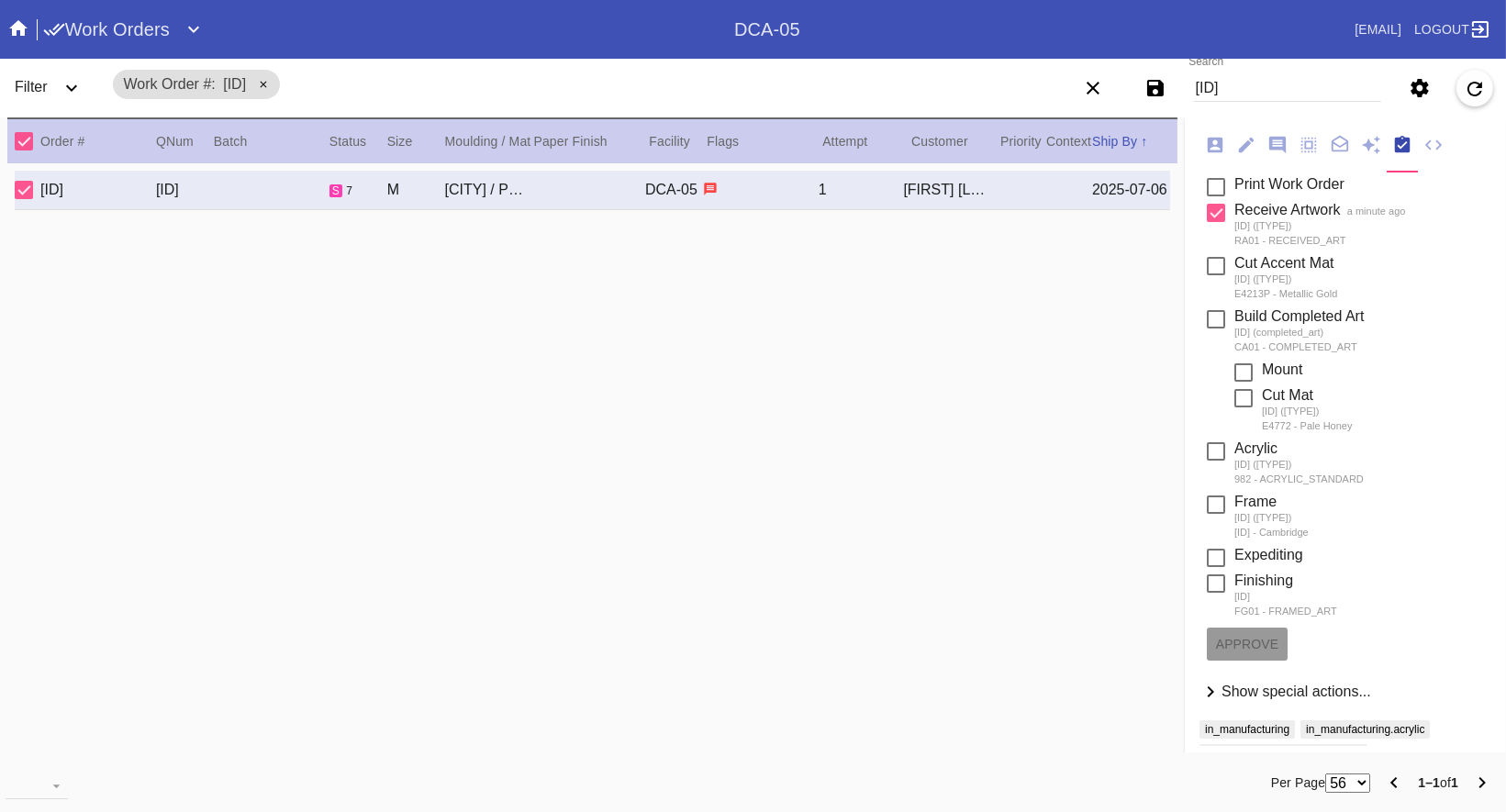 click on "[NUMBER]" at bounding box center [1288, 88] 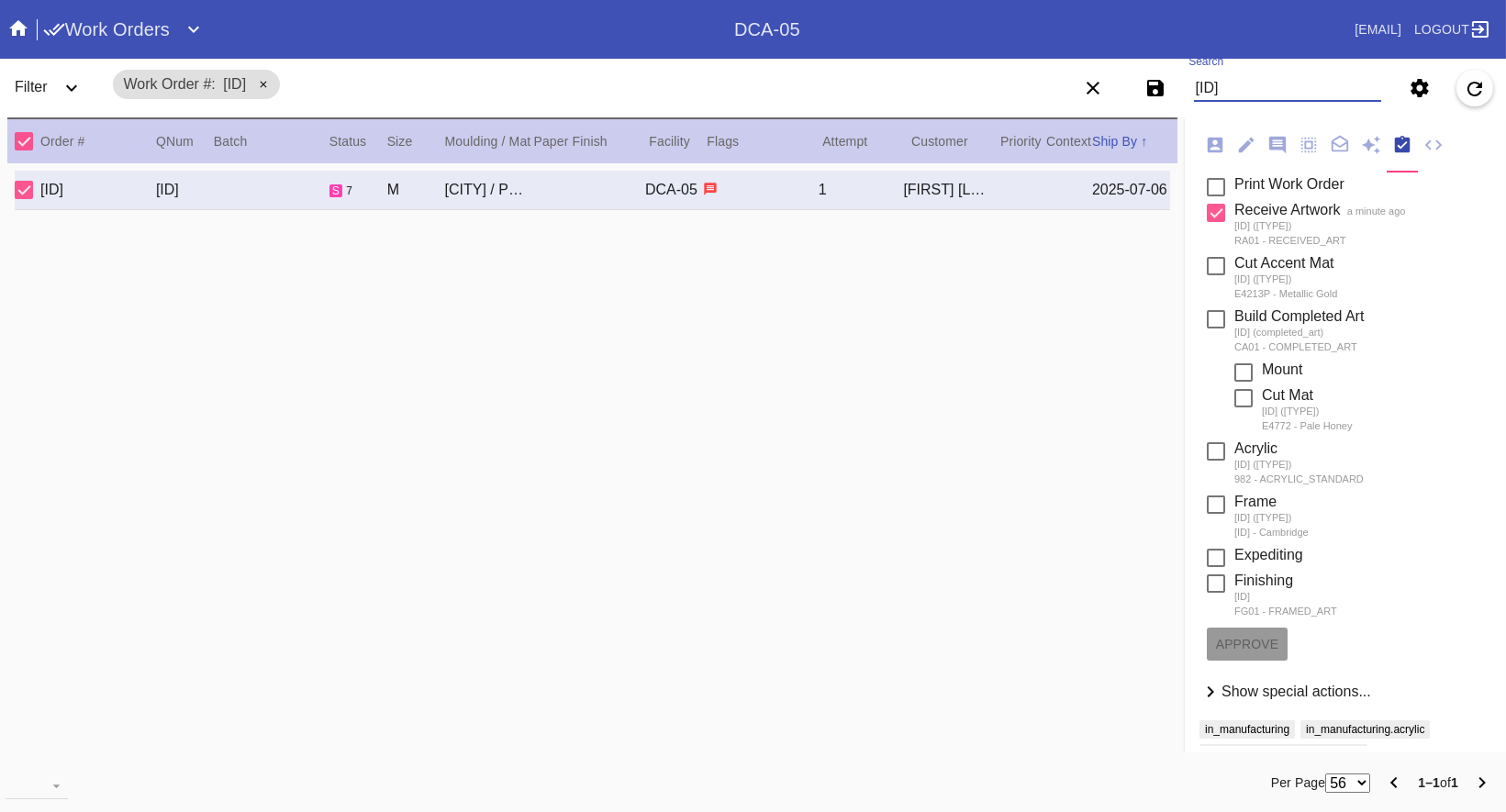 click on "[ID]" at bounding box center (1288, 88) 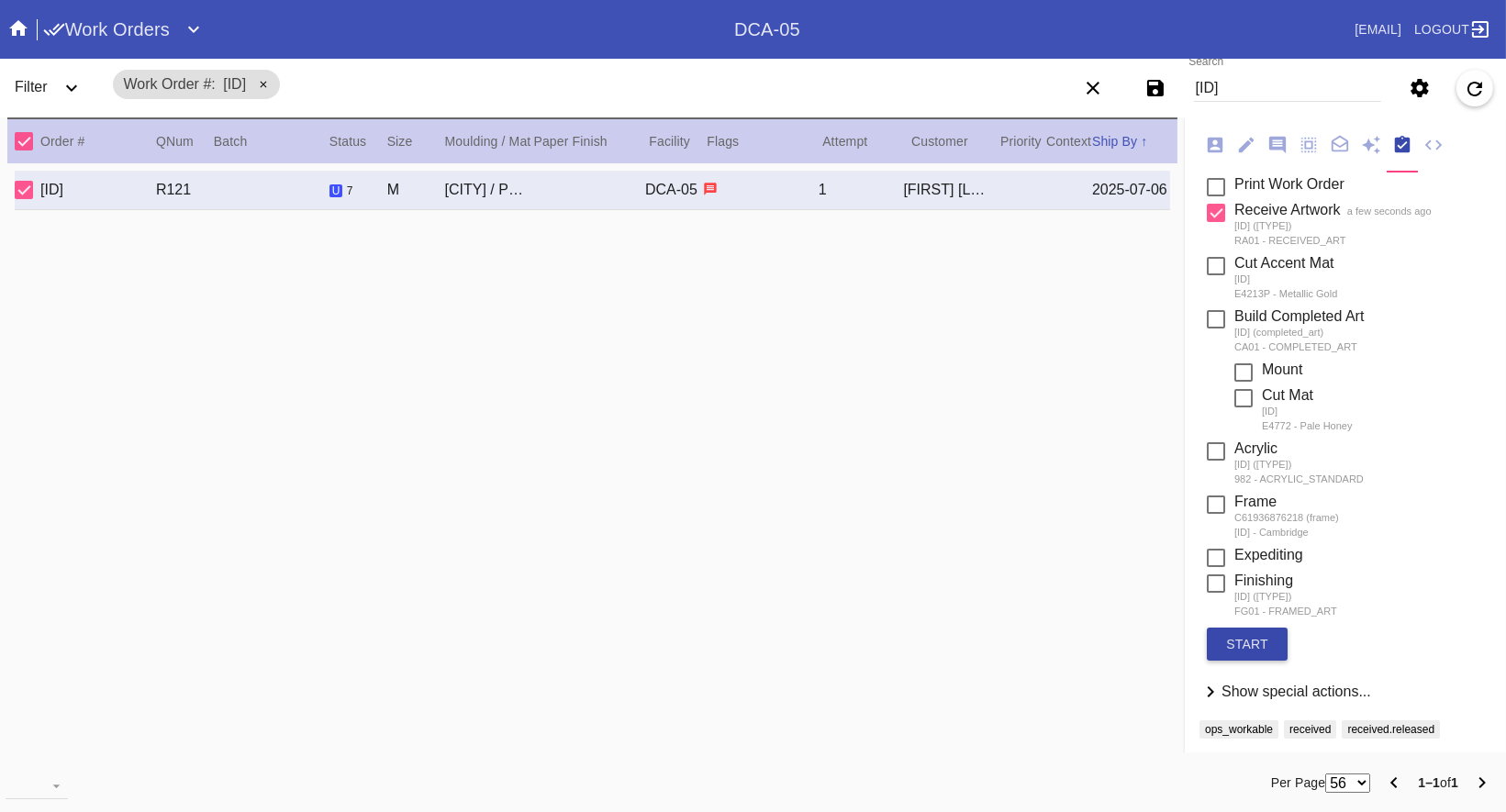 click on "start" at bounding box center [1247, 644] 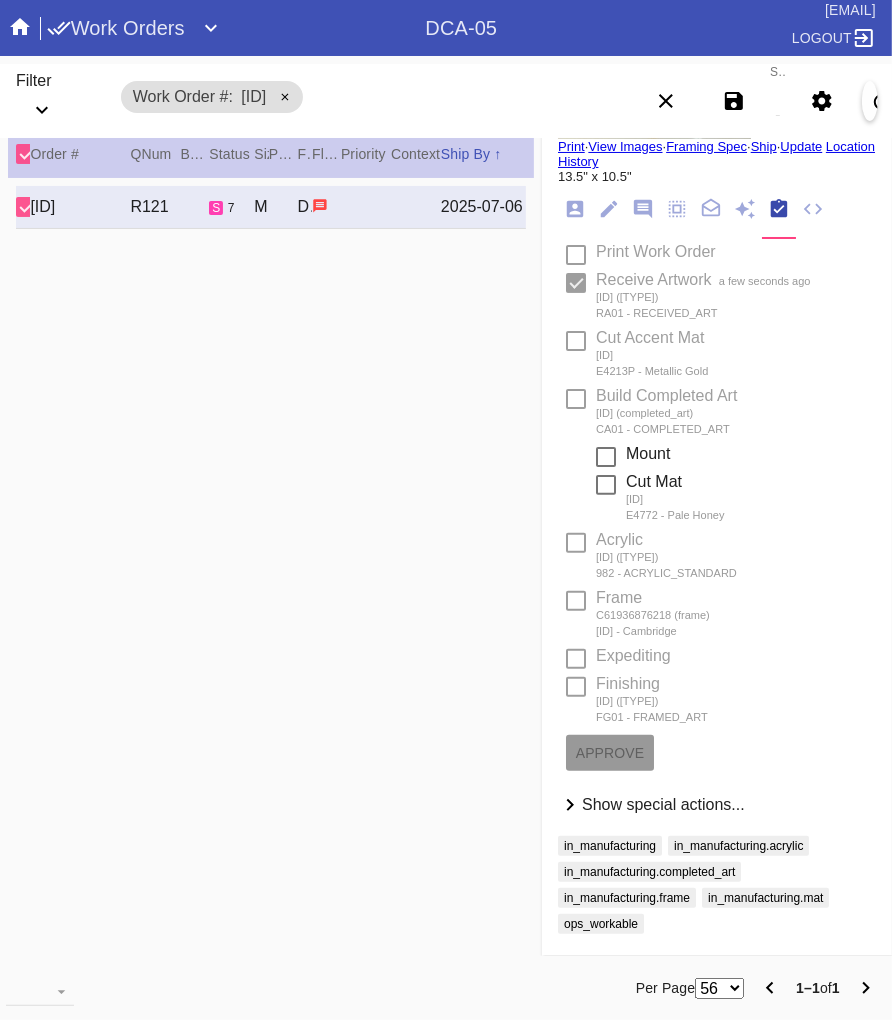 scroll, scrollTop: 148, scrollLeft: 0, axis: vertical 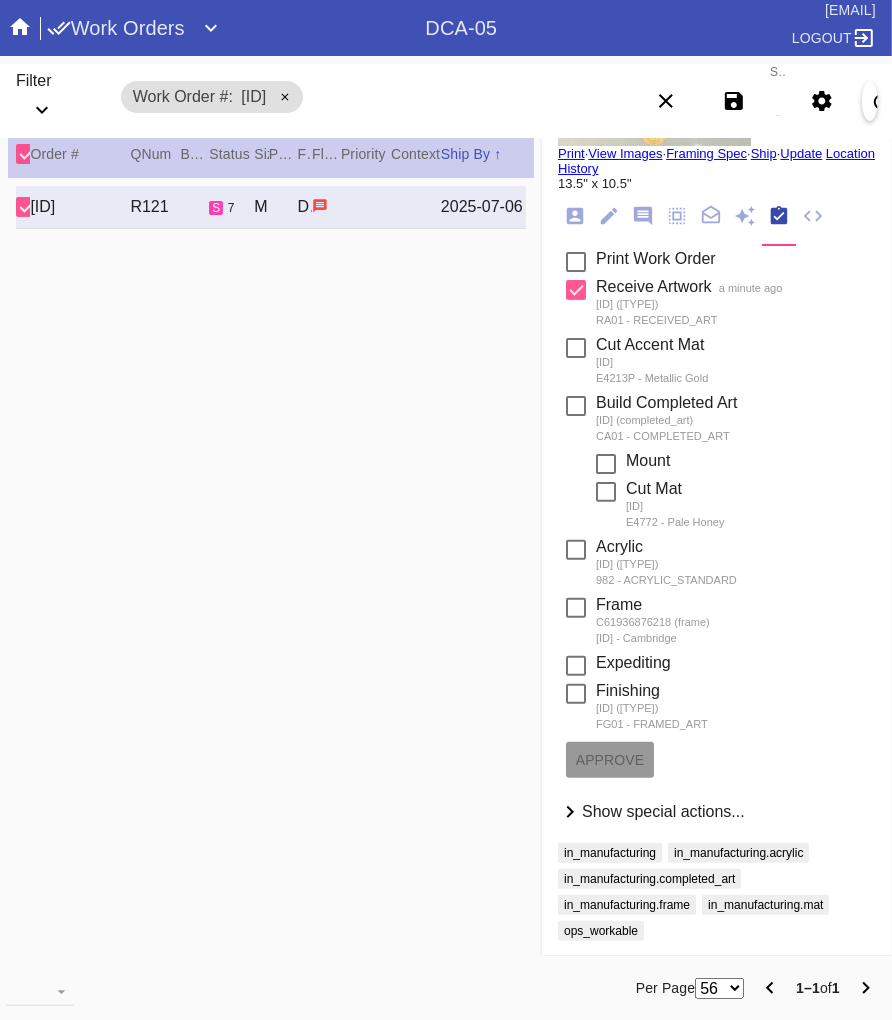 drag, startPoint x: 597, startPoint y: 226, endPoint x: 602, endPoint y: 235, distance: 10.29563 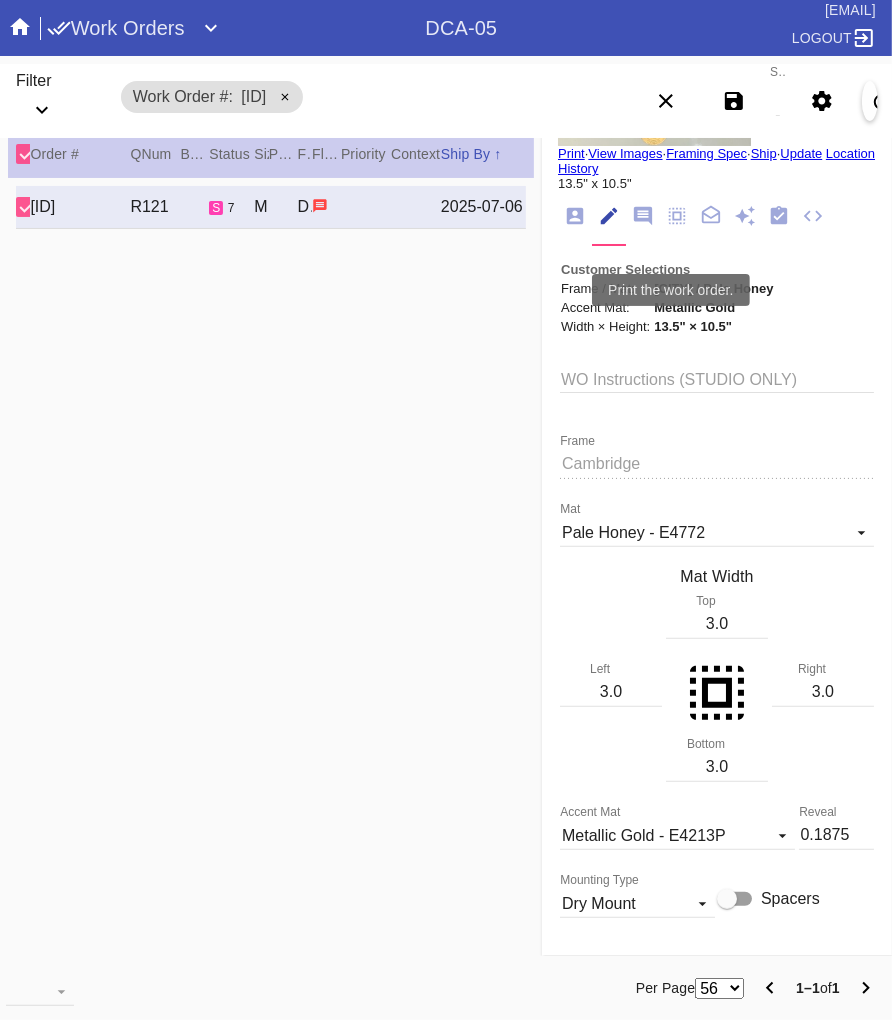 scroll, scrollTop: 73, scrollLeft: 0, axis: vertical 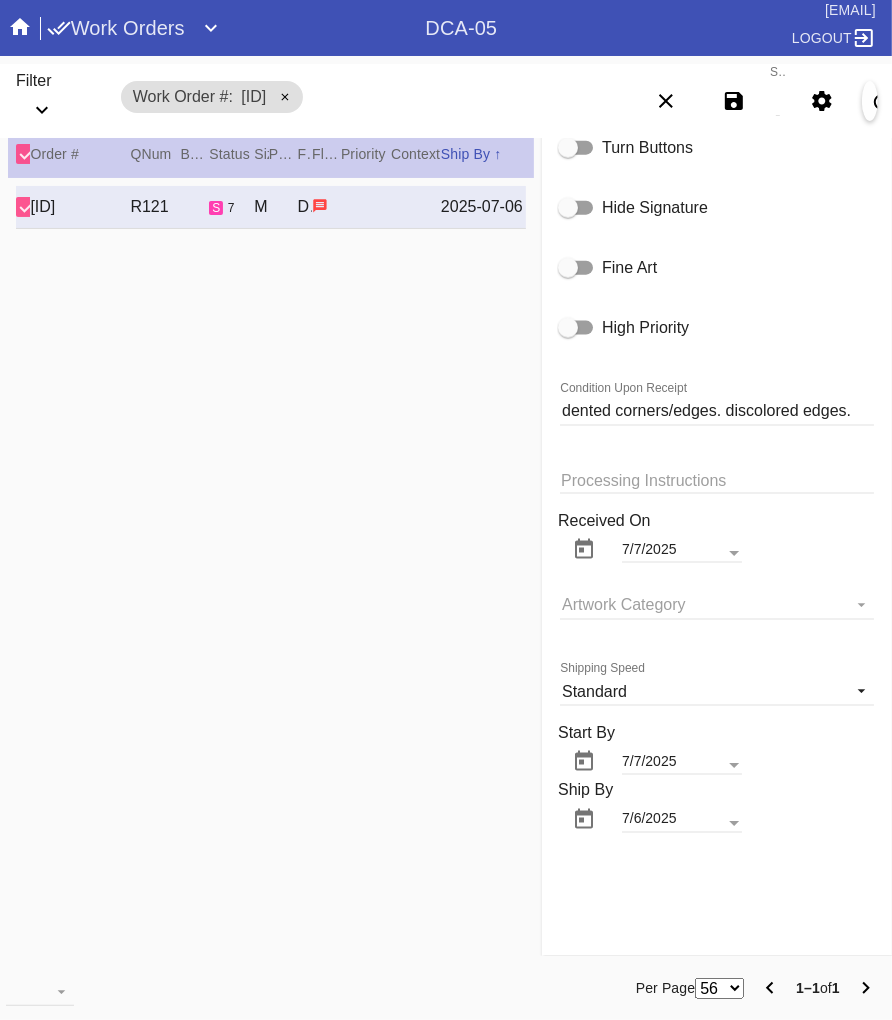 click on "dented corners/edges. discolored edges." at bounding box center [717, 411] 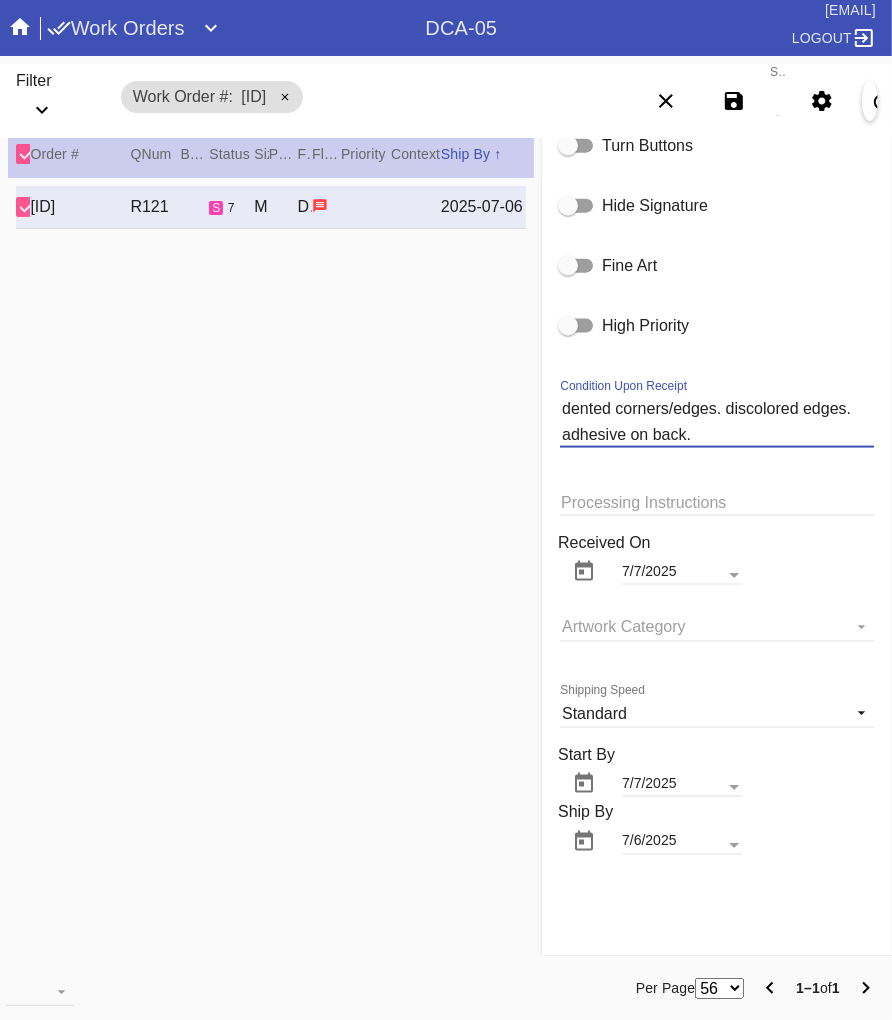 type on "dented corners/edges. discolored edges. adhesive on back." 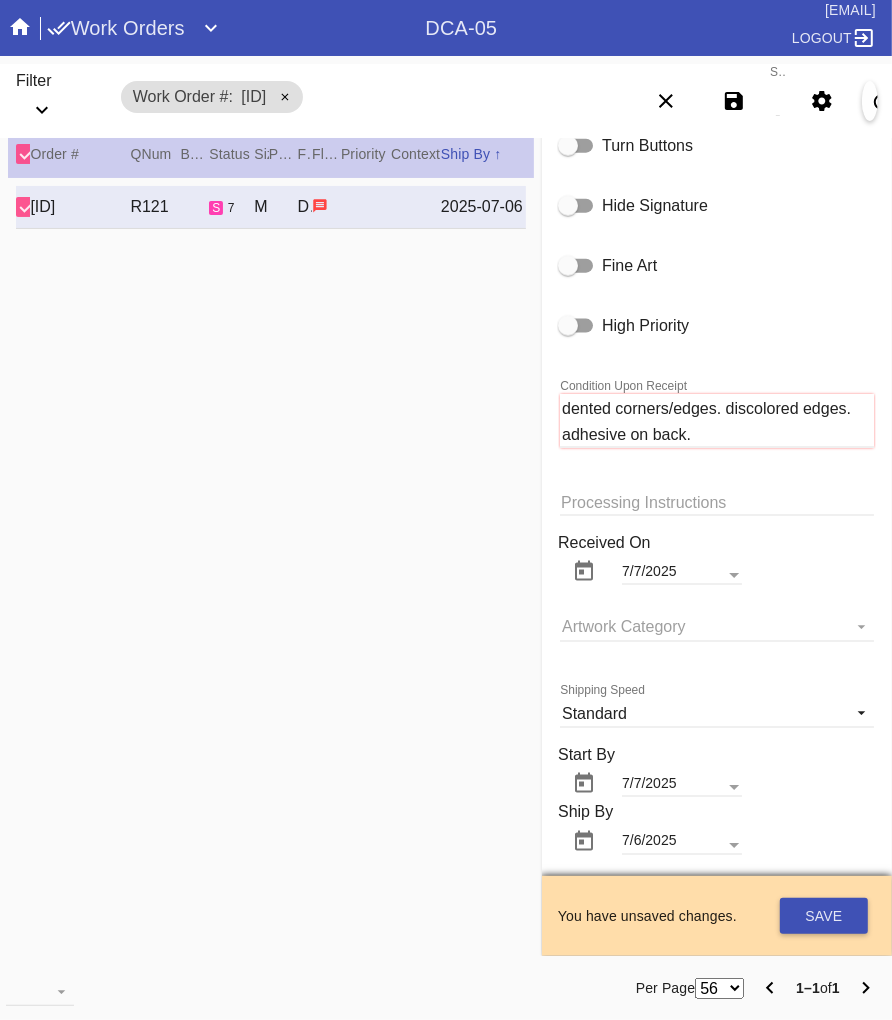 click on "WO Instructions (STUDIO ONLY) Frame Sonoma Mat Pale Honey - E4772 Acrylic - ACRY01 Black with Black Core, novacore - 5089 Black - BL42 Black - Linen - 5560 Black Oversized - BLOV-1 Blue Floral Mat - FL01 Blue - Linen - 11-076 Blush - BW9571C Bottle Blue - BW334 Brazilian White, novacore - E4346 Brulée - E4770 Burgundy - BW038 Burgundy Mini Stripe - MSBG Burgundy Mini Stripe - Horizontal - MSBG-H Burgundy Mini Stripe Horizontal - Oversized - MSBG-OS-H Burgundy Mini Stripe - Oversized - MSBG-OS Cake - E4203 Camel - Linen - 5561 Canvas - CV62 Chai - 11-080 Chocolate - 11-065 Cool Gray - BW802 Cool White - 8 Ply - 229502 Corner Garden Landscape - KV02-L Cream - Linen - 5632 Dark Green - E4804P Dark Olive - 11-071 Denim - 11-074 Designer's Choice Mat - DC52 Digital White - BW8701 Digital White Oversized - BW8701O Dove White - BW222 Dove White Oversized - BW222O Dusty Blue - 11-073 Fabric White - SRM3567 Fabric White Oversized - SRM3567O Fern - 11-063 Float Mounting (+$25) - Float Flour White - E4065 Gray - GY32" at bounding box center (717, -1) 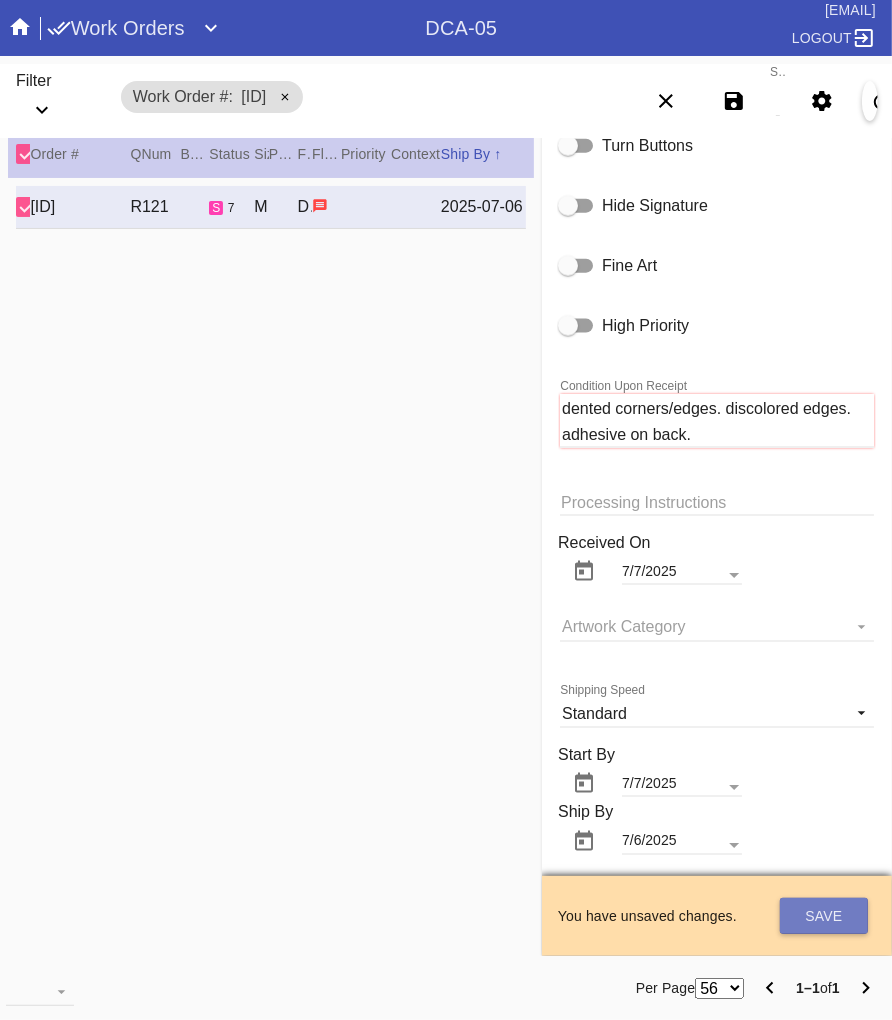 click on "Save" at bounding box center (824, 916) 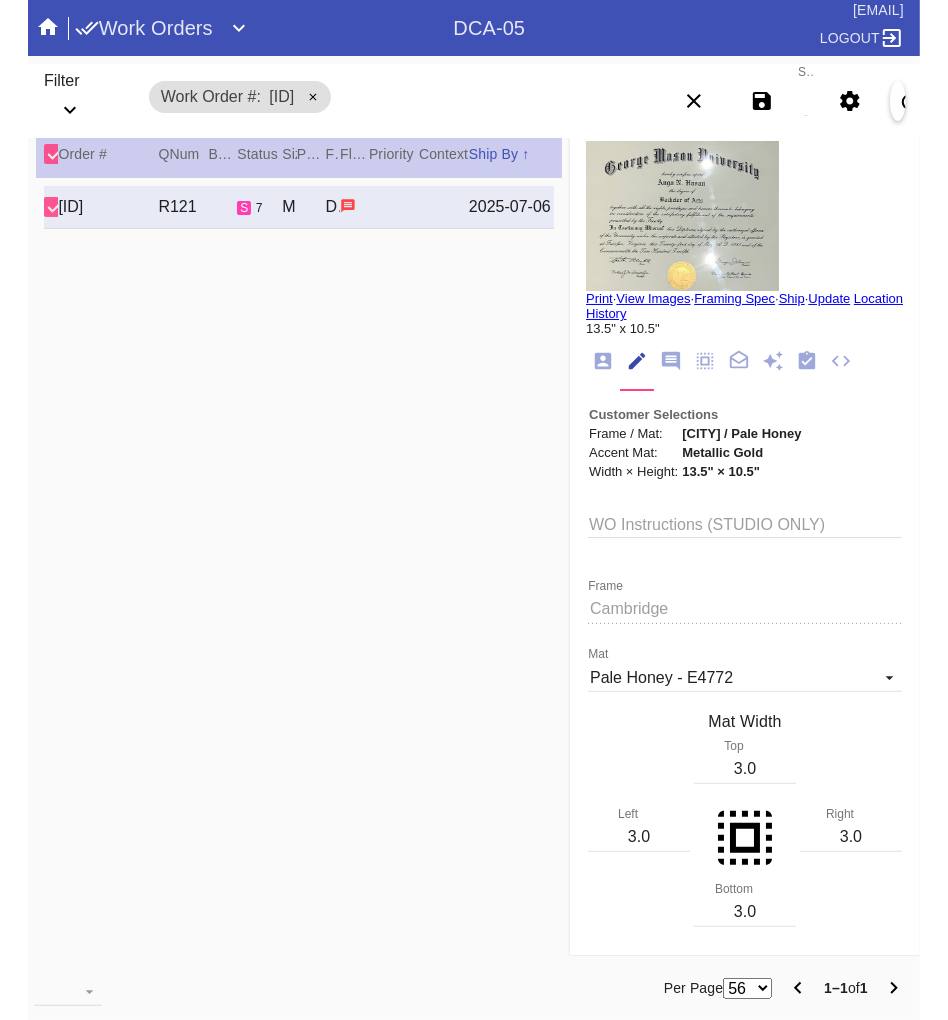scroll, scrollTop: 0, scrollLeft: 0, axis: both 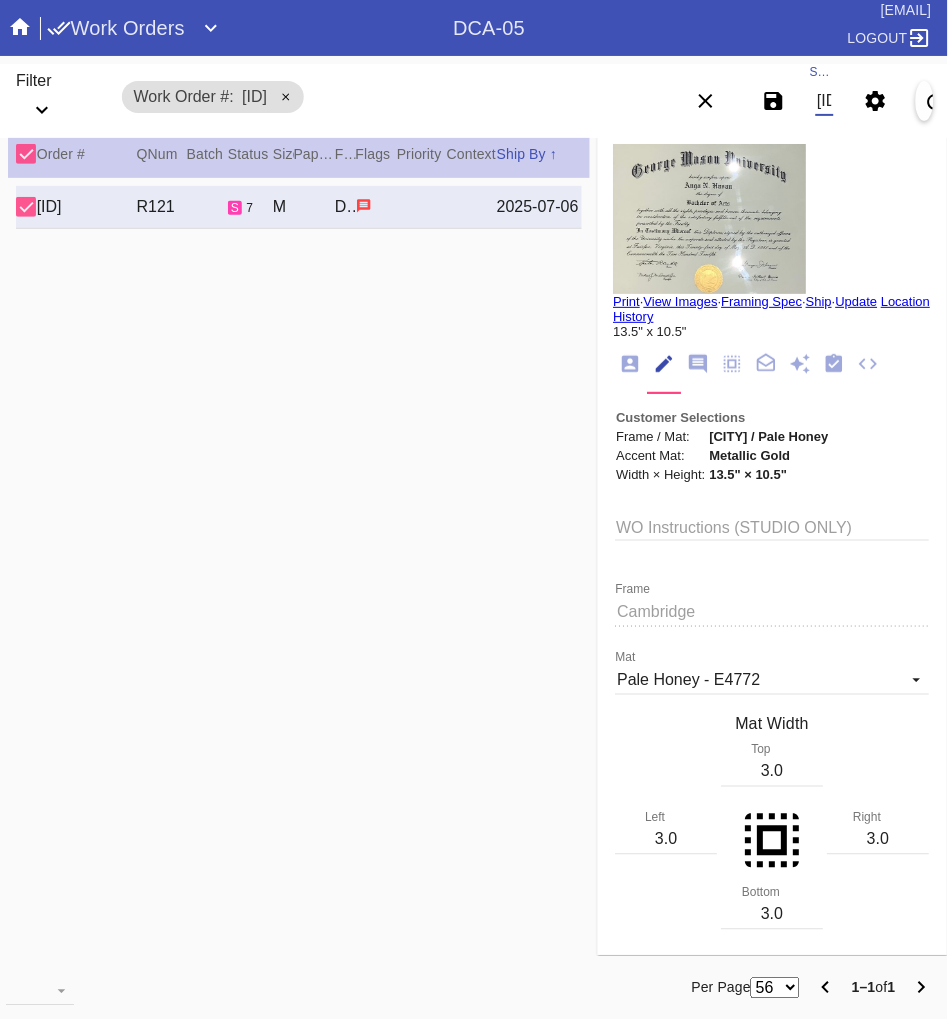 click on "[DRIVER_LICENSE]" at bounding box center (825, 101) 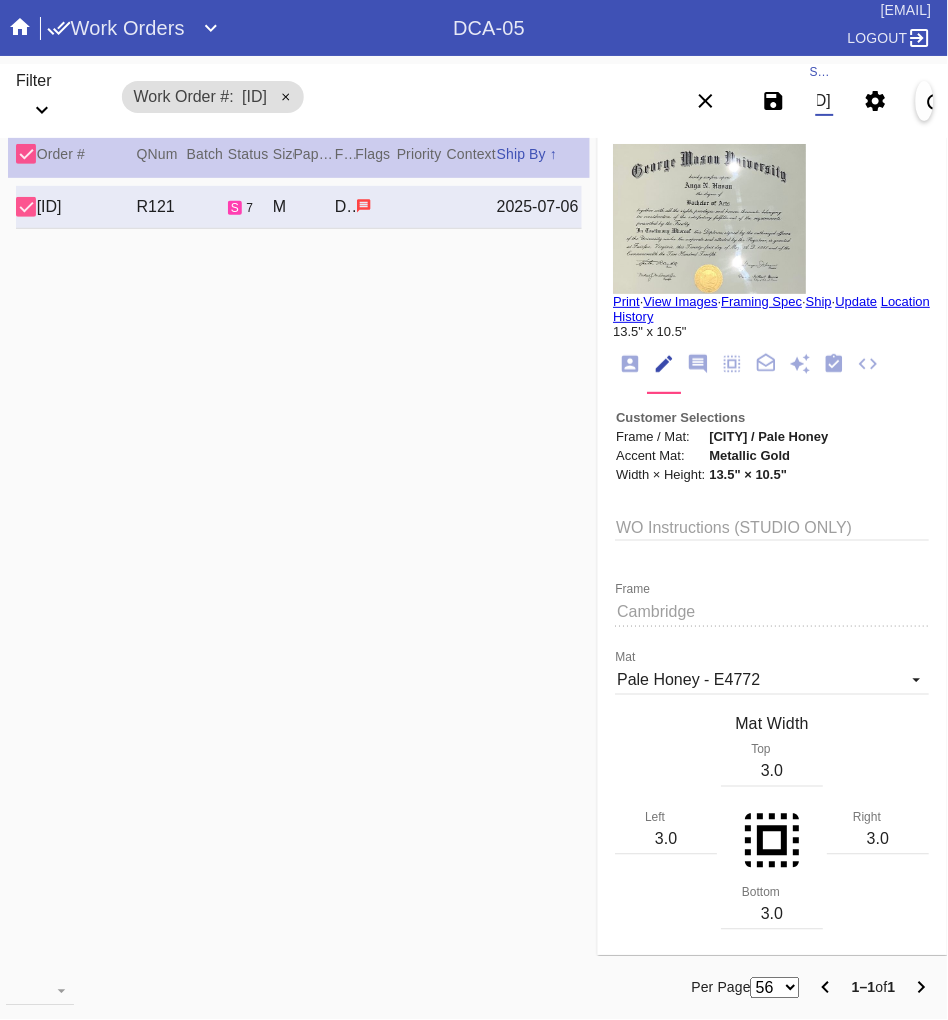 type on "W914079872796849" 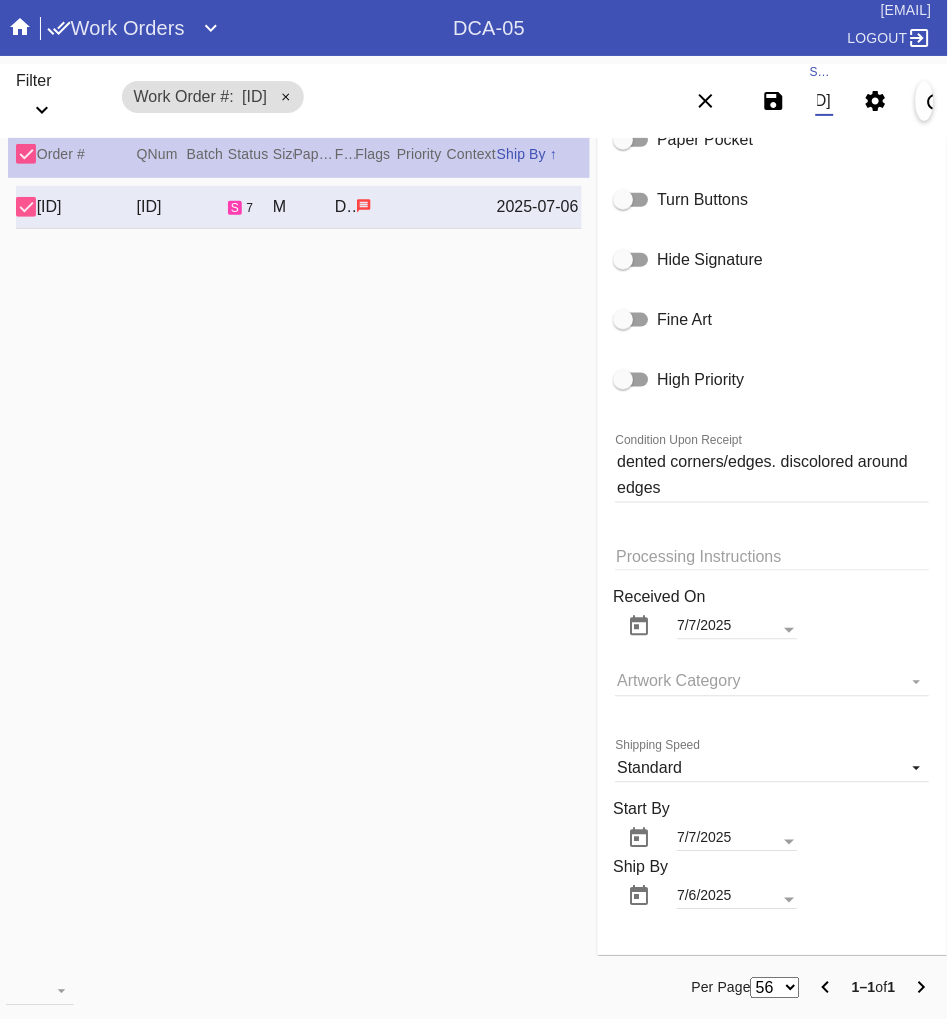 scroll, scrollTop: 1380, scrollLeft: 0, axis: vertical 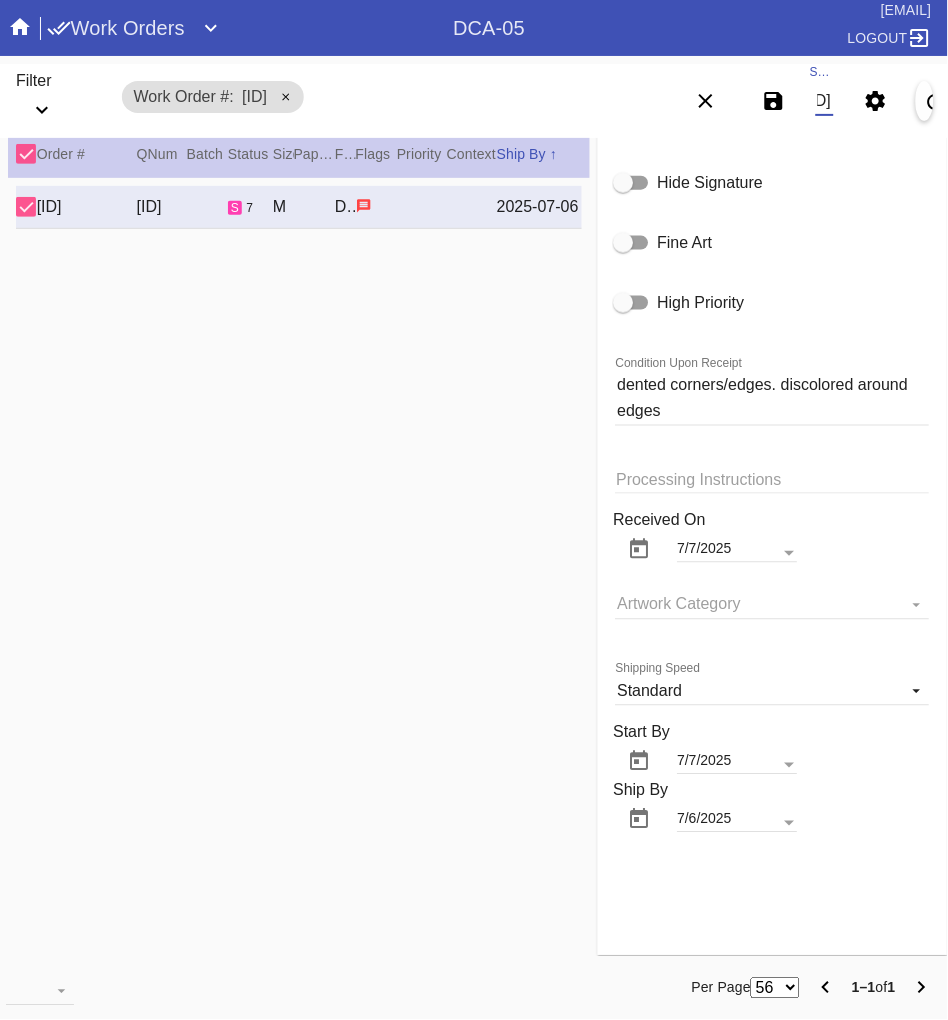 click on "dented corners/edges. discolored around edges" at bounding box center (773, 398) 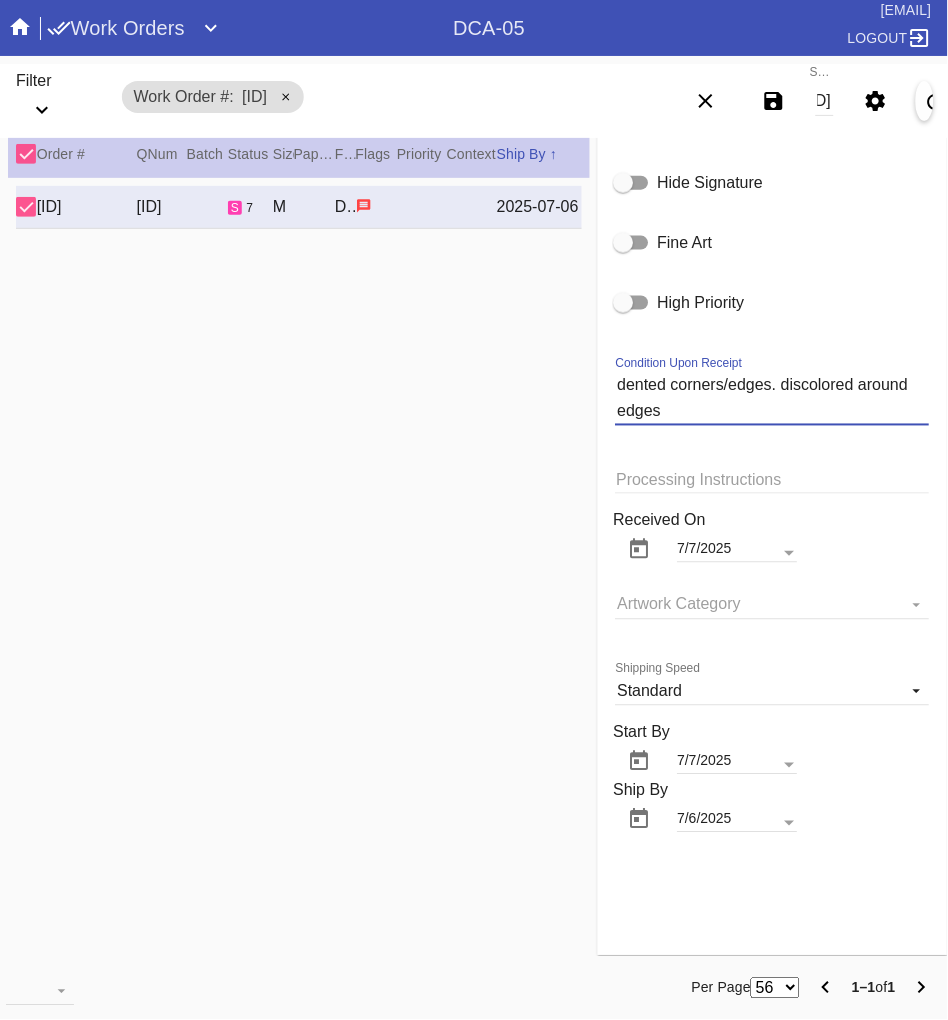 scroll, scrollTop: 0, scrollLeft: 0, axis: both 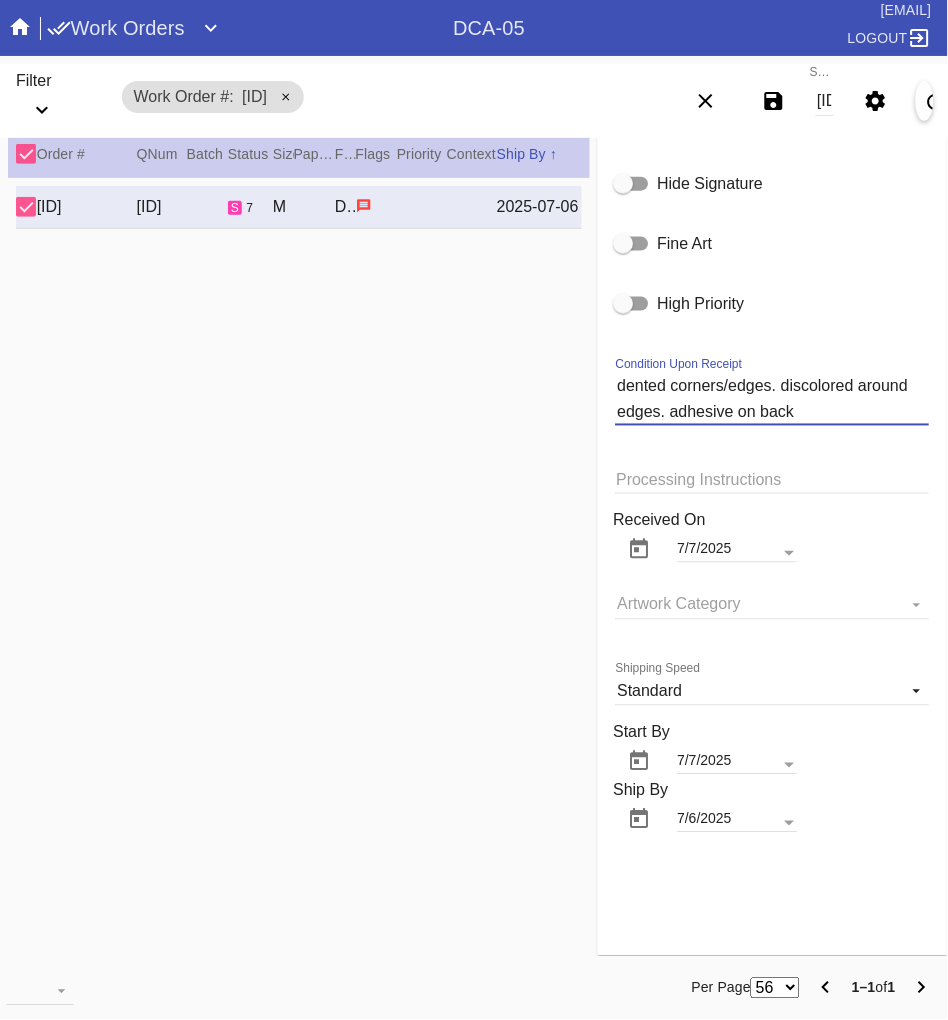 type on "dented corners/edges. discolored around edges. adhesive on back" 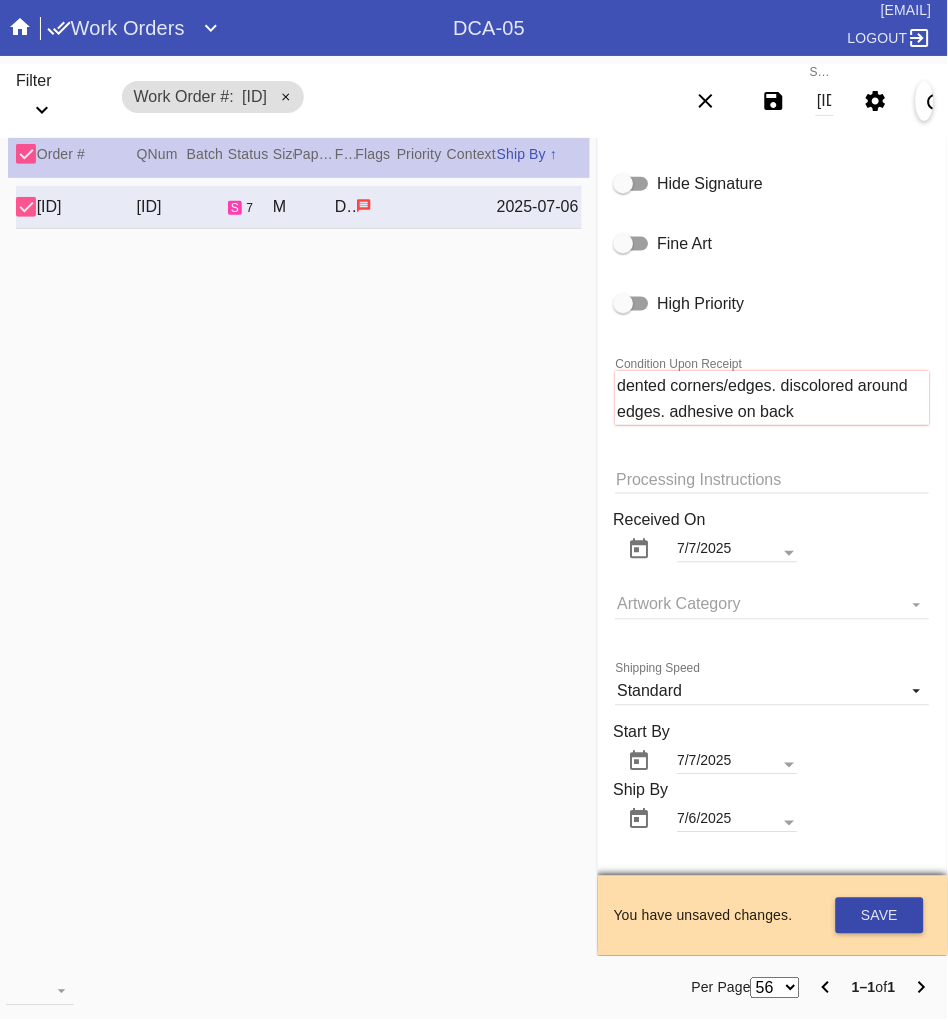 click on "Save" at bounding box center (880, 916) 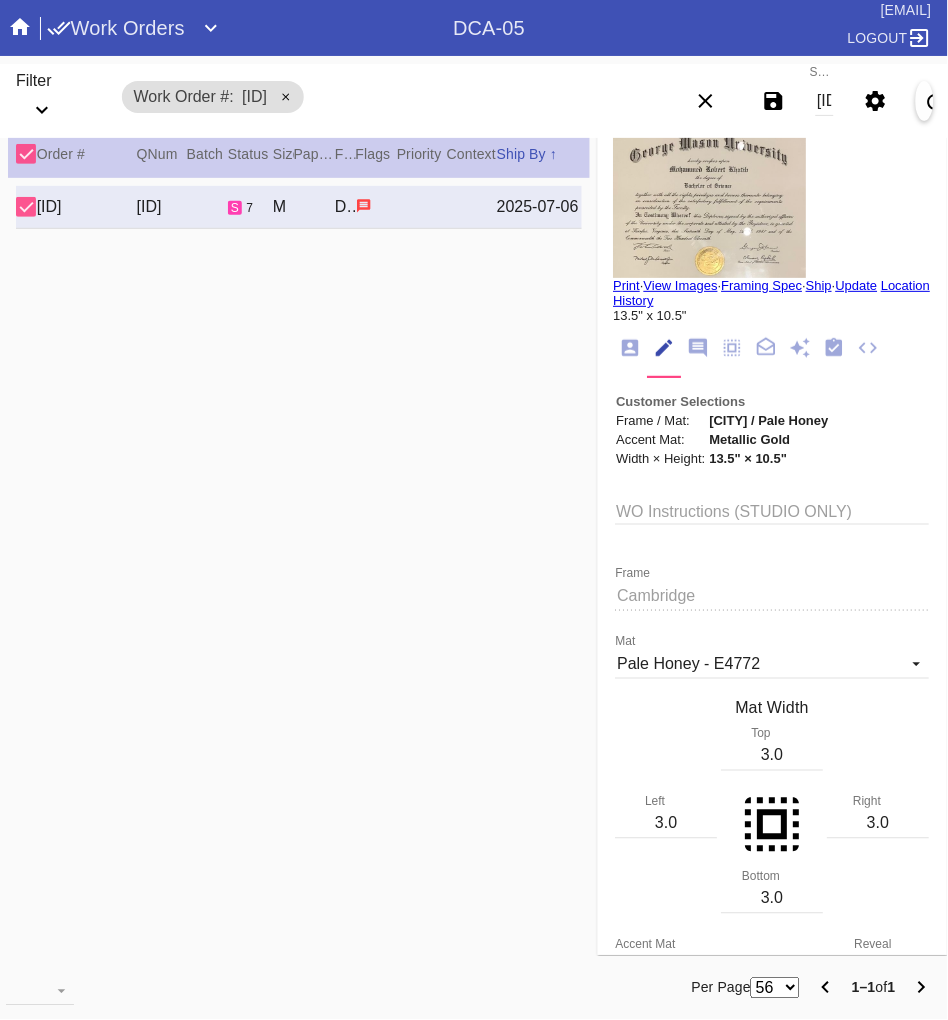 scroll, scrollTop: 0, scrollLeft: 0, axis: both 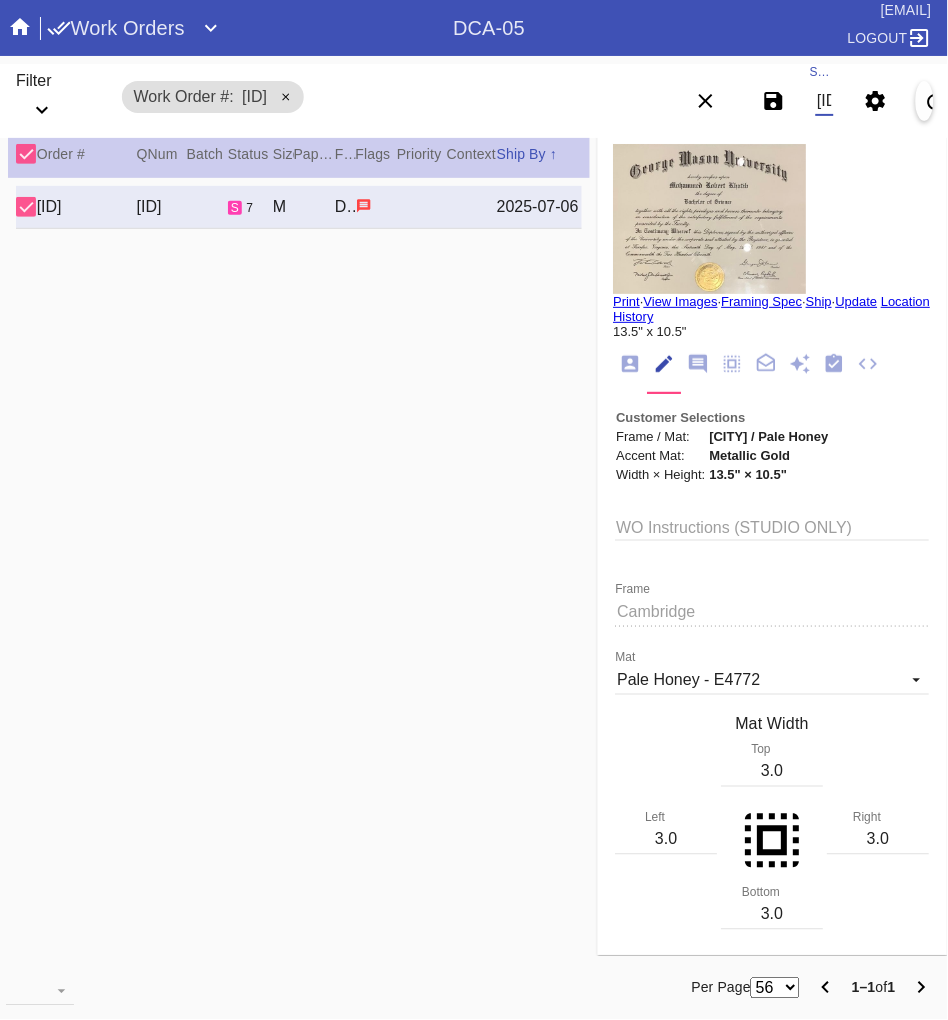 click on "W914079872796849" at bounding box center [825, 101] 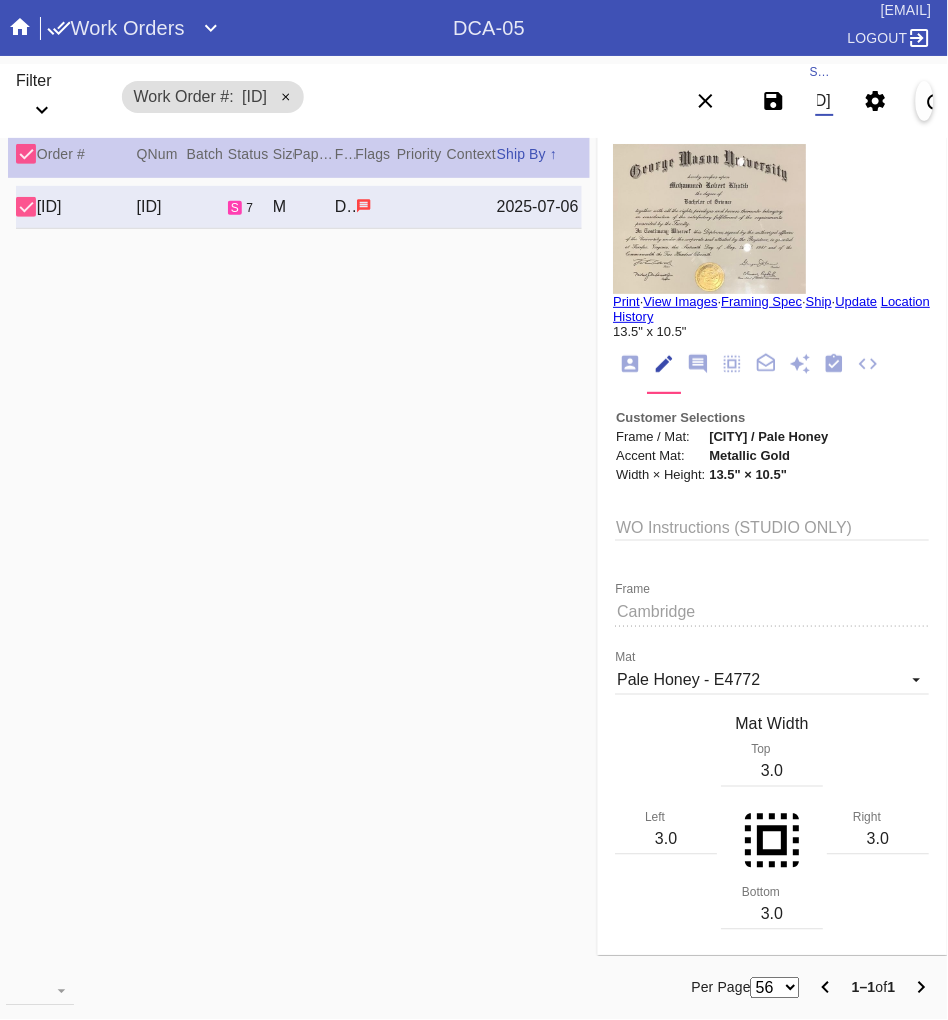 scroll, scrollTop: 0, scrollLeft: 134, axis: horizontal 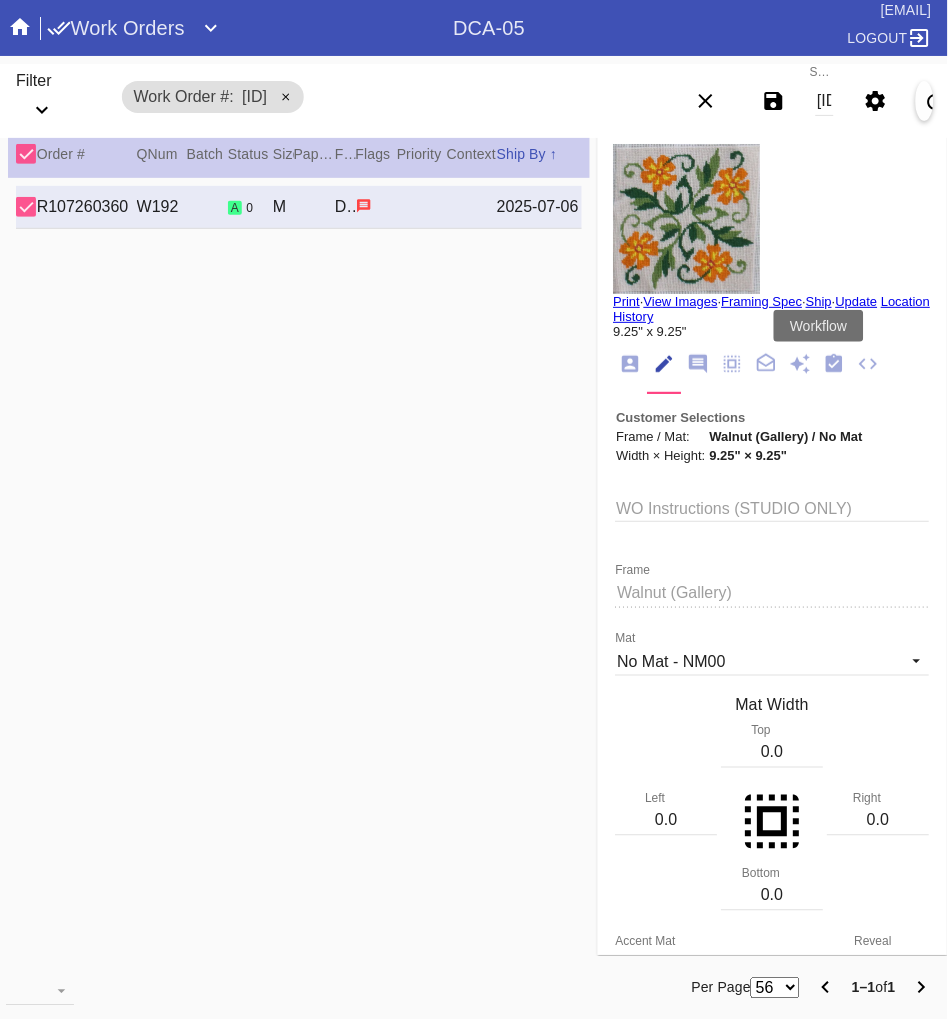 click at bounding box center (835, 364) 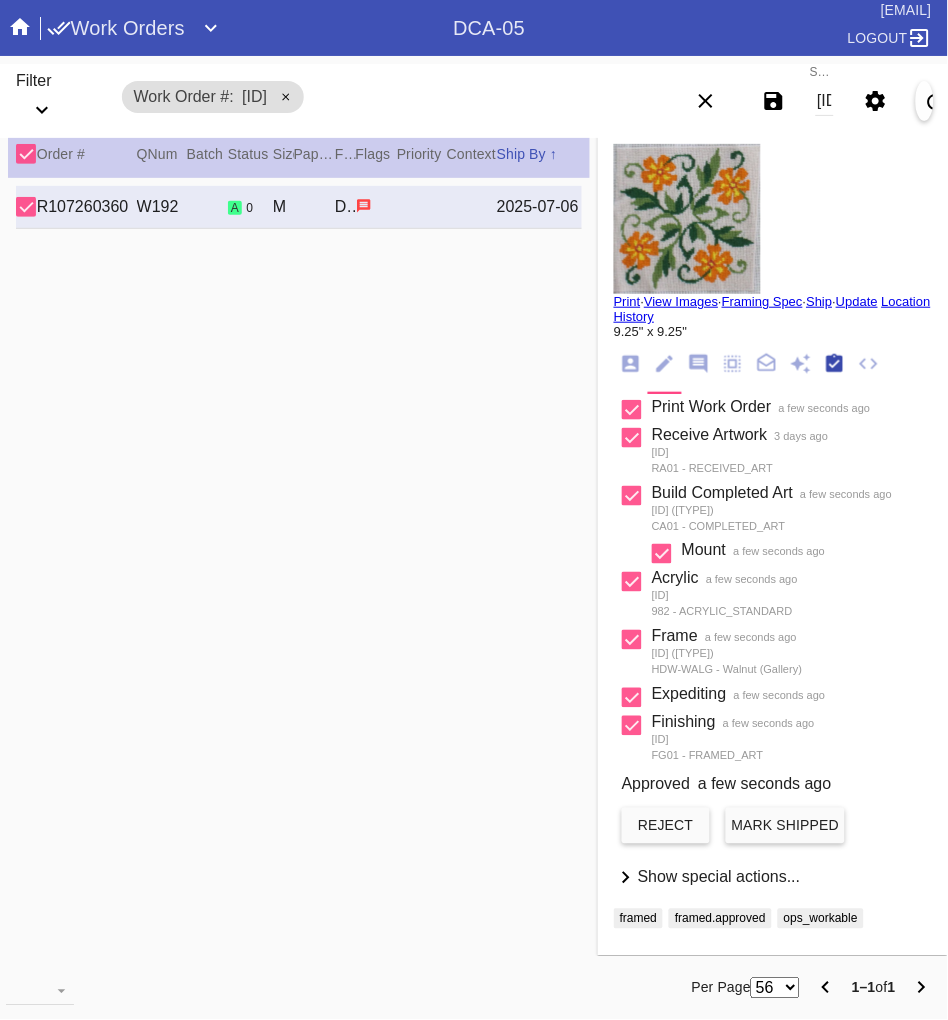 scroll, scrollTop: 316, scrollLeft: 0, axis: vertical 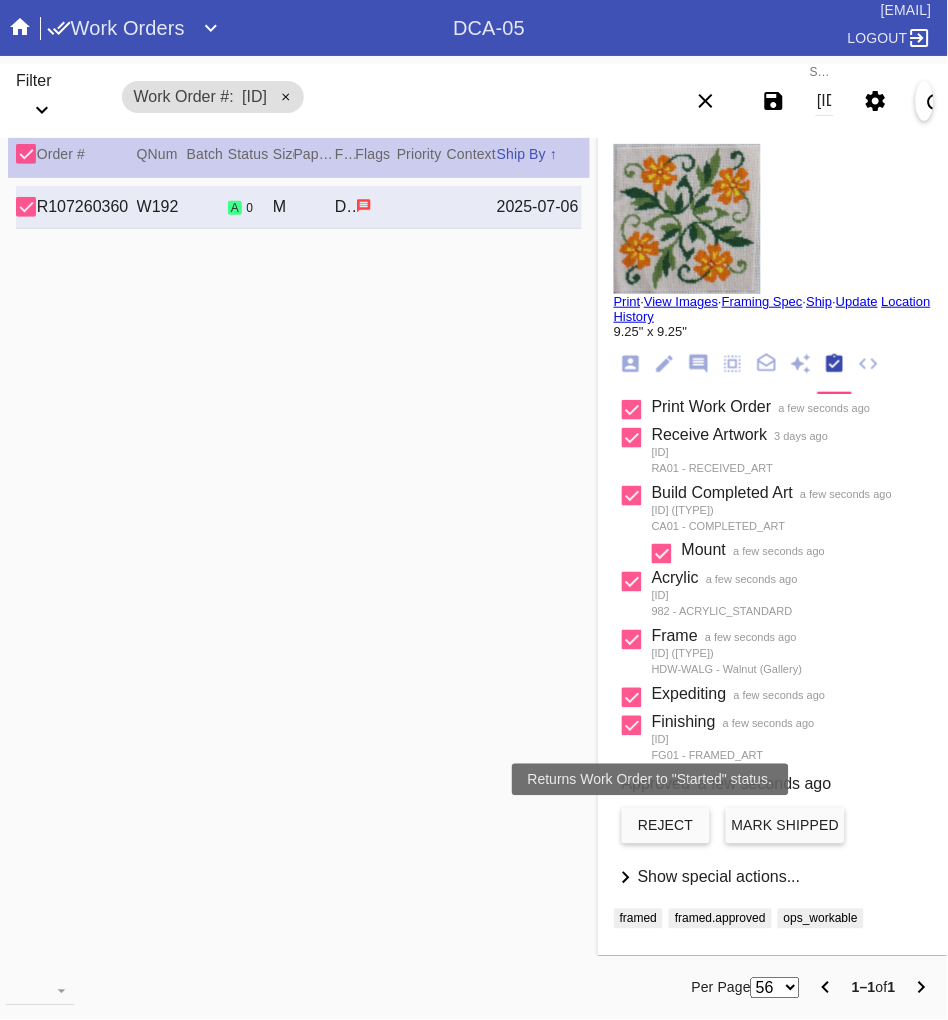 click on "reject" at bounding box center (666, 826) 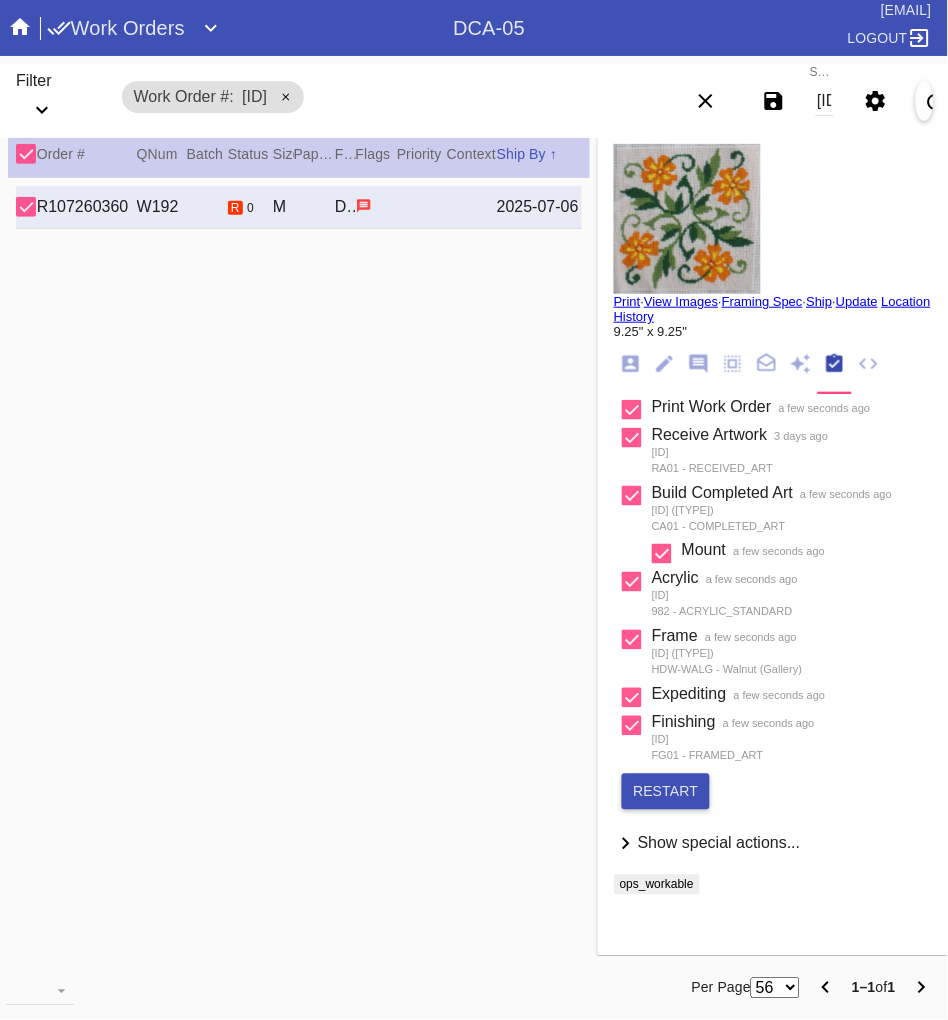 click on "restart" at bounding box center (666, 792) 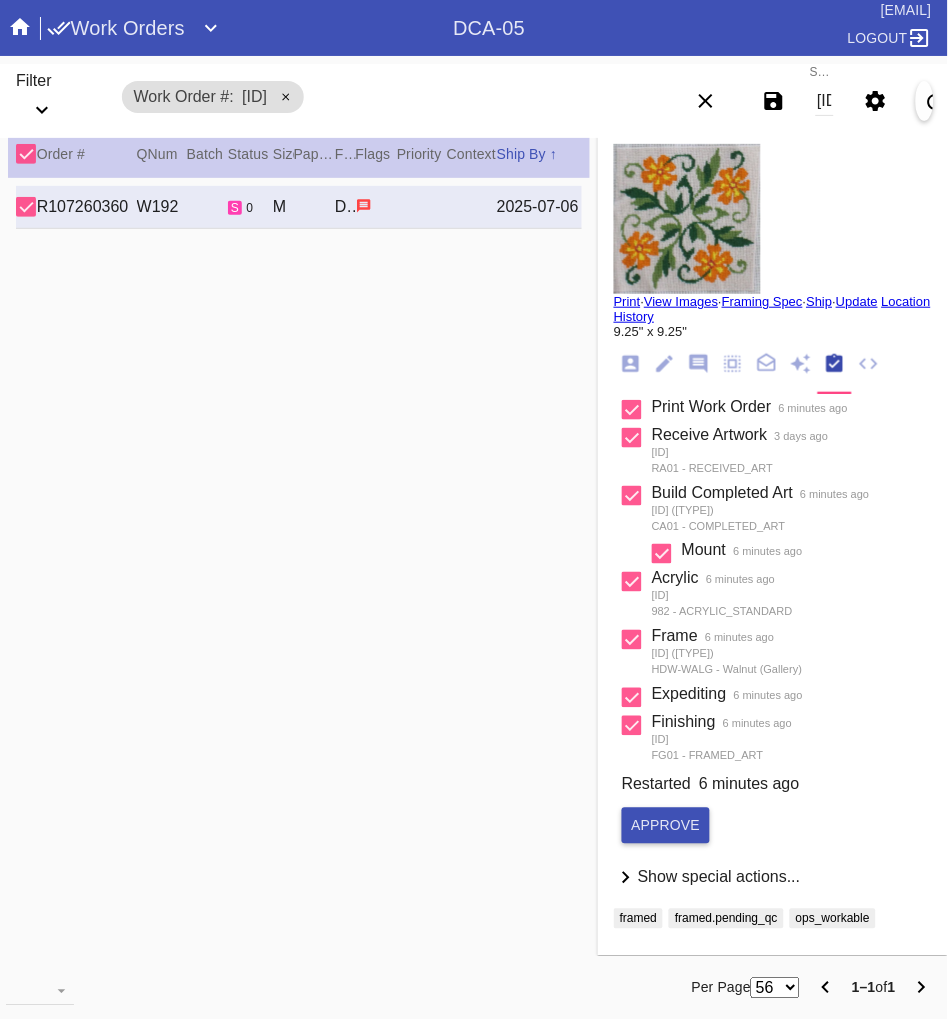 click on "W638467248609795" at bounding box center [825, 101] 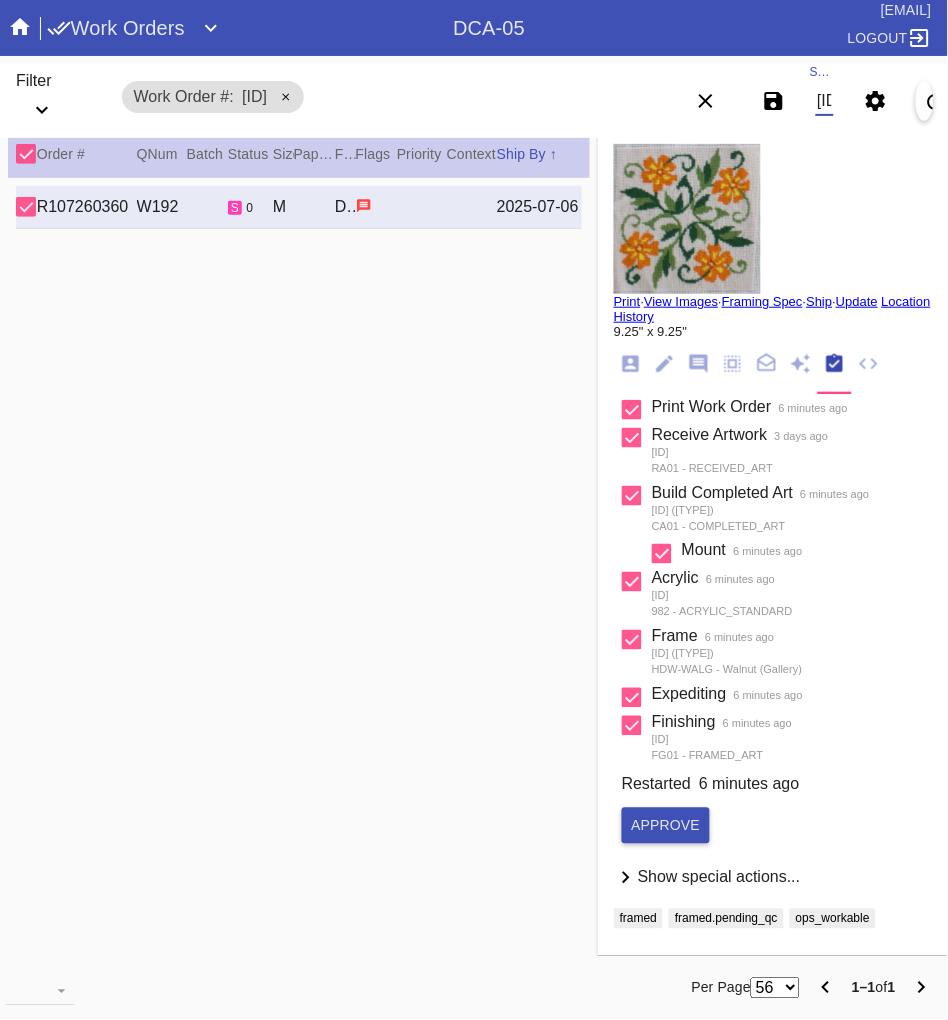 click on "W638467248609795" at bounding box center [825, 101] 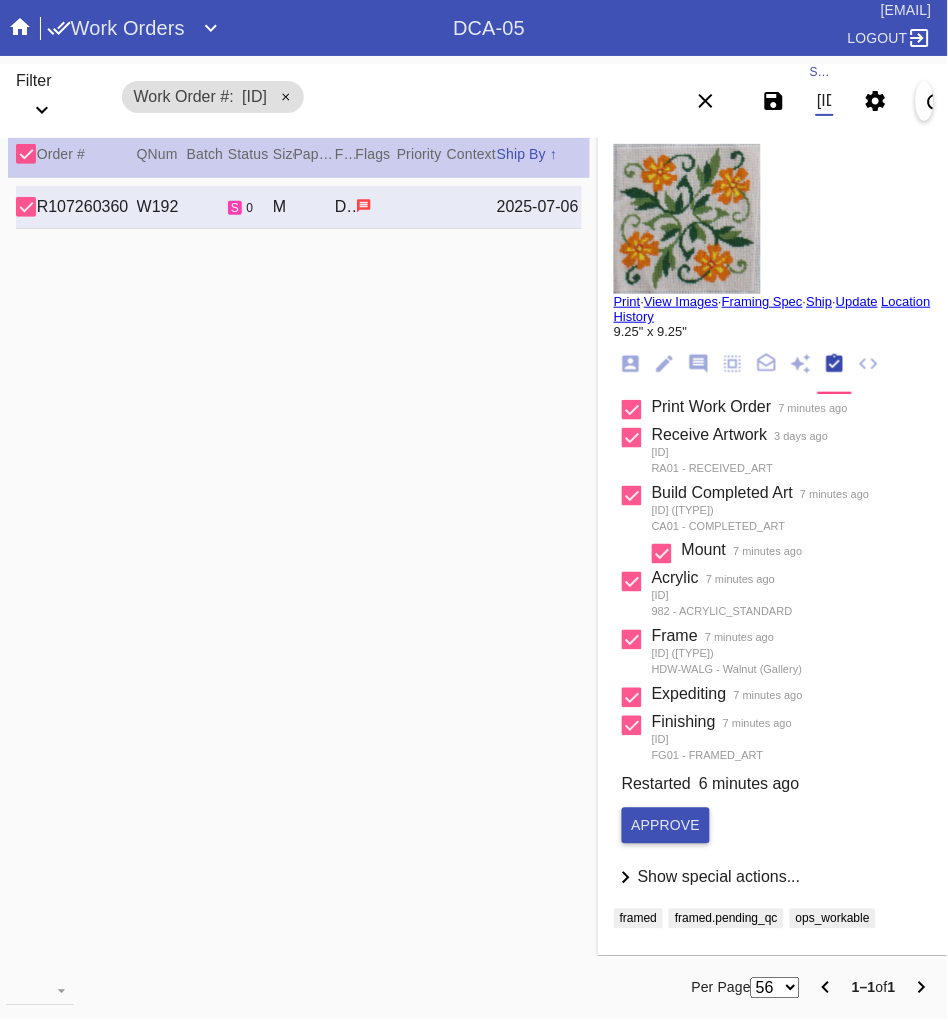 scroll, scrollTop: 0, scrollLeft: 134, axis: horizontal 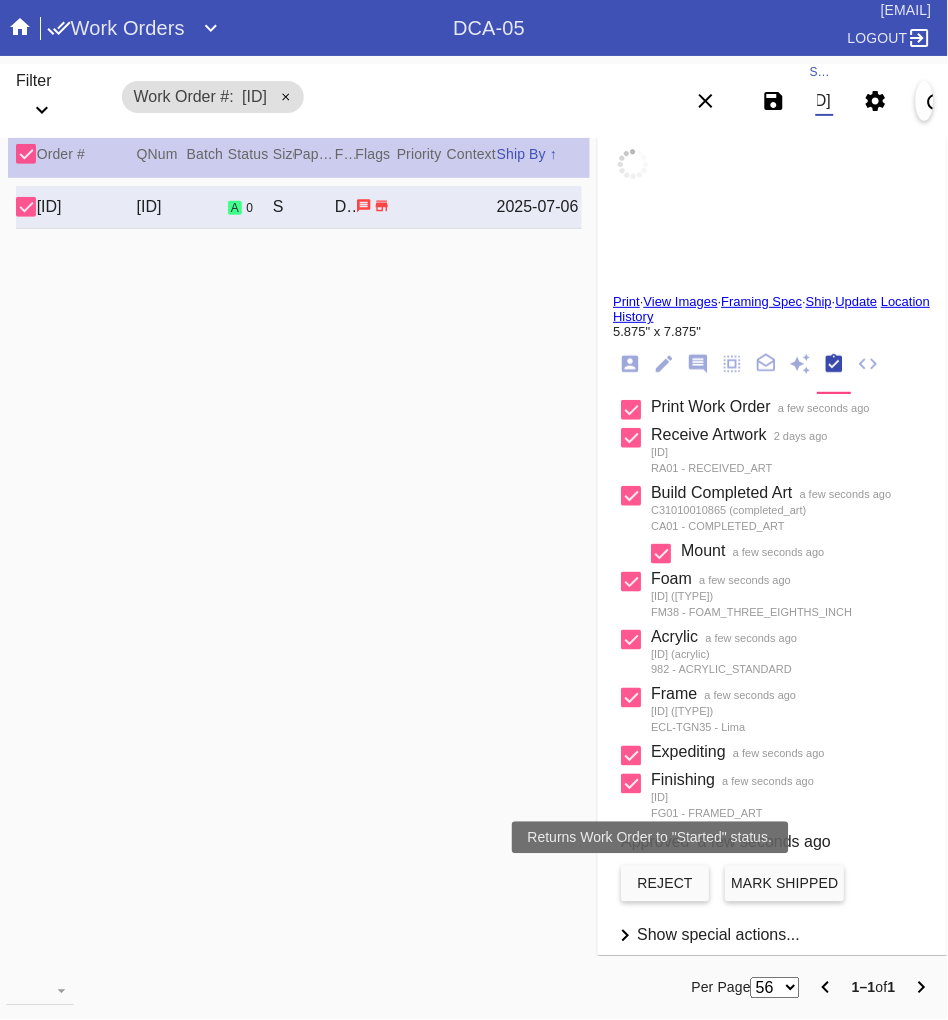click on "reject" at bounding box center (666, 884) 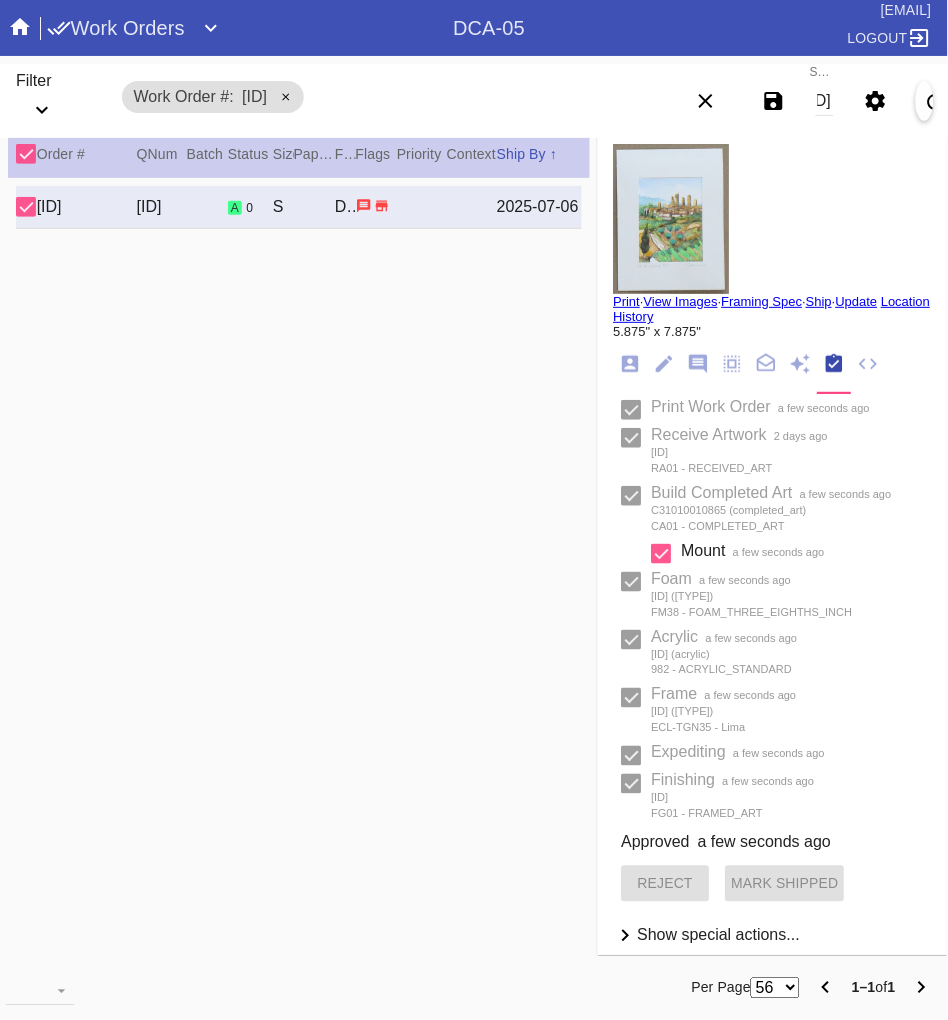 scroll, scrollTop: 0, scrollLeft: 0, axis: both 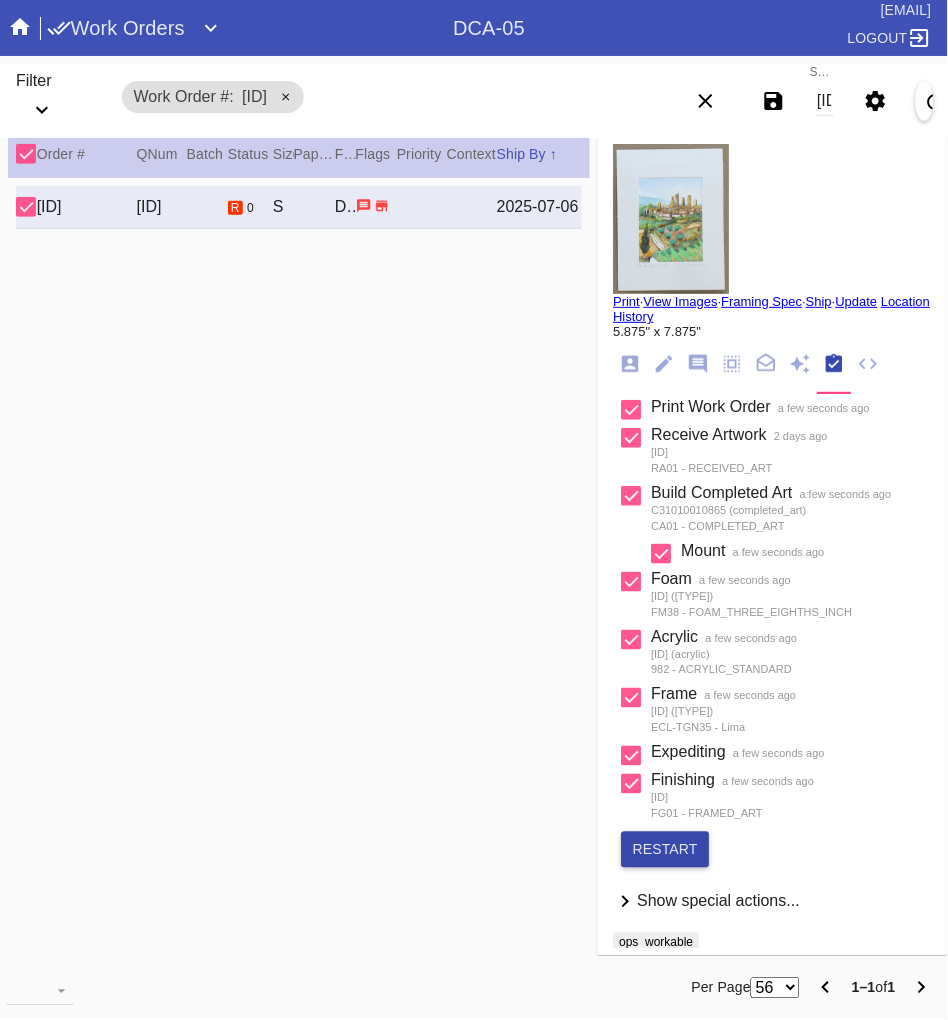 drag, startPoint x: 665, startPoint y: 843, endPoint x: 606, endPoint y: 843, distance: 59 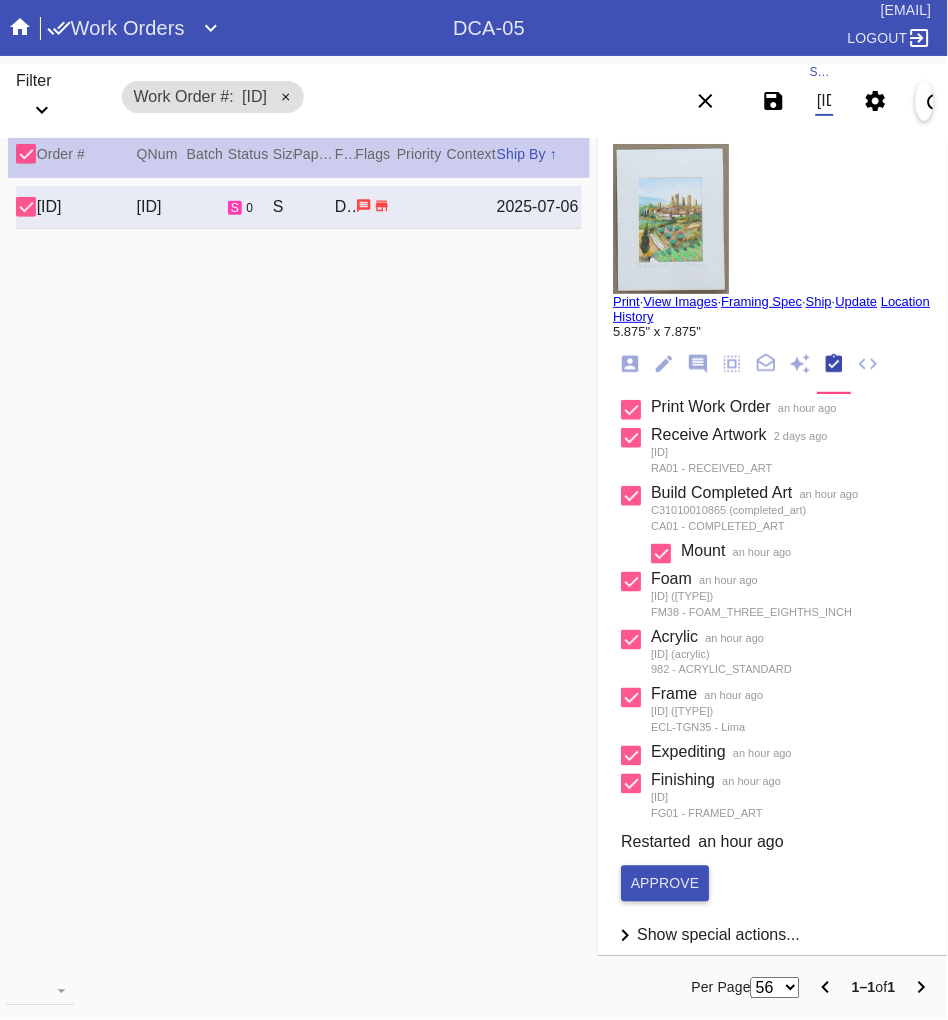 click on "W751868352609737" at bounding box center [825, 101] 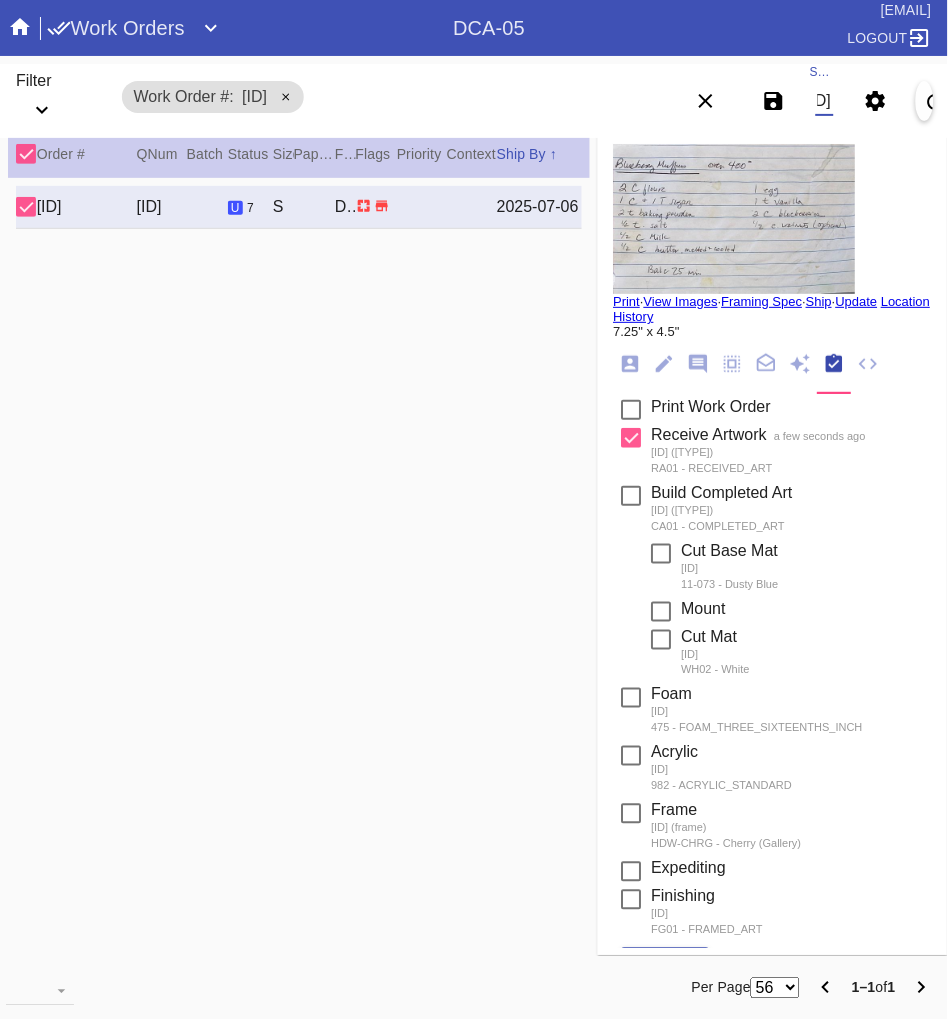 scroll, scrollTop: 0, scrollLeft: 0, axis: both 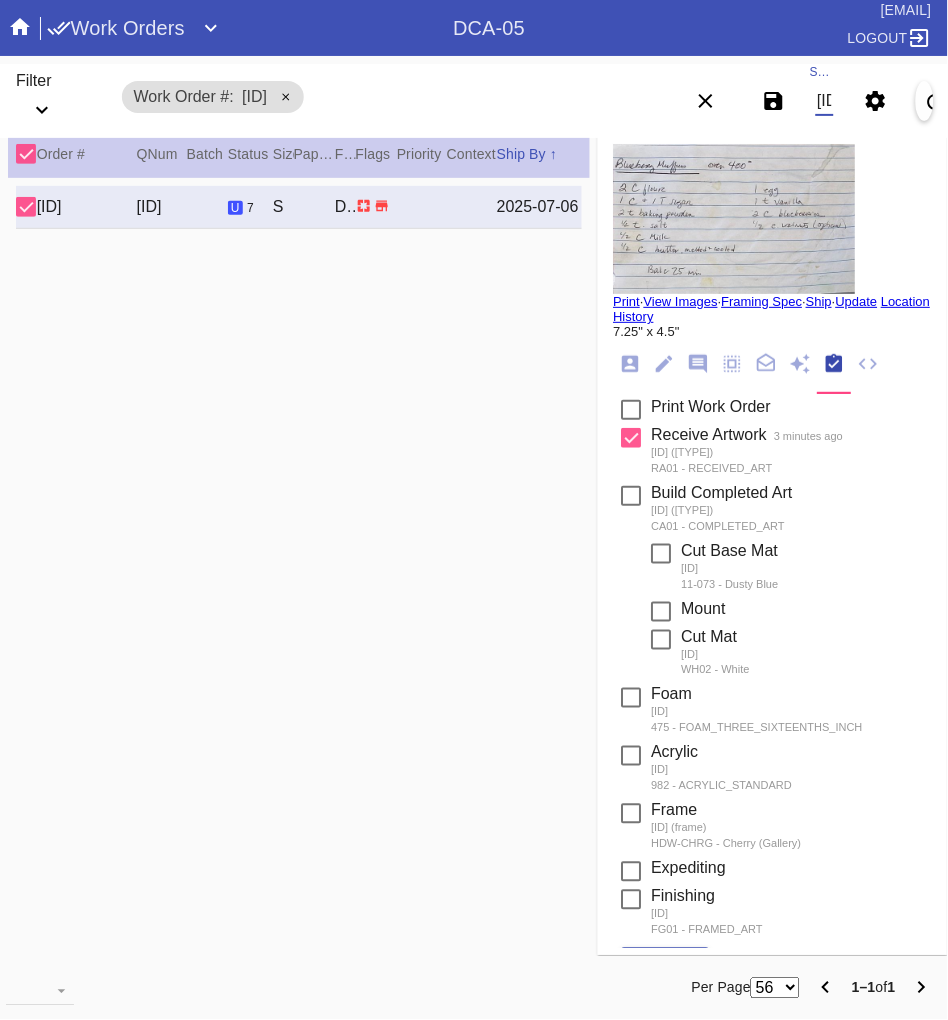 click on "W646551055567141" at bounding box center [825, 101] 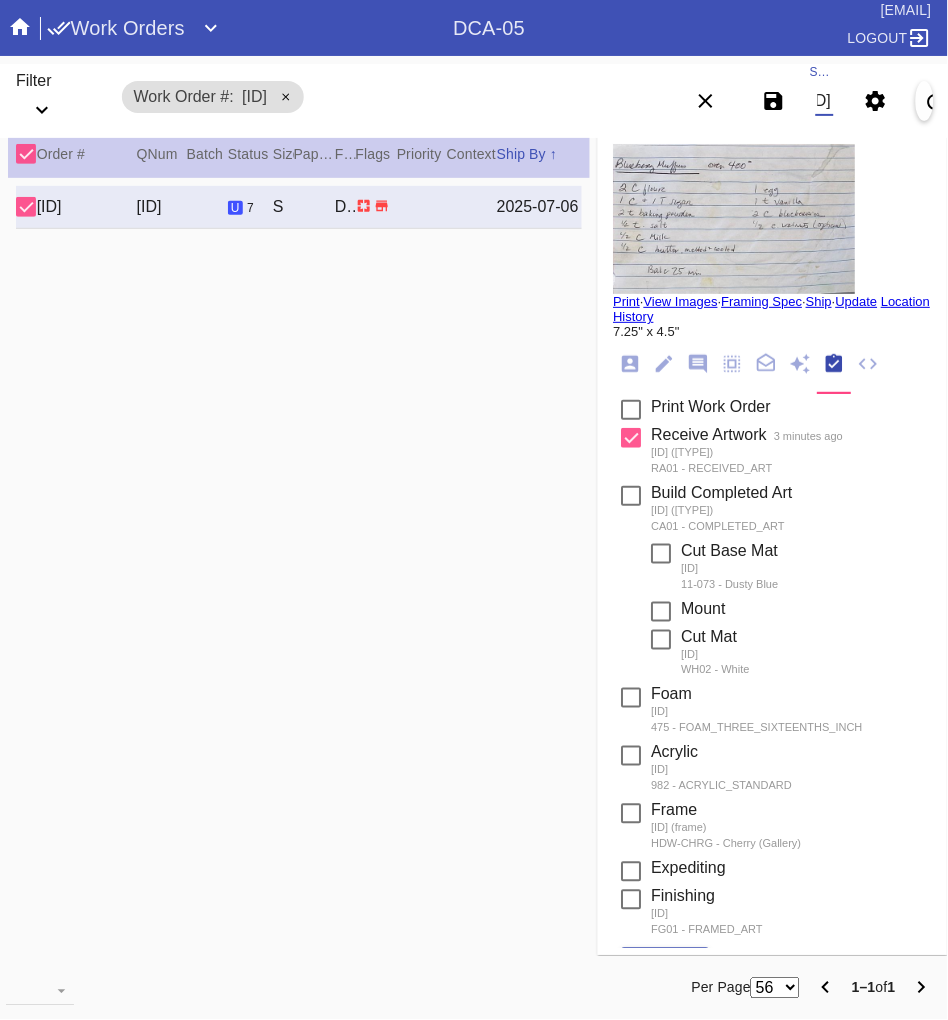 type on "W324245745413283" 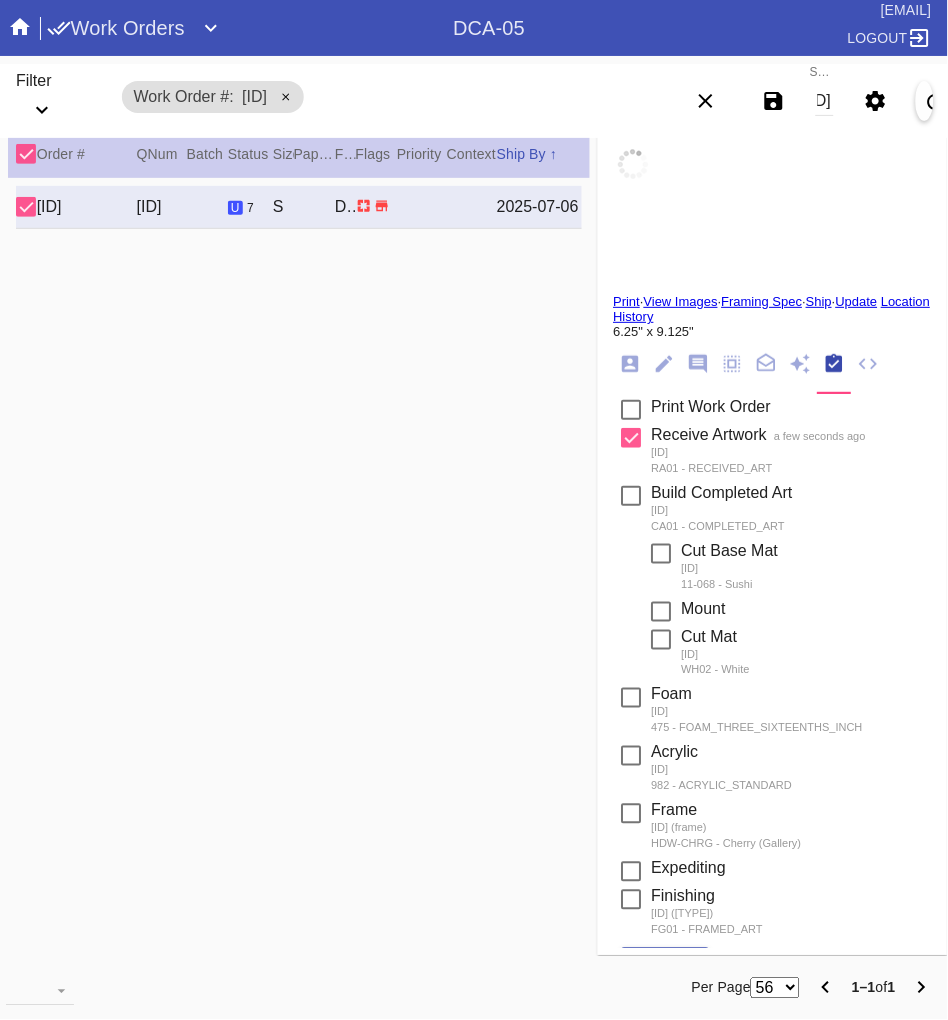scroll, scrollTop: 0, scrollLeft: 0, axis: both 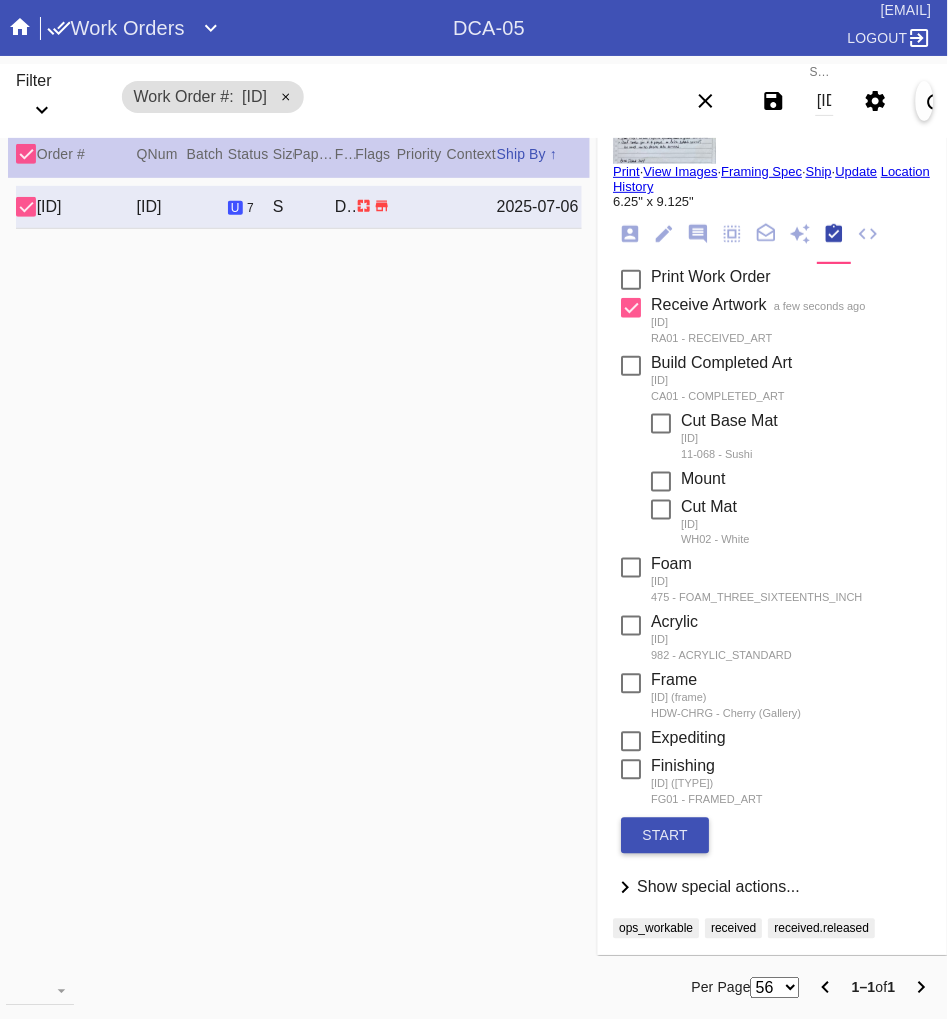 drag, startPoint x: 646, startPoint y: 833, endPoint x: 595, endPoint y: 834, distance: 51.009804 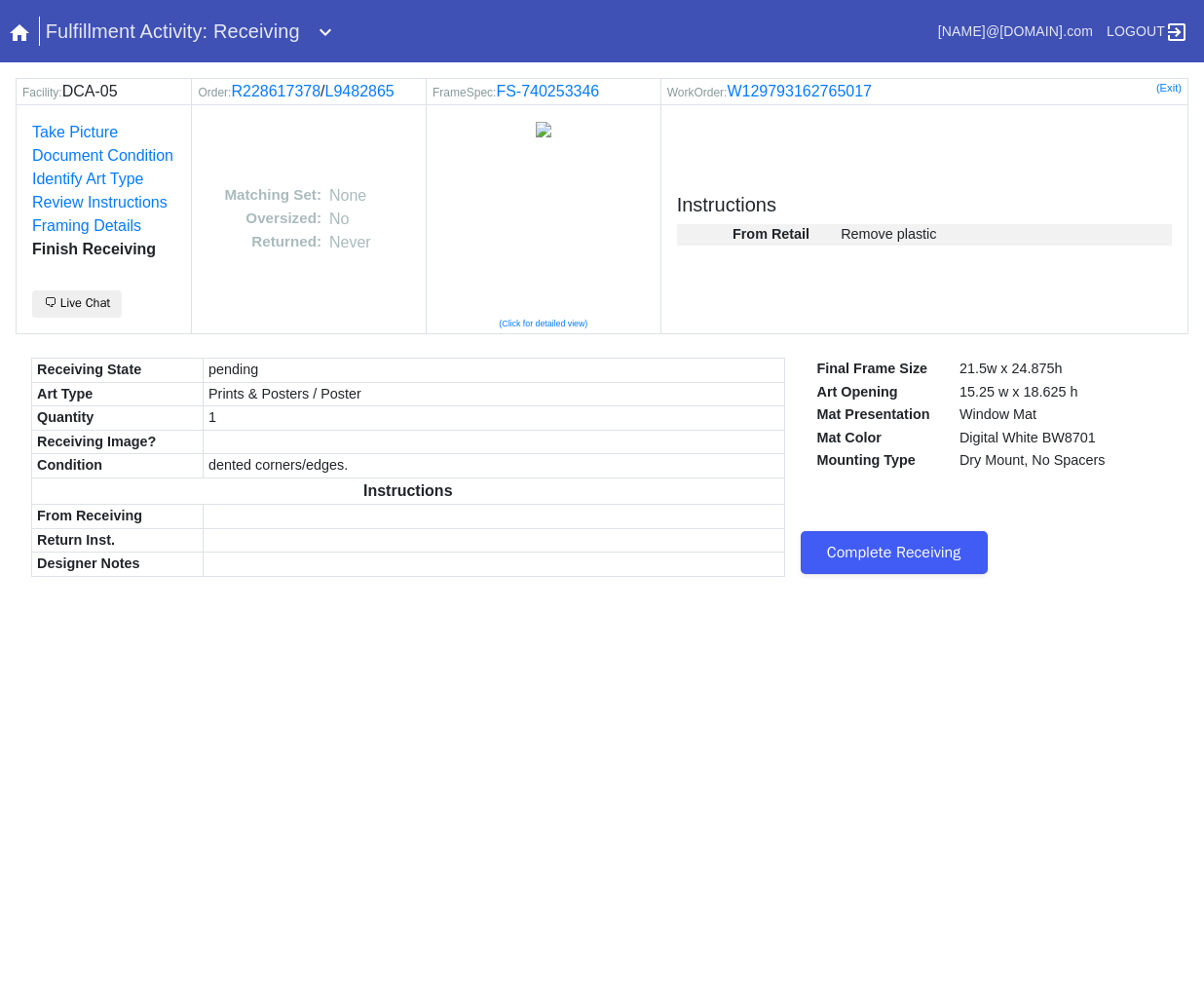 scroll, scrollTop: 0, scrollLeft: 0, axis: both 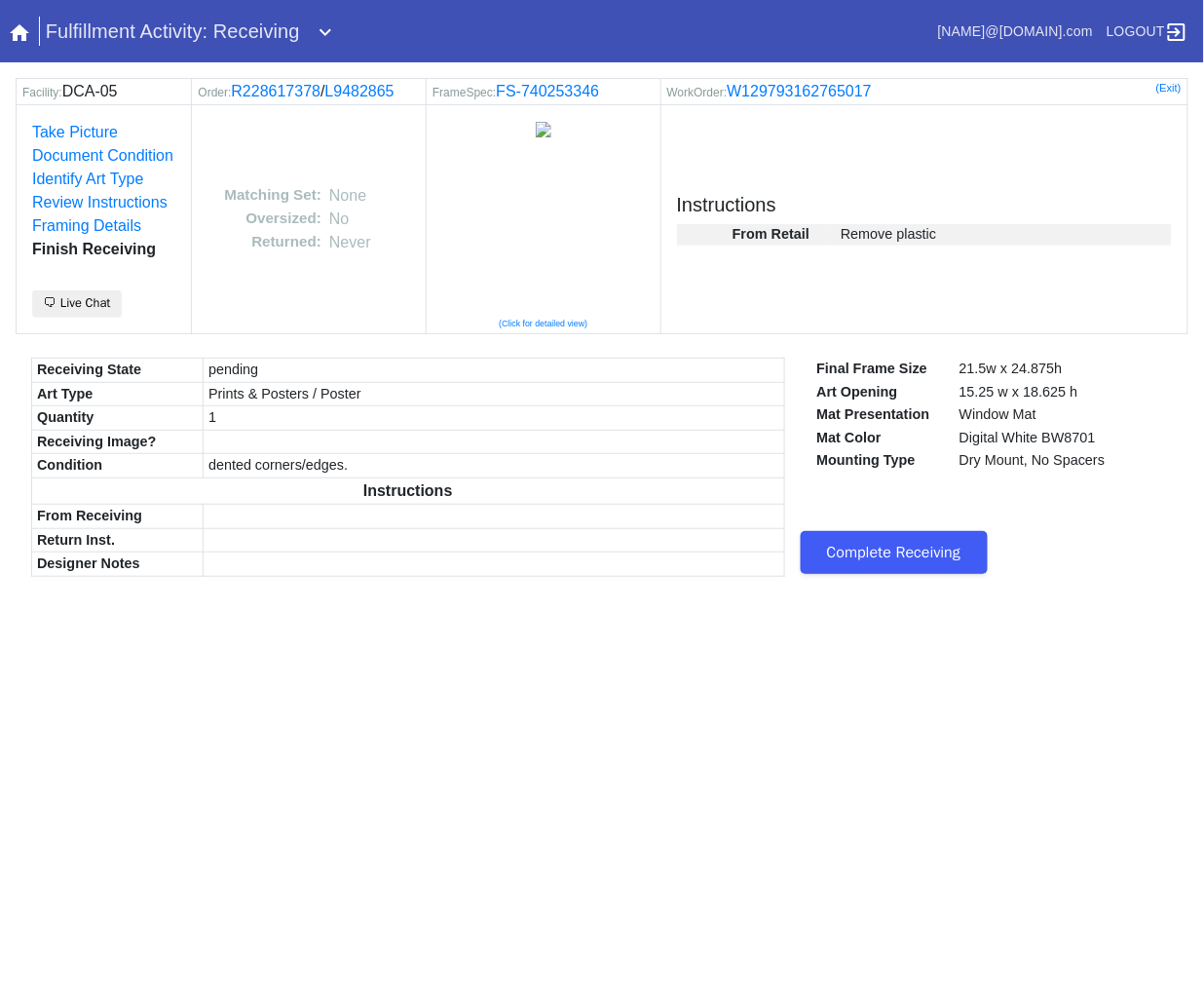 drag, startPoint x: 958, startPoint y: 561, endPoint x: 987, endPoint y: 568, distance: 29.832868 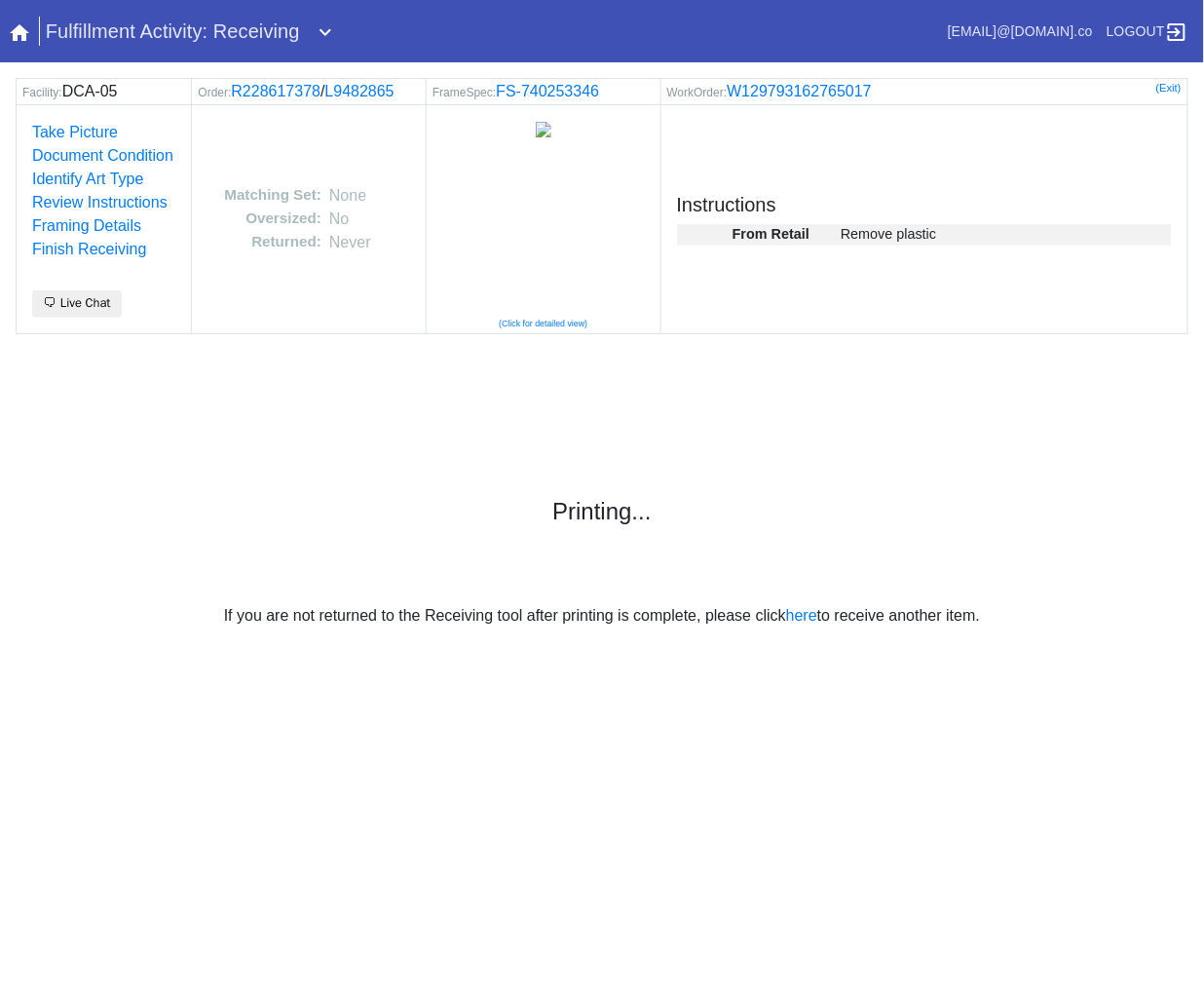 scroll, scrollTop: 0, scrollLeft: 0, axis: both 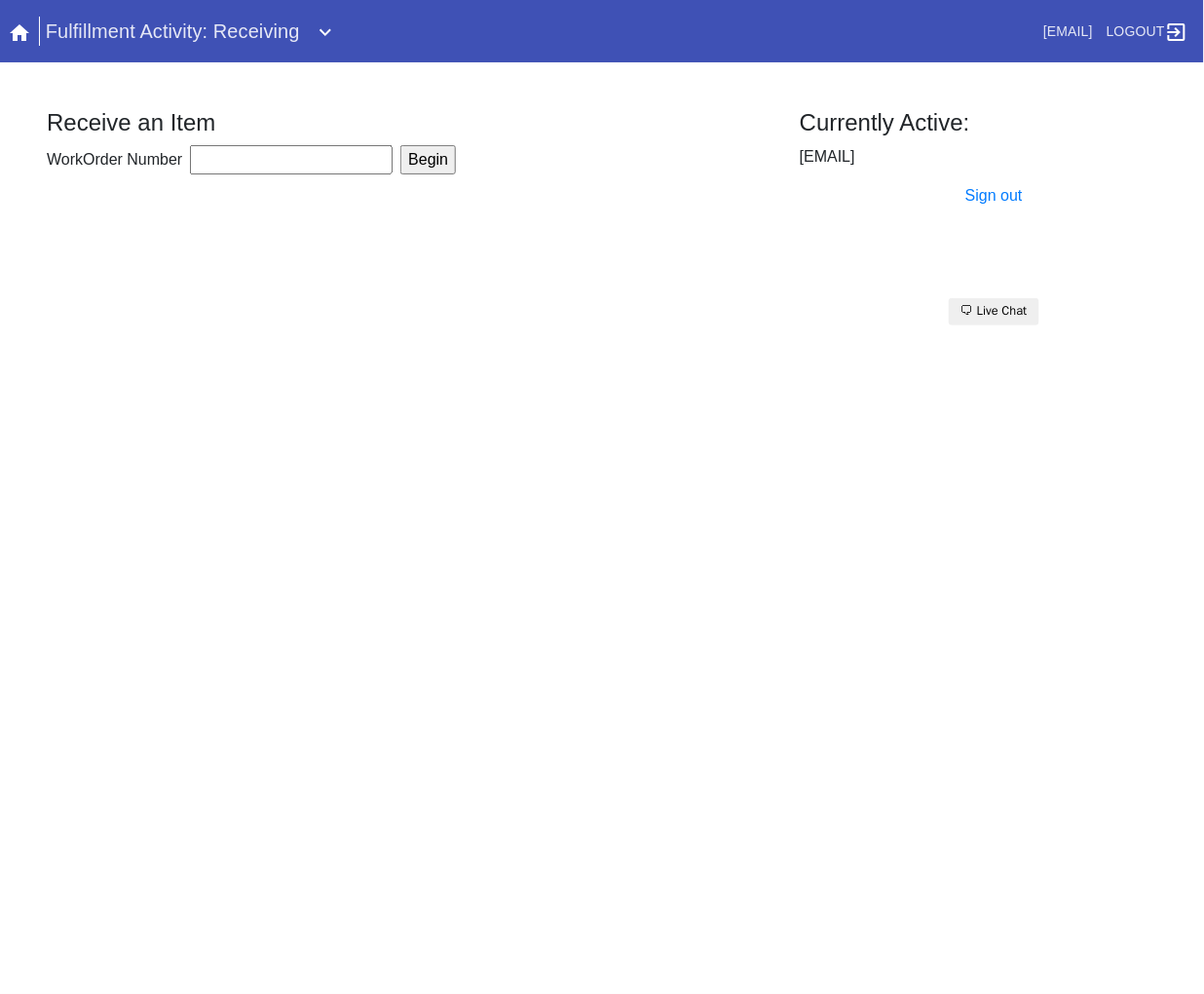 click on "WorkOrder Number Begin" at bounding box center (407, 162) 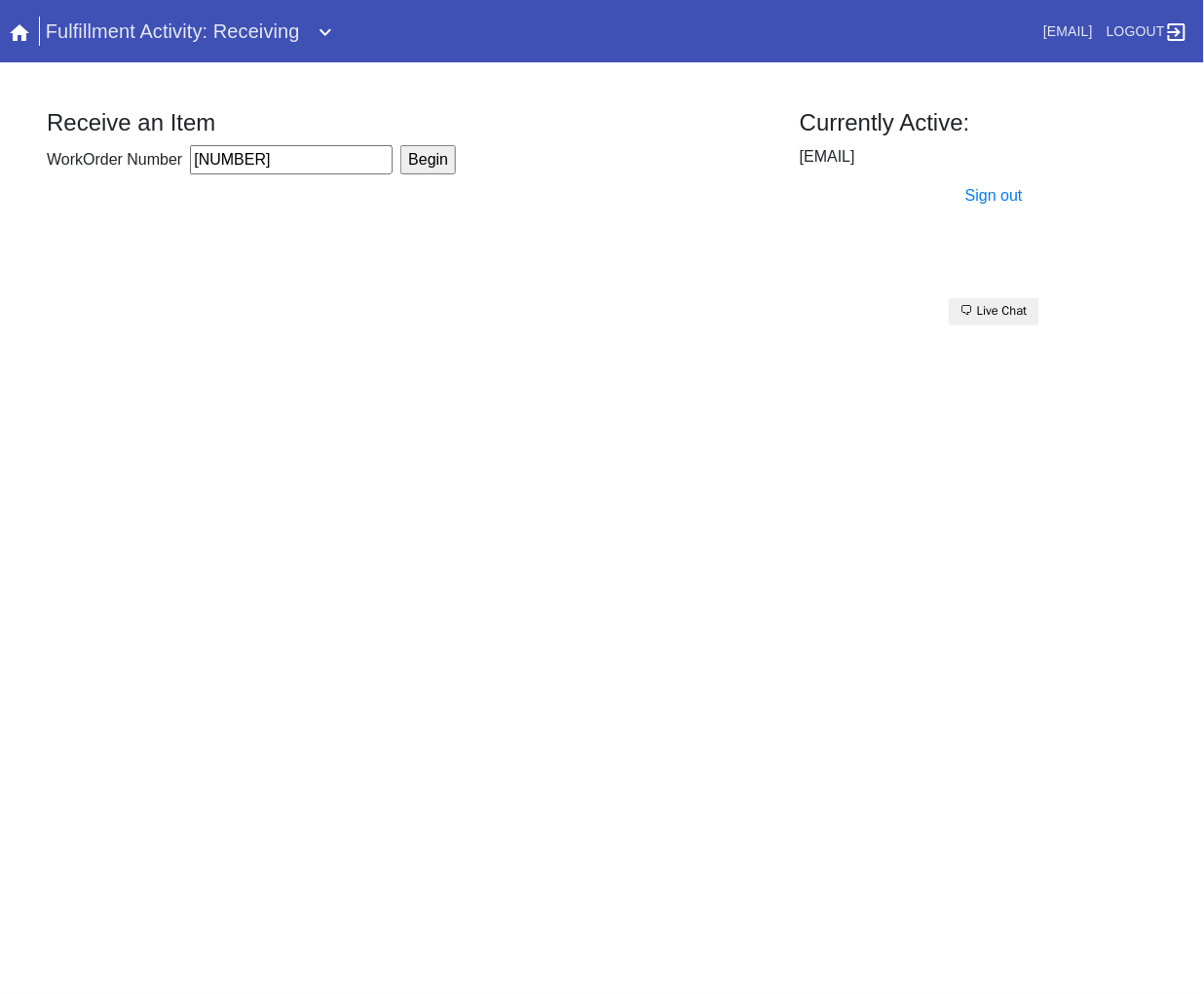 type on "[ID]" 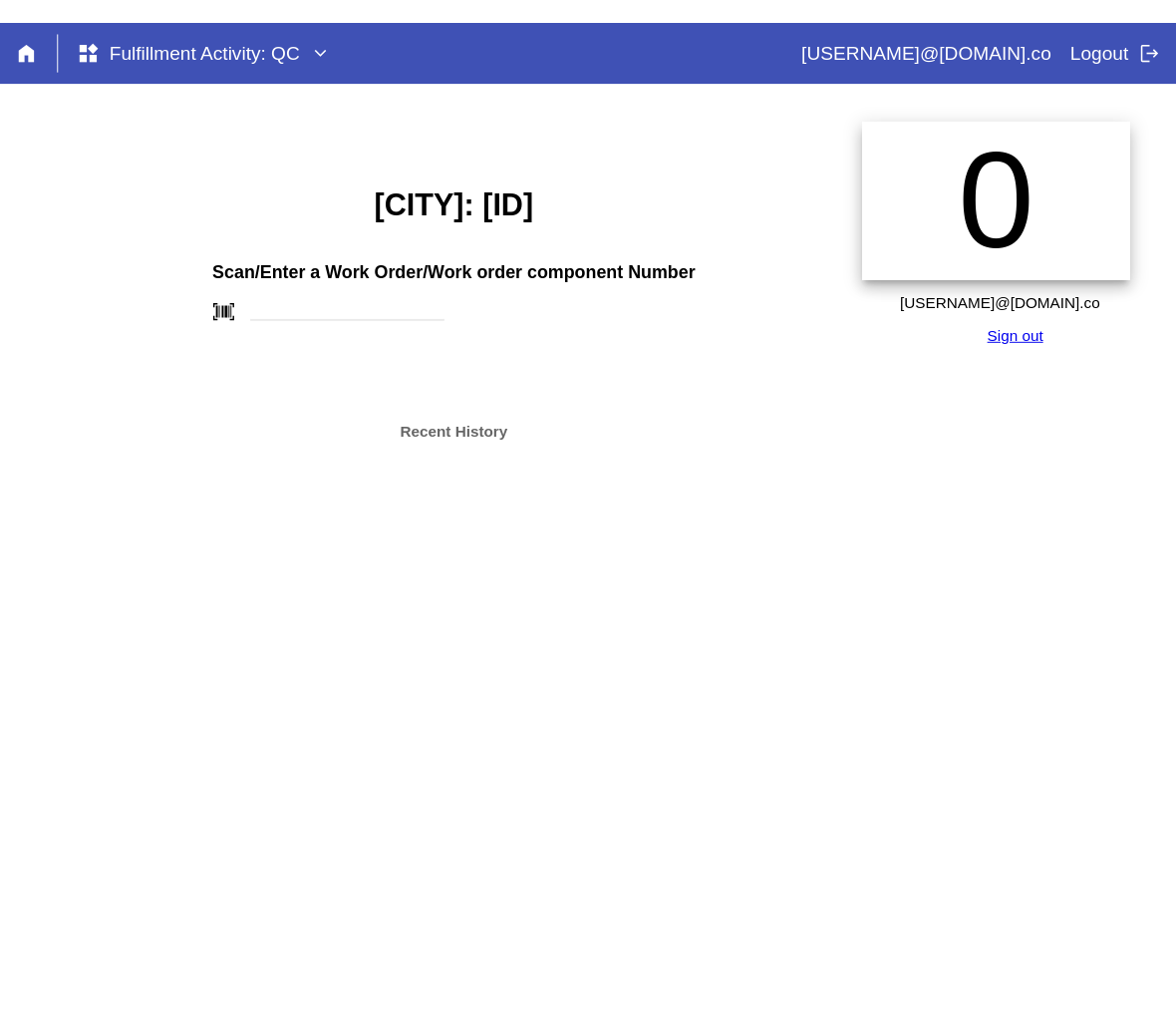 scroll, scrollTop: 0, scrollLeft: 0, axis: both 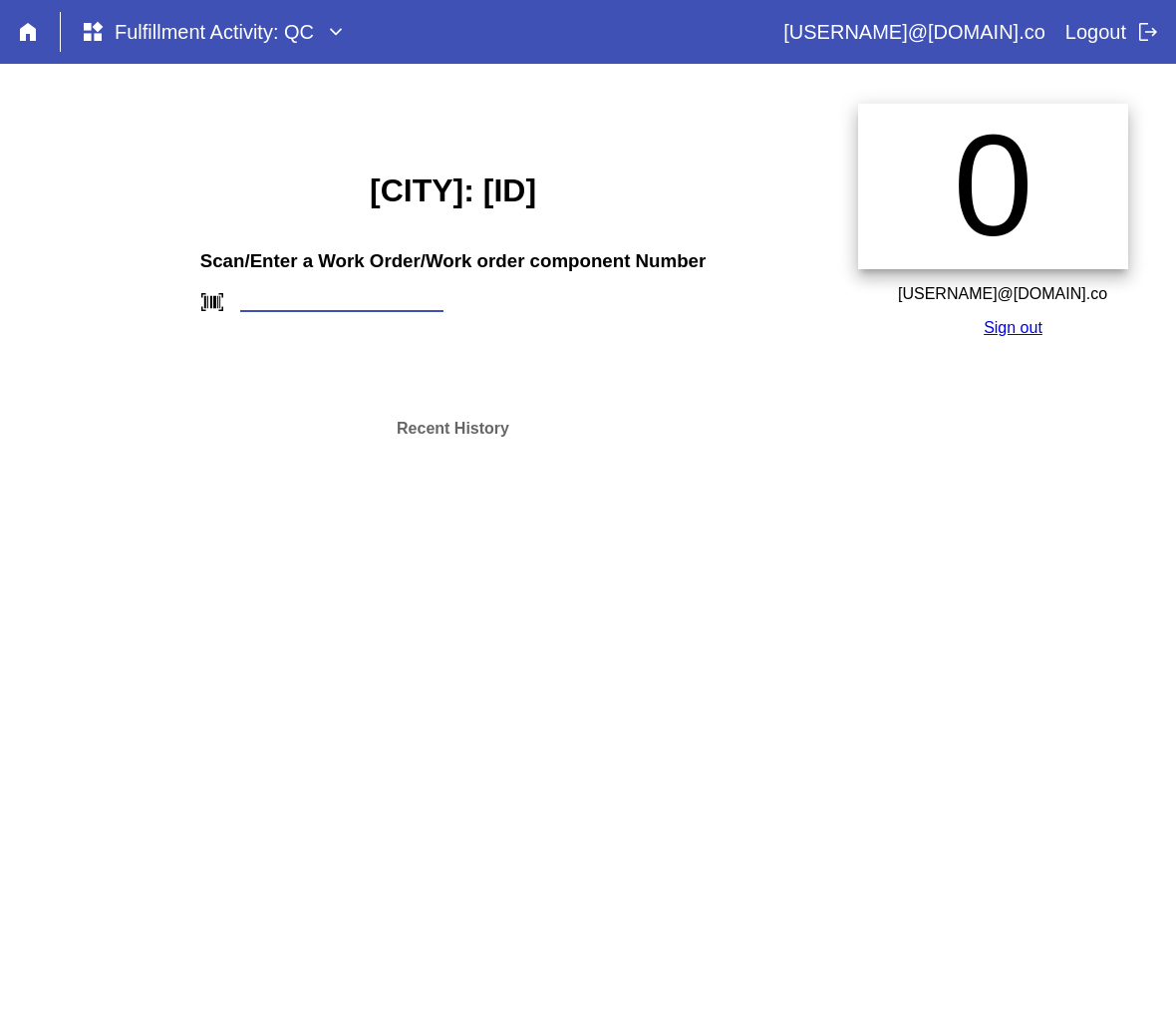 click at bounding box center (342, 301) 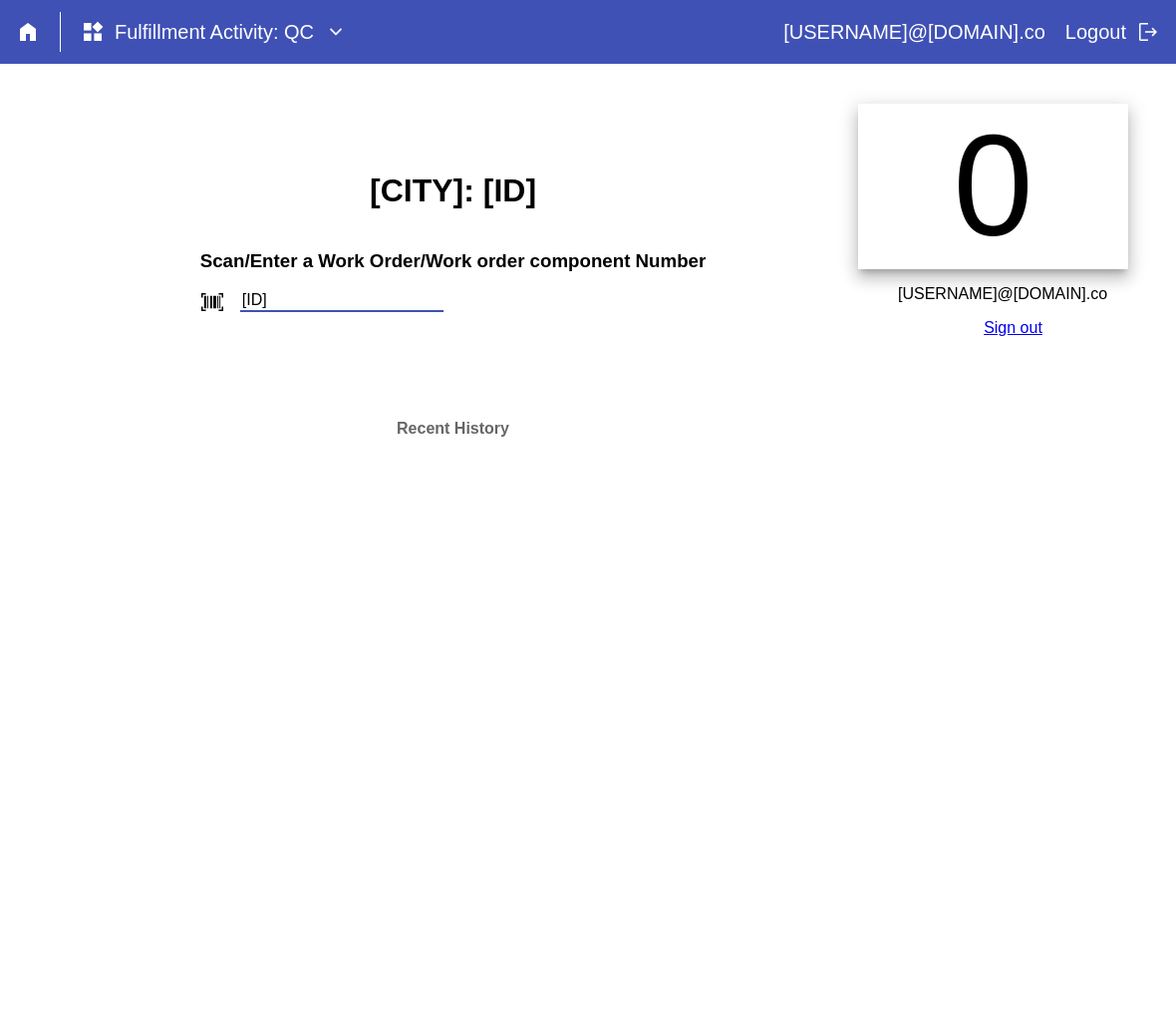 type on "[ID]" 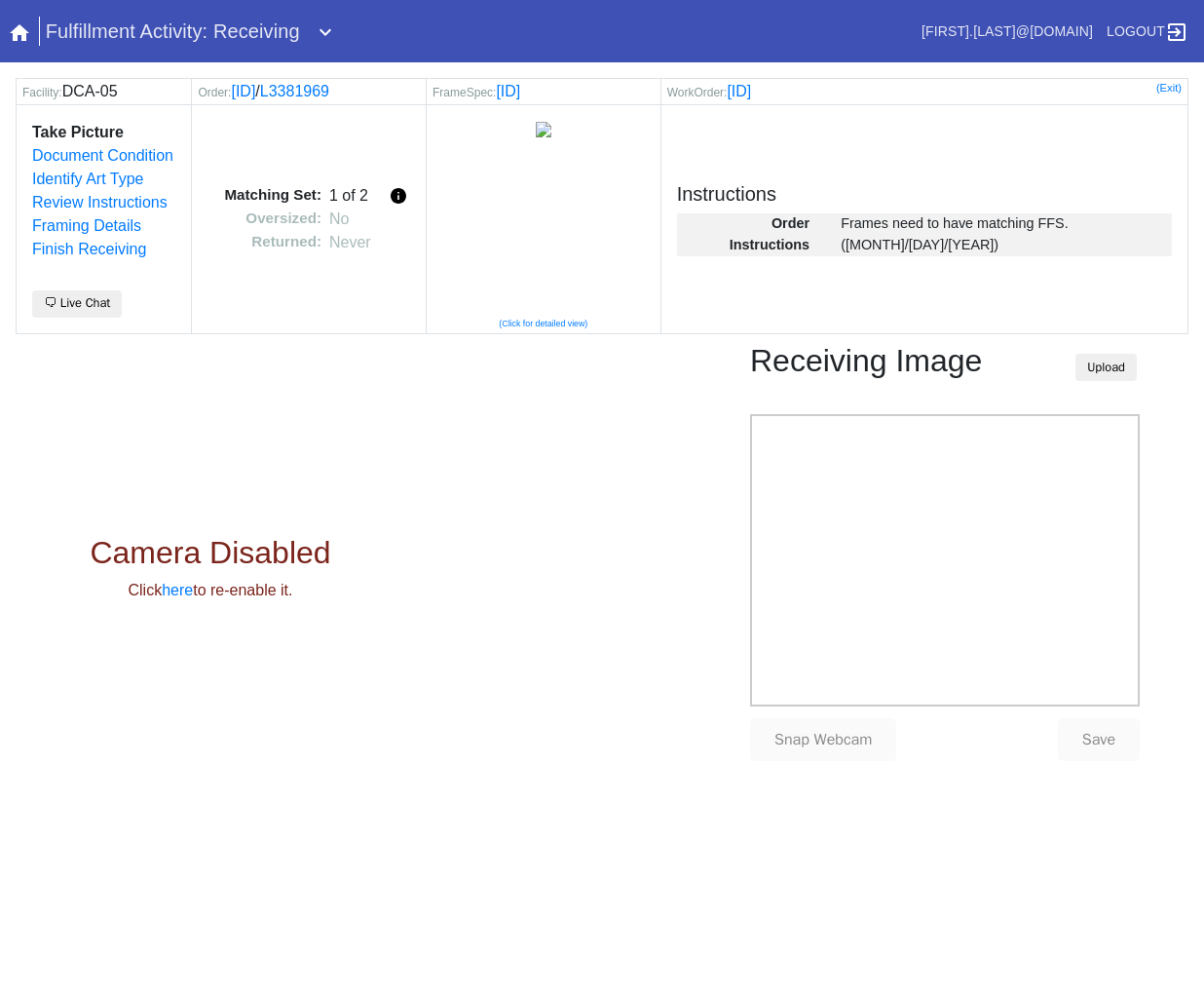 scroll, scrollTop: 0, scrollLeft: 0, axis: both 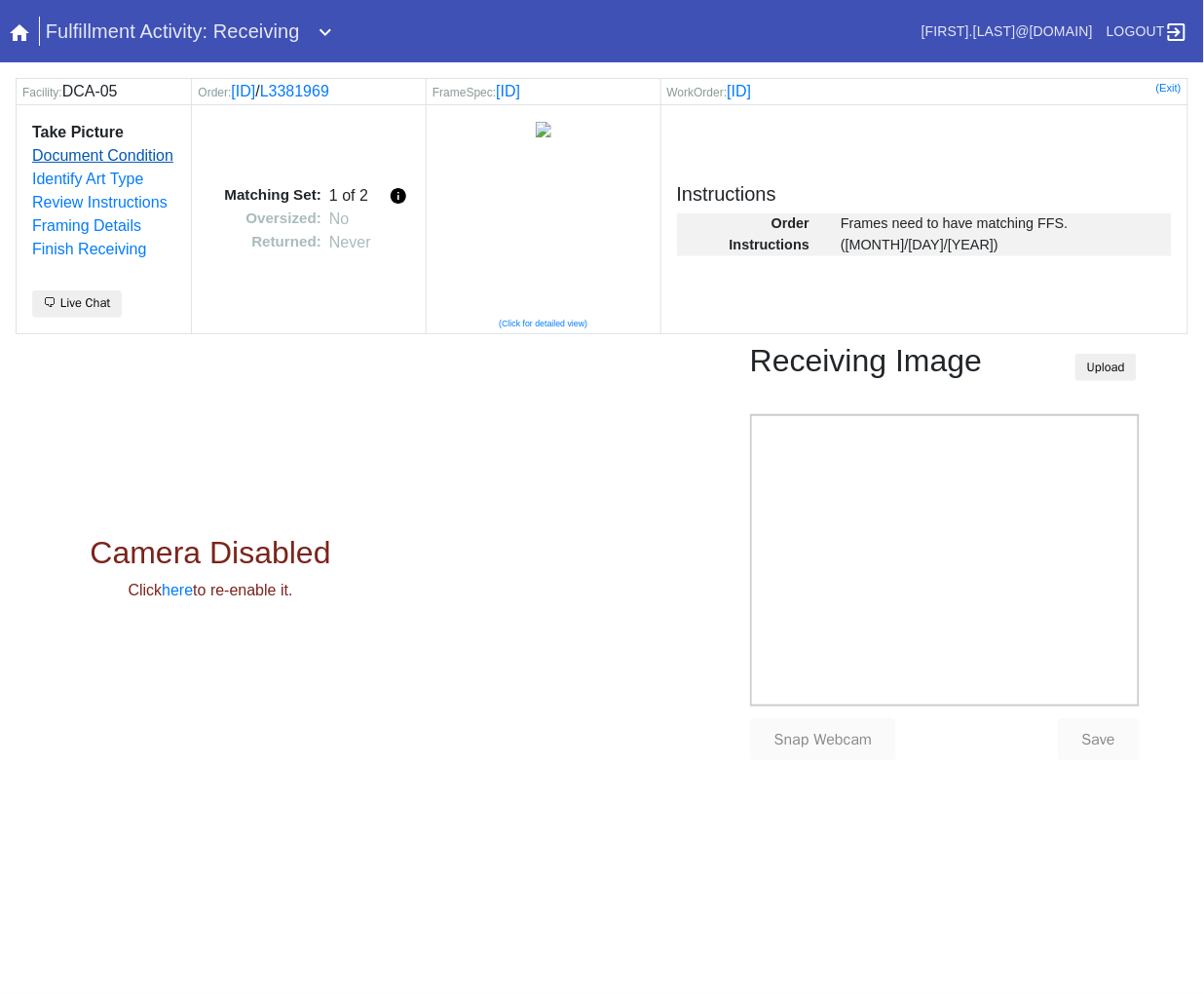 click on "Document Condition" at bounding box center (102, 155) 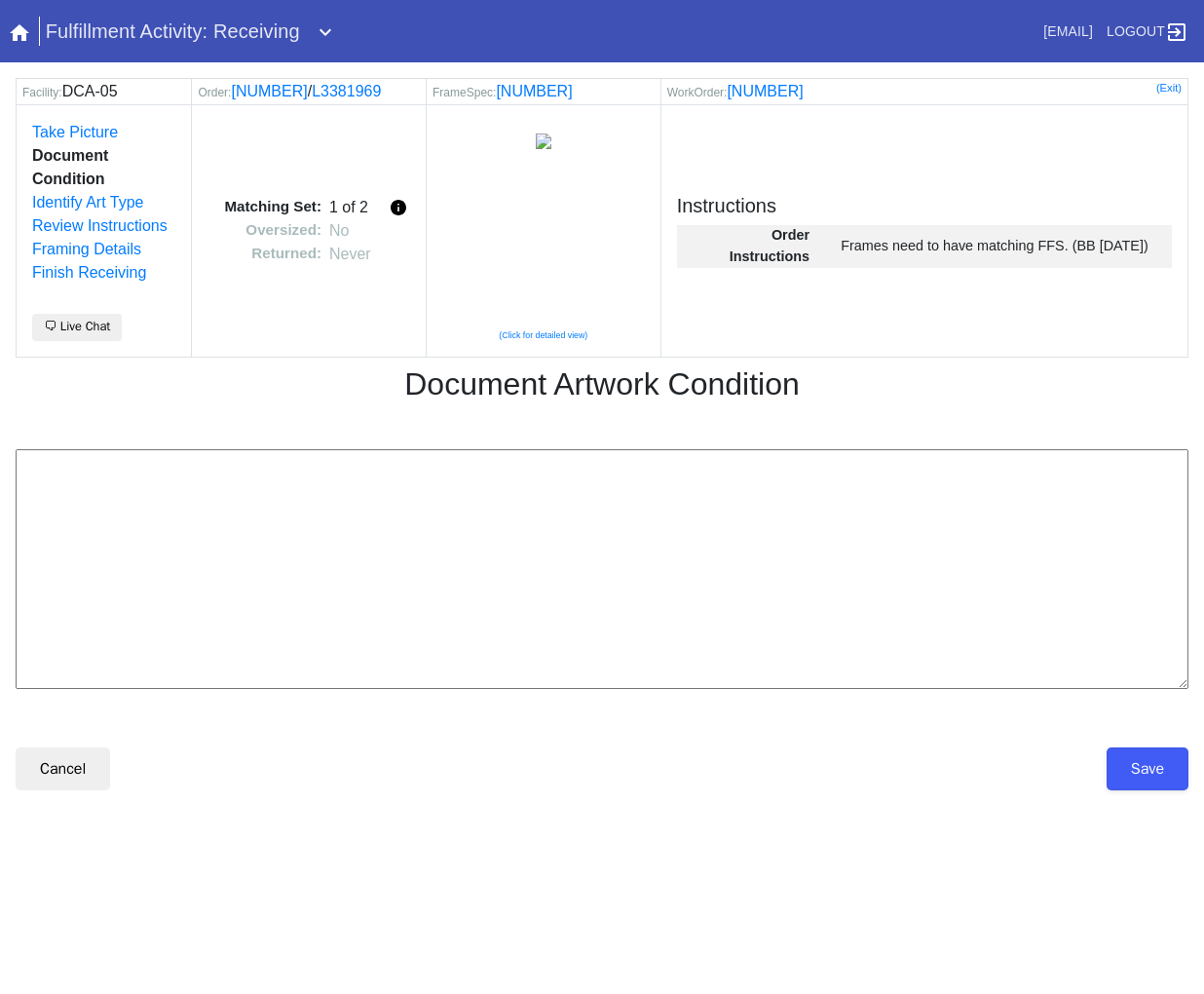 scroll, scrollTop: 0, scrollLeft: 0, axis: both 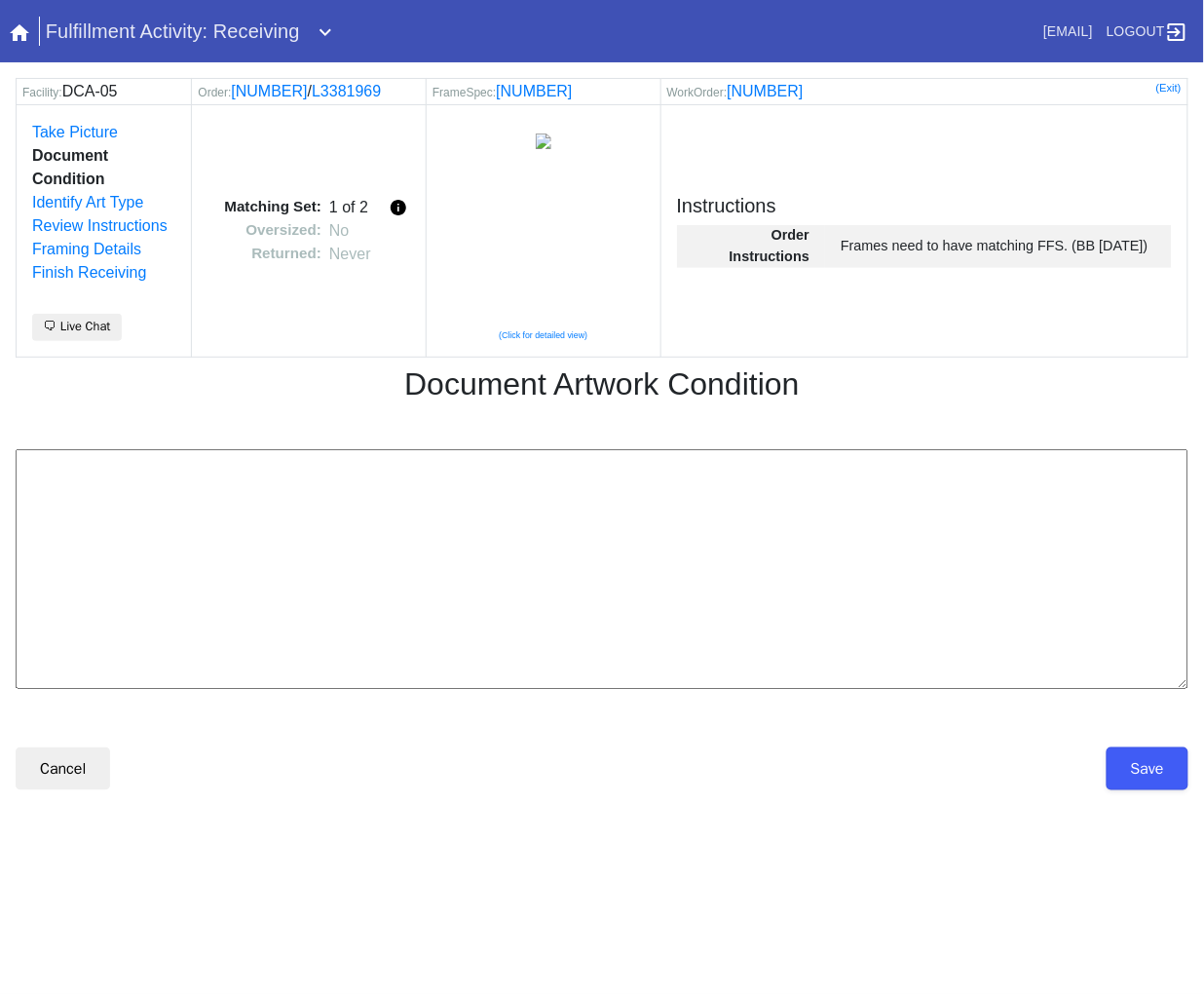 click at bounding box center [602, 569] 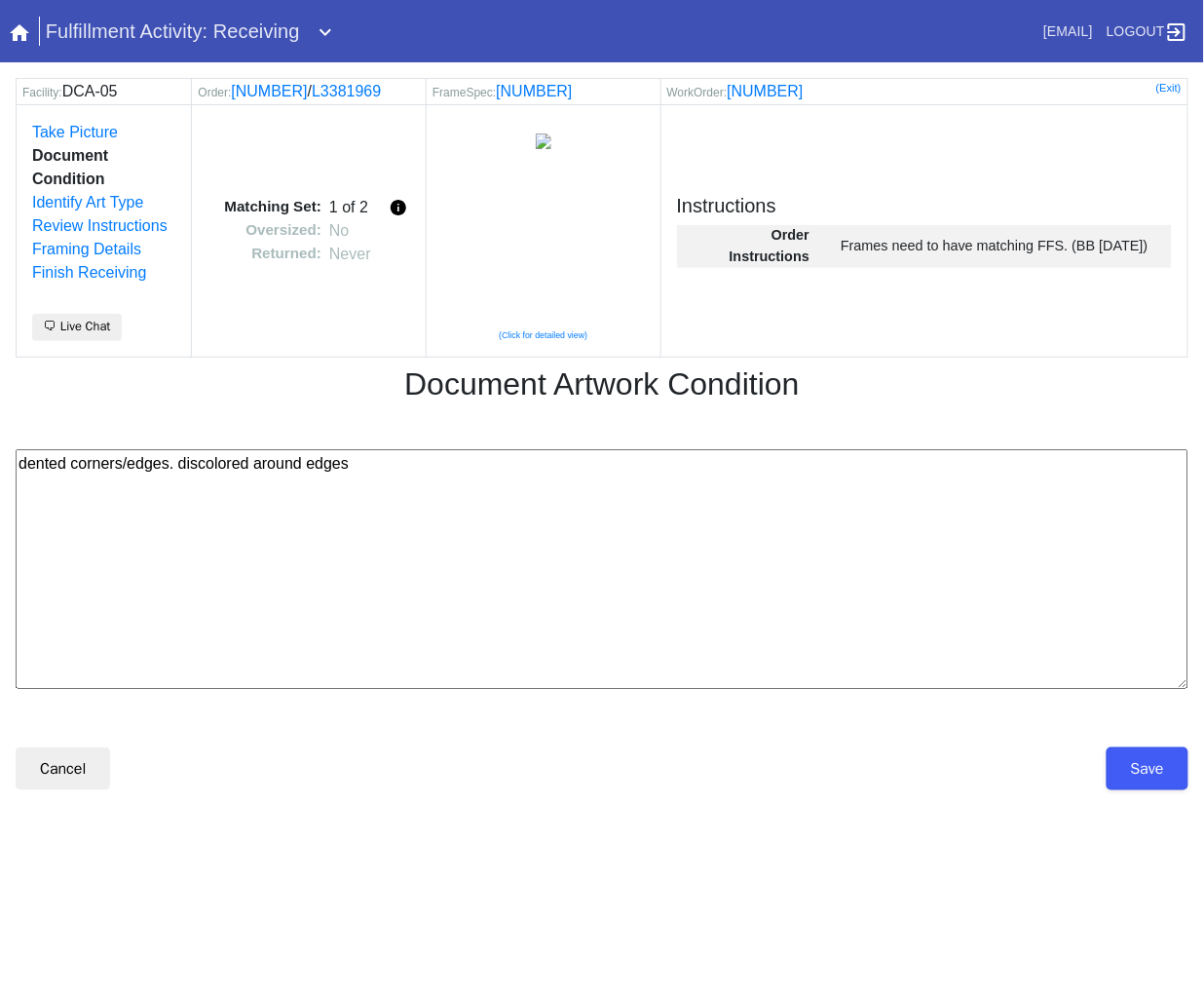 type on "dented corners/edges. discolored around edges" 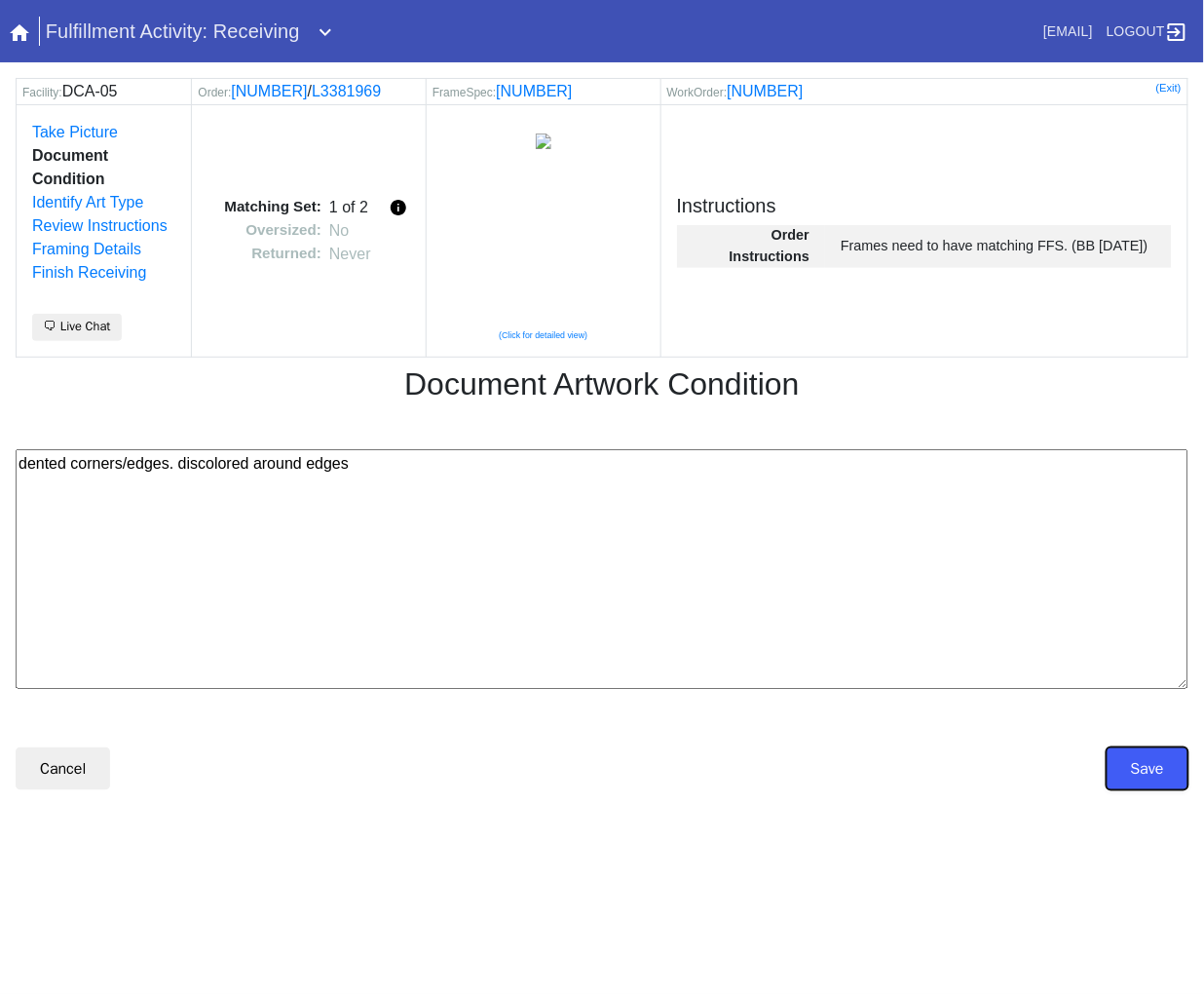 click on "Save" at bounding box center (1148, 769) 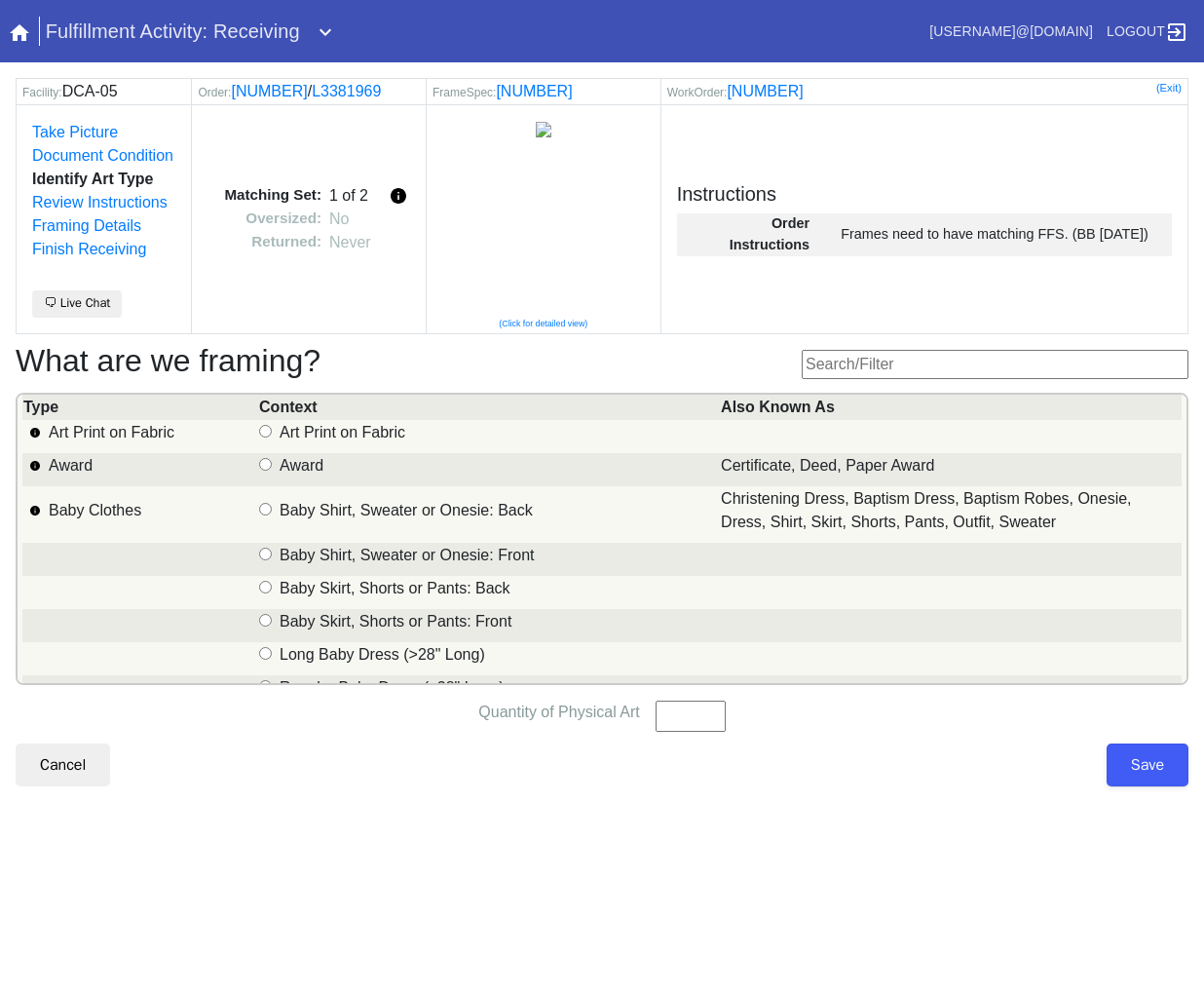 scroll, scrollTop: 0, scrollLeft: 0, axis: both 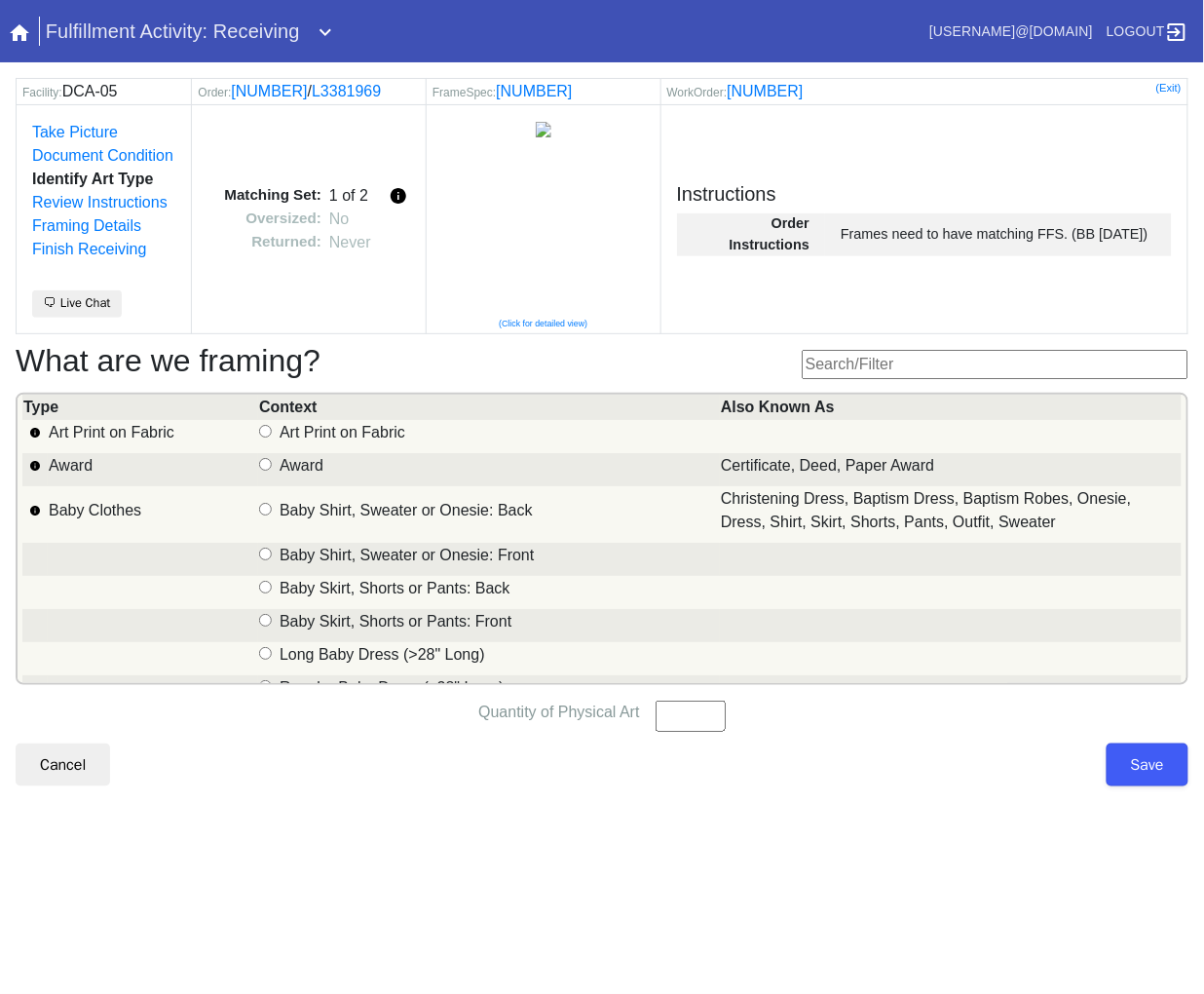 click at bounding box center [995, 364] 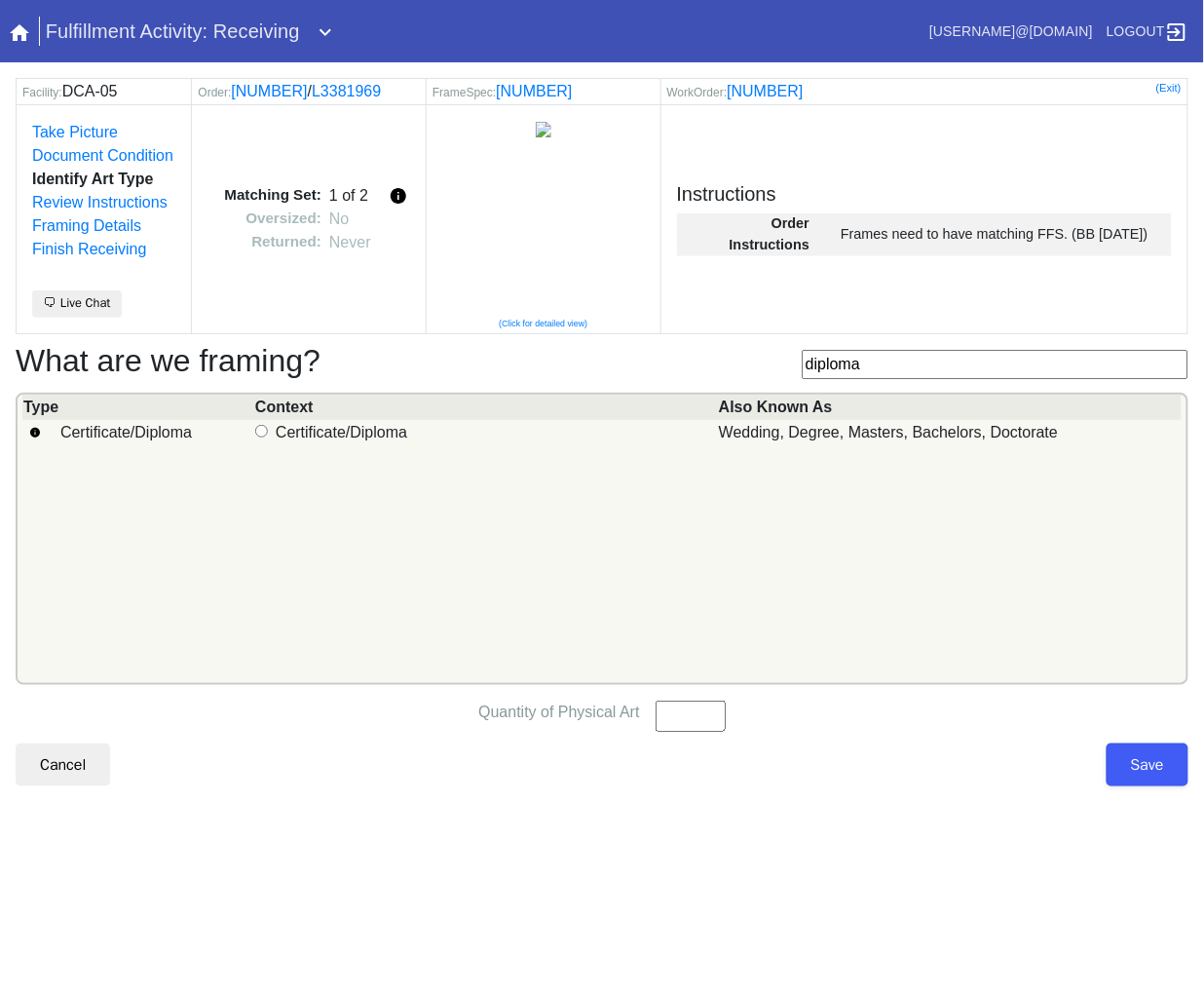 type on "diploma" 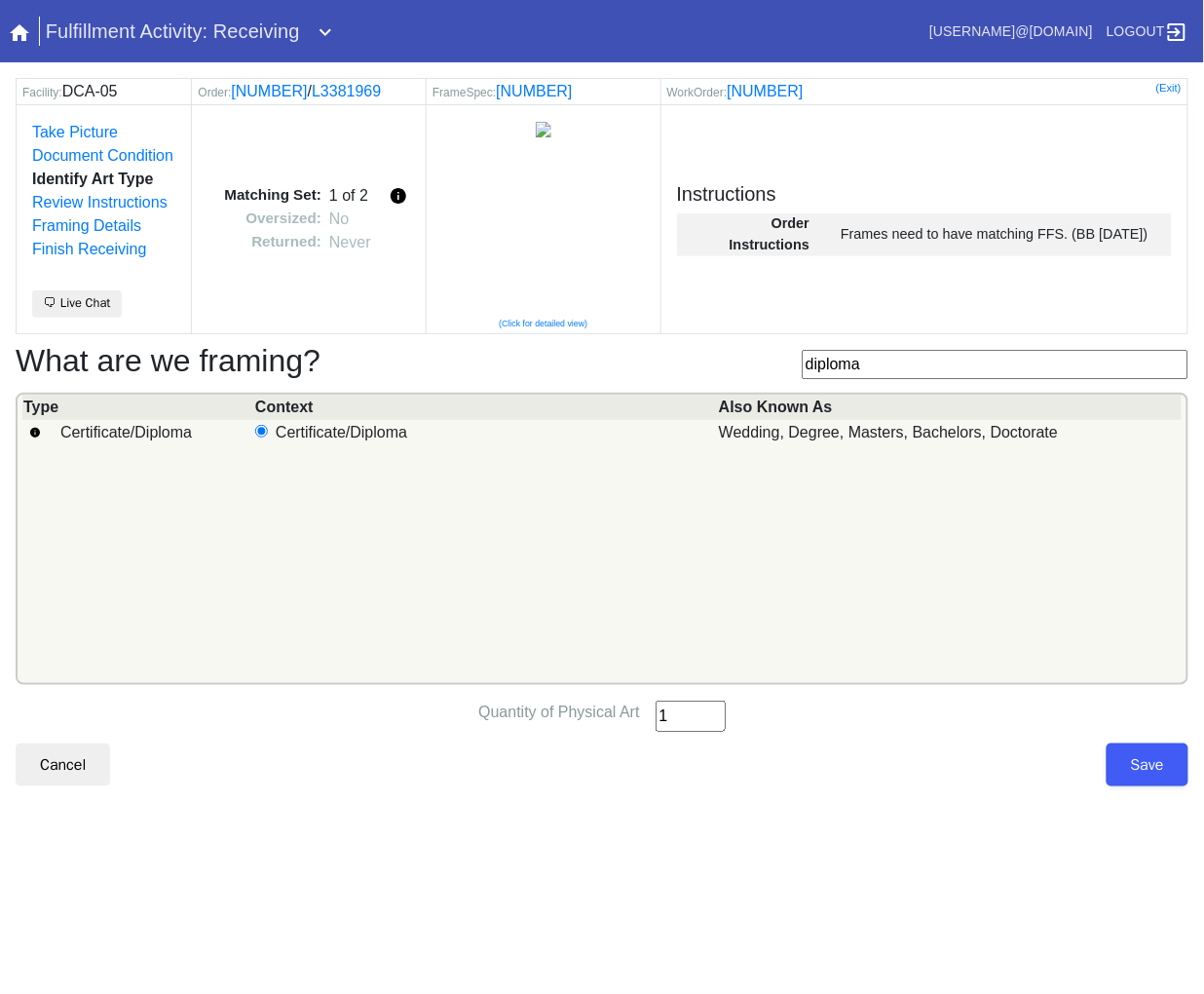 type on "1" 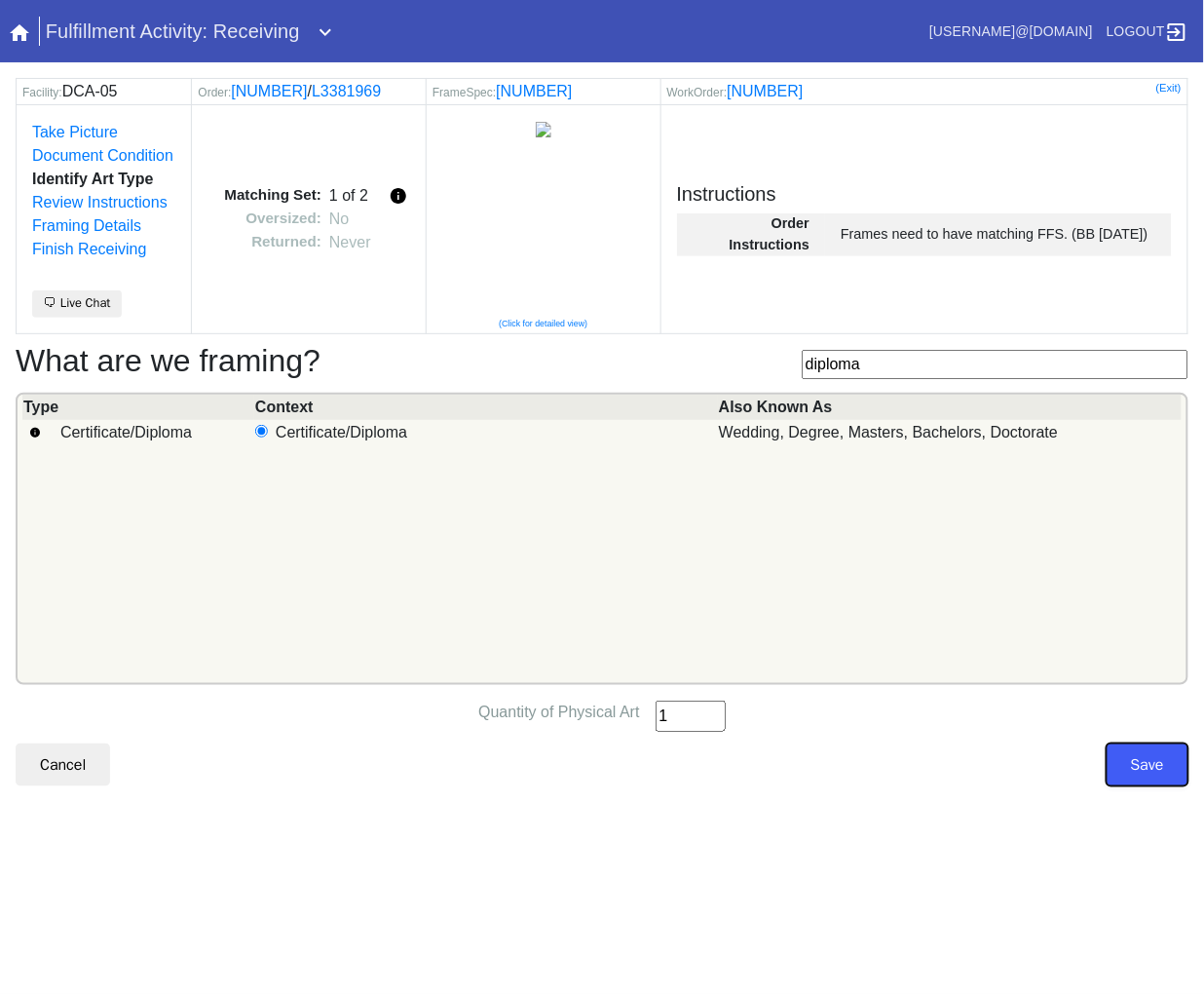 click on "Save" at bounding box center [1148, 765] 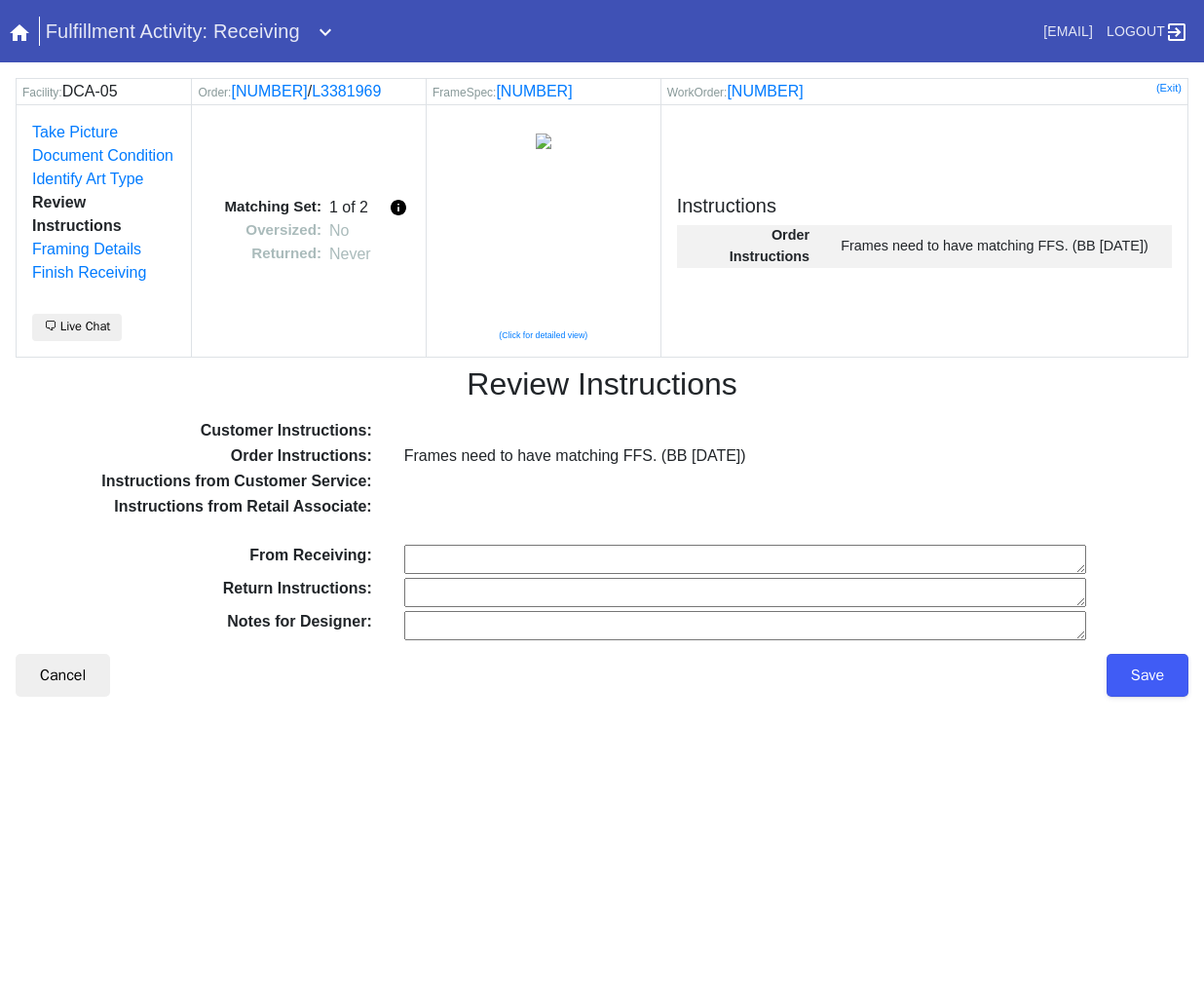 scroll, scrollTop: 0, scrollLeft: 0, axis: both 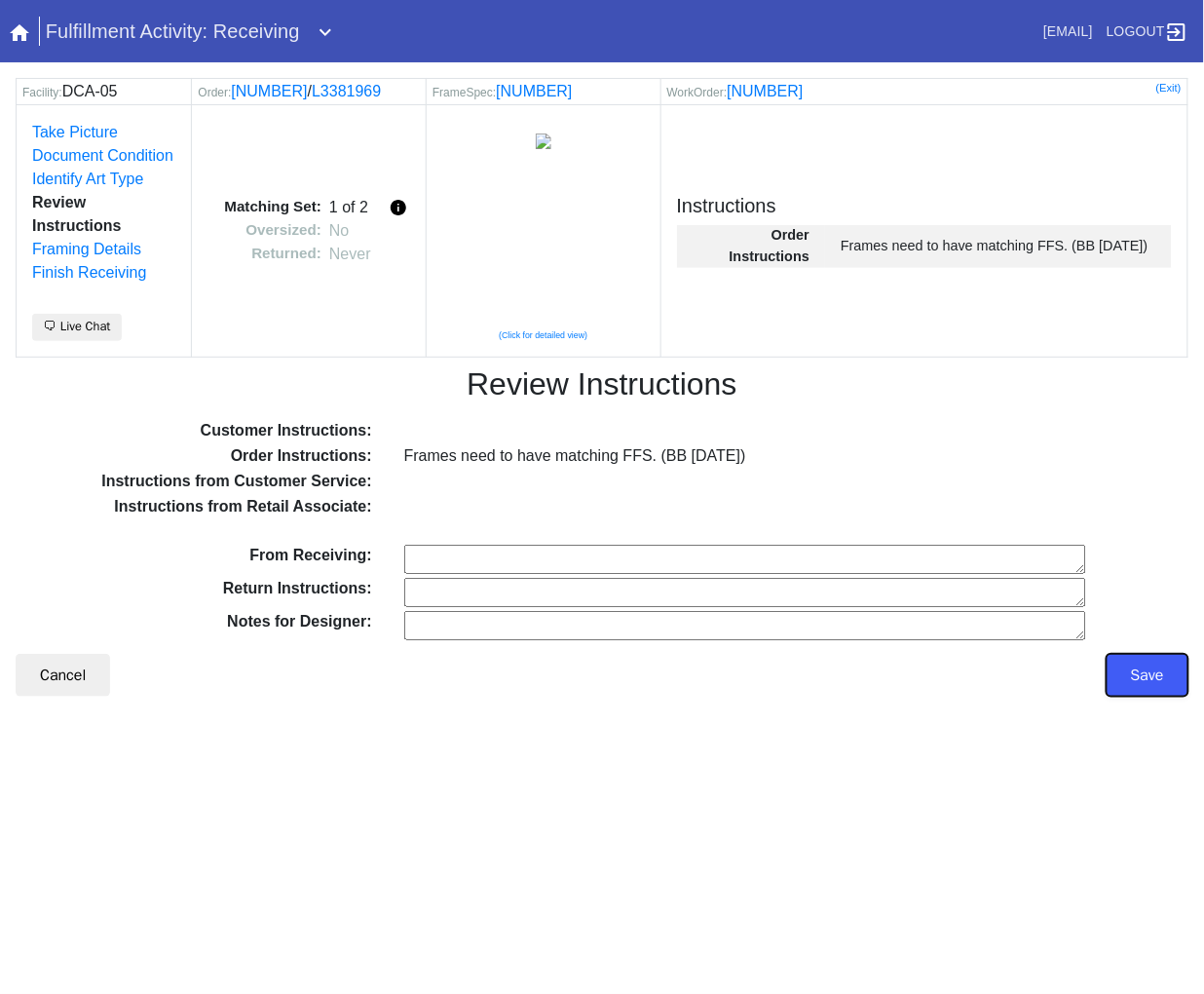 click on "Save" at bounding box center [1148, 675] 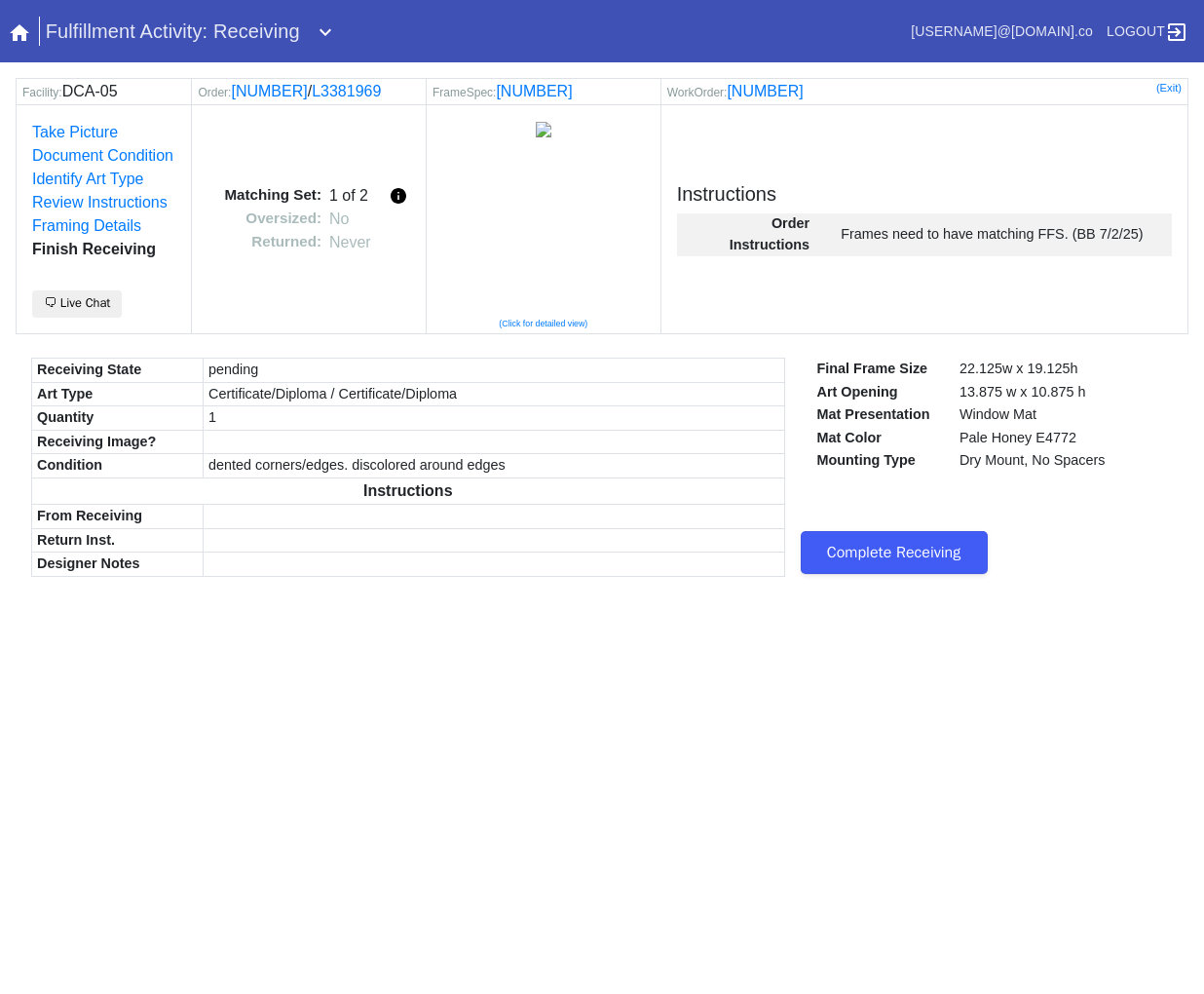scroll, scrollTop: 0, scrollLeft: 0, axis: both 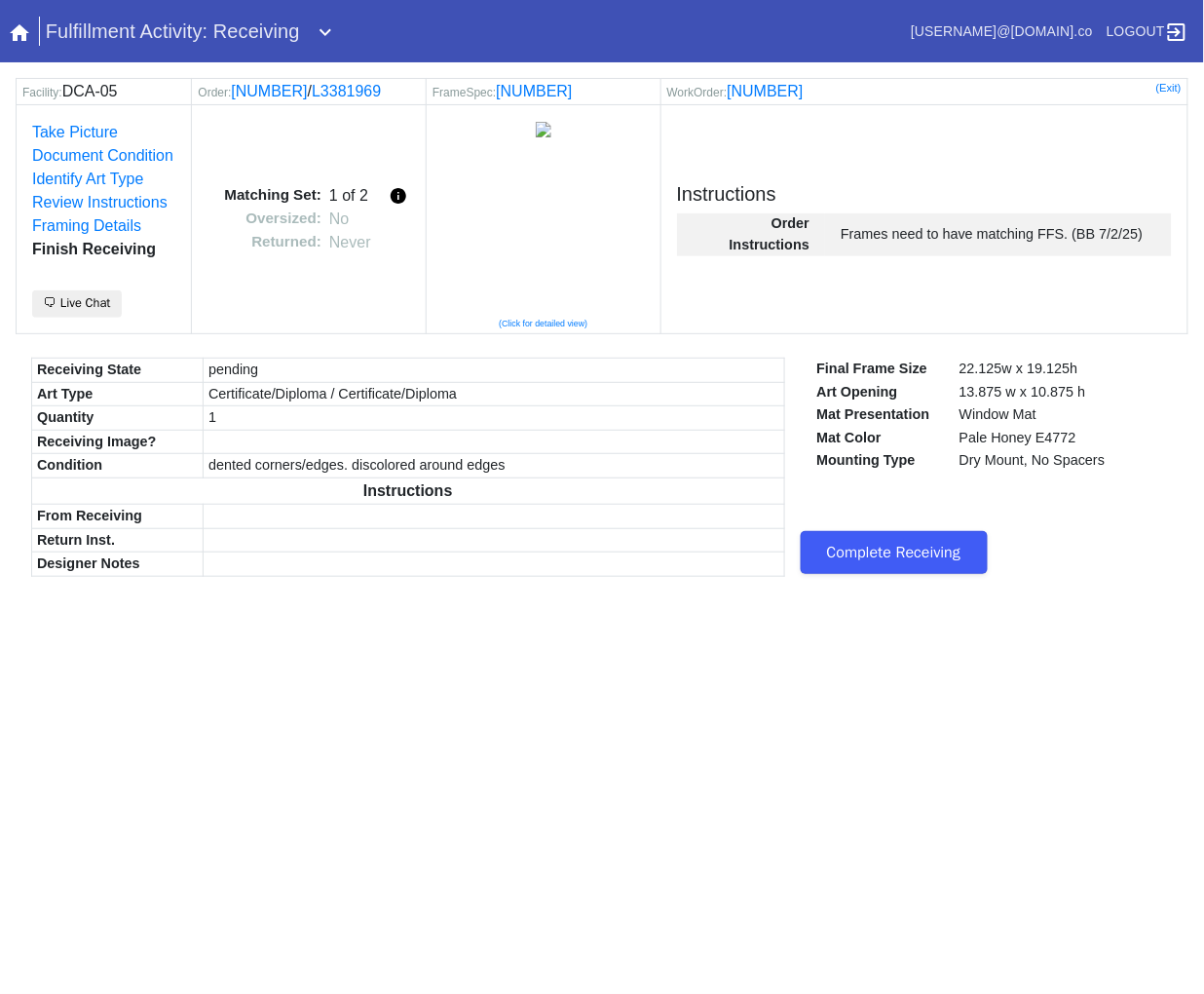 click on "Complete Receiving" at bounding box center (894, 553) 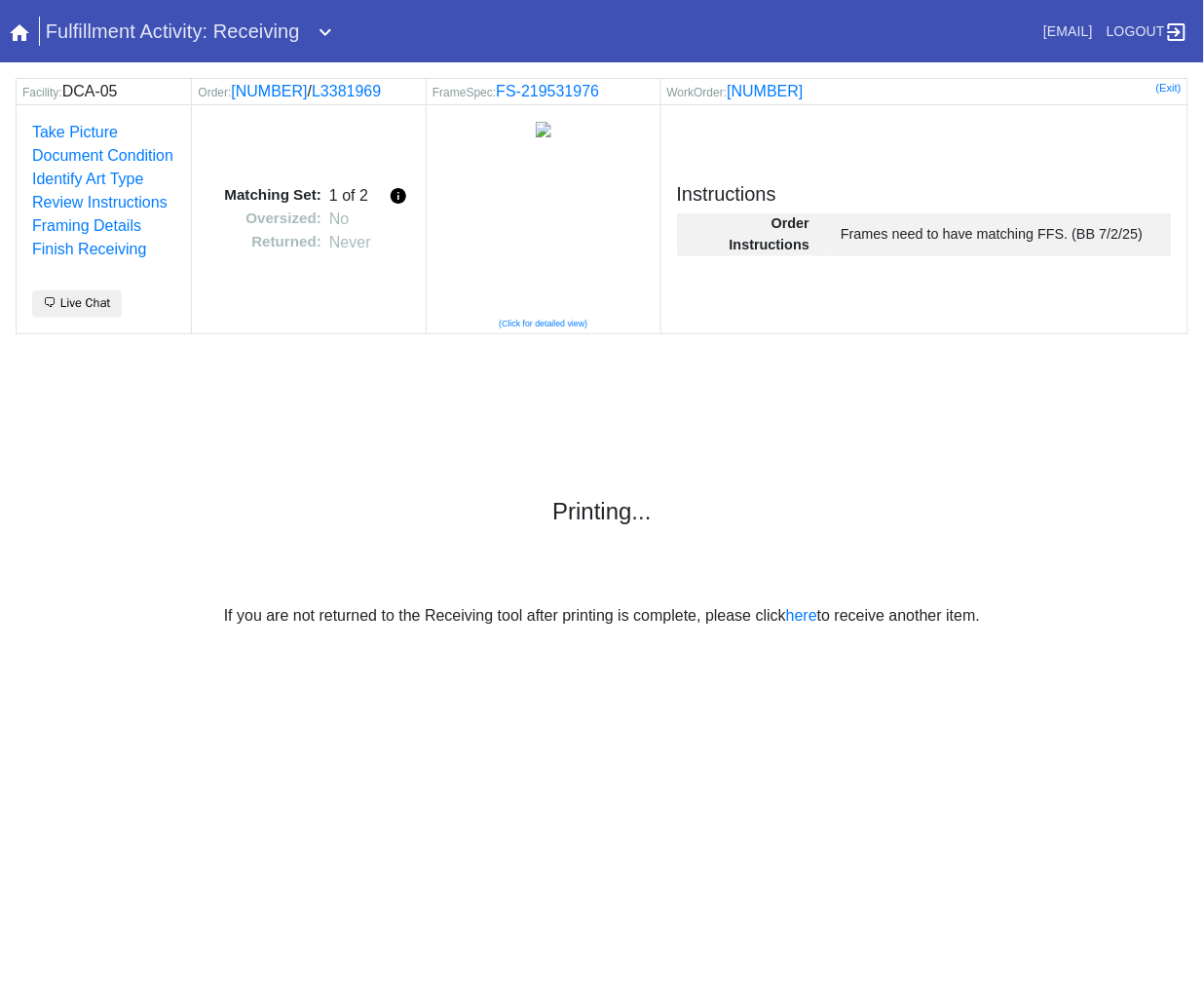 scroll, scrollTop: 0, scrollLeft: 0, axis: both 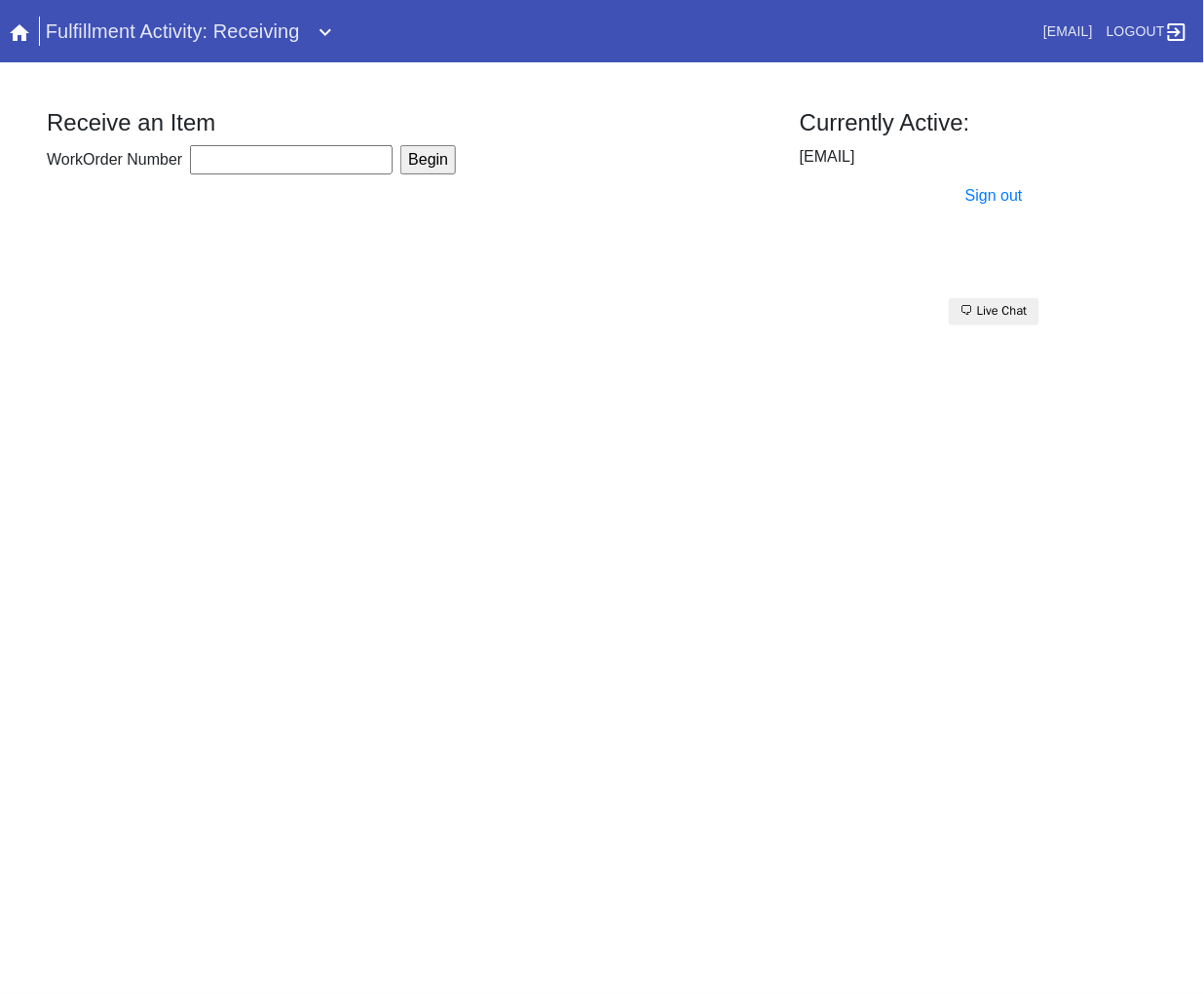 click on "WorkOrder Number" at bounding box center [291, 160] 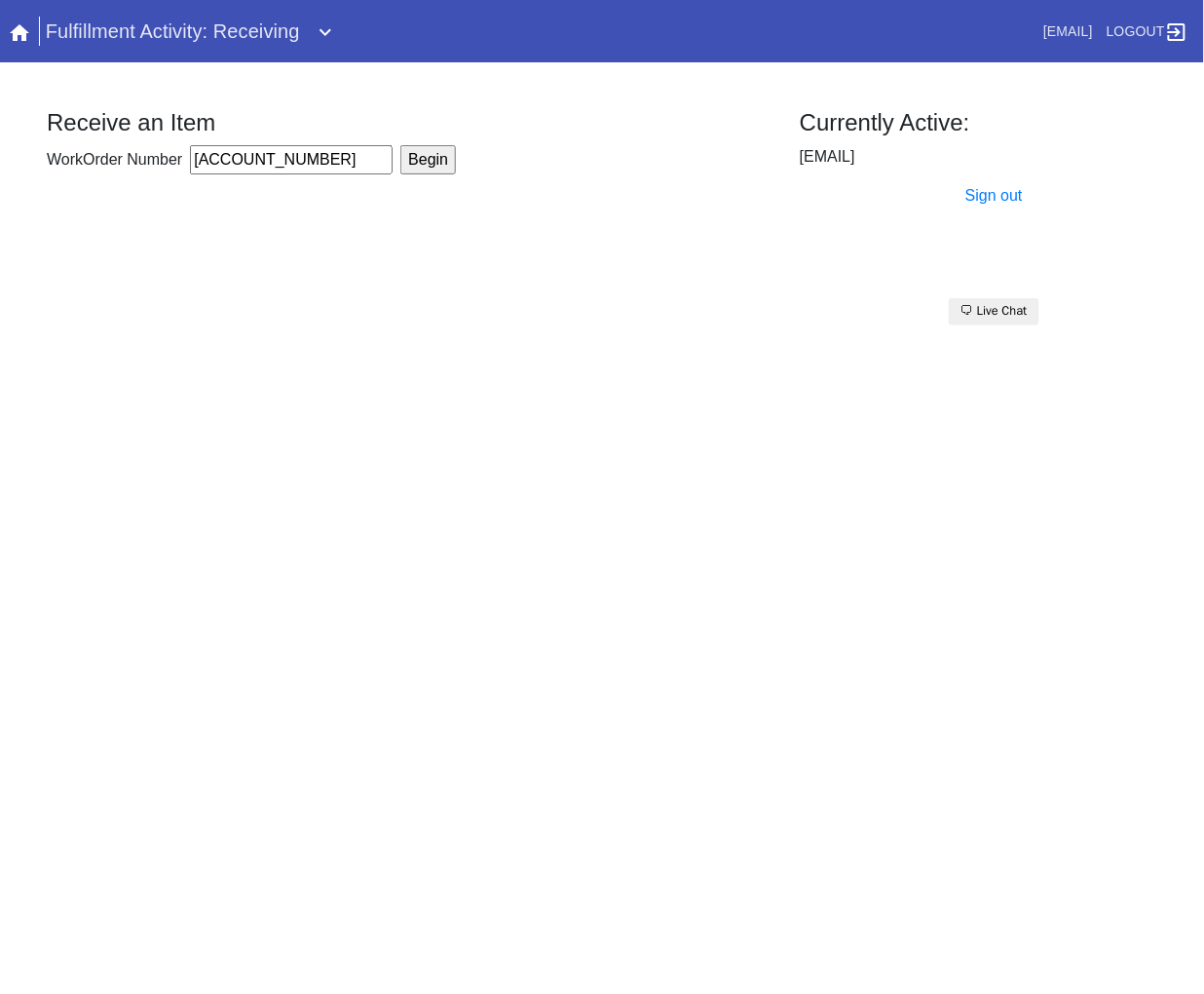 type on "[NUMBER]" 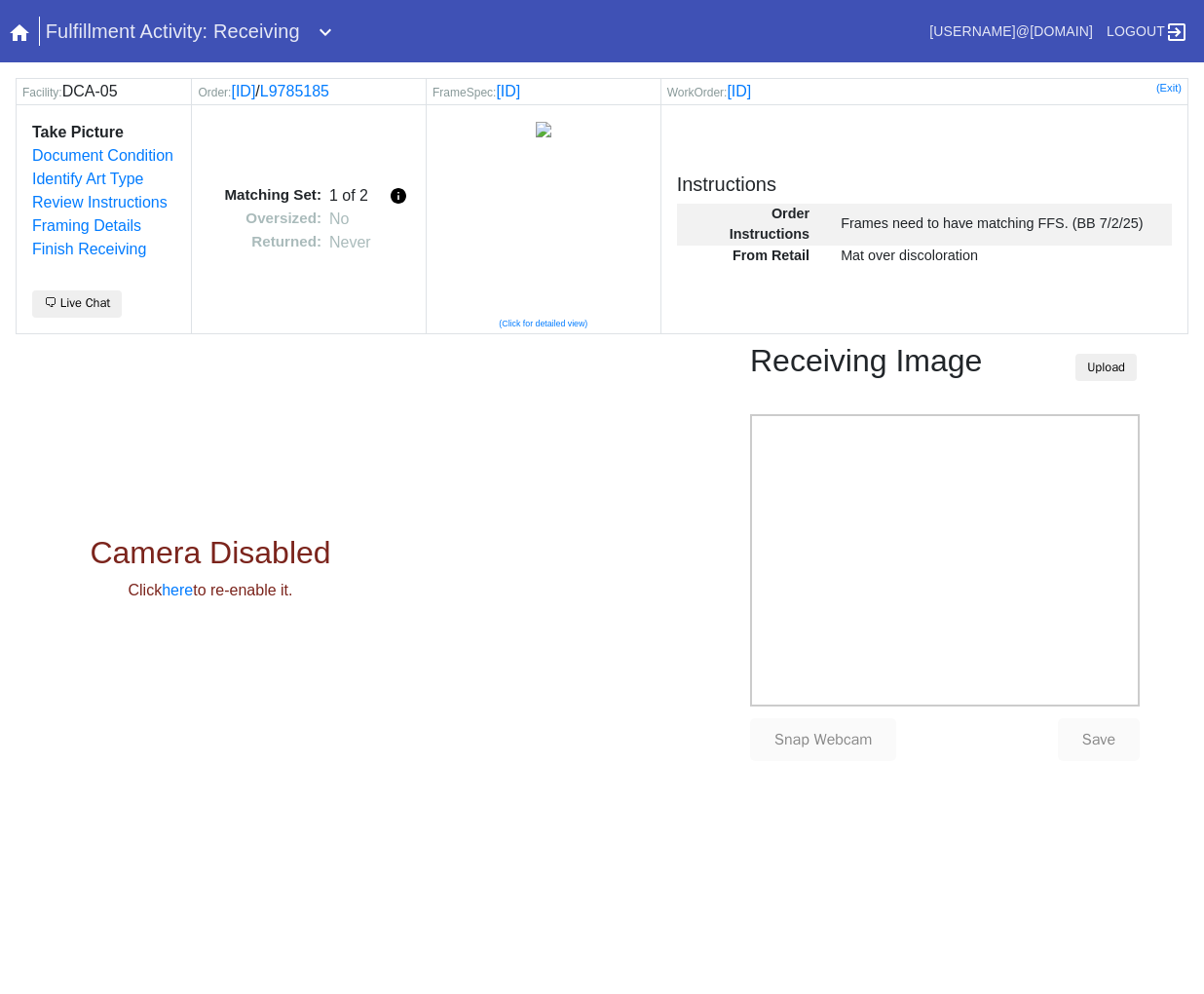 scroll, scrollTop: 0, scrollLeft: 0, axis: both 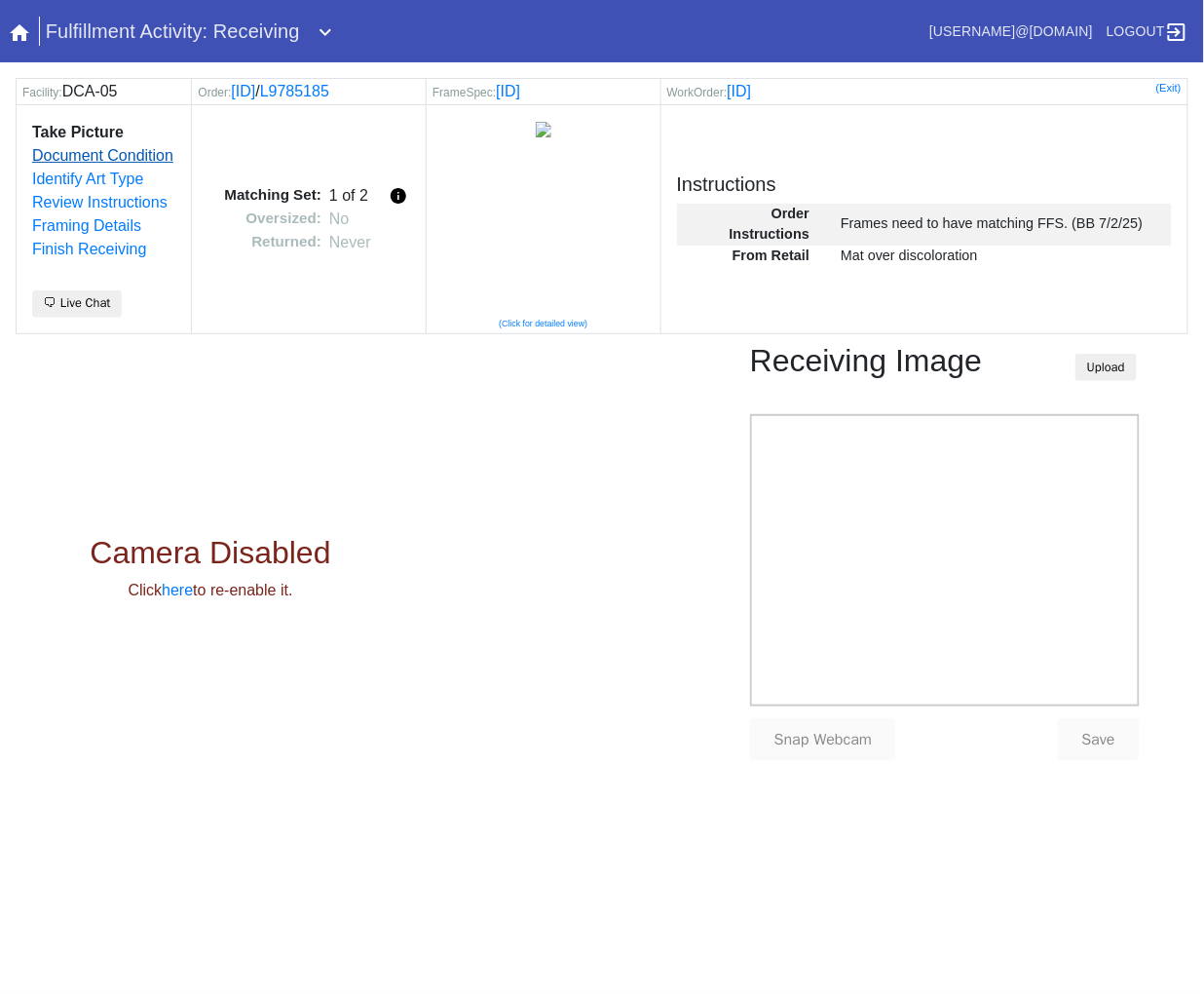 click on "Document Condition" at bounding box center (102, 155) 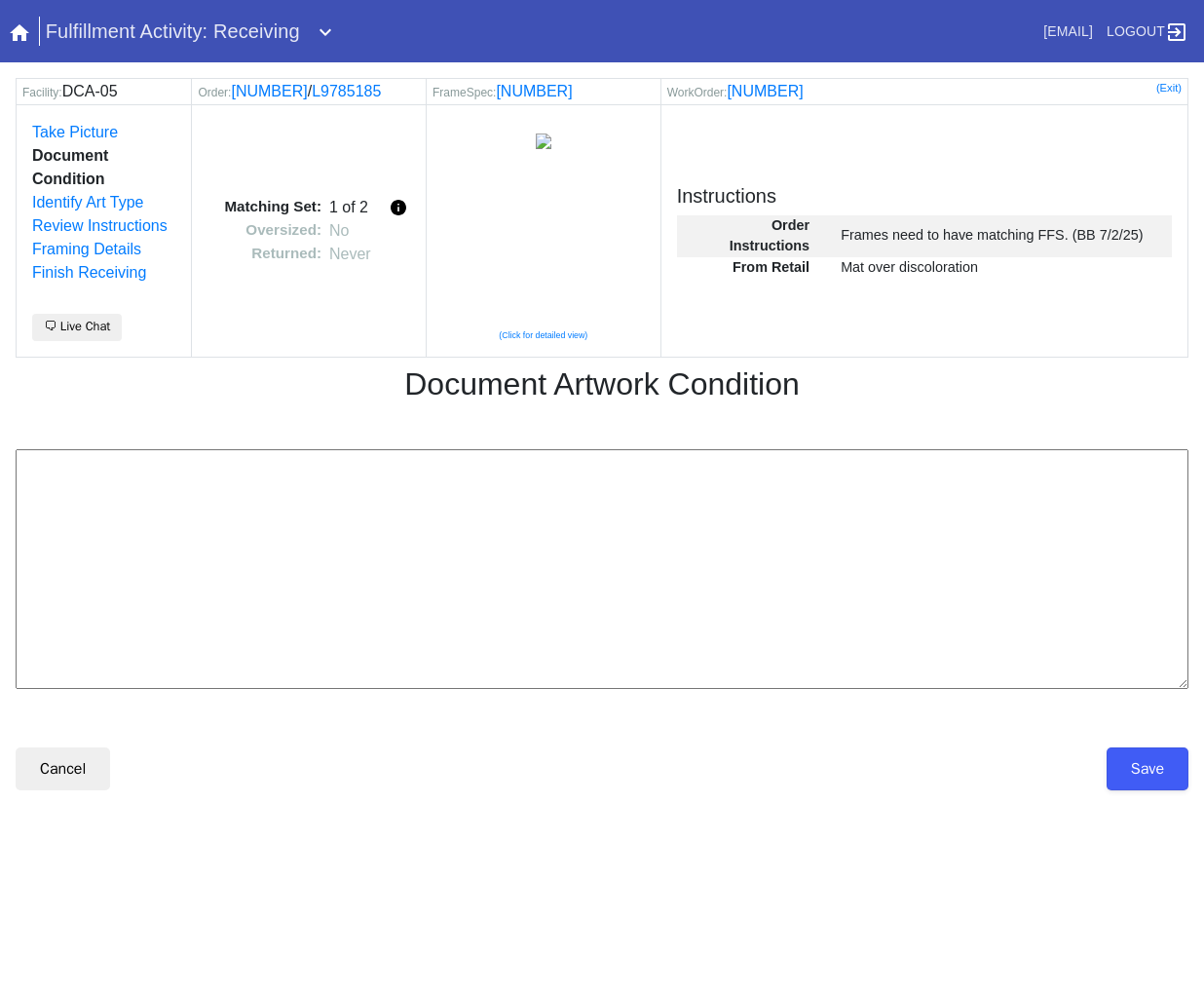 scroll, scrollTop: 0, scrollLeft: 0, axis: both 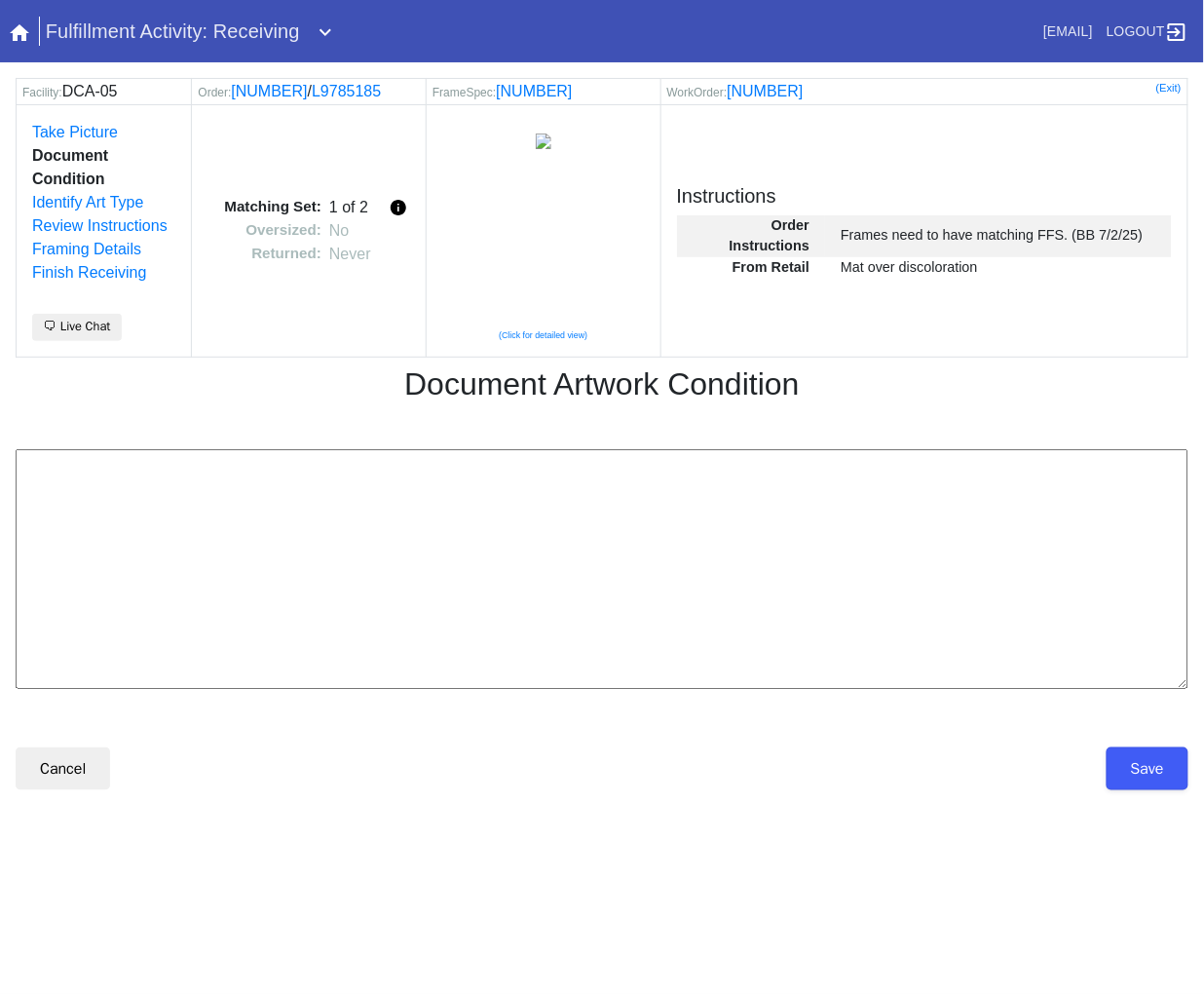 click at bounding box center [602, 569] 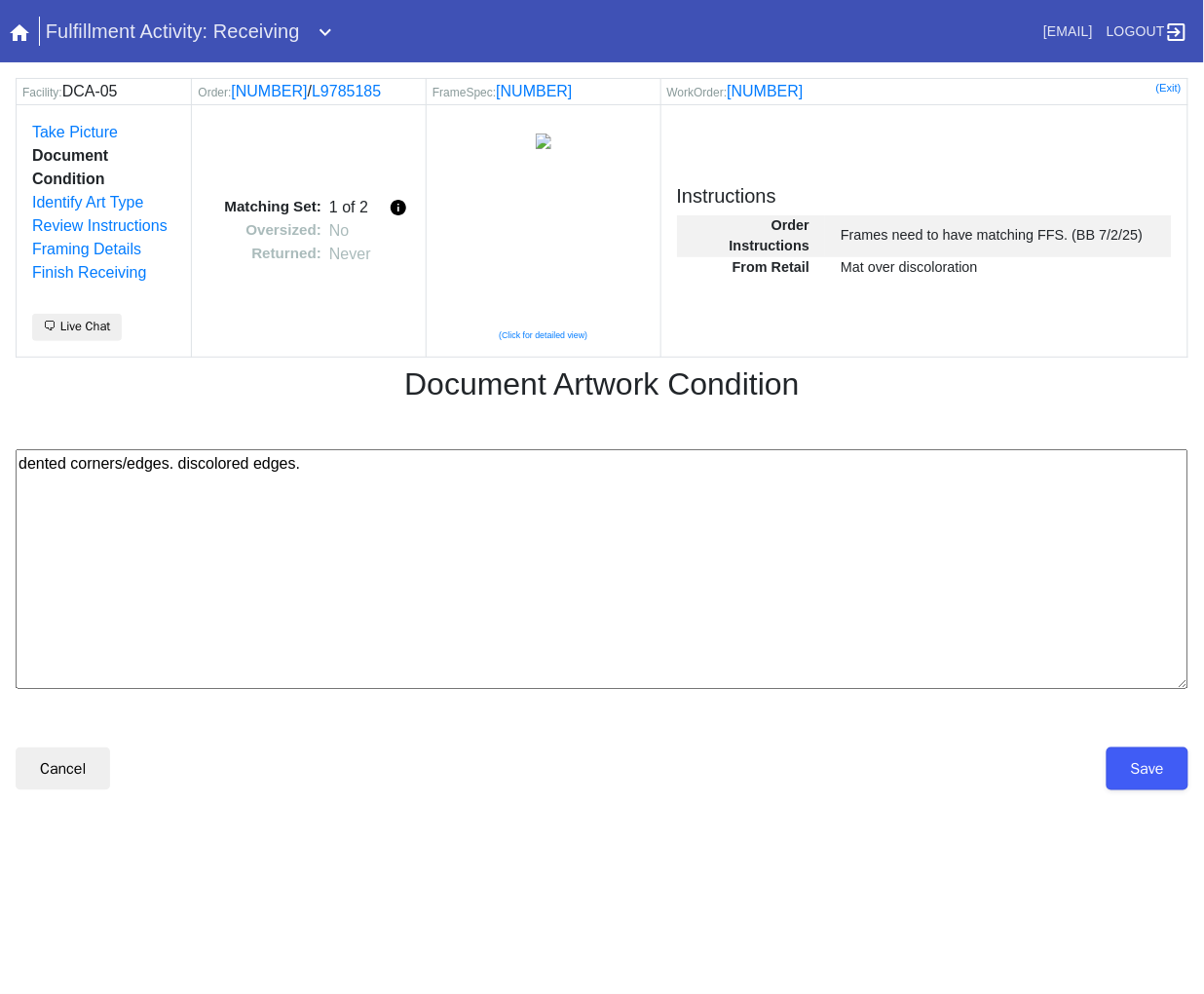 type on "dented corners/edges. discolored edges." 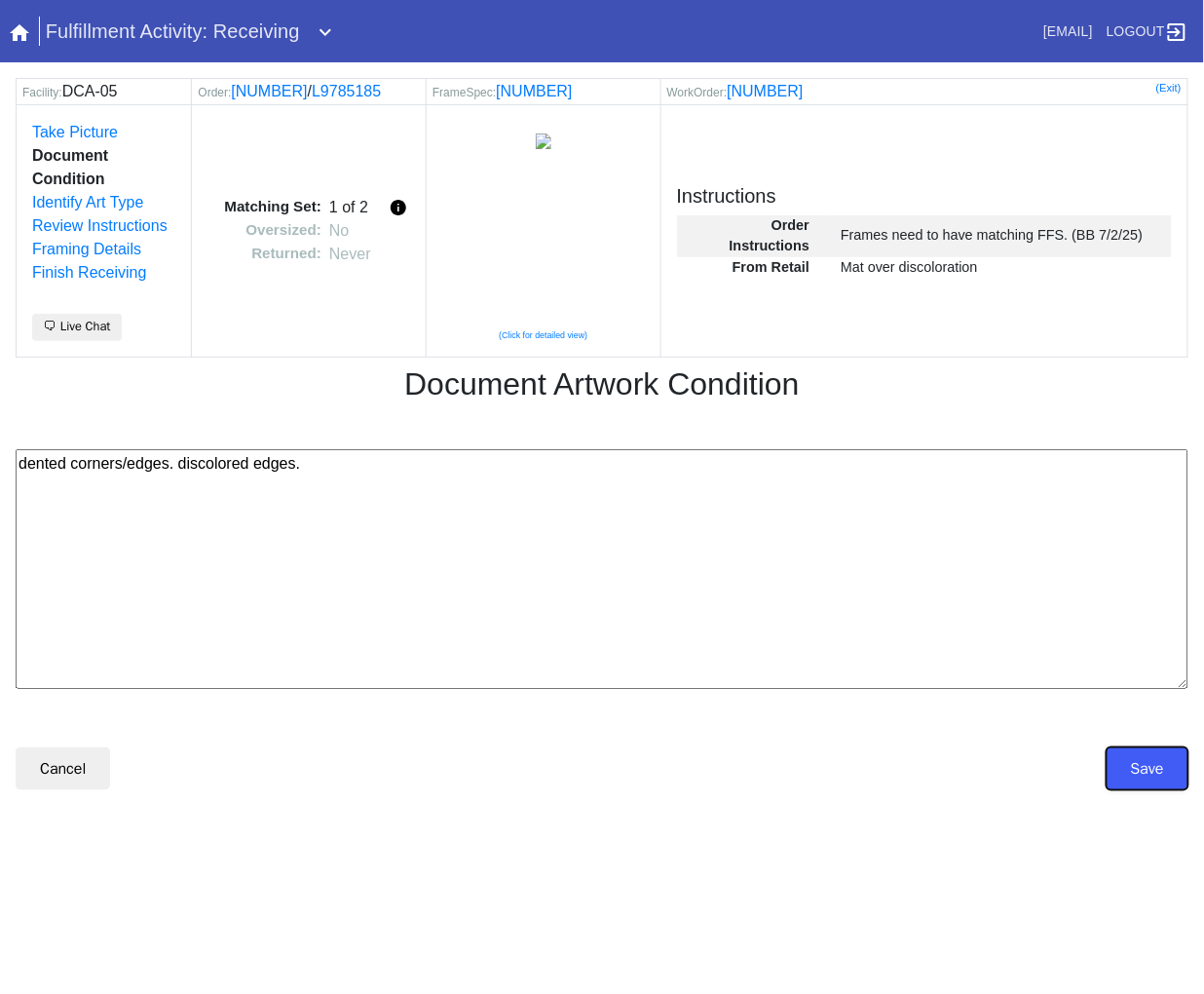 click on "Save" at bounding box center [1148, 769] 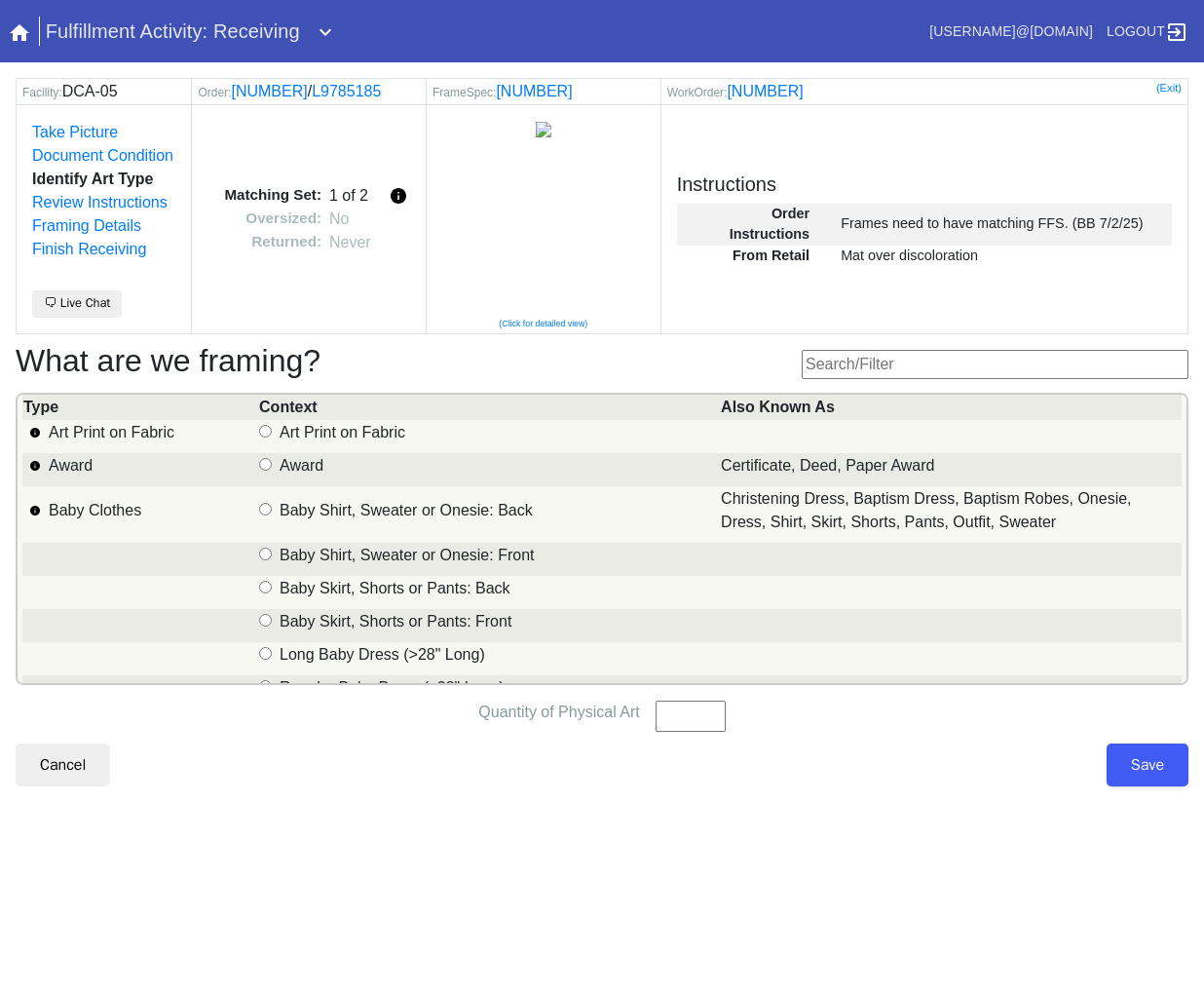 scroll, scrollTop: 0, scrollLeft: 0, axis: both 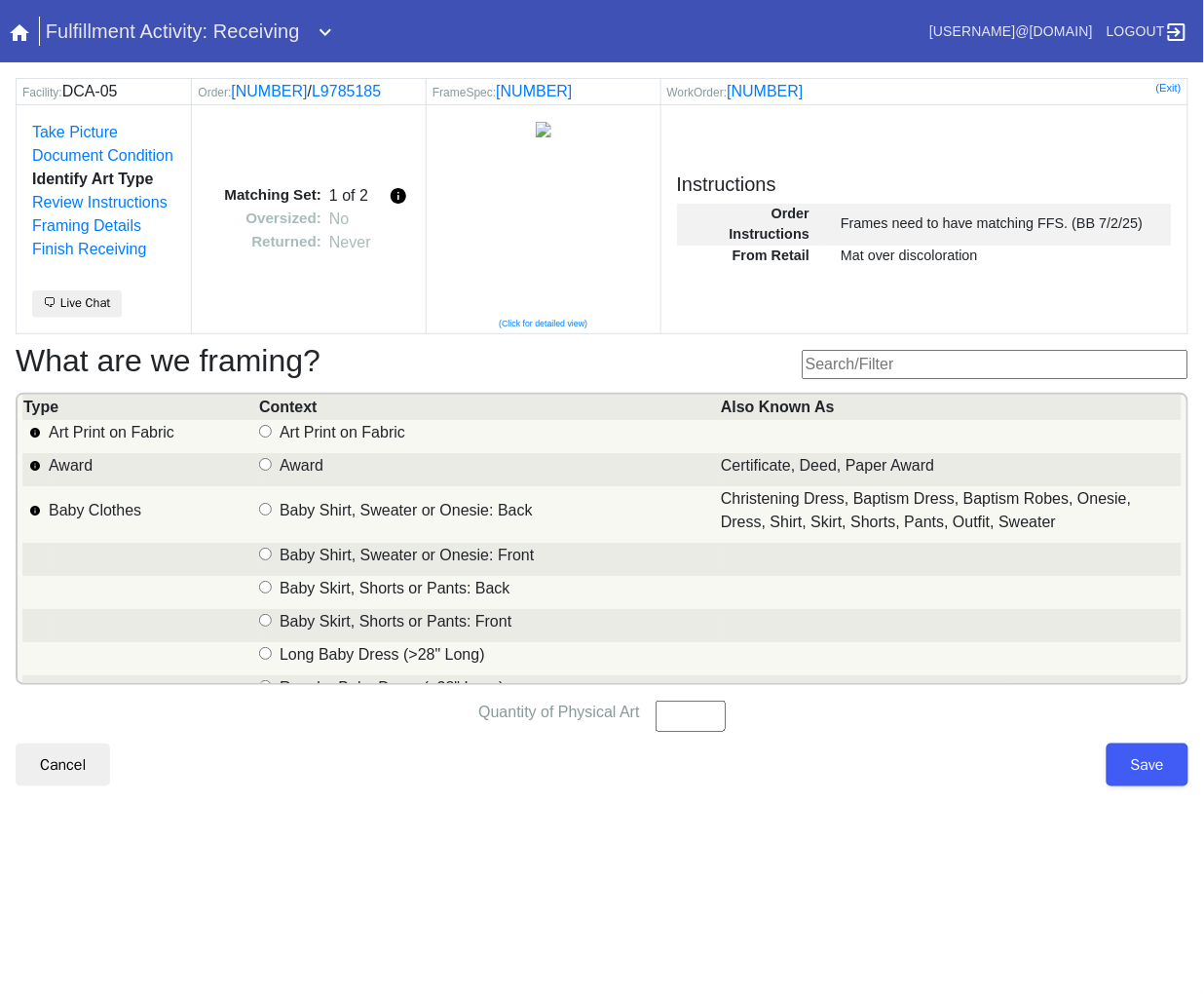 click at bounding box center (995, 364) 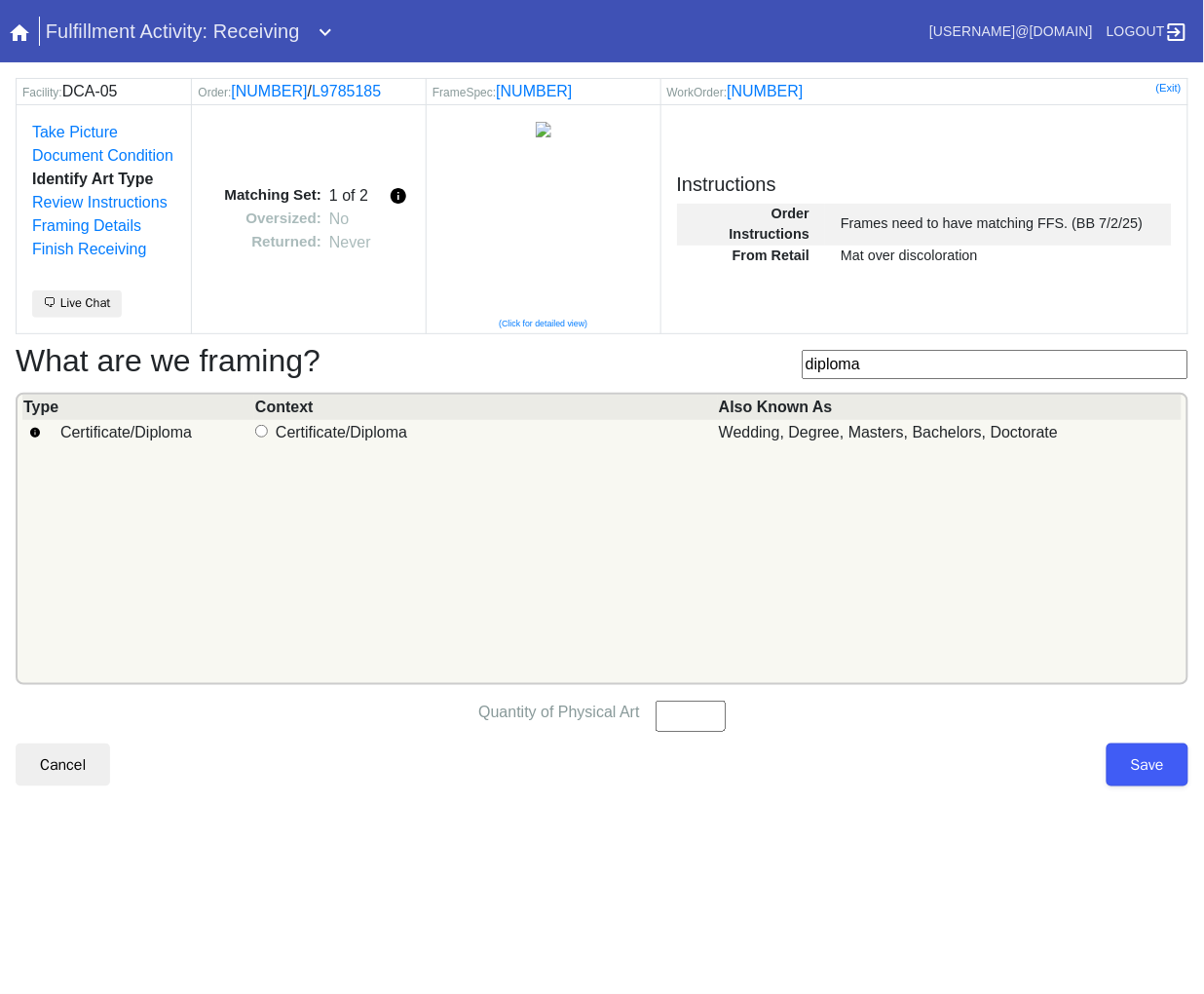 type on "diploma" 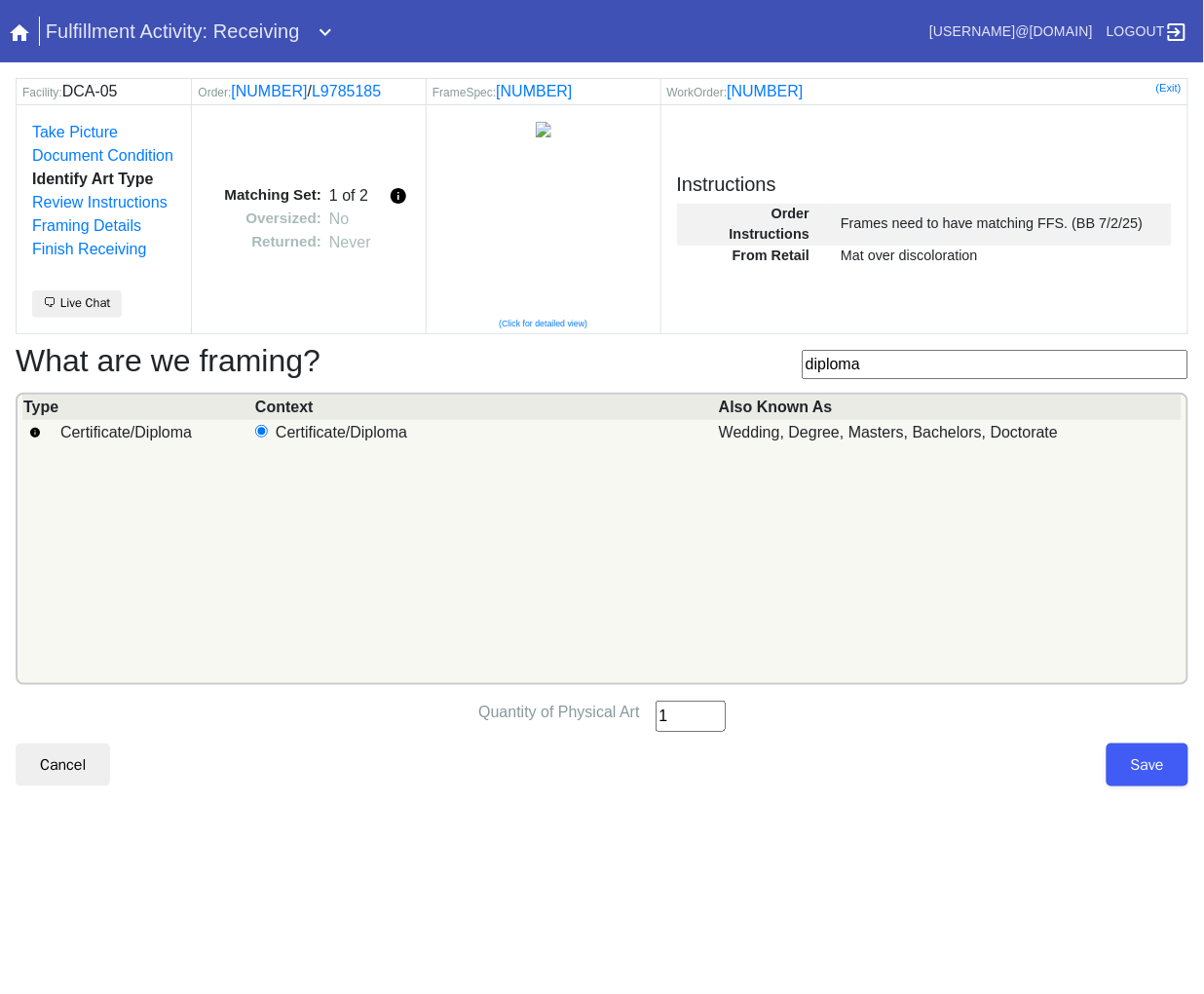 type on "1" 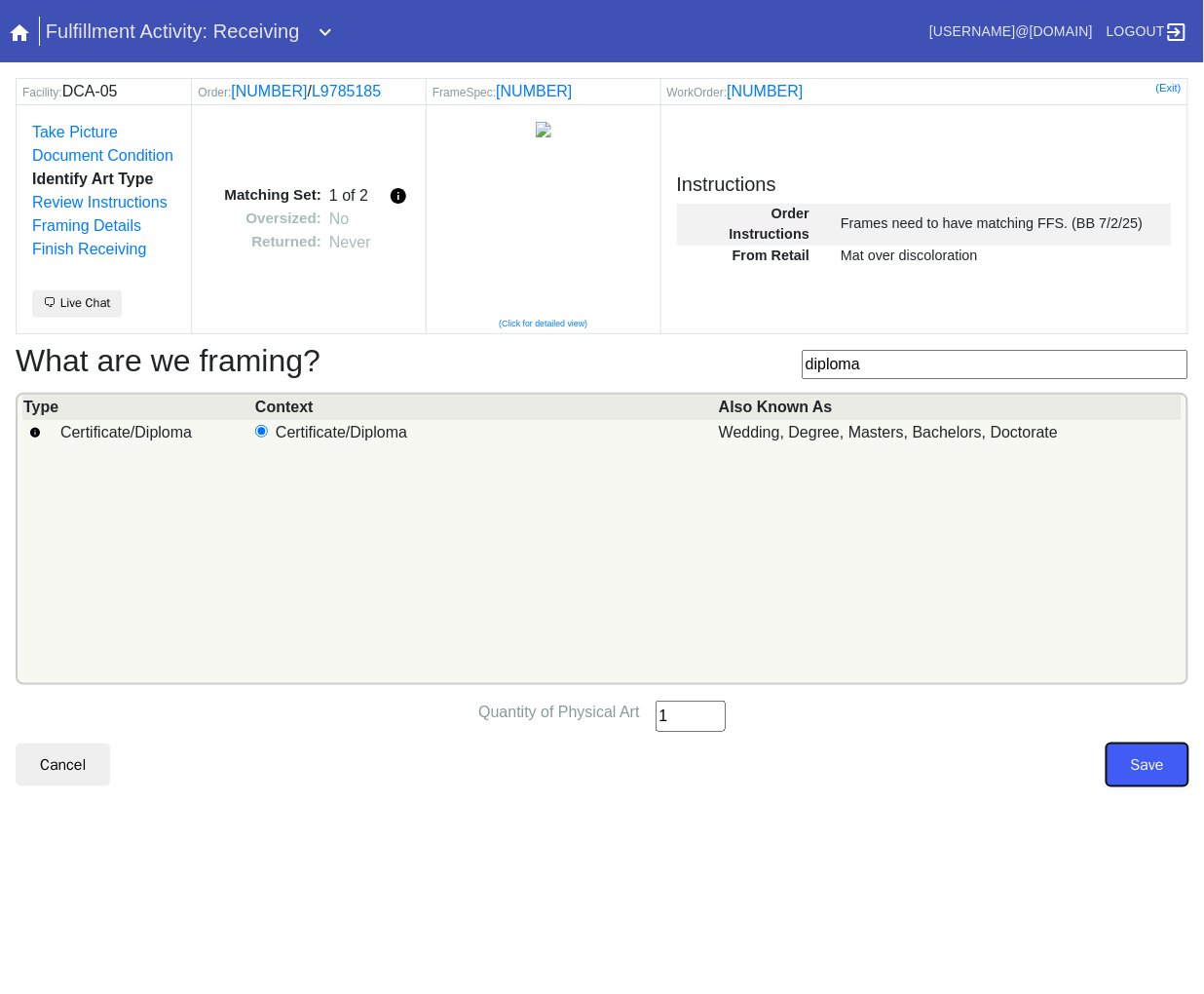 click on "Save" at bounding box center (1148, 765) 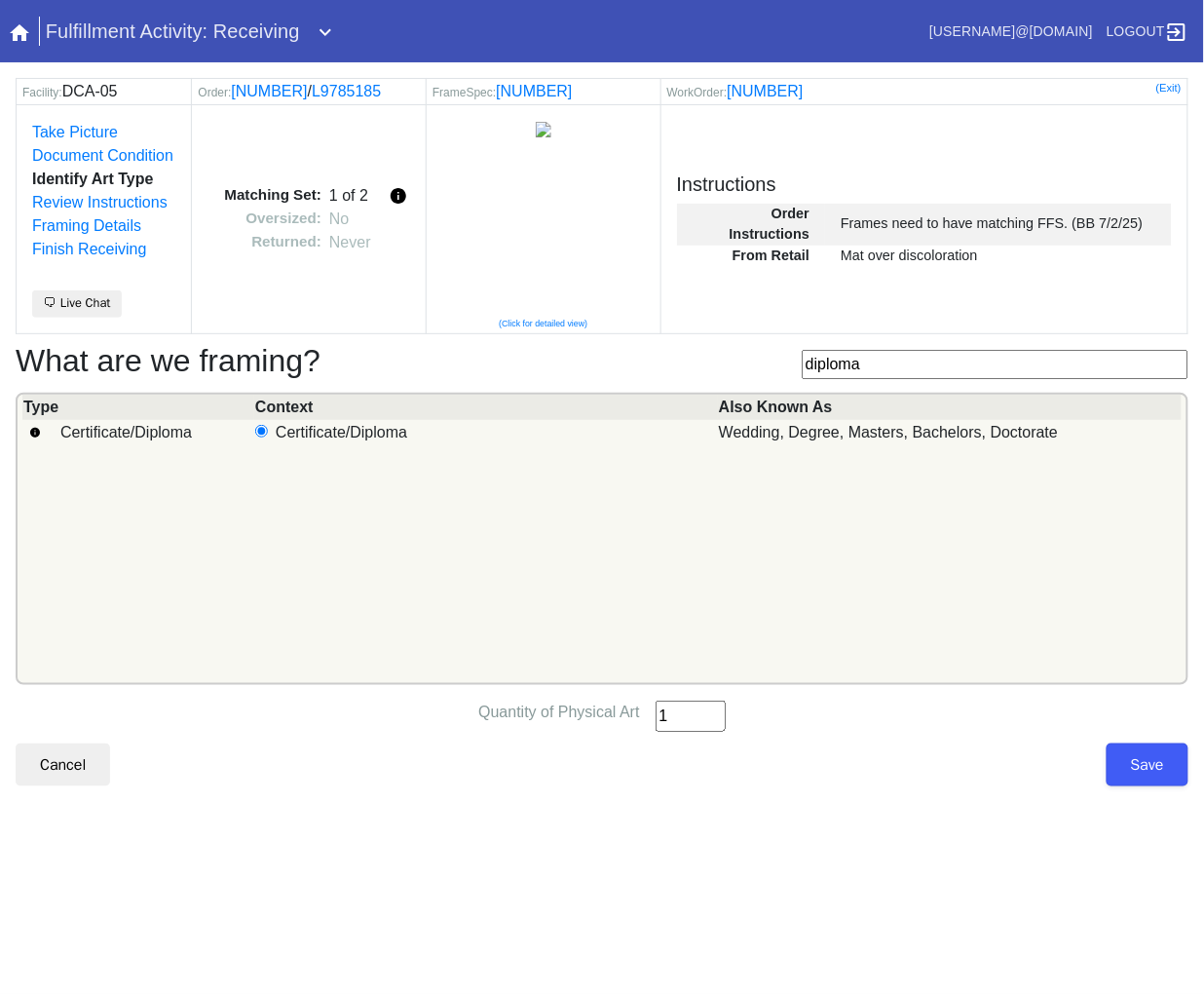 drag, startPoint x: 1138, startPoint y: 766, endPoint x: 1056, endPoint y: 768, distance: 82.0244 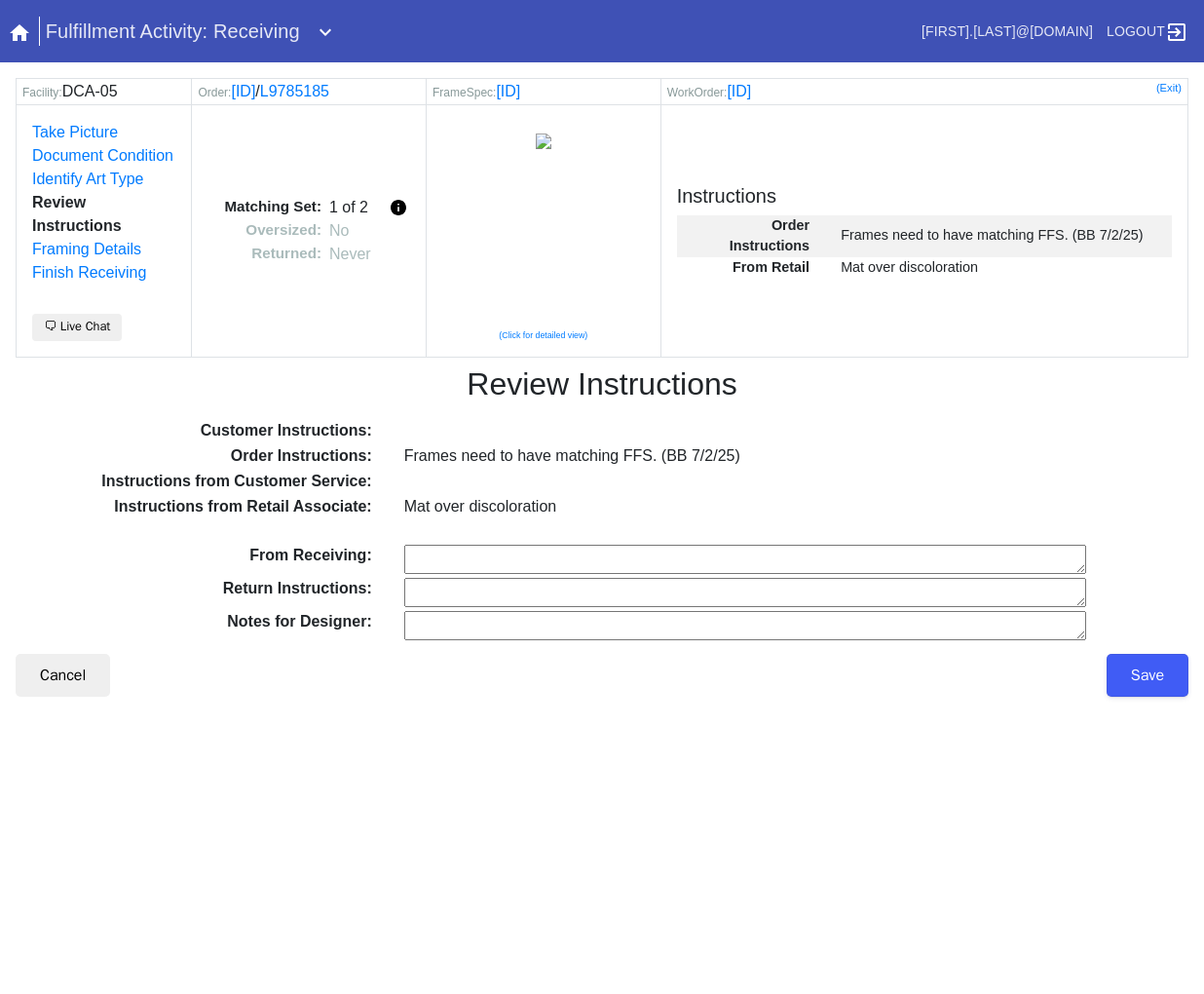scroll, scrollTop: 0, scrollLeft: 0, axis: both 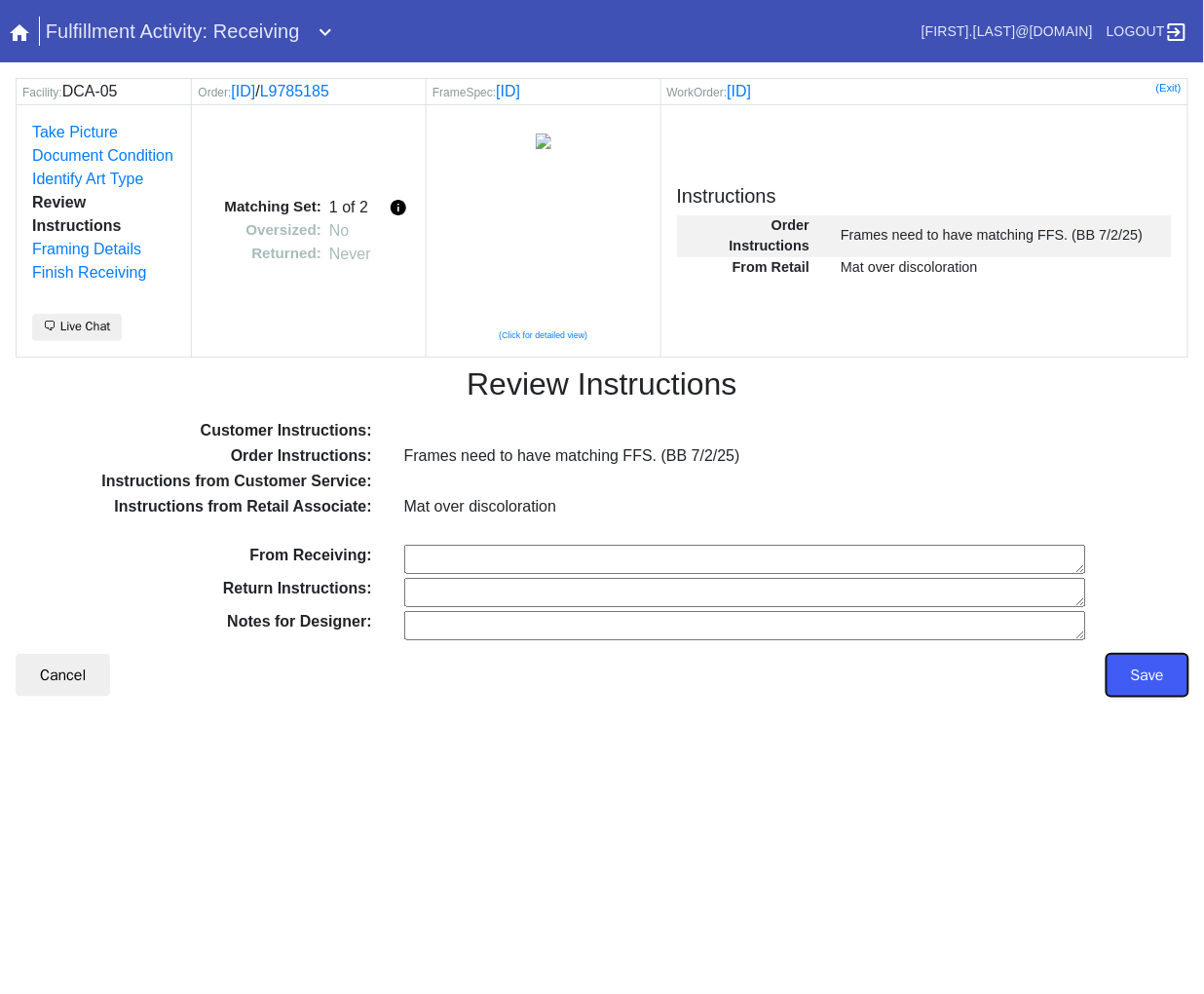 click on "Save" at bounding box center [1148, 675] 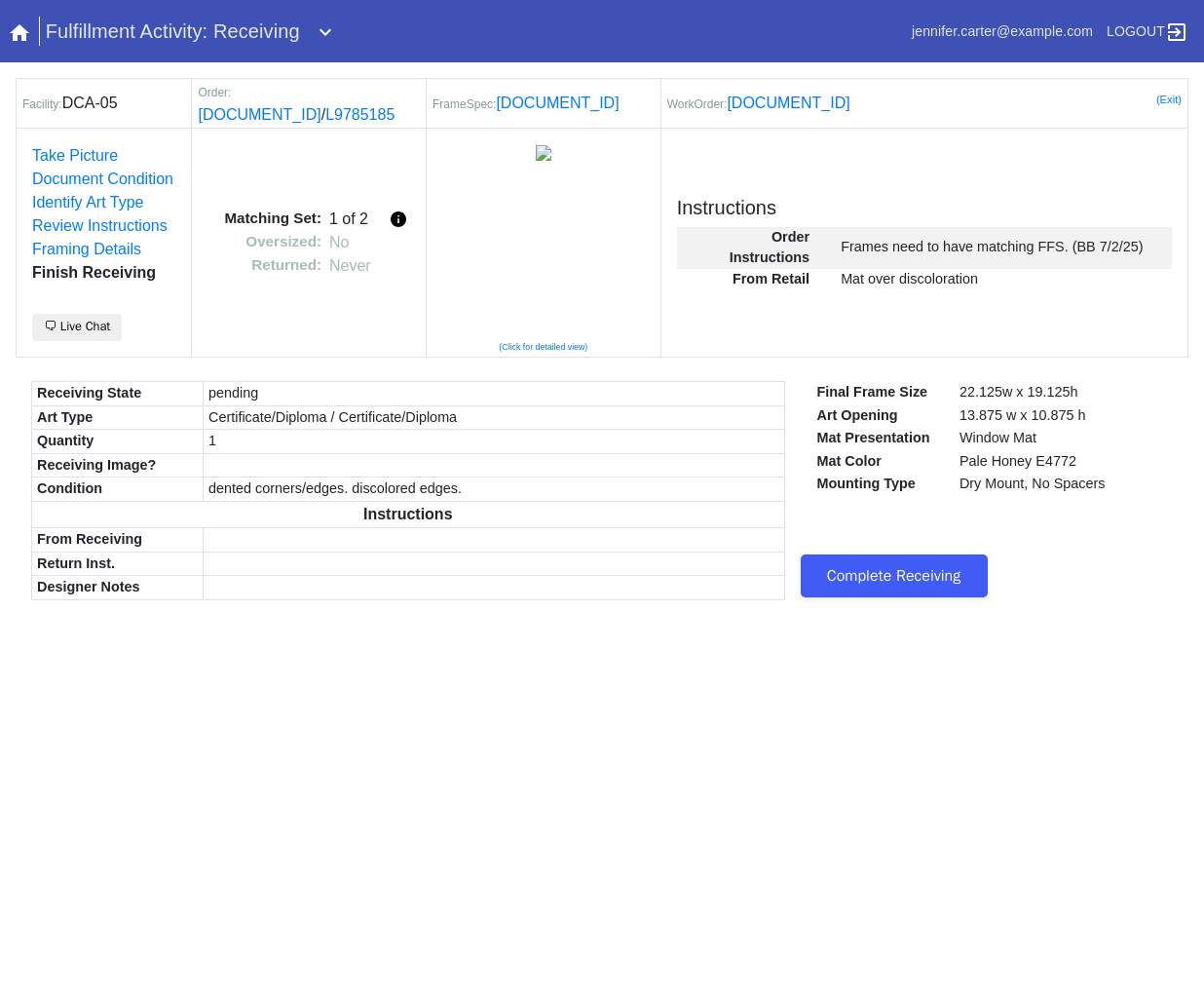 scroll, scrollTop: 0, scrollLeft: 0, axis: both 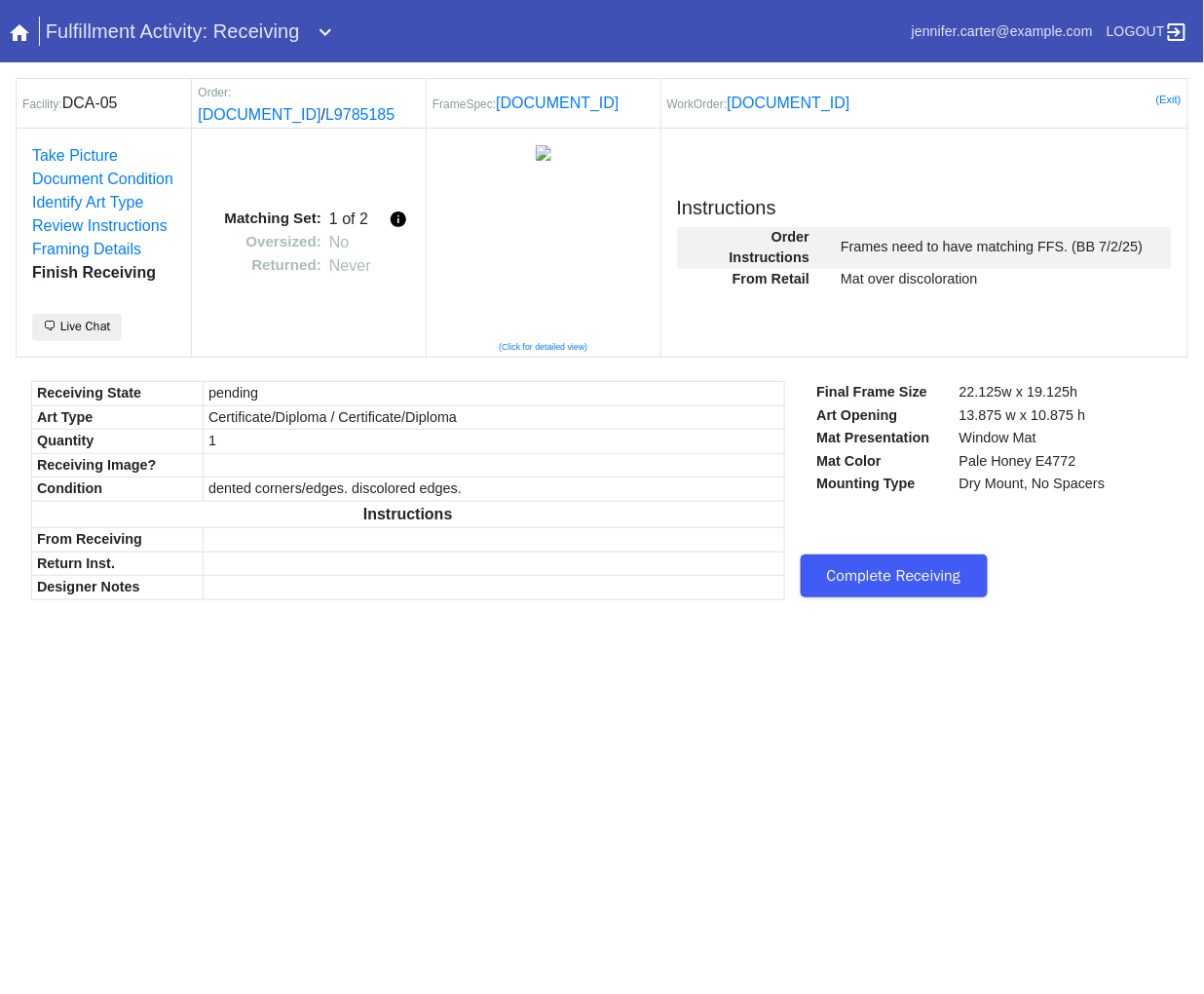 click on "Complete Receiving" at bounding box center (894, 576) 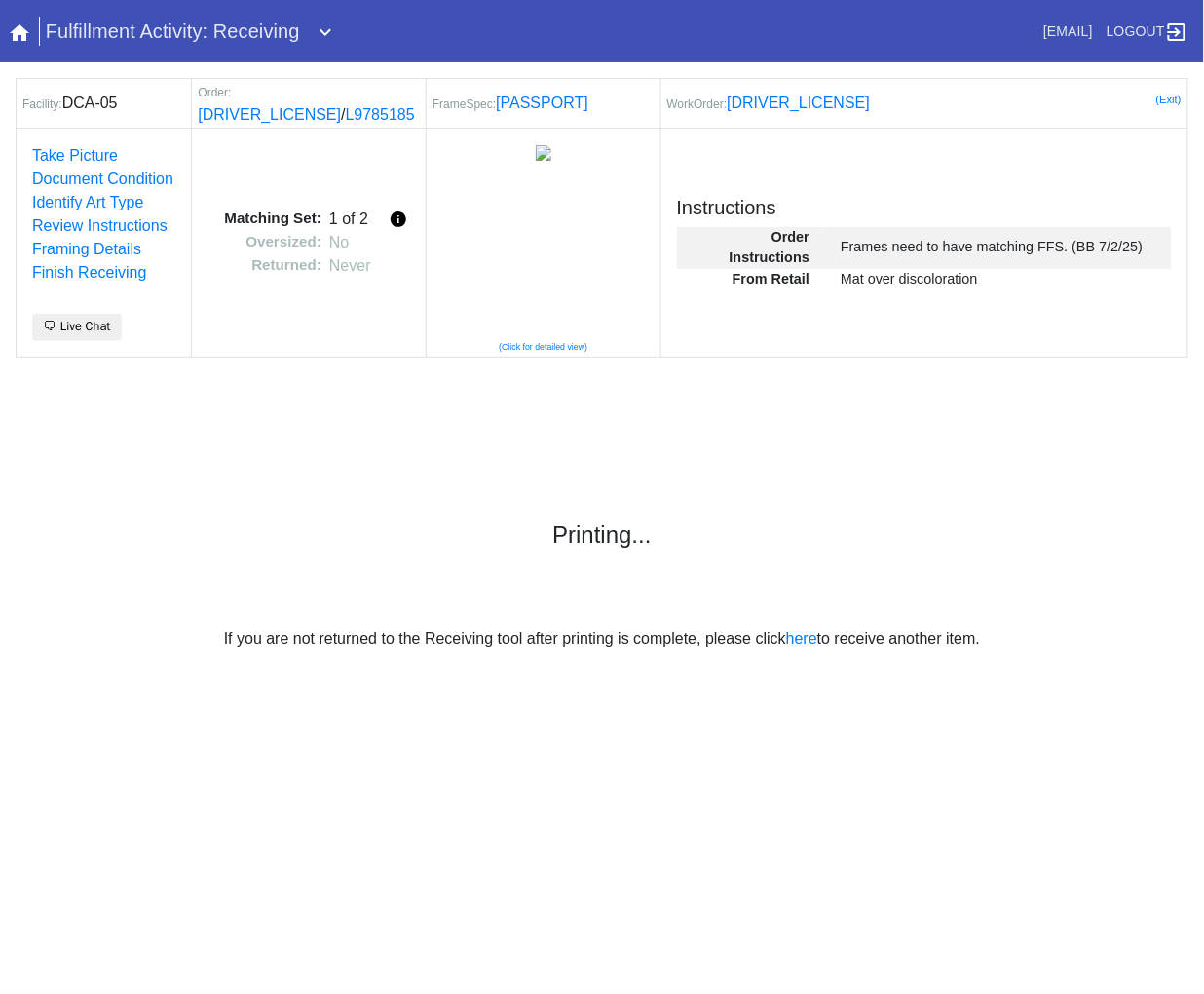 scroll, scrollTop: 0, scrollLeft: 0, axis: both 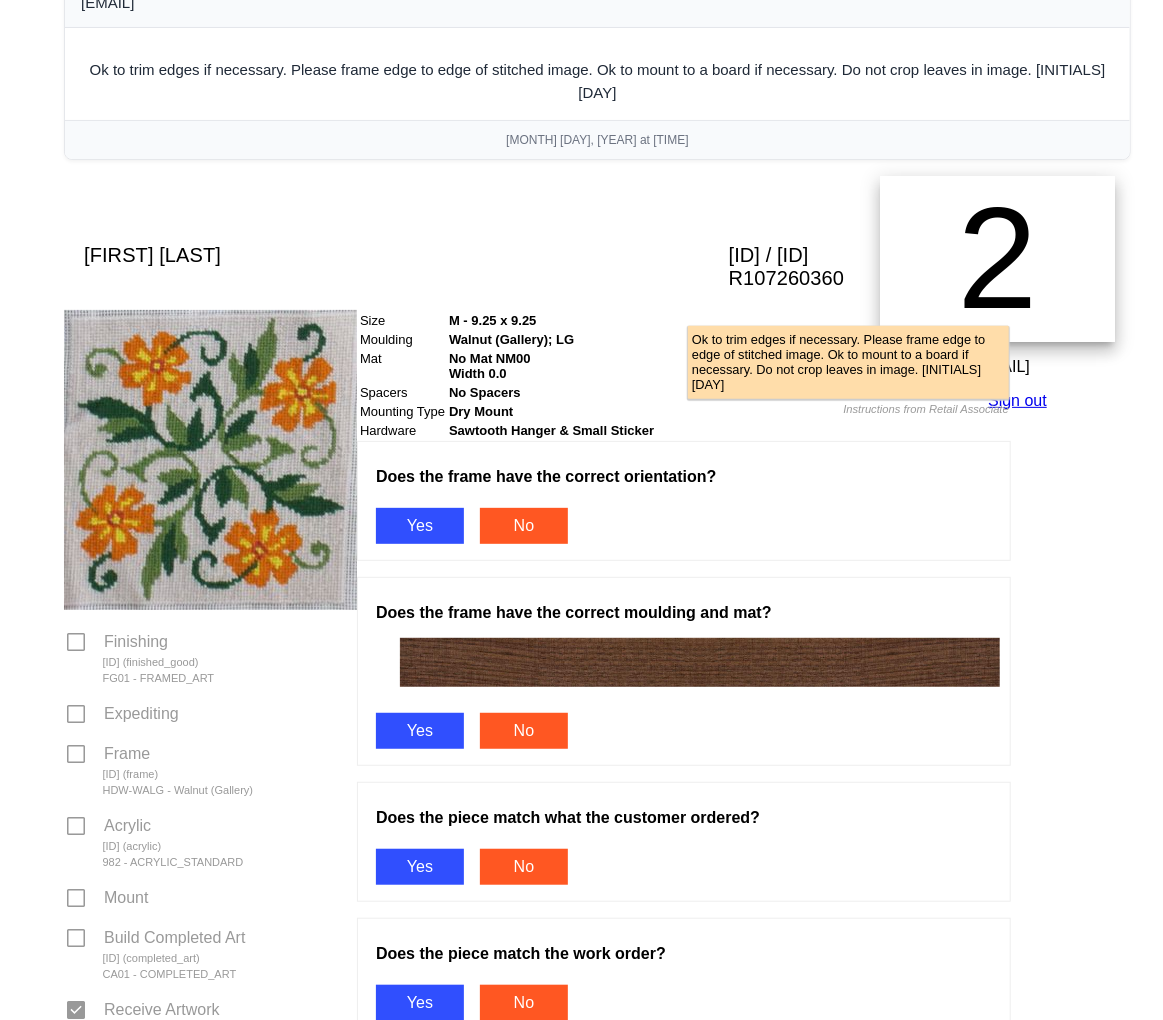 drag, startPoint x: 430, startPoint y: 486, endPoint x: 398, endPoint y: 596, distance: 114.56003 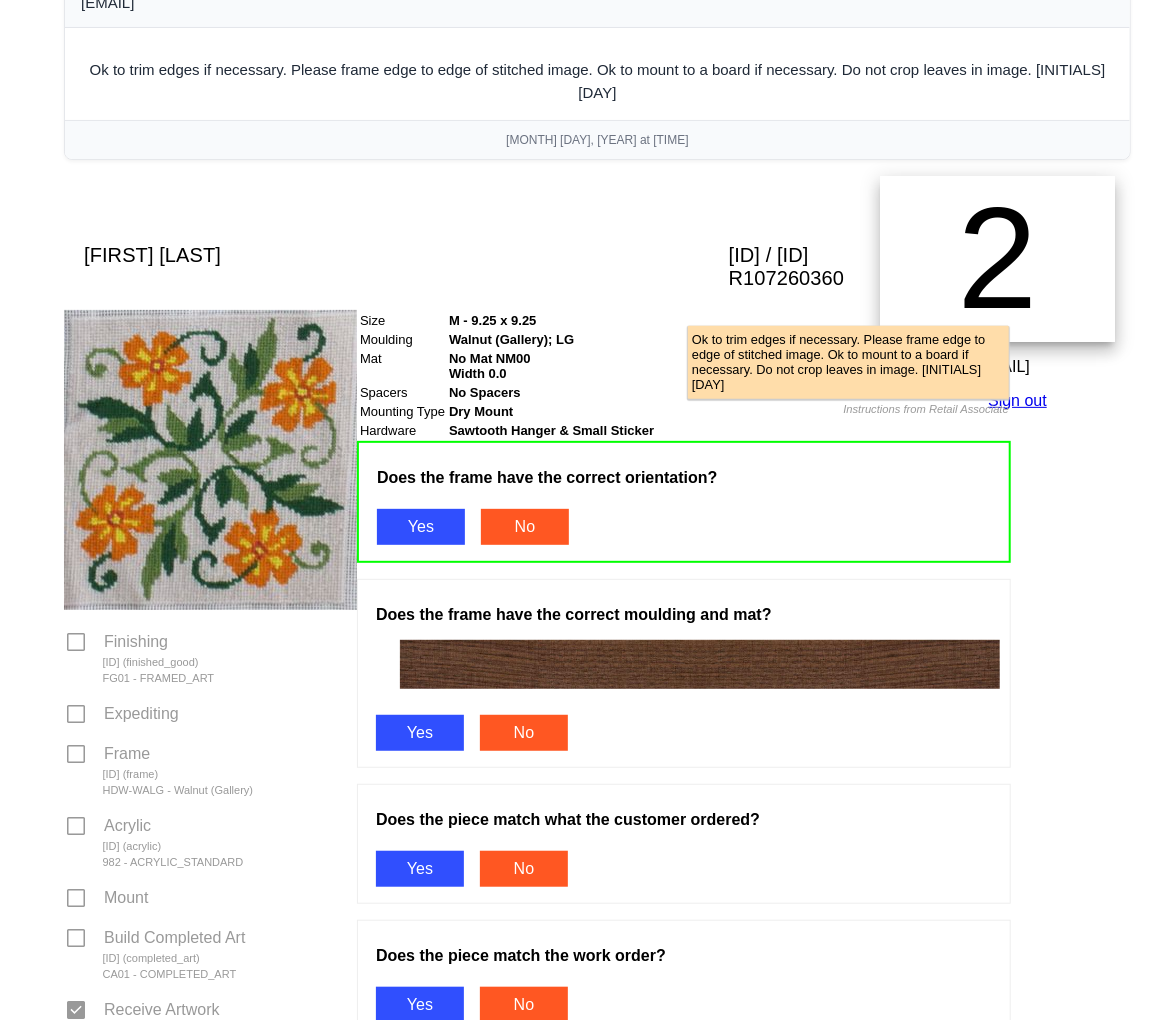 click on "Yes" at bounding box center [420, 733] 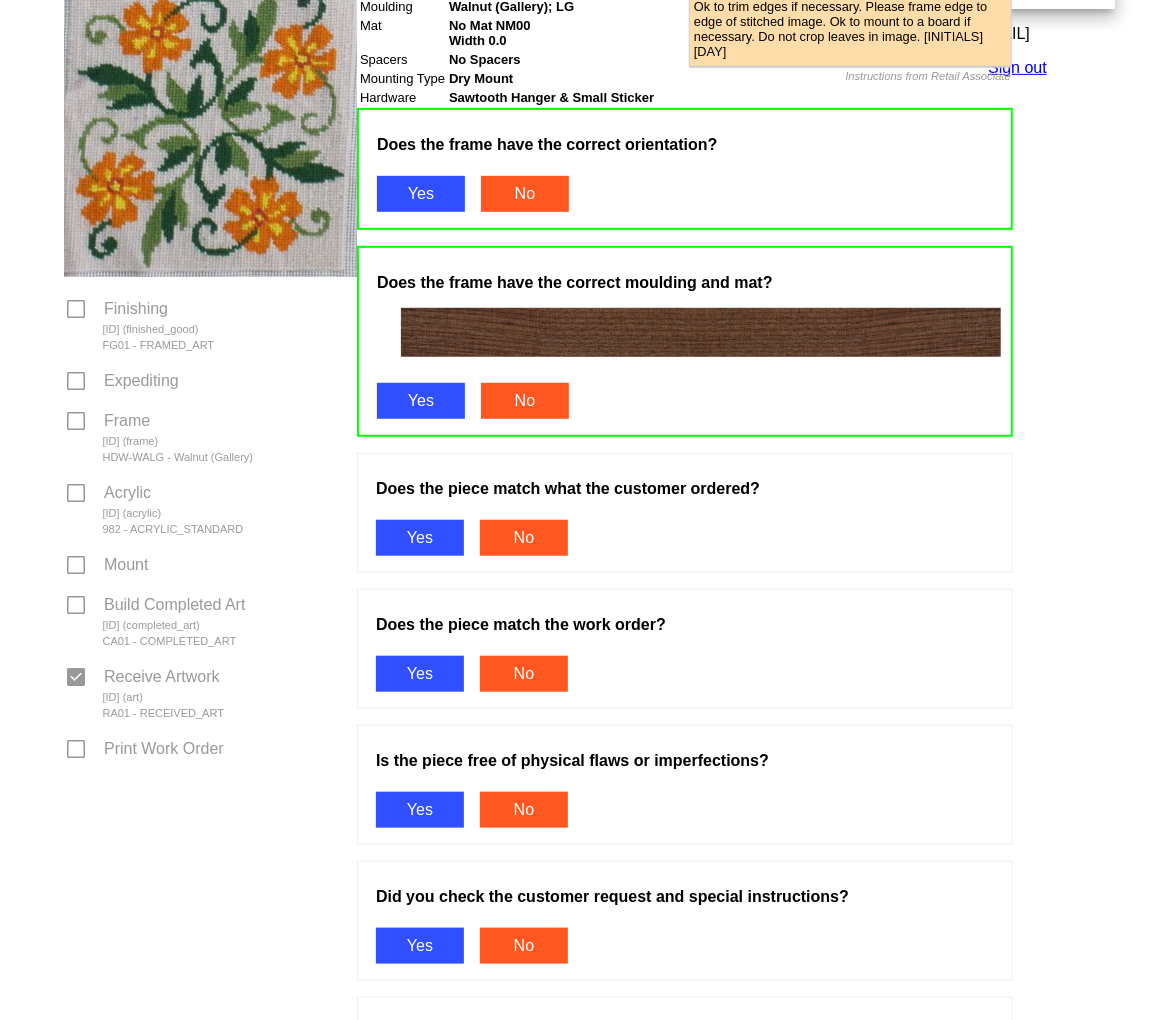 click on "Yes" at bounding box center (420, 538) 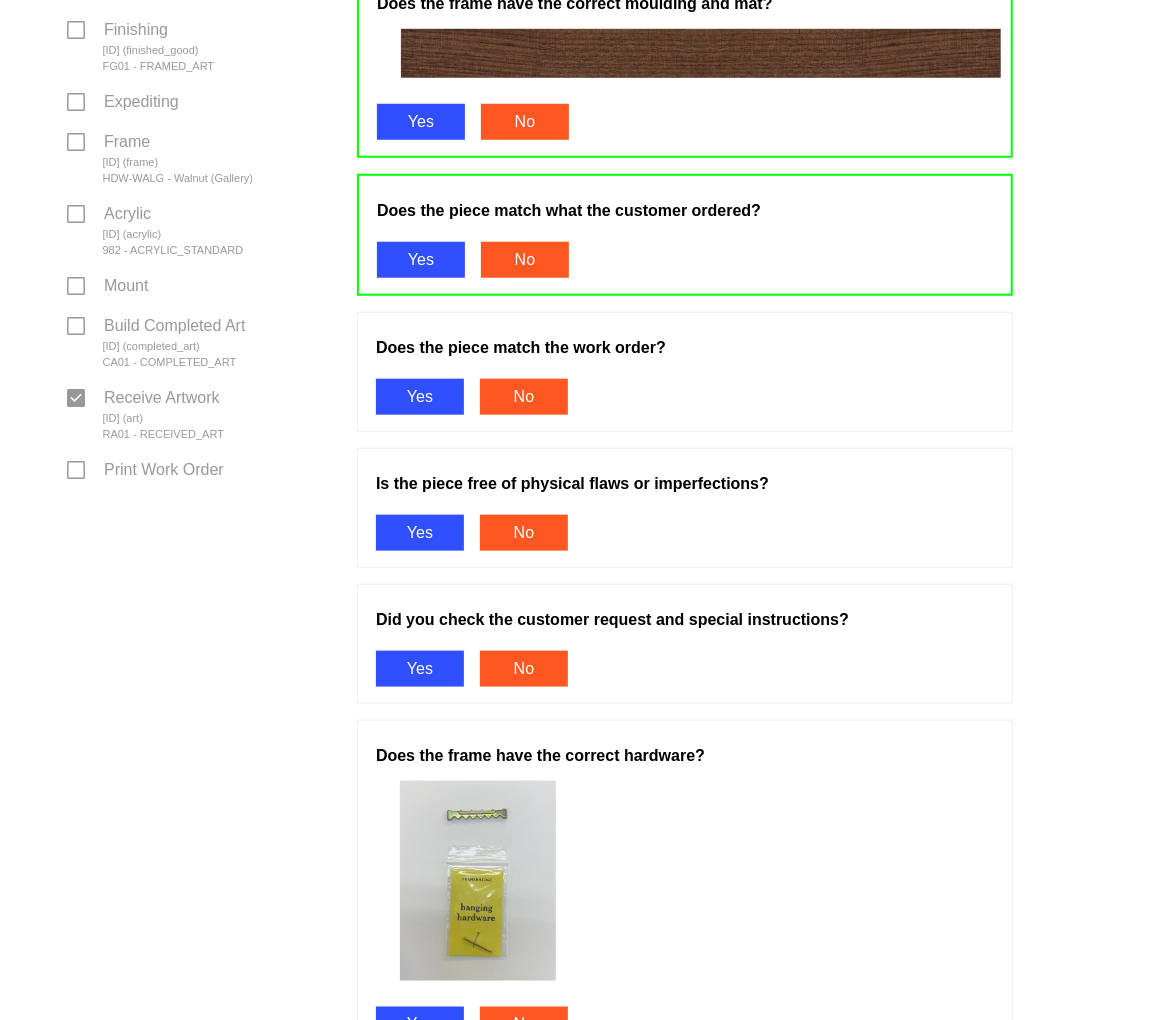 scroll, scrollTop: 777, scrollLeft: 0, axis: vertical 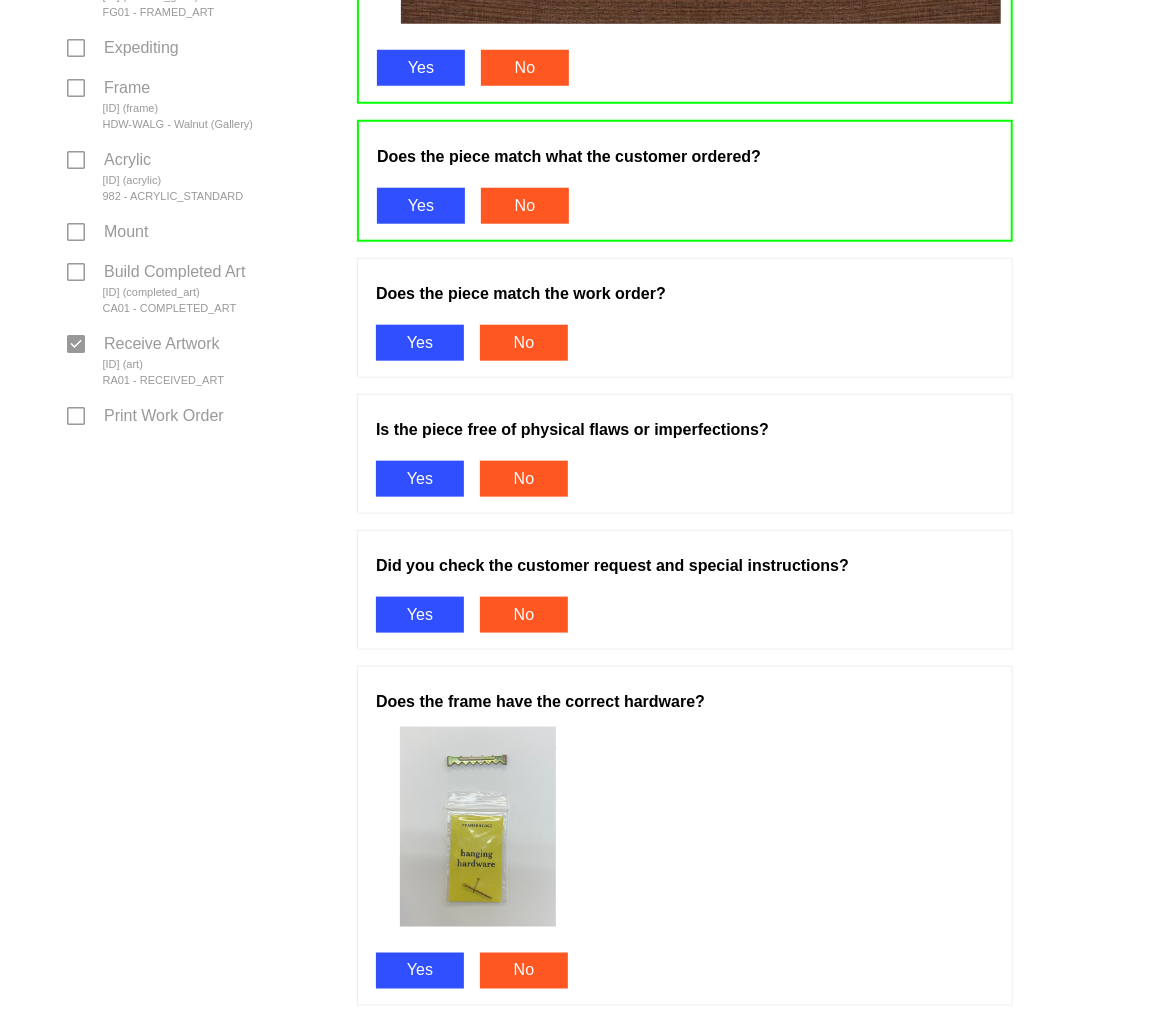 click on "Yes" at bounding box center (420, 343) 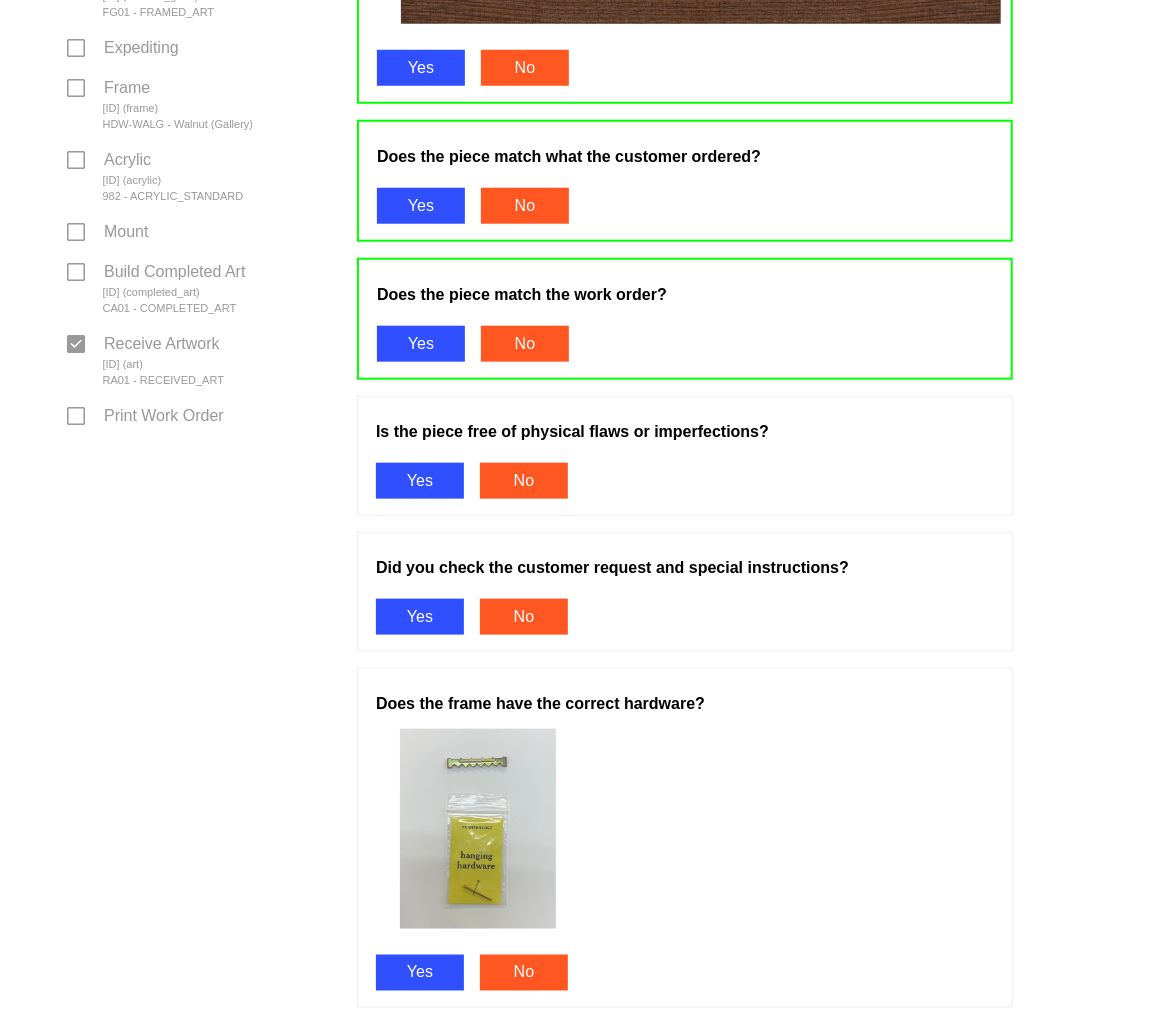 click on "Yes" at bounding box center [420, 481] 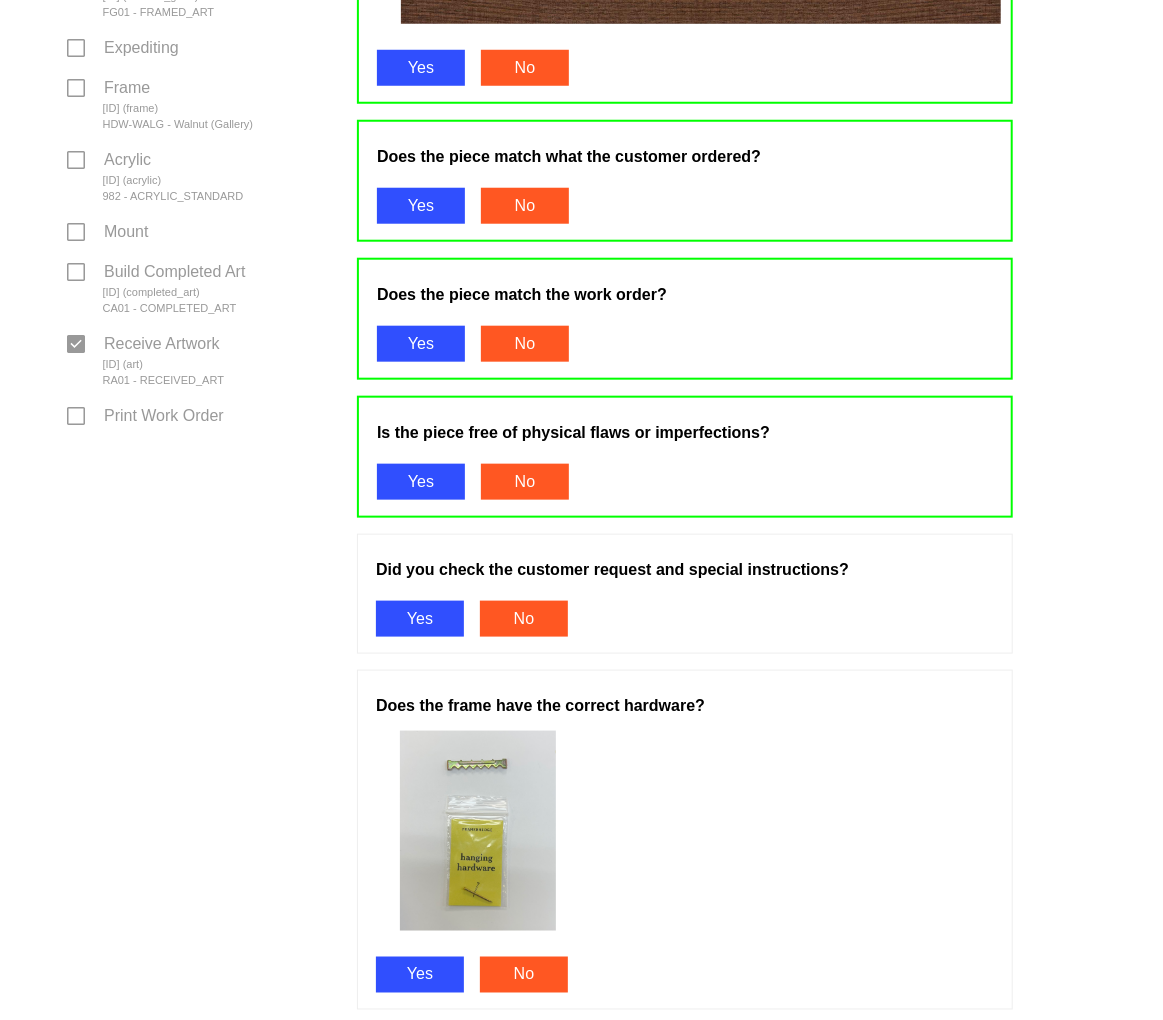 click on "Did you check the customer request and special instructions? Yes No" at bounding box center [685, 594] 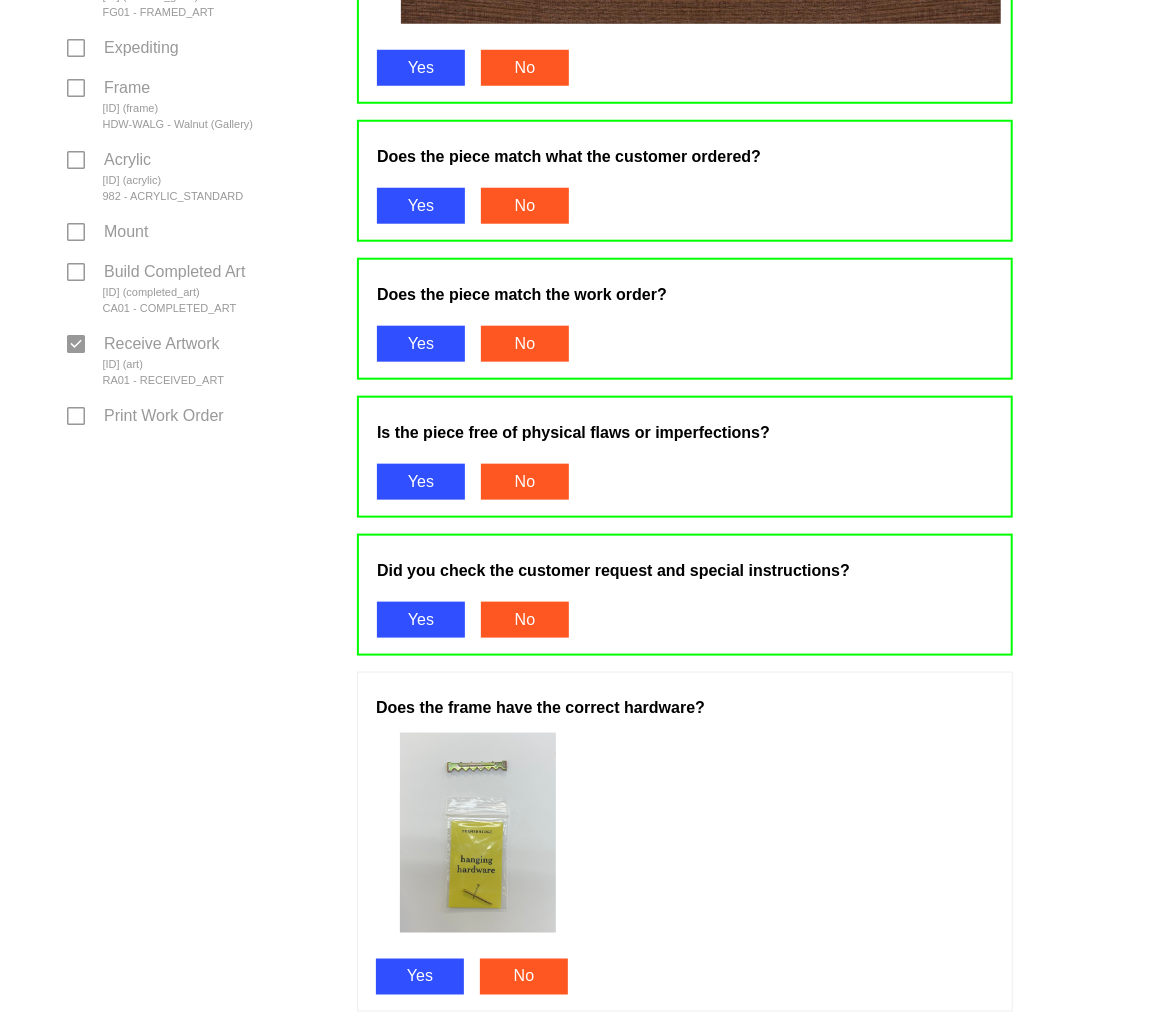 click on "Yes" at bounding box center [420, 977] 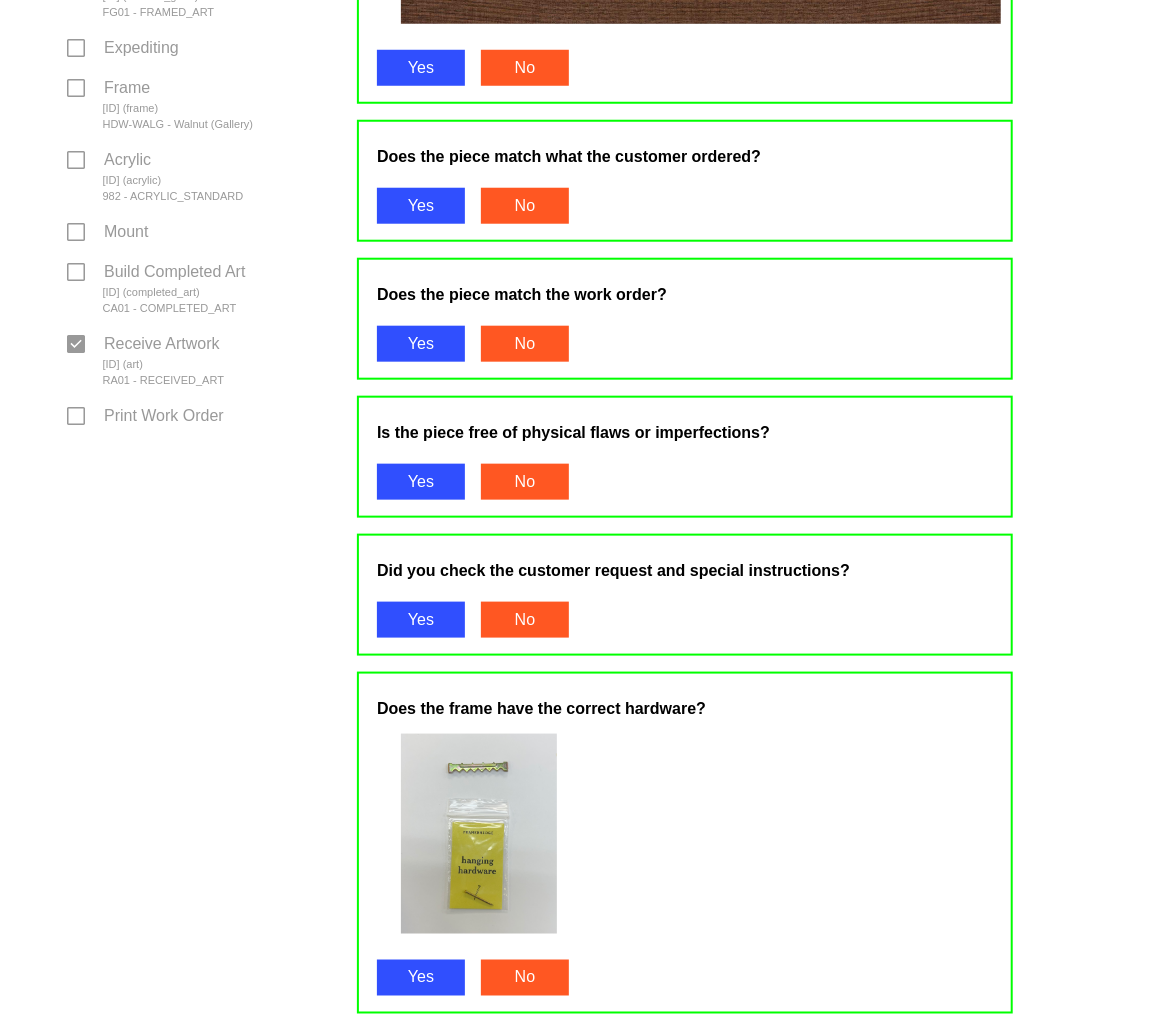 click on "Pass" at bounding box center [409, 1054] 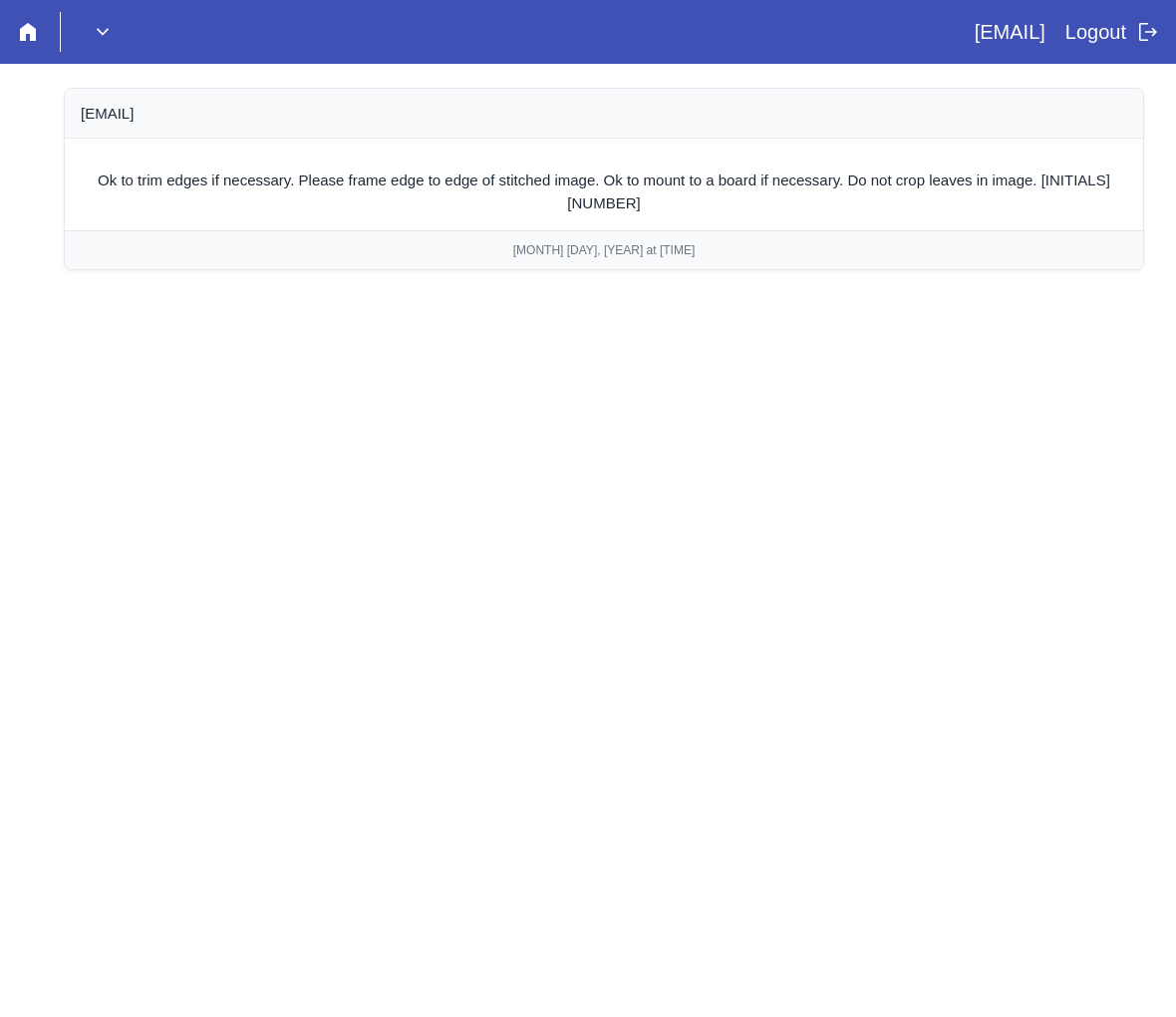 scroll, scrollTop: 0, scrollLeft: 0, axis: both 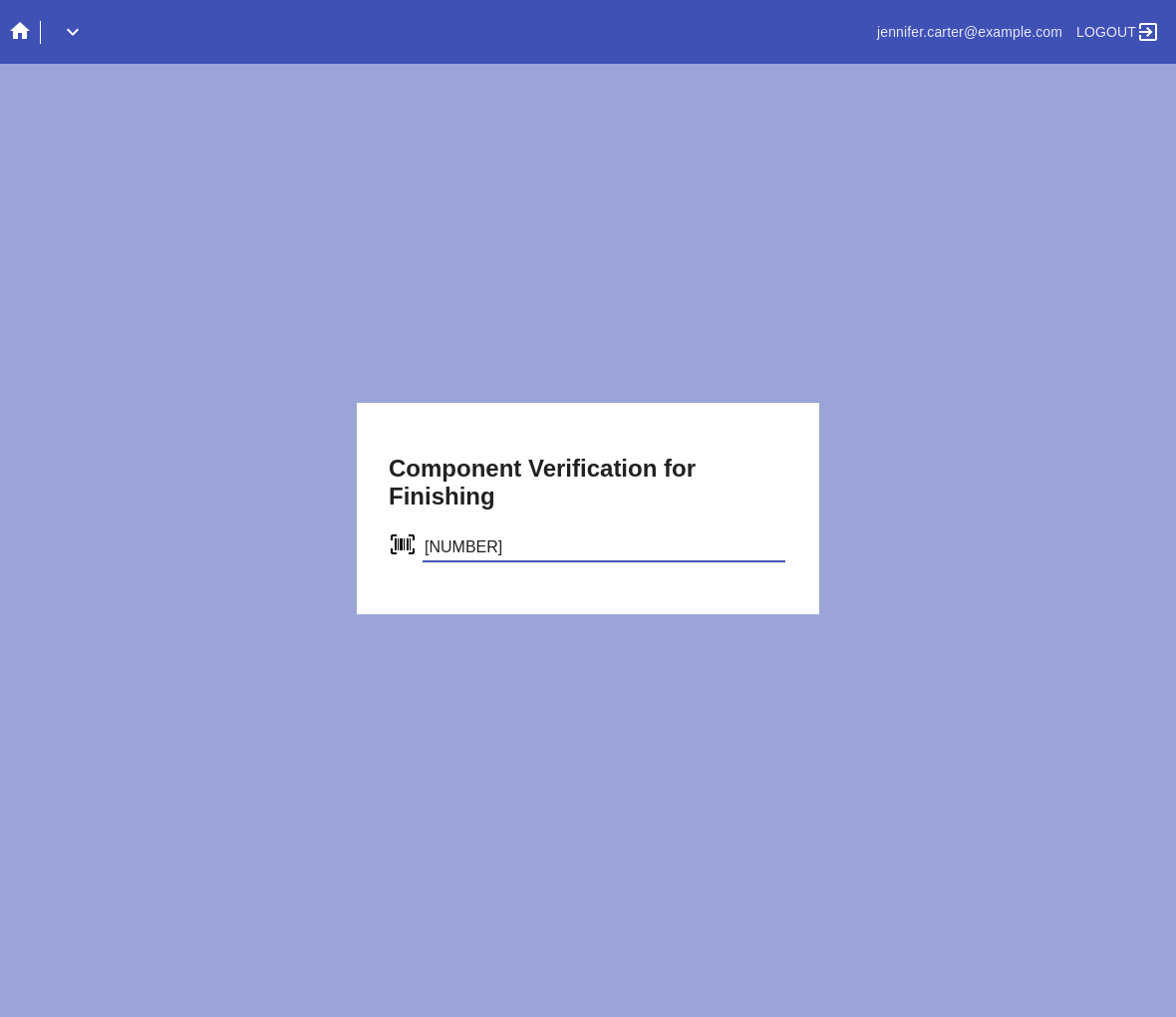 type on "[NUMBER]" 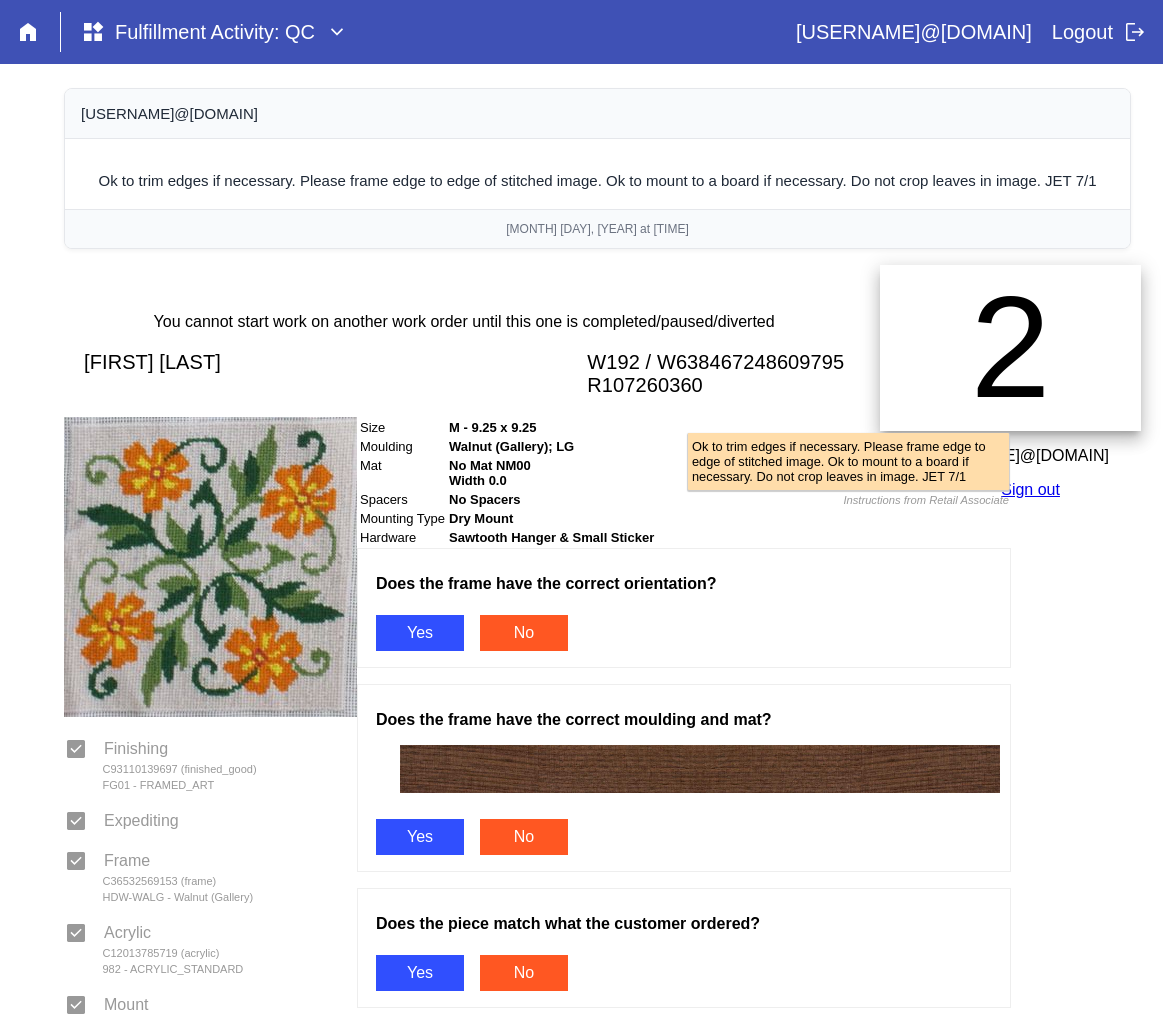 scroll, scrollTop: 0, scrollLeft: 0, axis: both 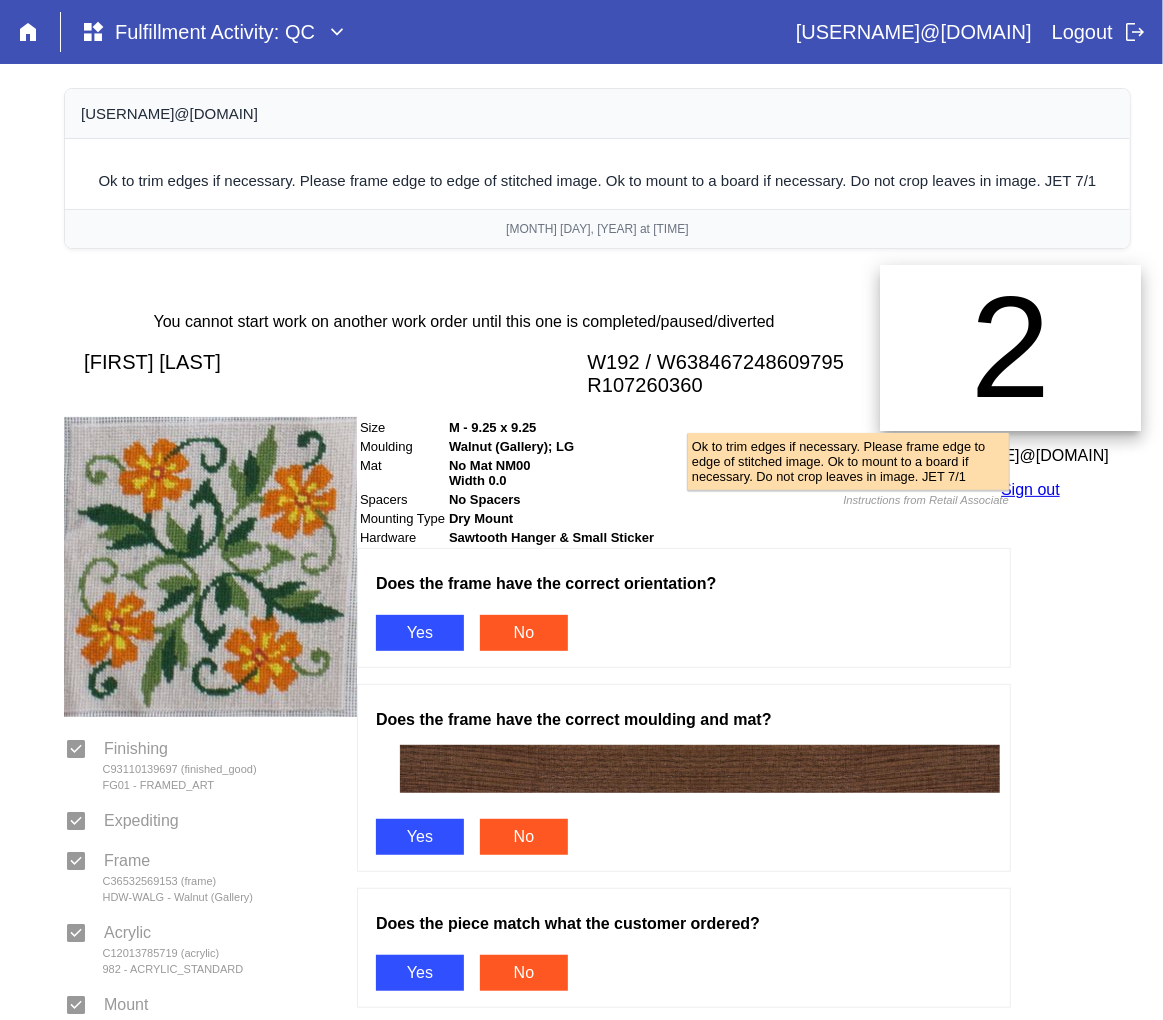 drag, startPoint x: 394, startPoint y: 620, endPoint x: 473, endPoint y: 732, distance: 137.05838 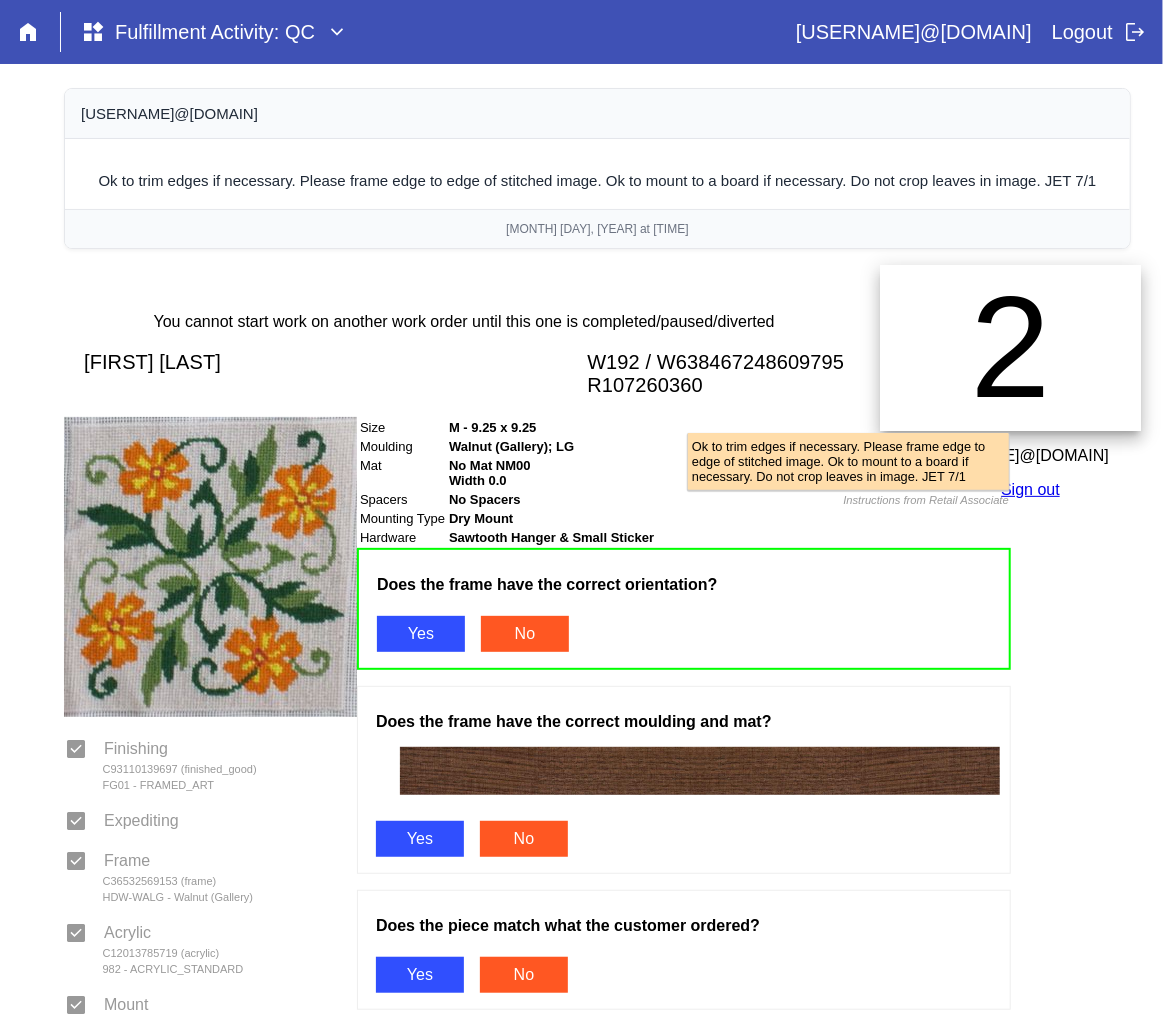 click on "Yes" at bounding box center [420, 839] 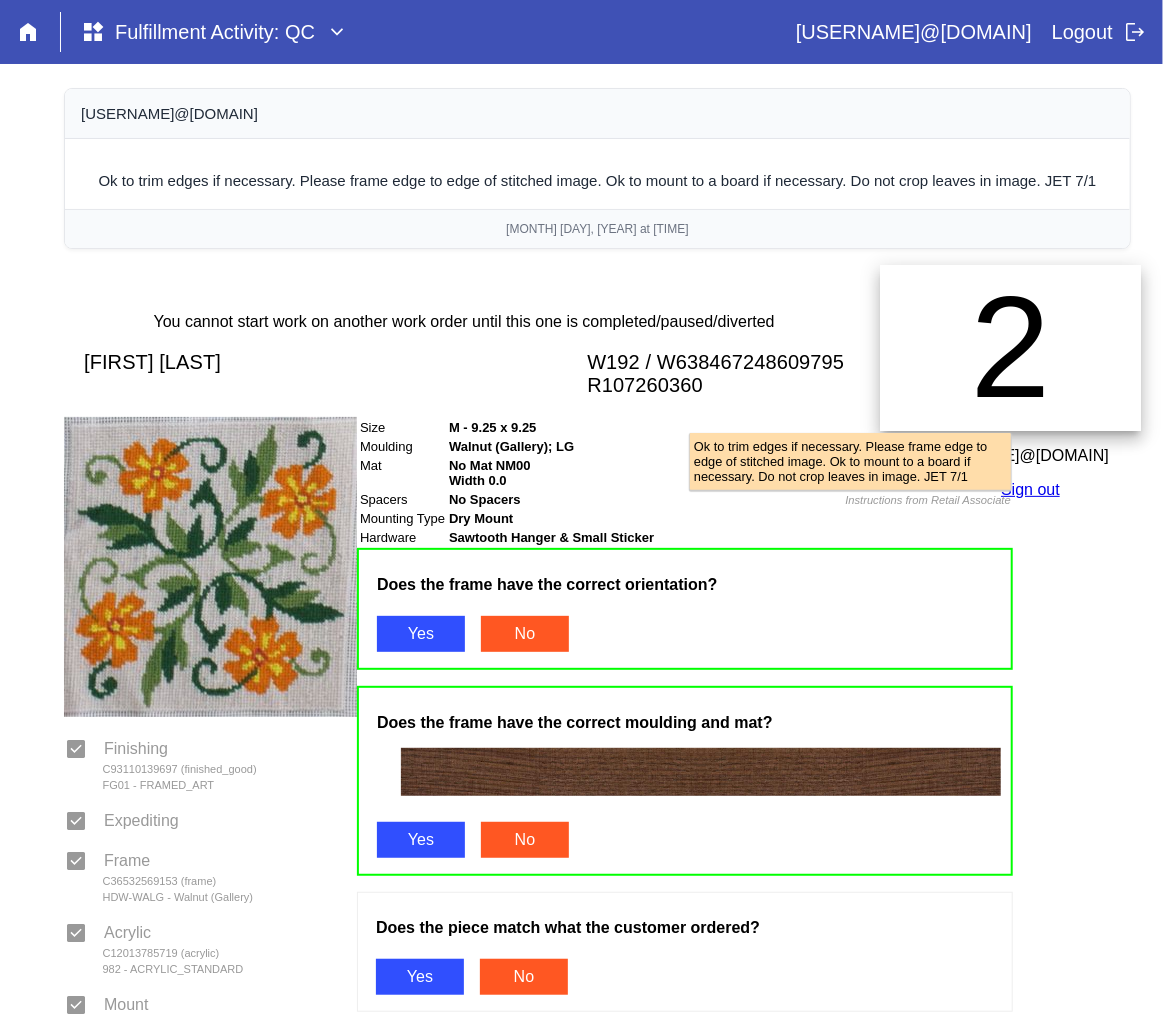 scroll, scrollTop: 444, scrollLeft: 0, axis: vertical 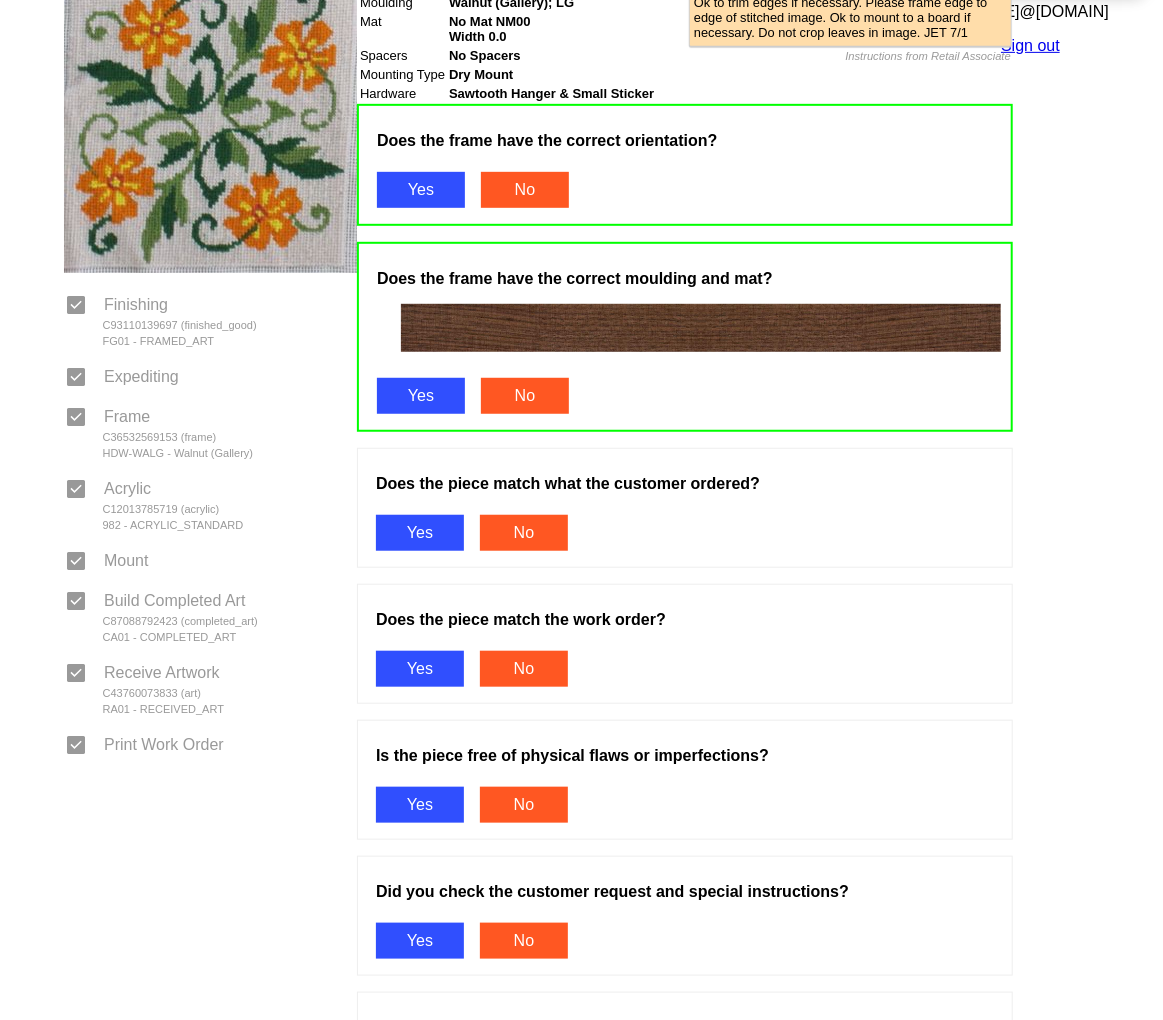 click on "Yes" at bounding box center (420, 533) 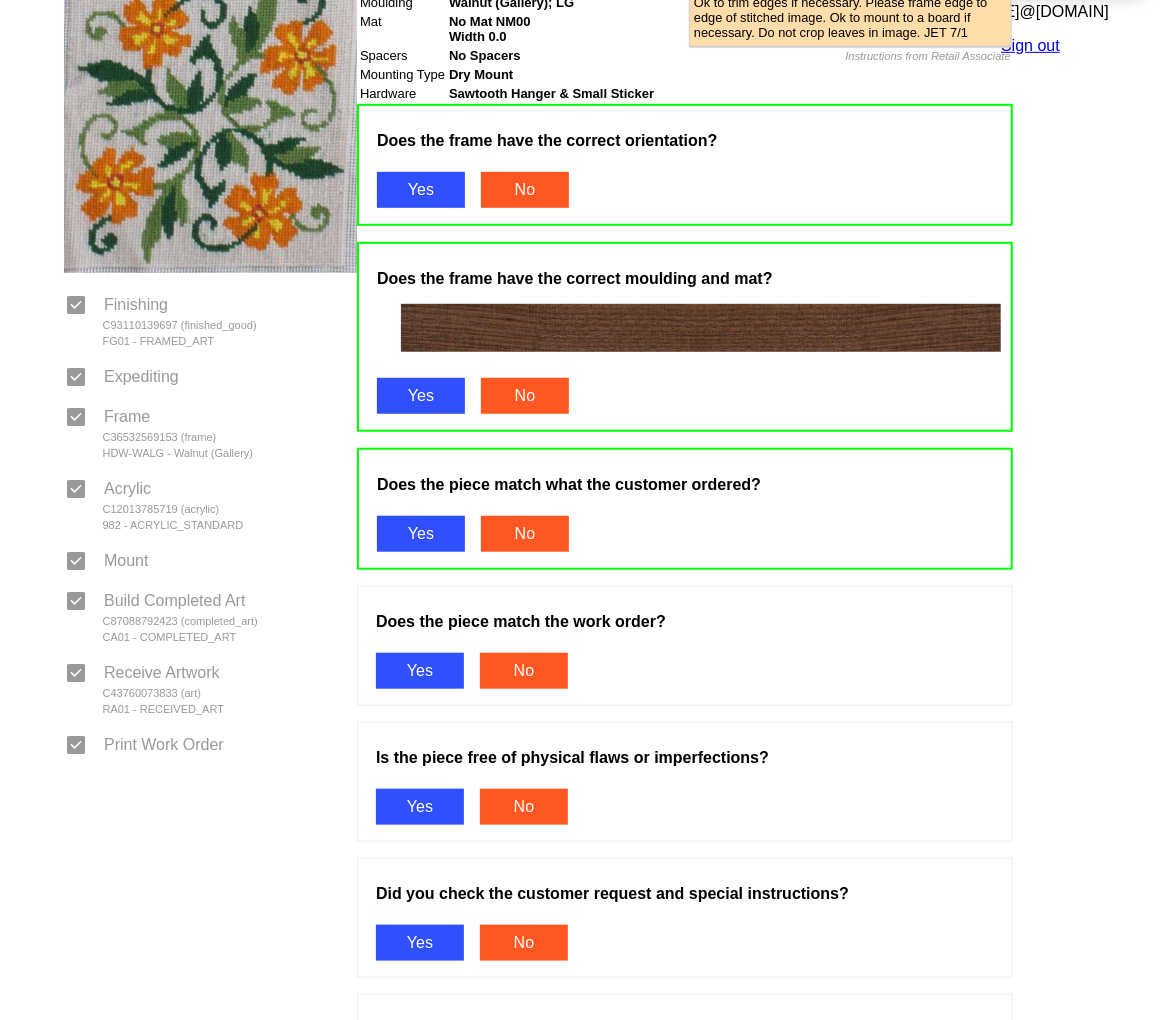 click on "Yes" at bounding box center [420, 671] 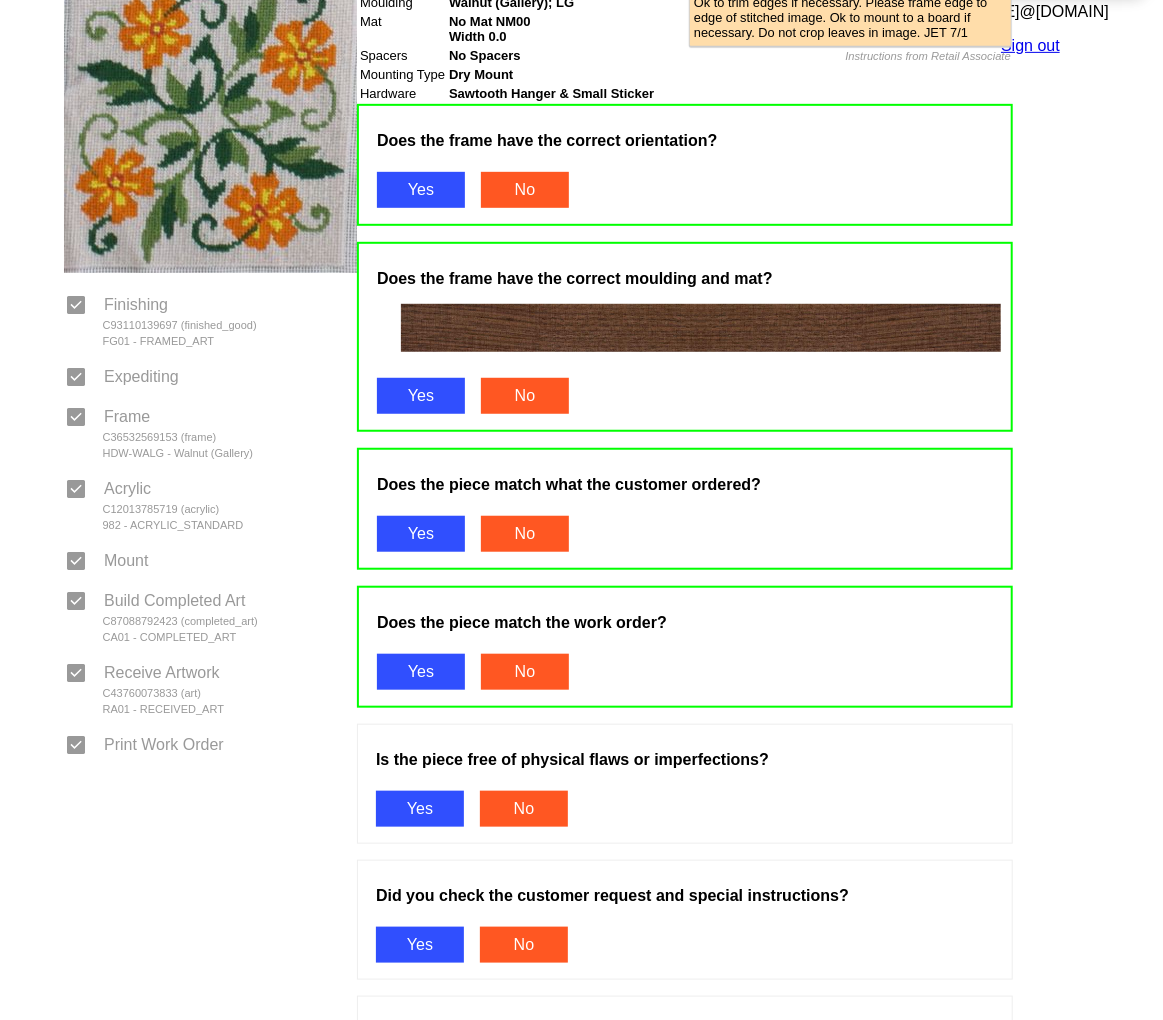 click on "Yes" at bounding box center [420, 809] 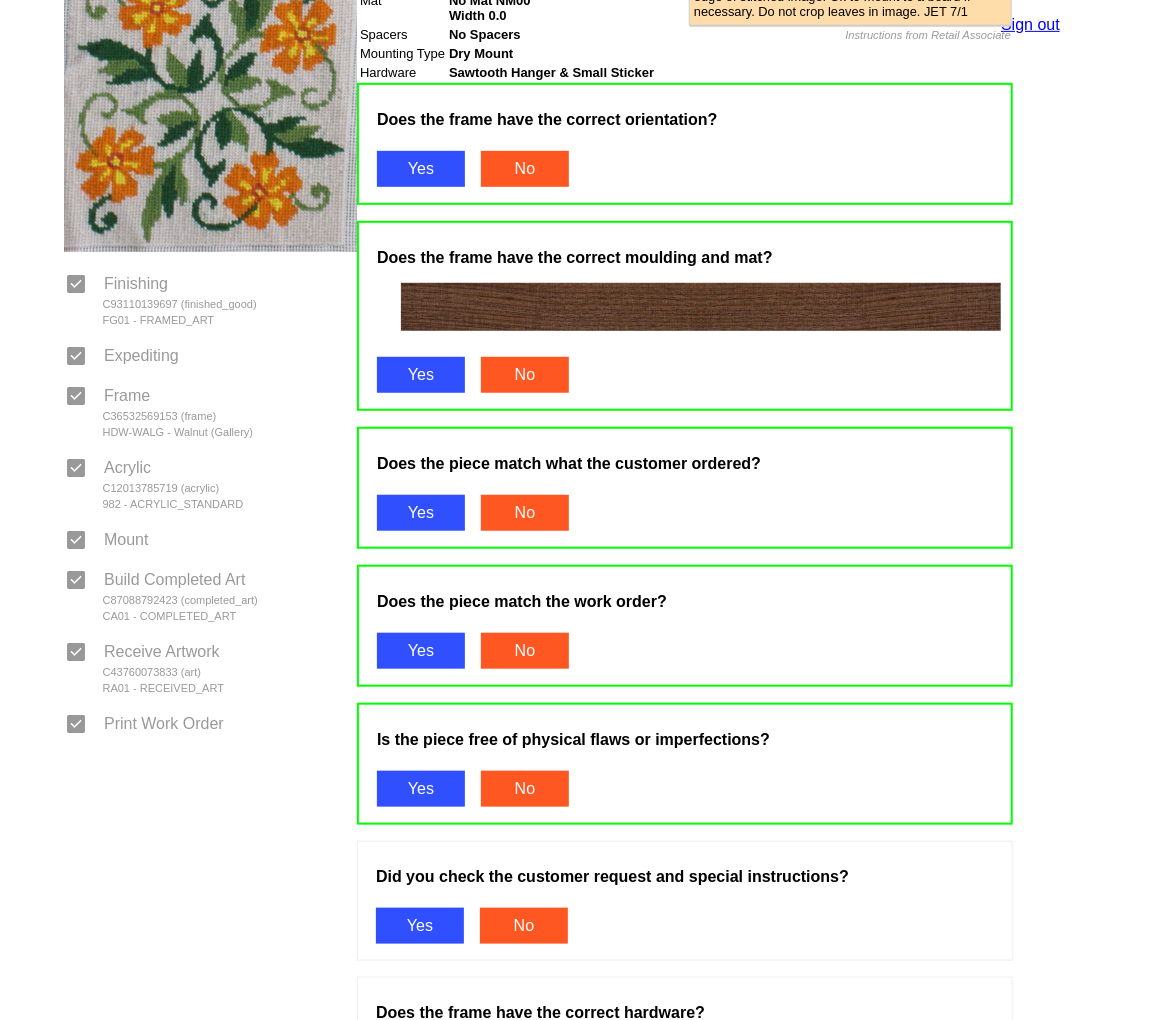 scroll, scrollTop: 888, scrollLeft: 0, axis: vertical 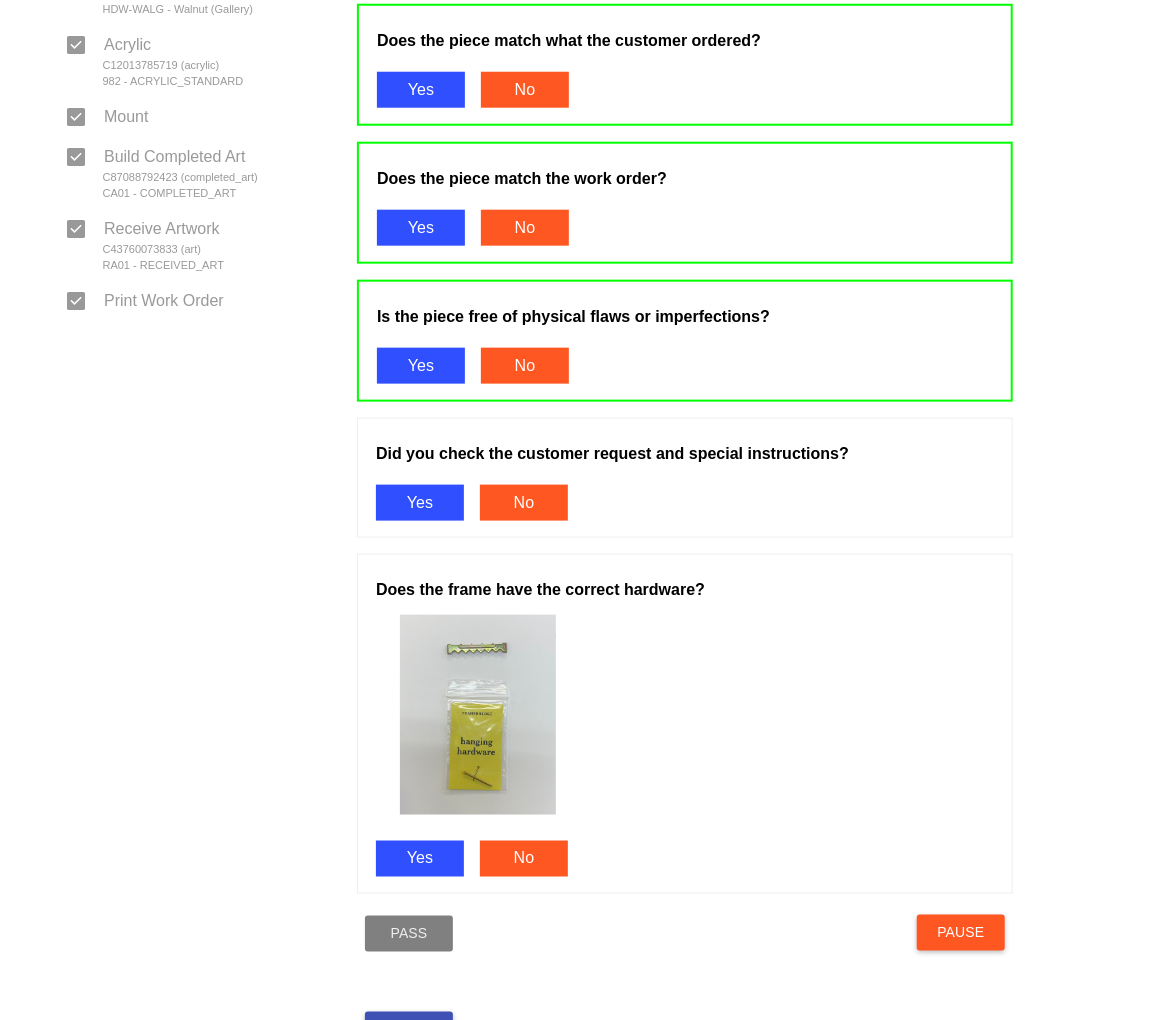 click on "Yes" at bounding box center [420, 503] 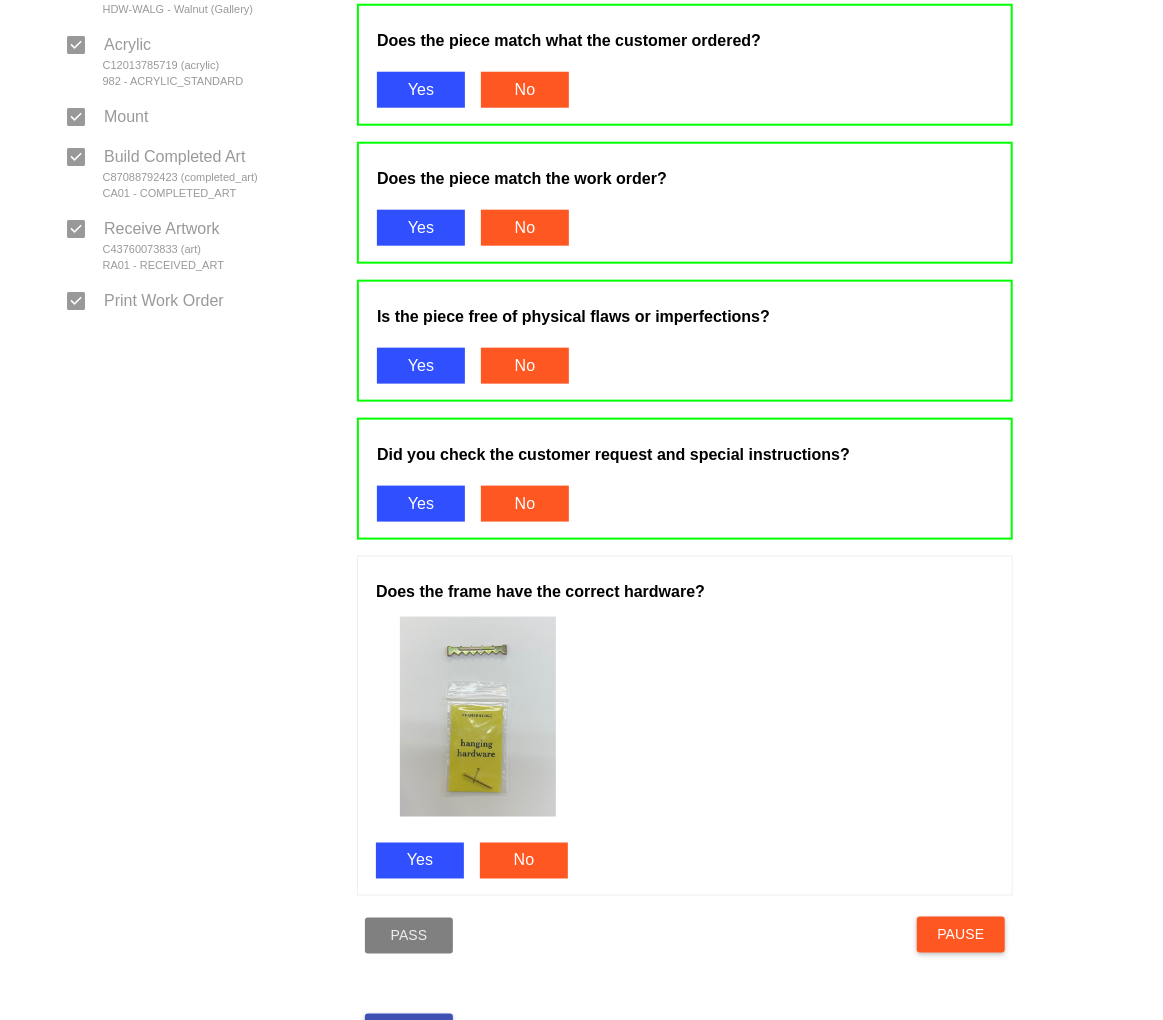 click on "Yes" at bounding box center [420, 861] 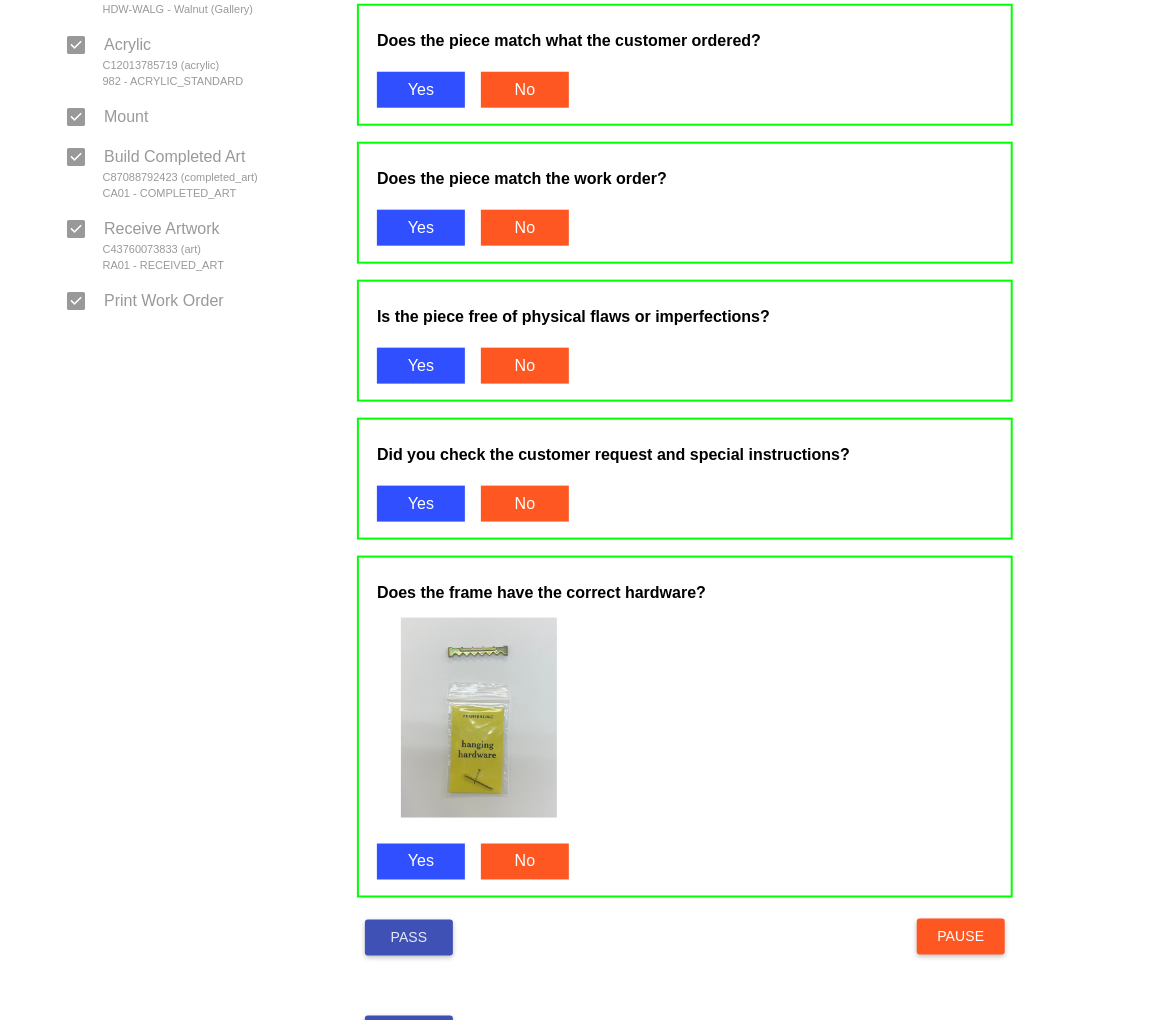 click on "Pass" at bounding box center (409, 938) 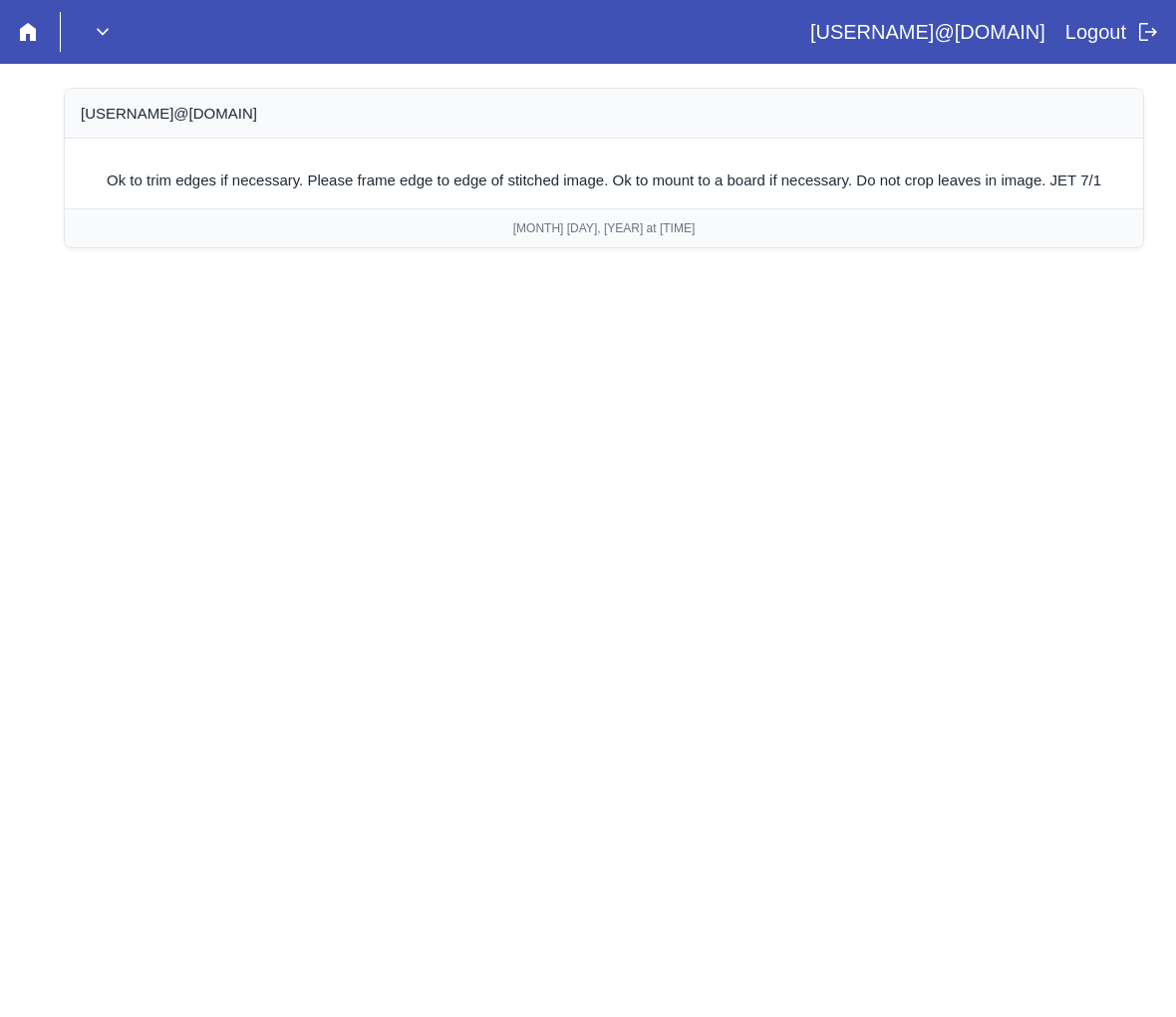 scroll, scrollTop: 0, scrollLeft: 0, axis: both 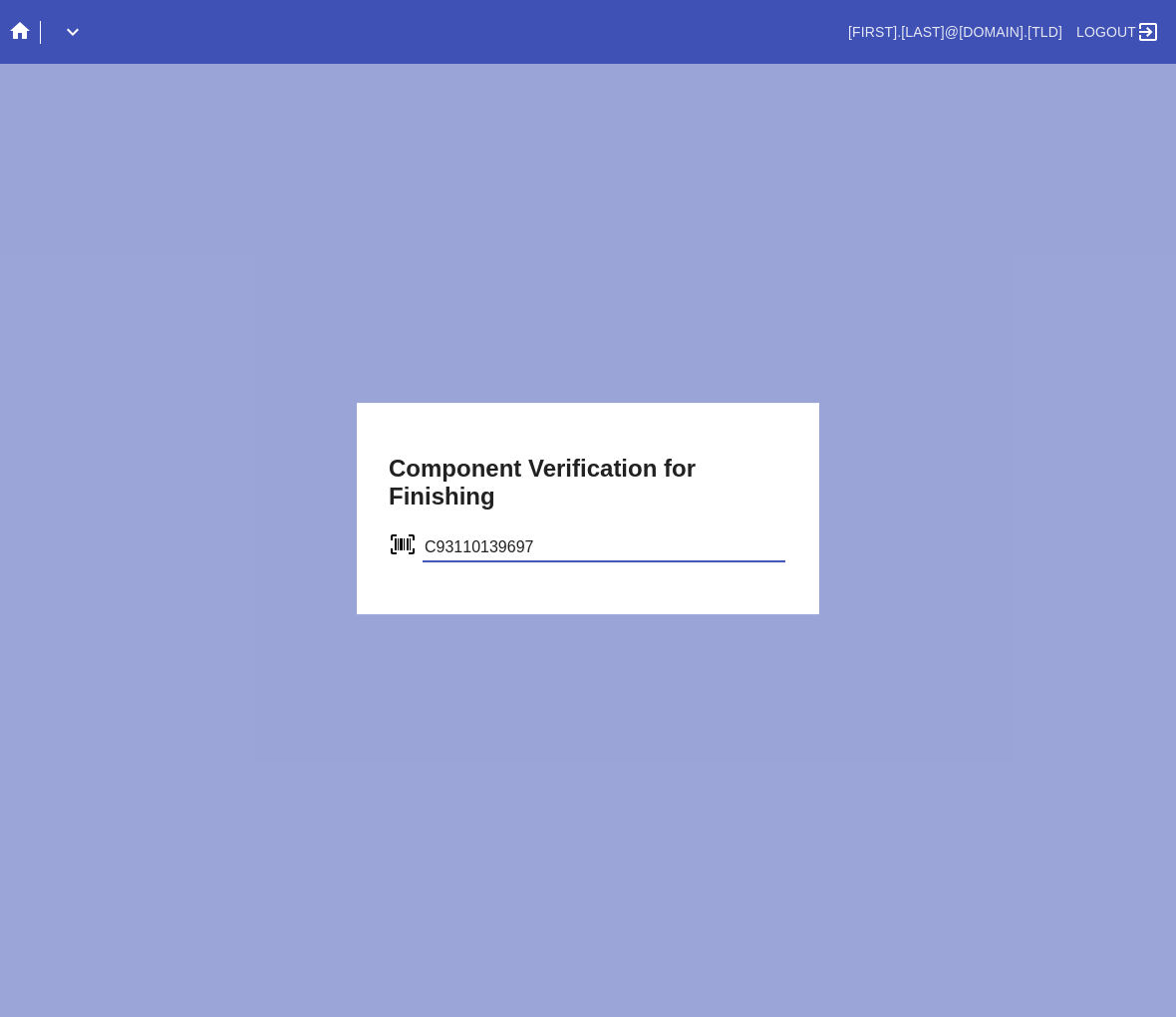 type on "C93110139697" 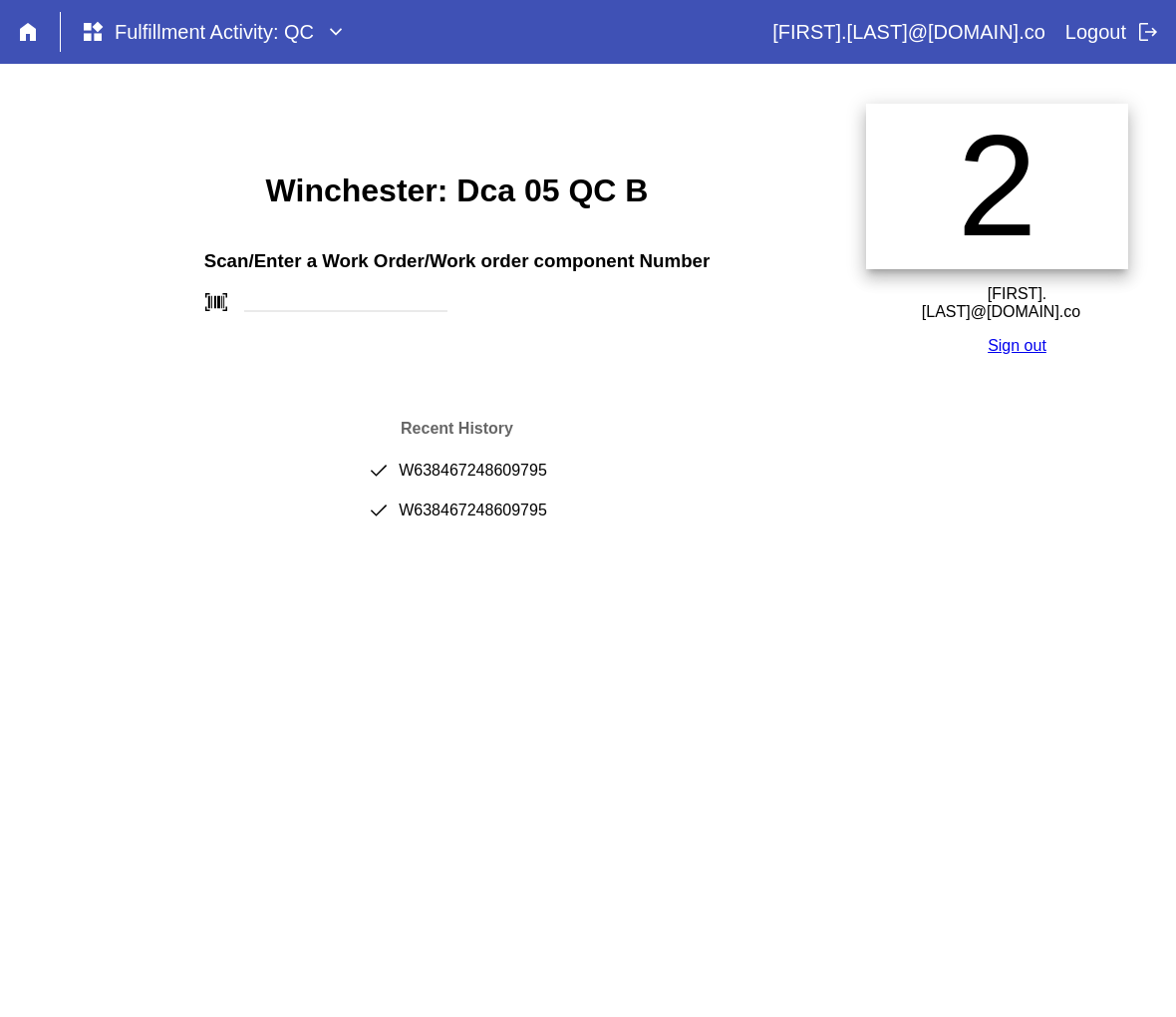 scroll, scrollTop: 0, scrollLeft: 0, axis: both 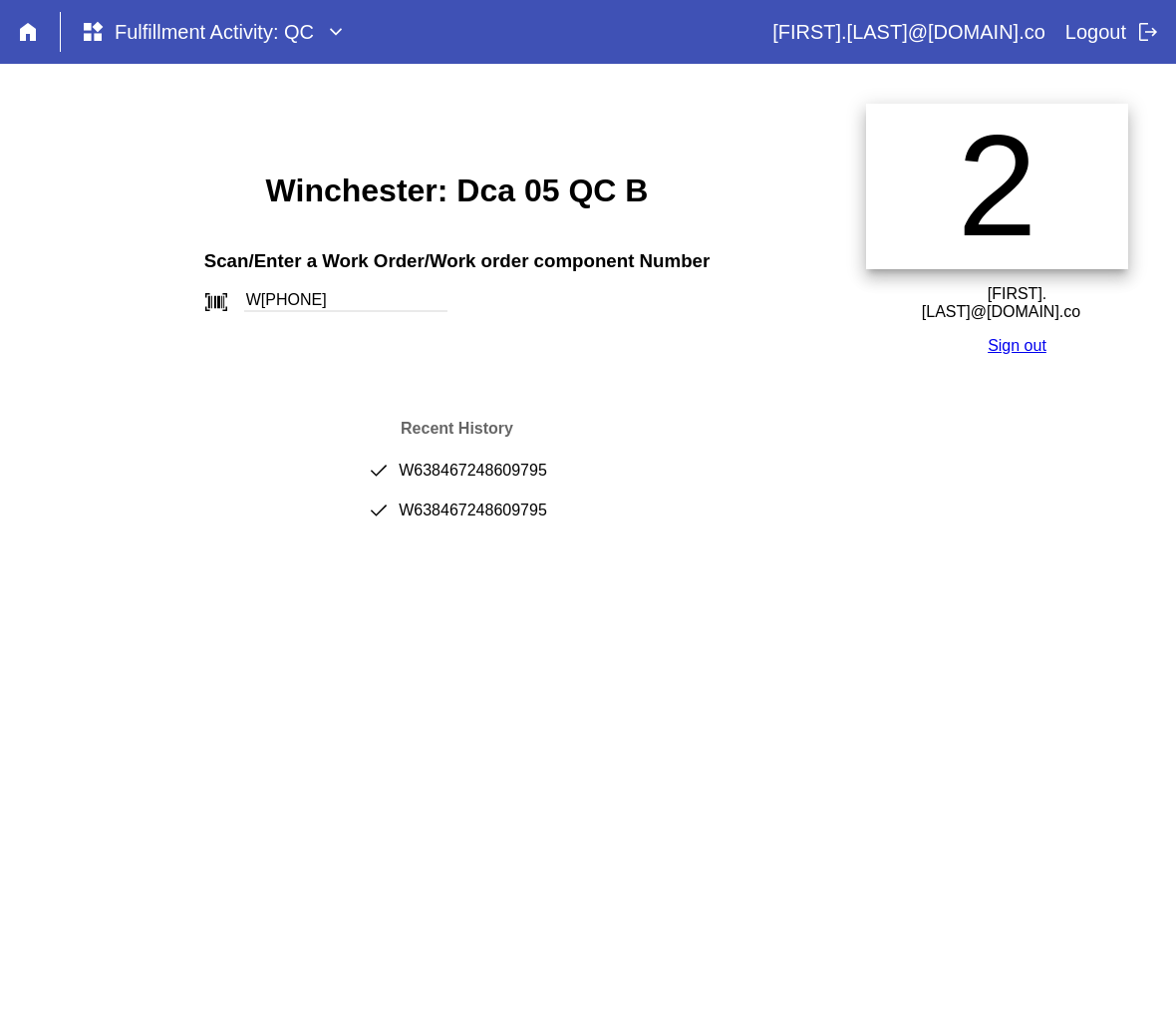 type on "W[PHONE]" 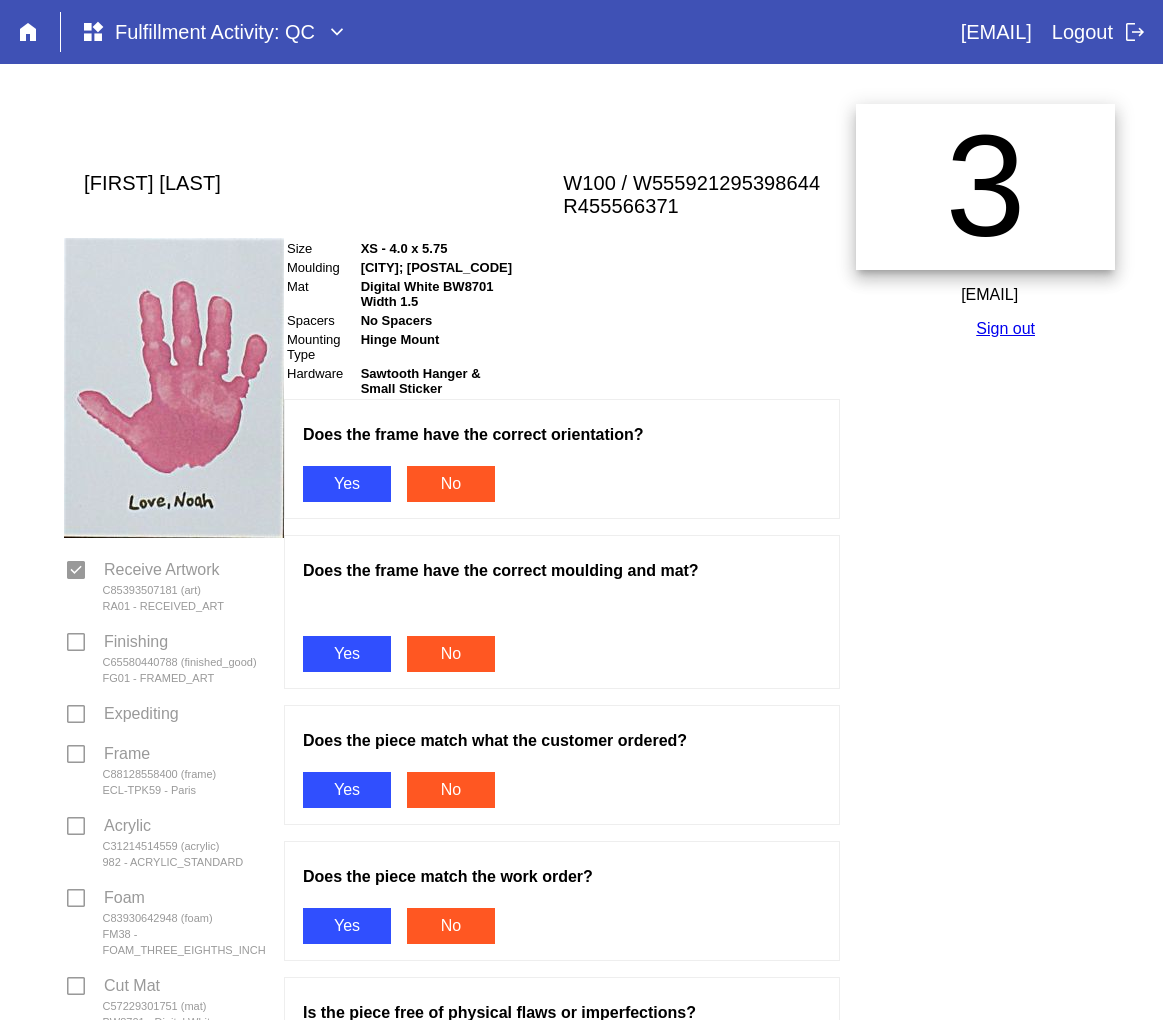 scroll, scrollTop: 0, scrollLeft: 0, axis: both 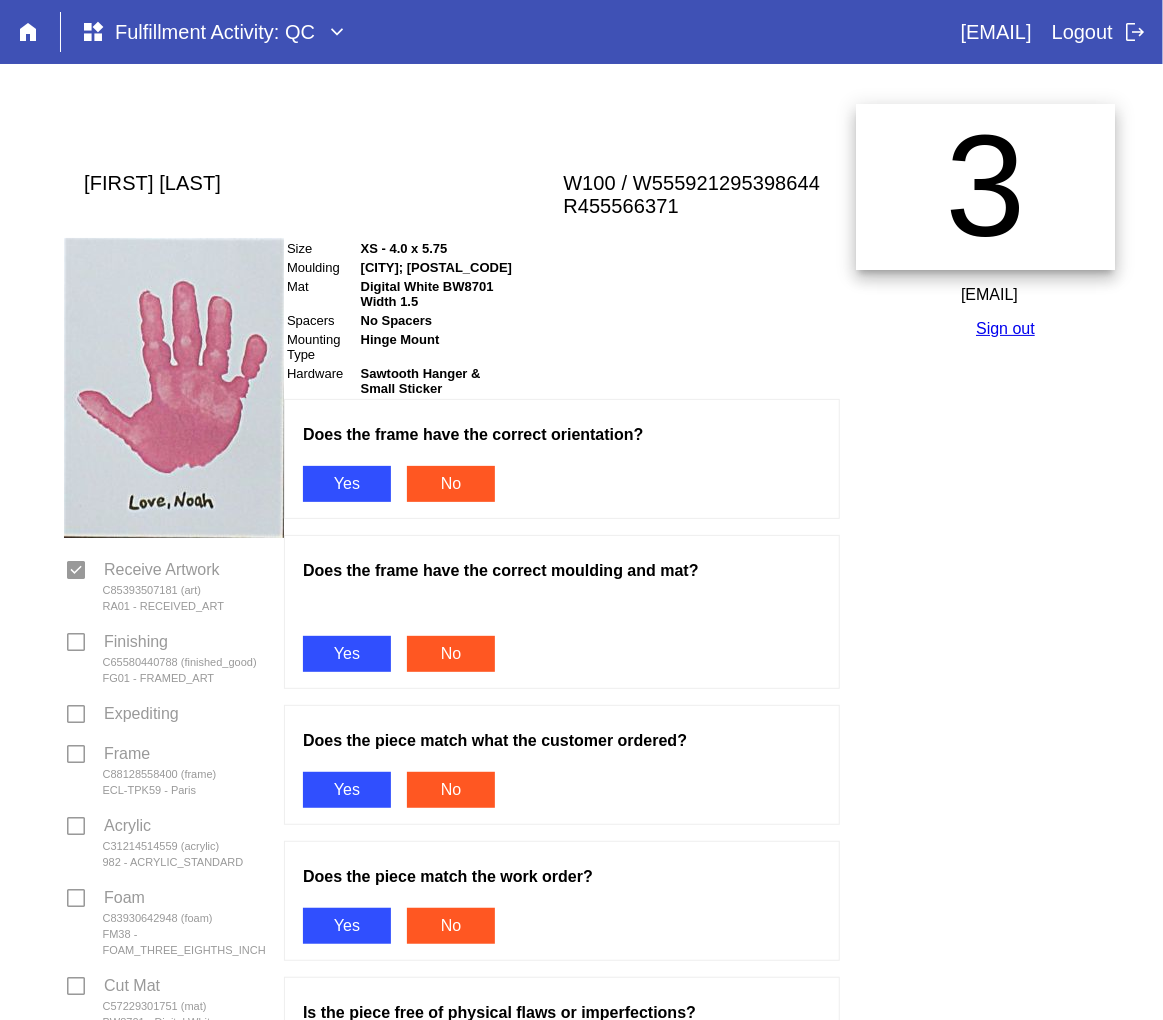 click on "Yes" at bounding box center (347, 484) 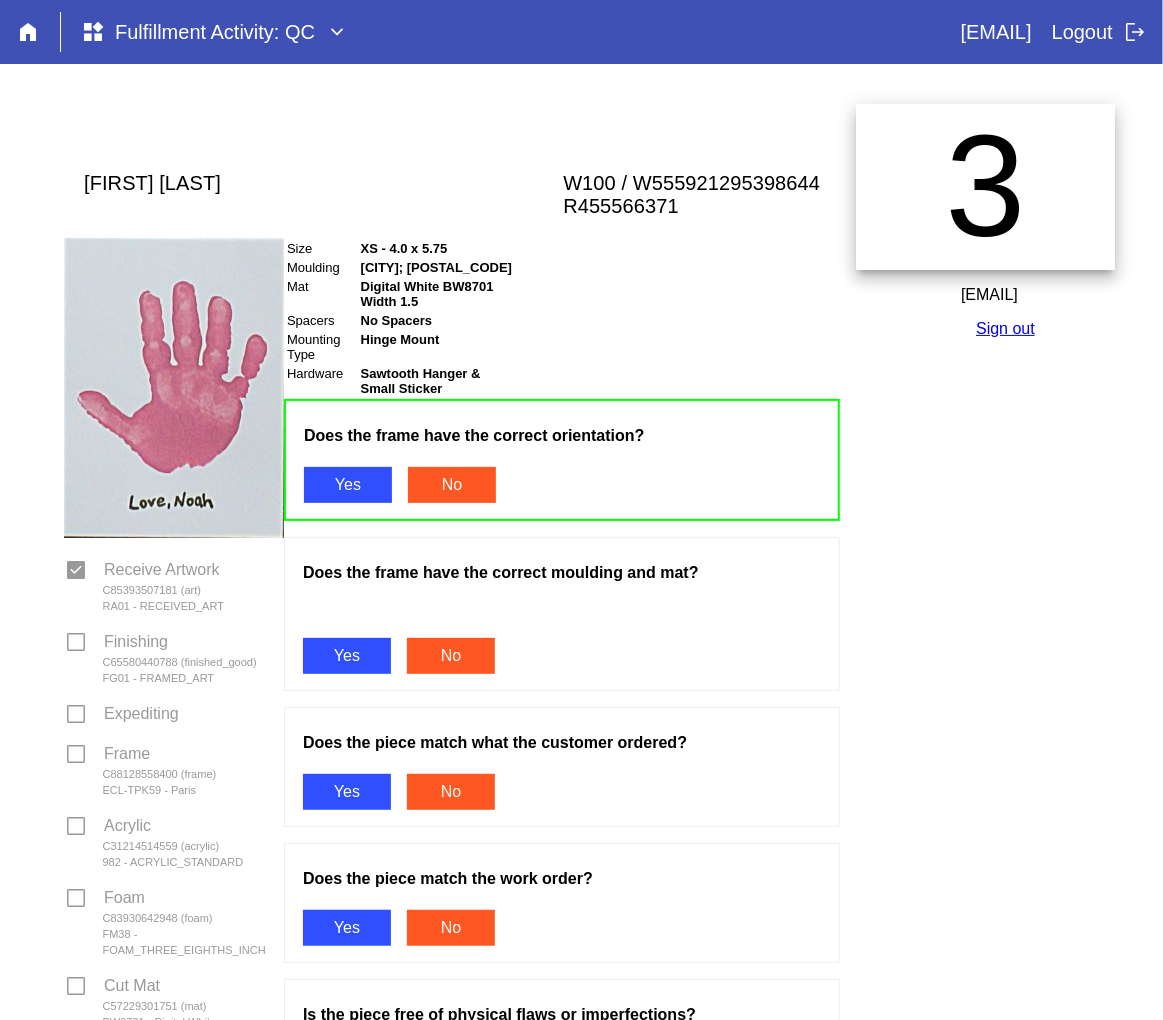 click on "Does the frame have the correct moulding and mat? Yes No" at bounding box center (562, 614) 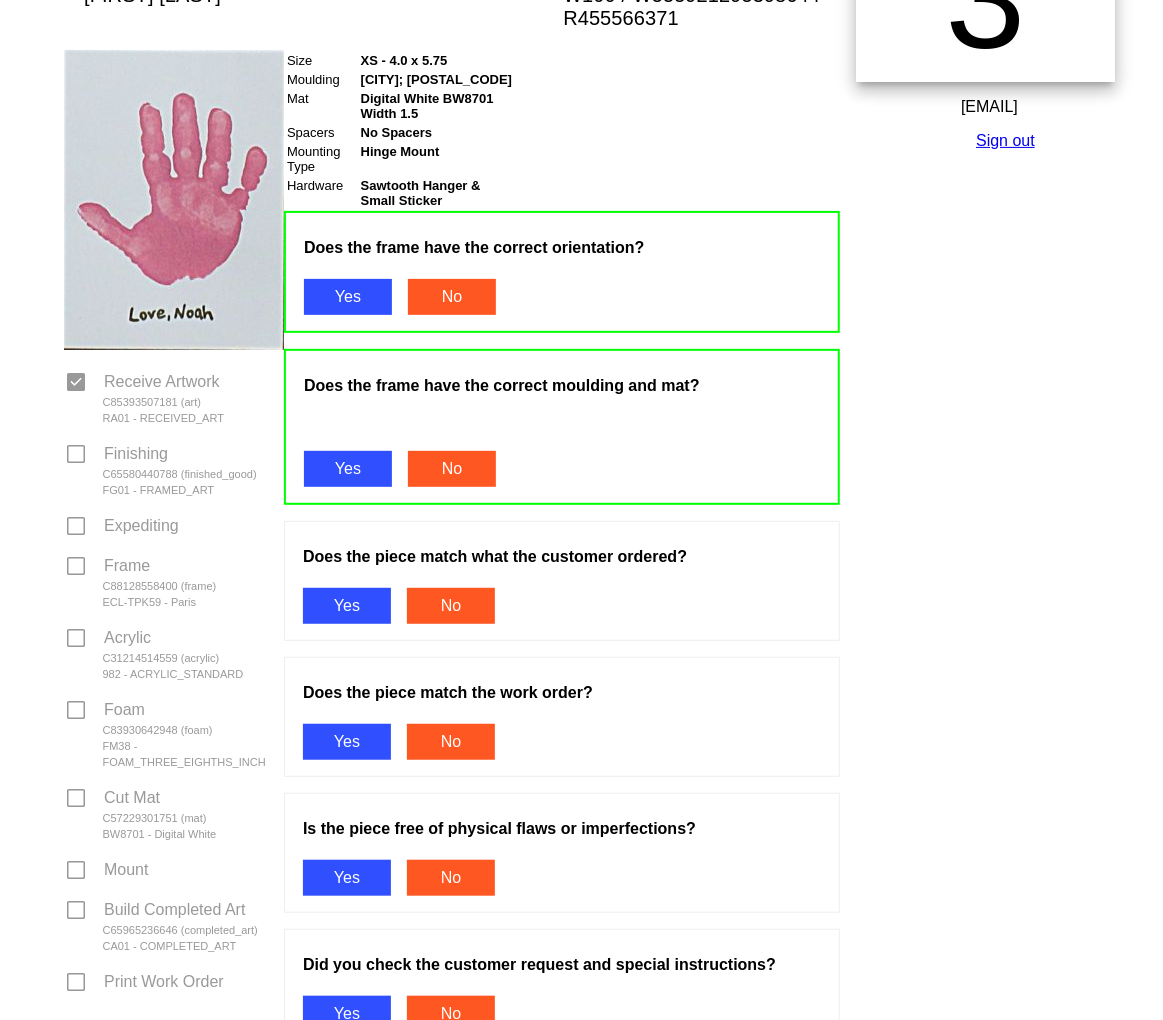 scroll, scrollTop: 333, scrollLeft: 0, axis: vertical 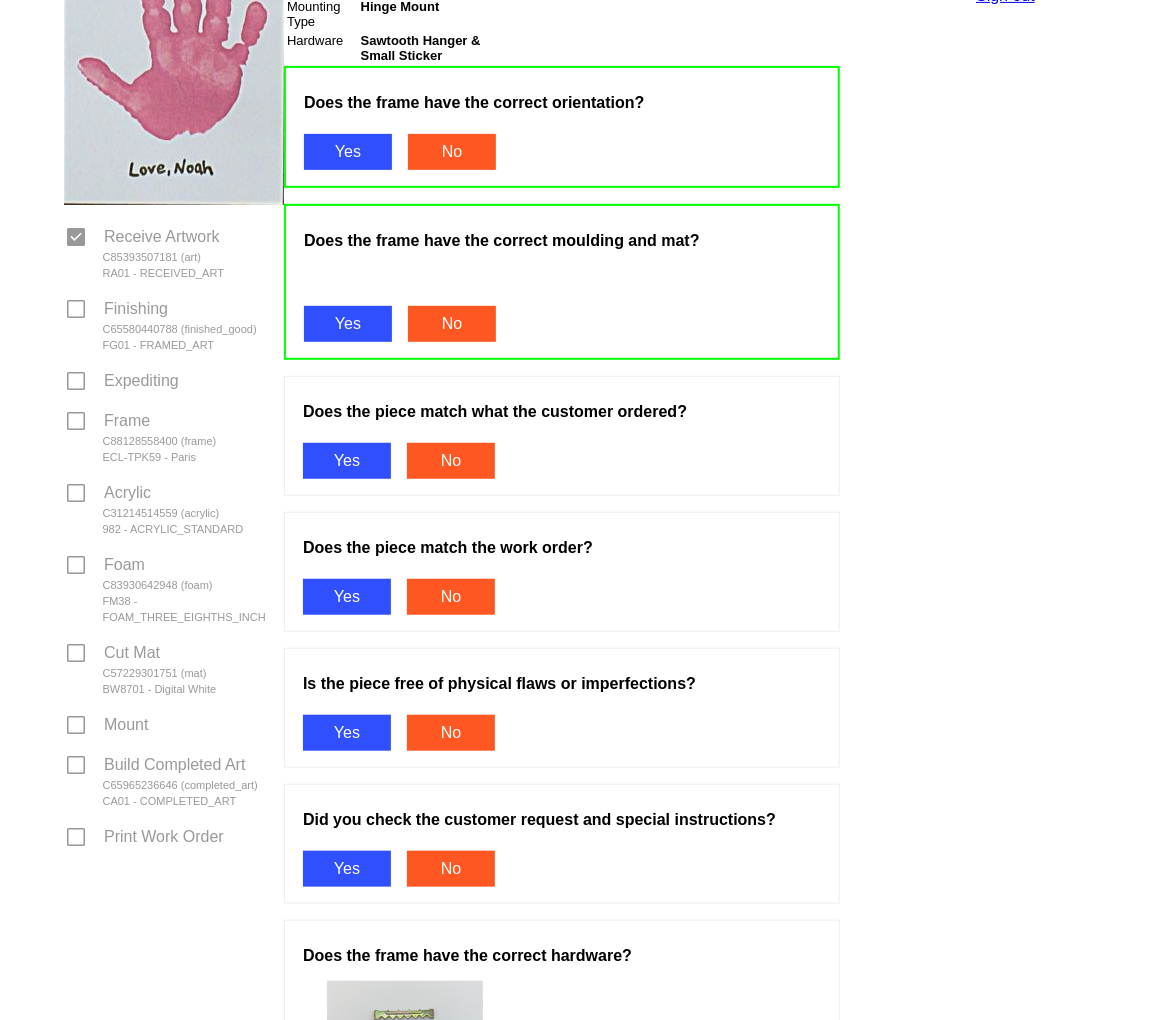 click on "Yes" at bounding box center (347, 461) 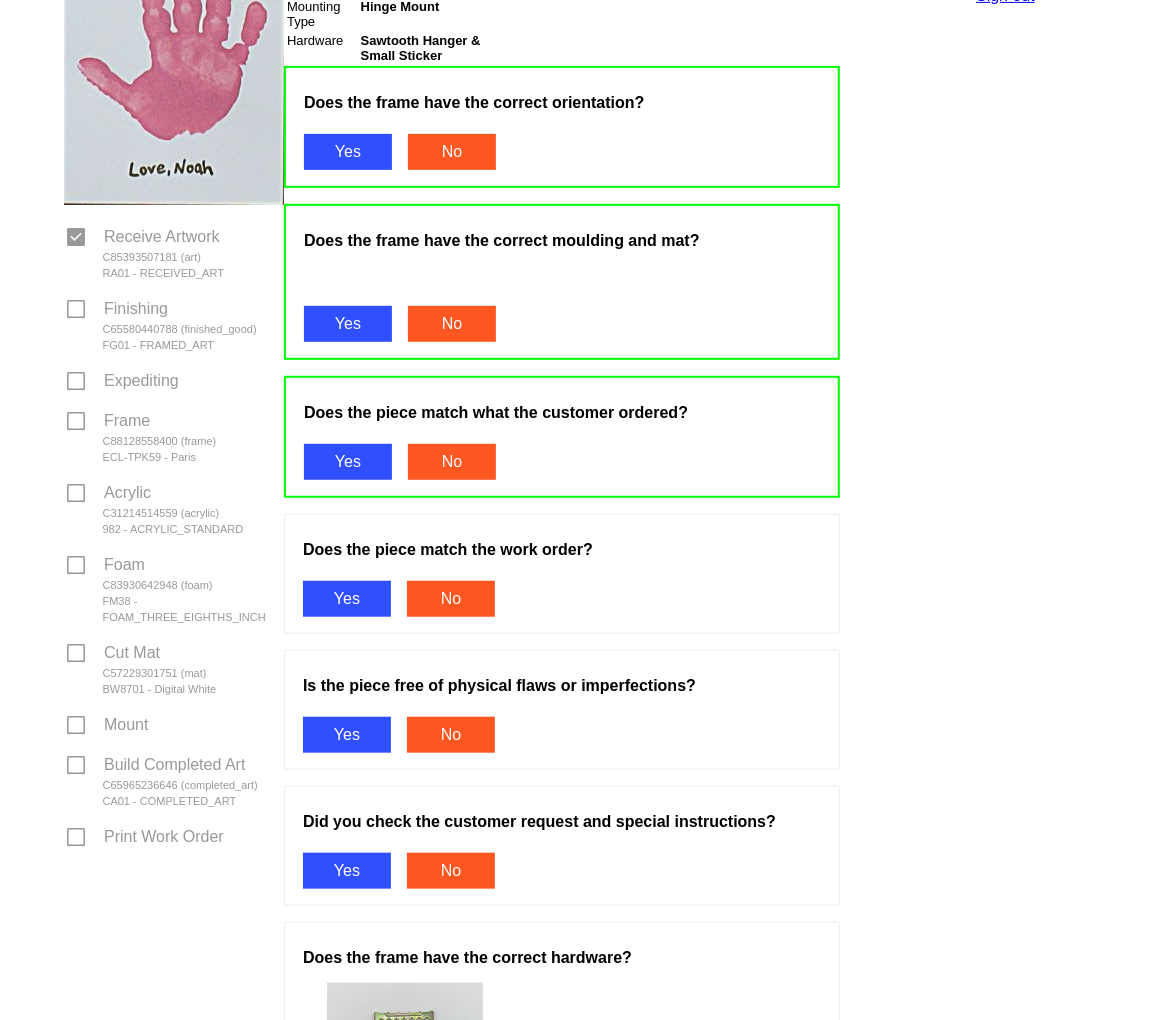 click on "Yes" at bounding box center [347, 599] 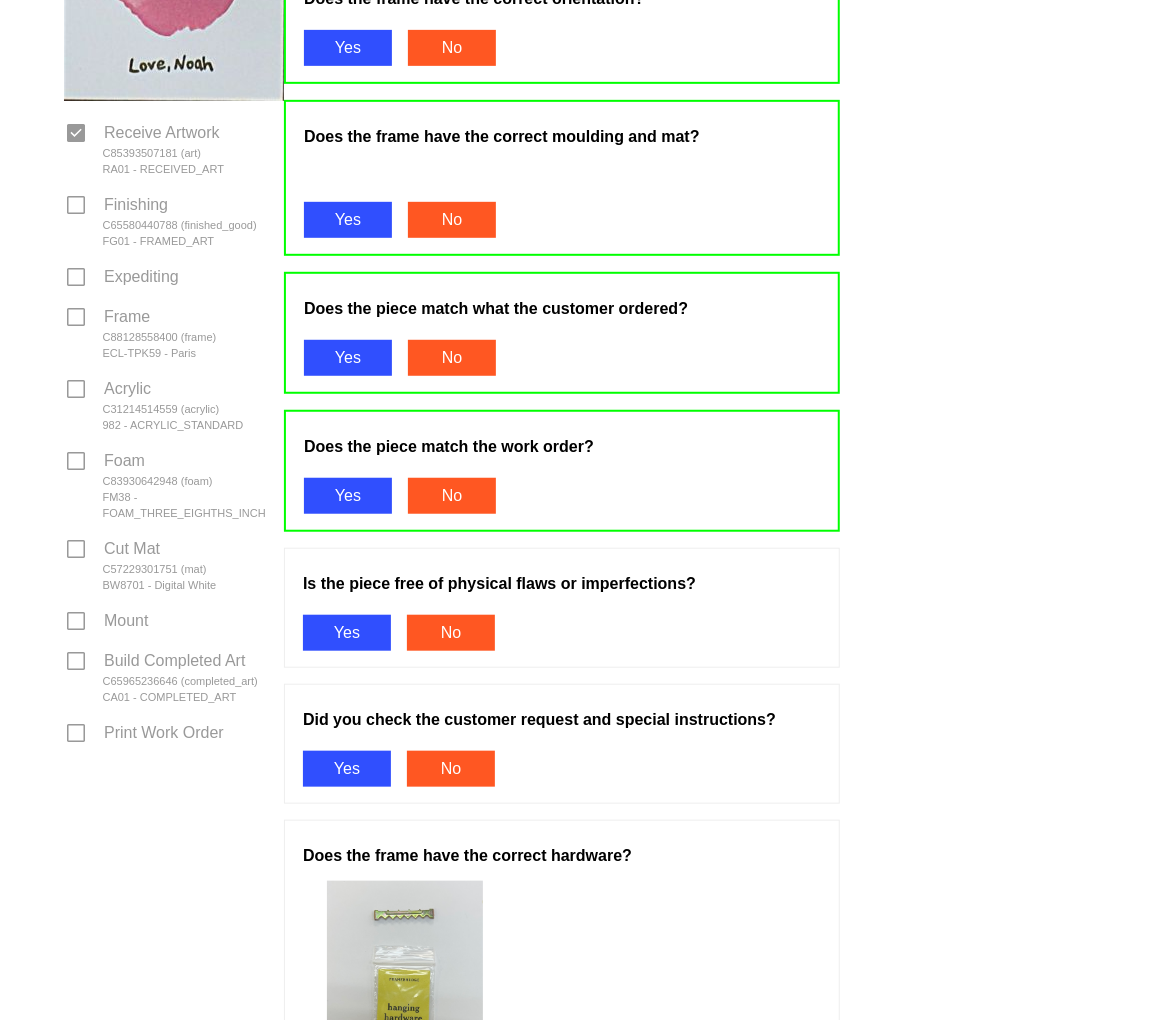 scroll, scrollTop: 555, scrollLeft: 0, axis: vertical 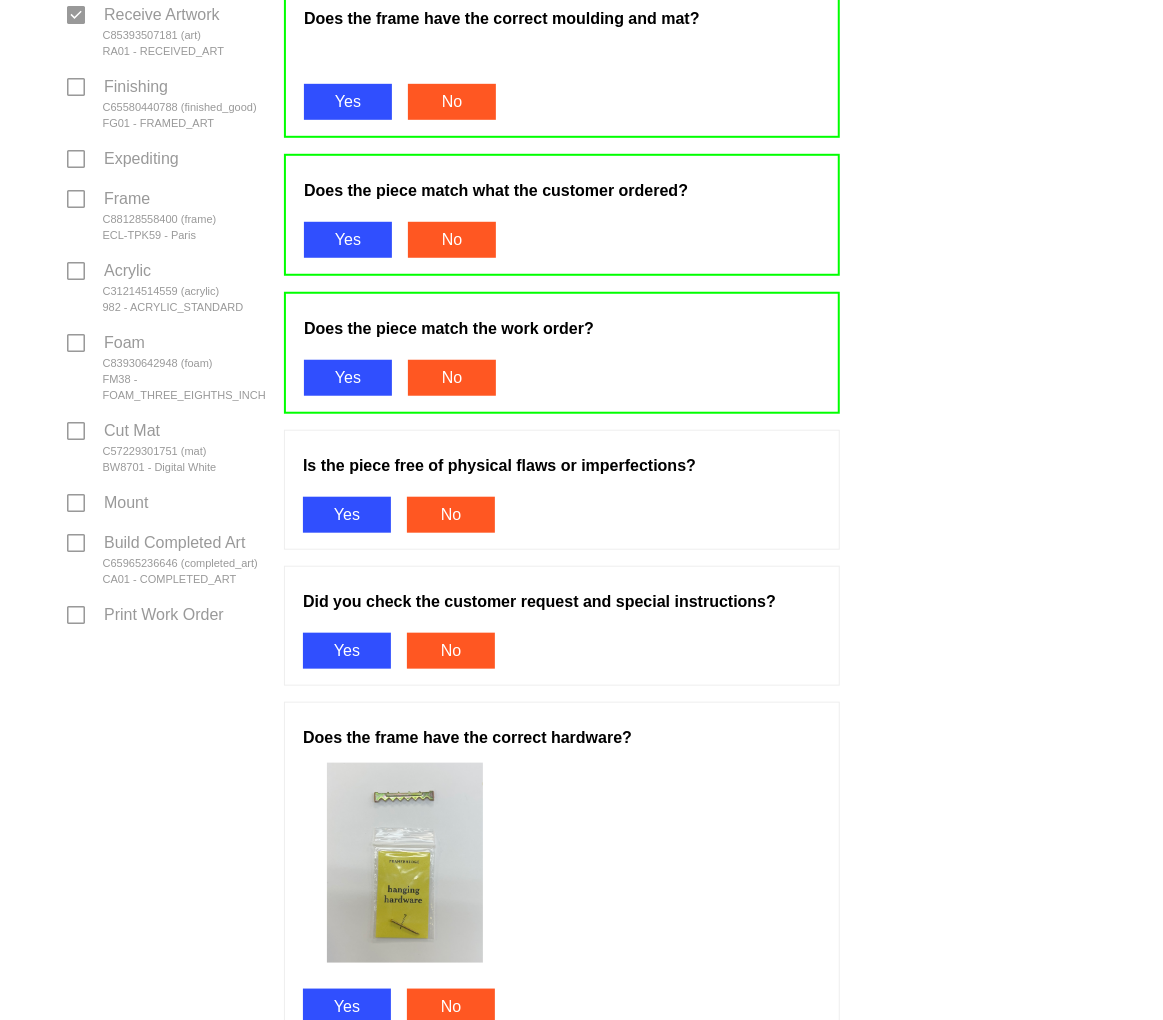 click on "Yes" at bounding box center (347, 515) 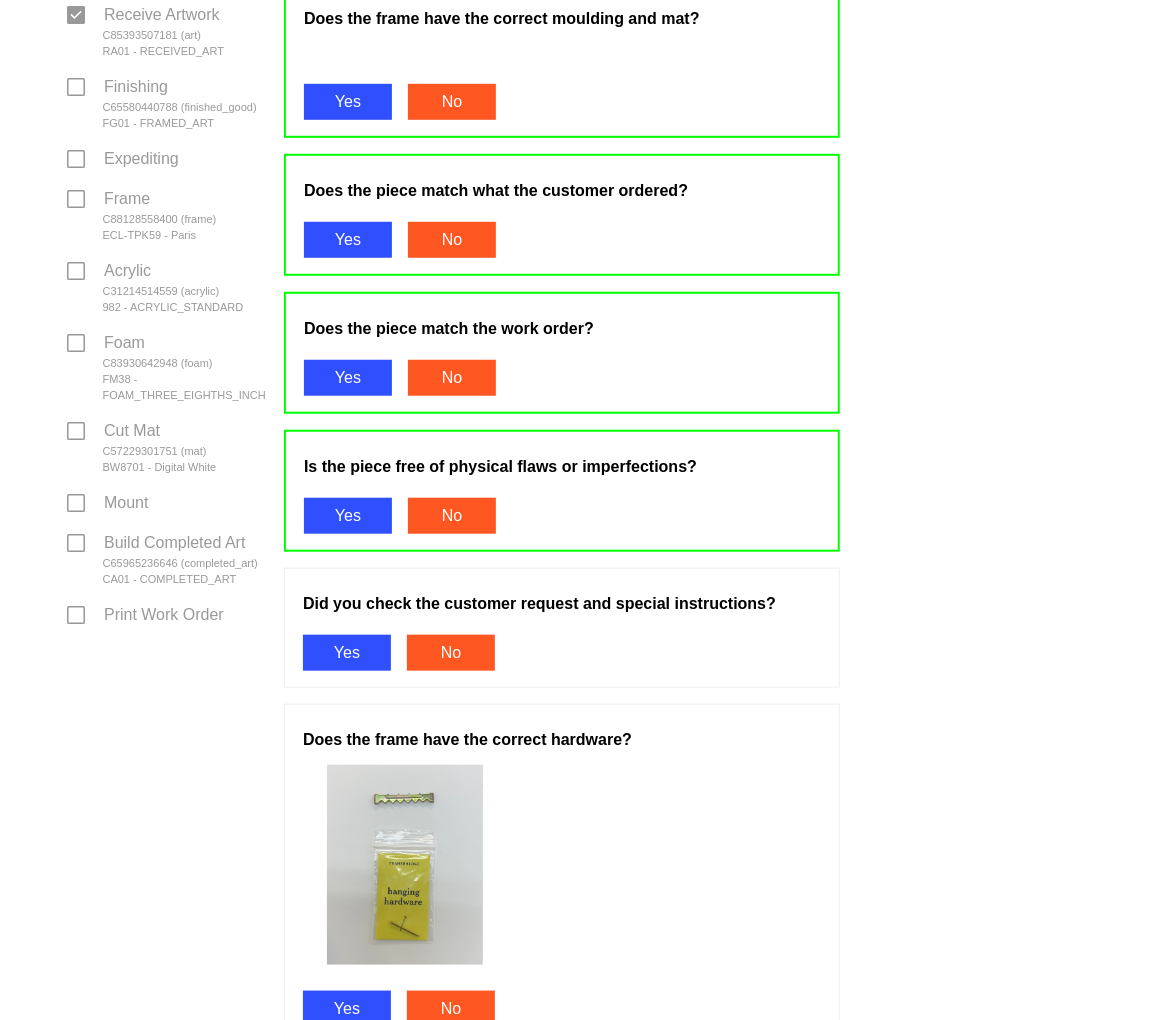 click on "Yes" at bounding box center (347, 653) 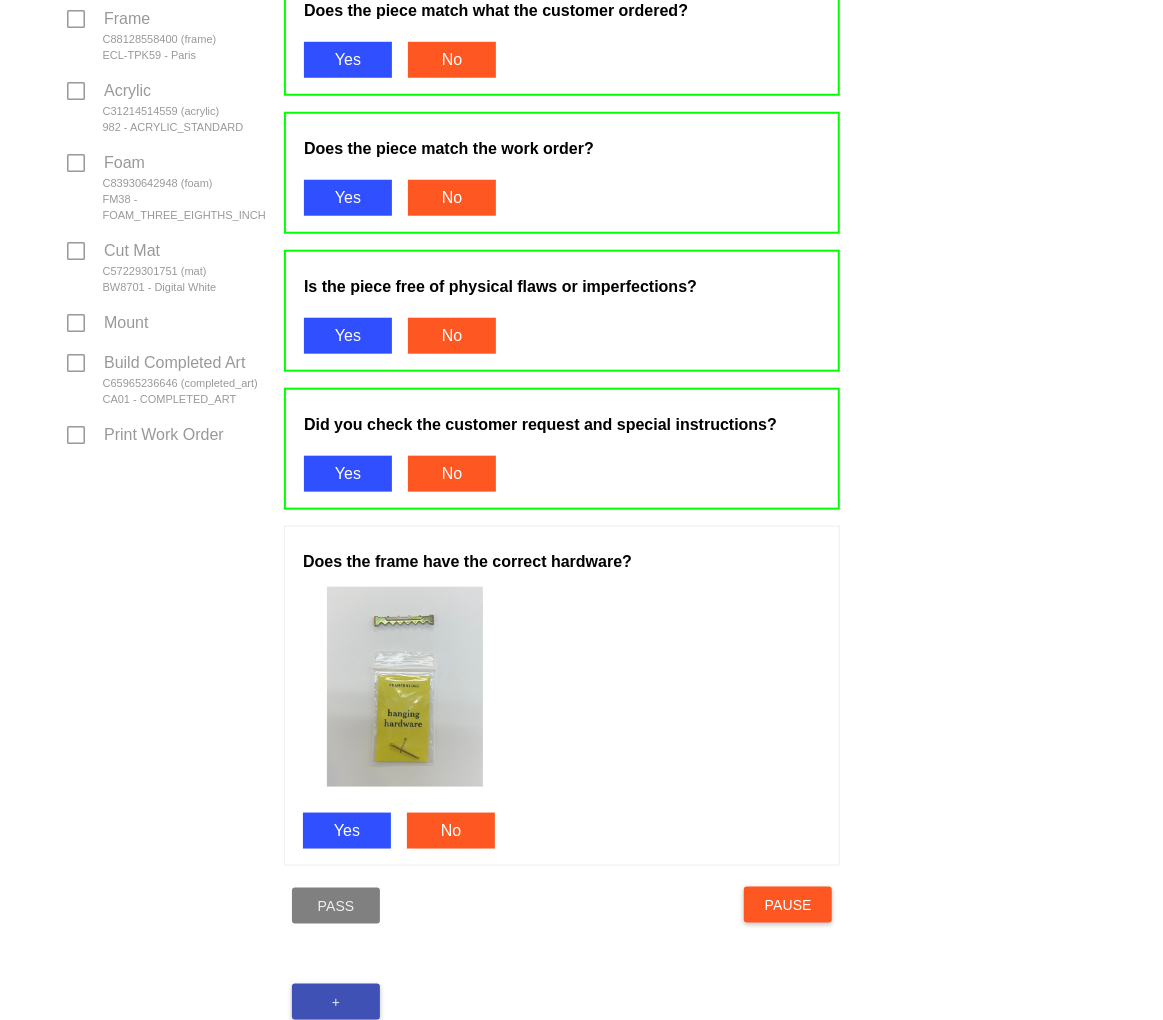 scroll, scrollTop: 777, scrollLeft: 0, axis: vertical 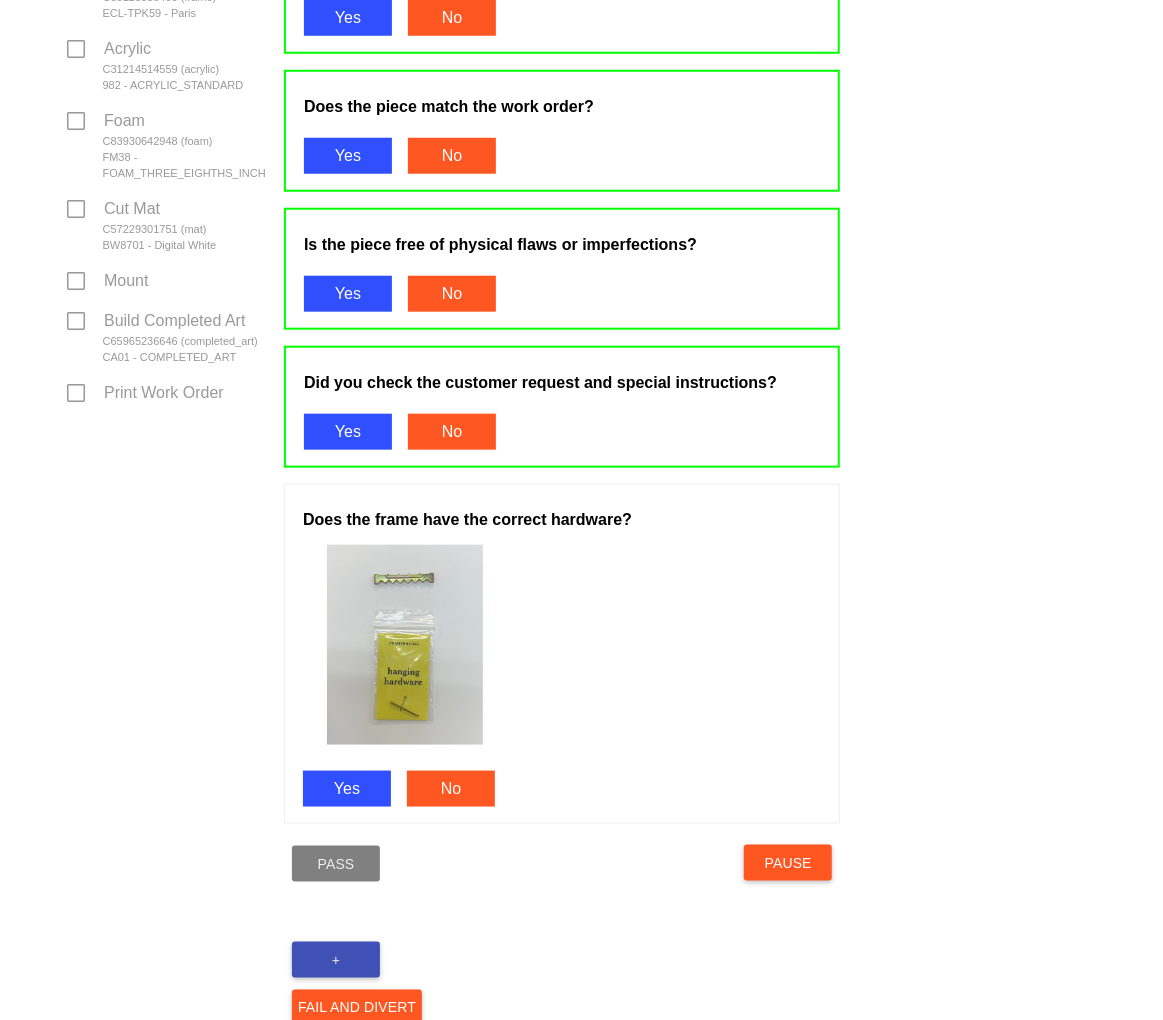 drag, startPoint x: 361, startPoint y: 774, endPoint x: 358, endPoint y: 784, distance: 10.440307 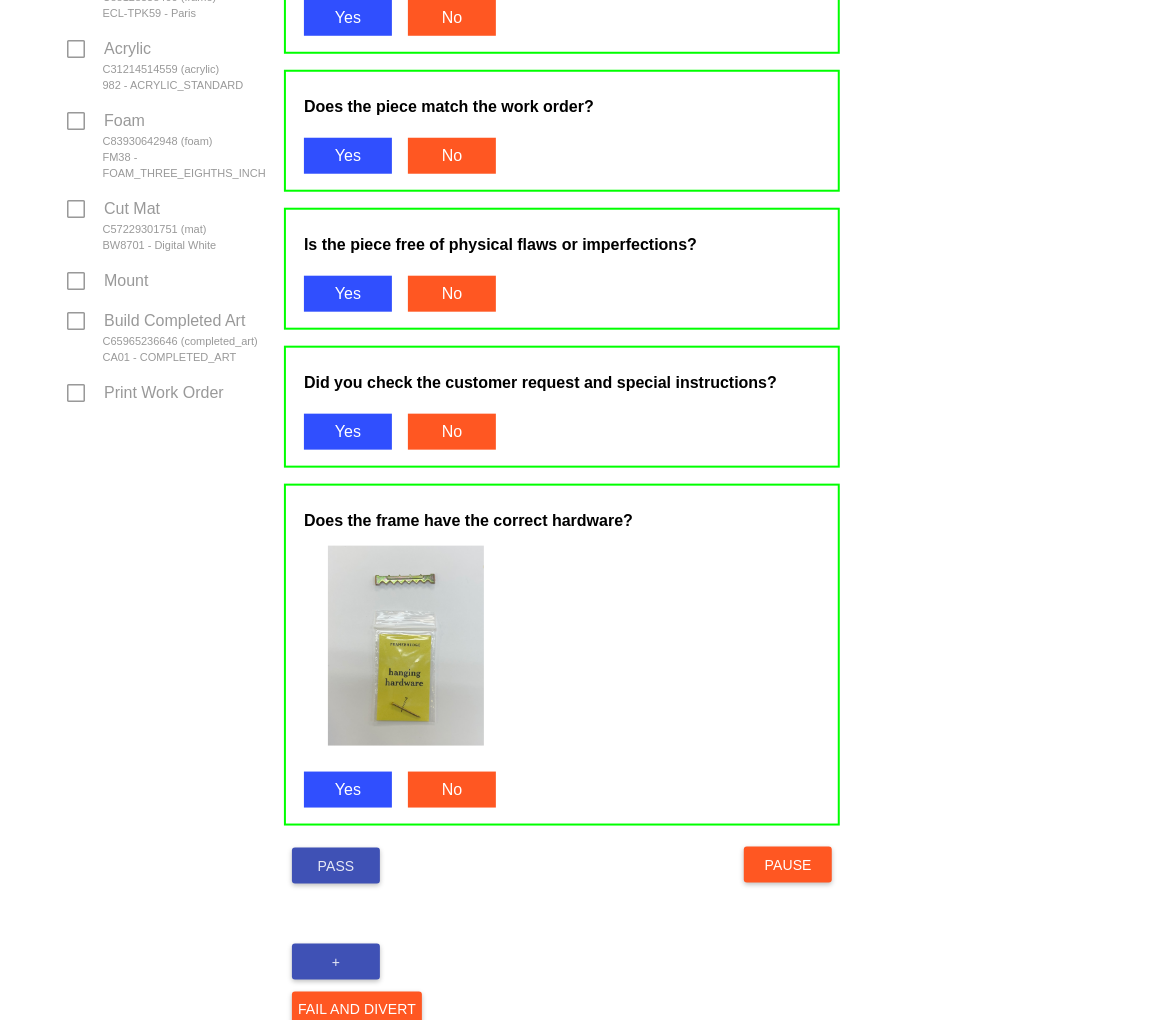 click on "Pass" at bounding box center (336, 866) 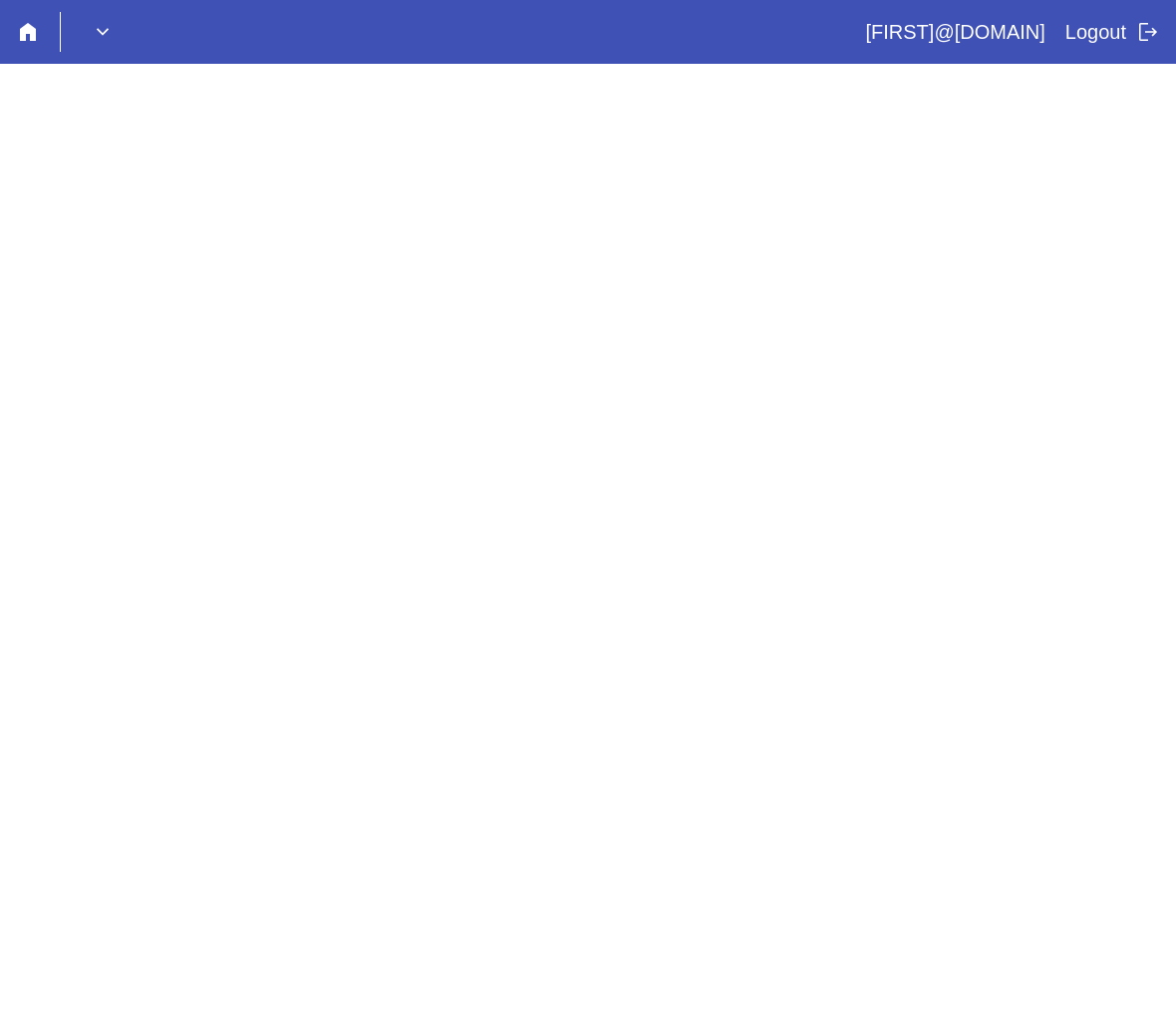 scroll, scrollTop: 0, scrollLeft: 0, axis: both 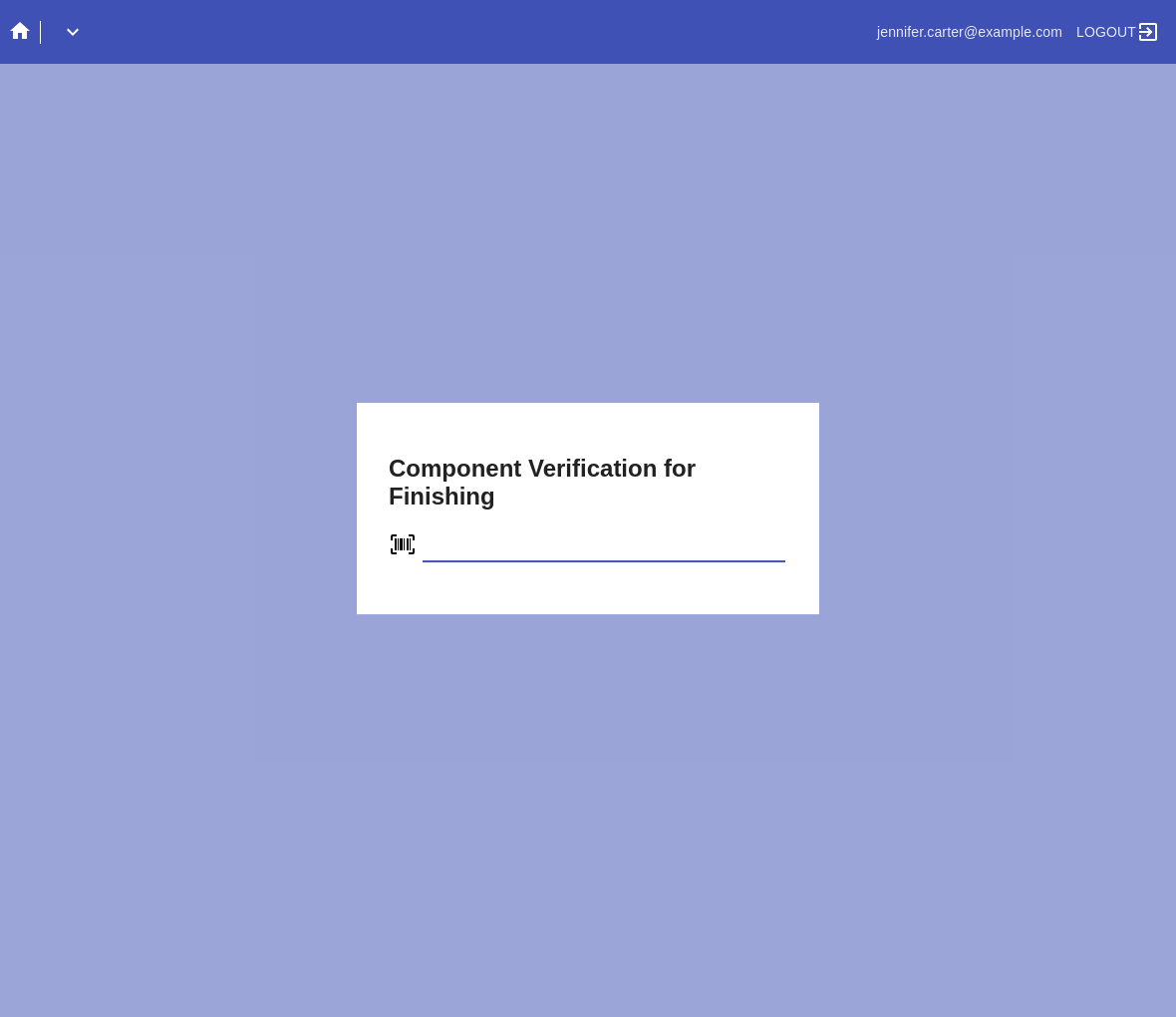 type on "C65580440788" 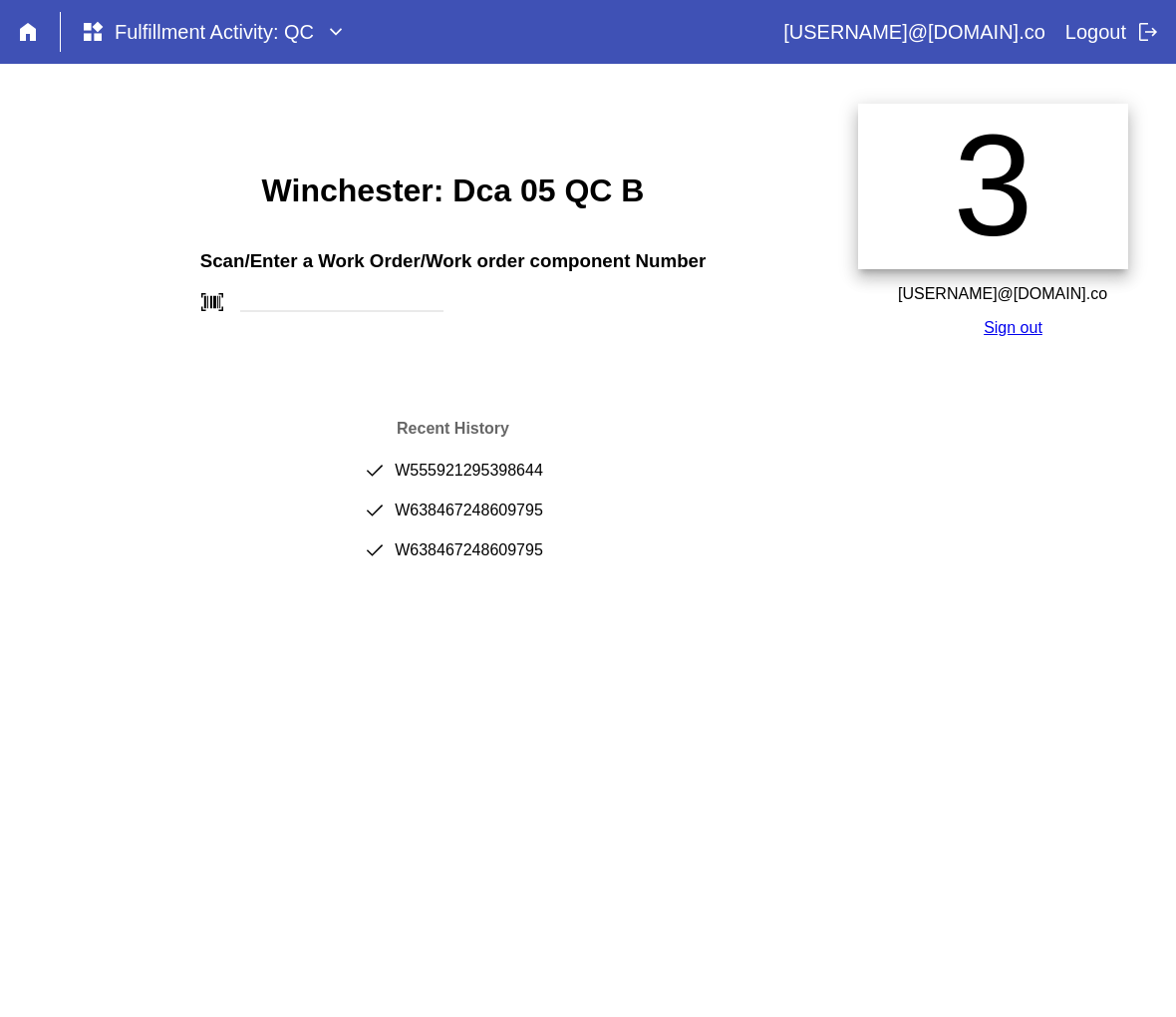 scroll, scrollTop: 0, scrollLeft: 0, axis: both 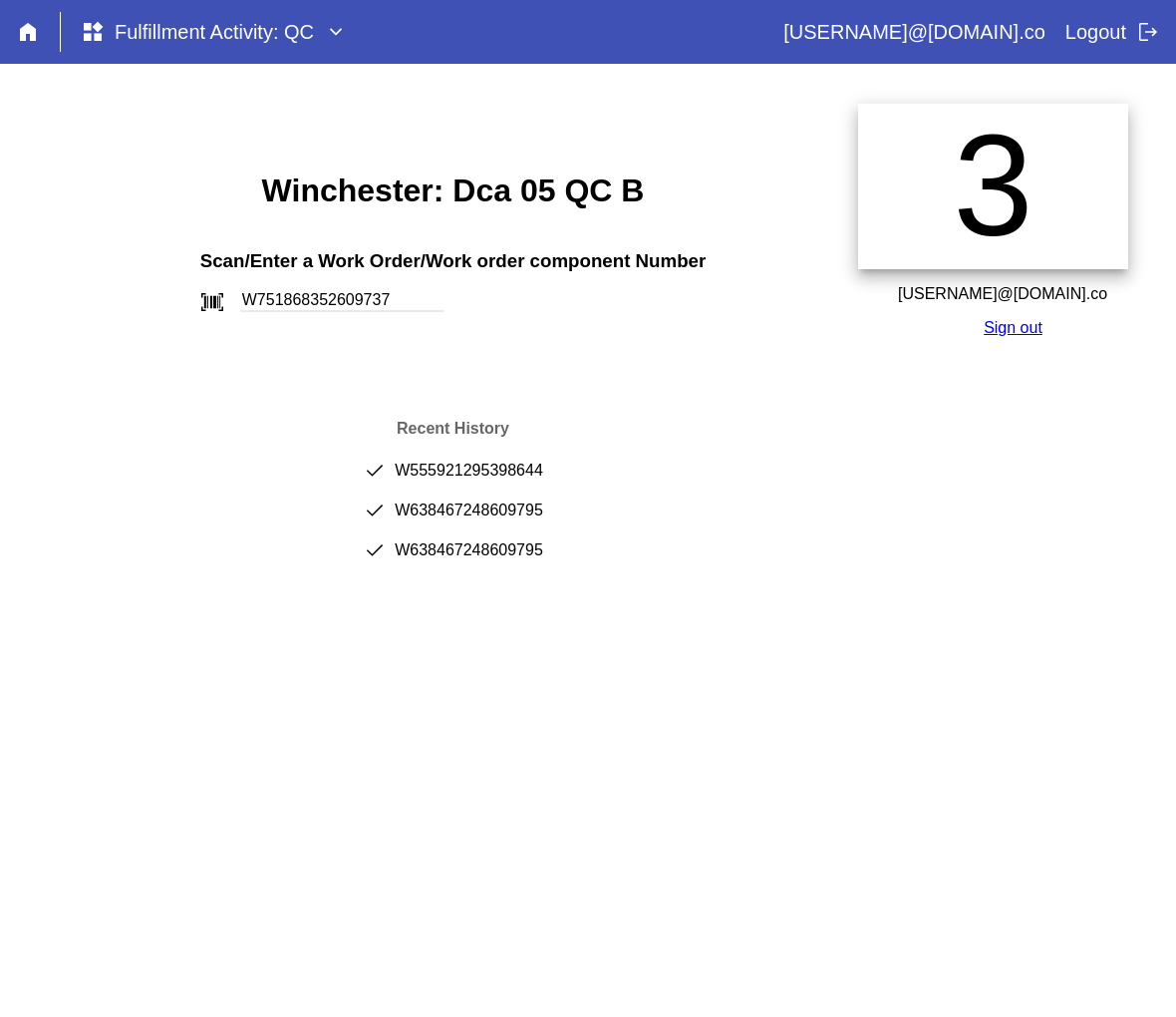 type on "W751868352609737" 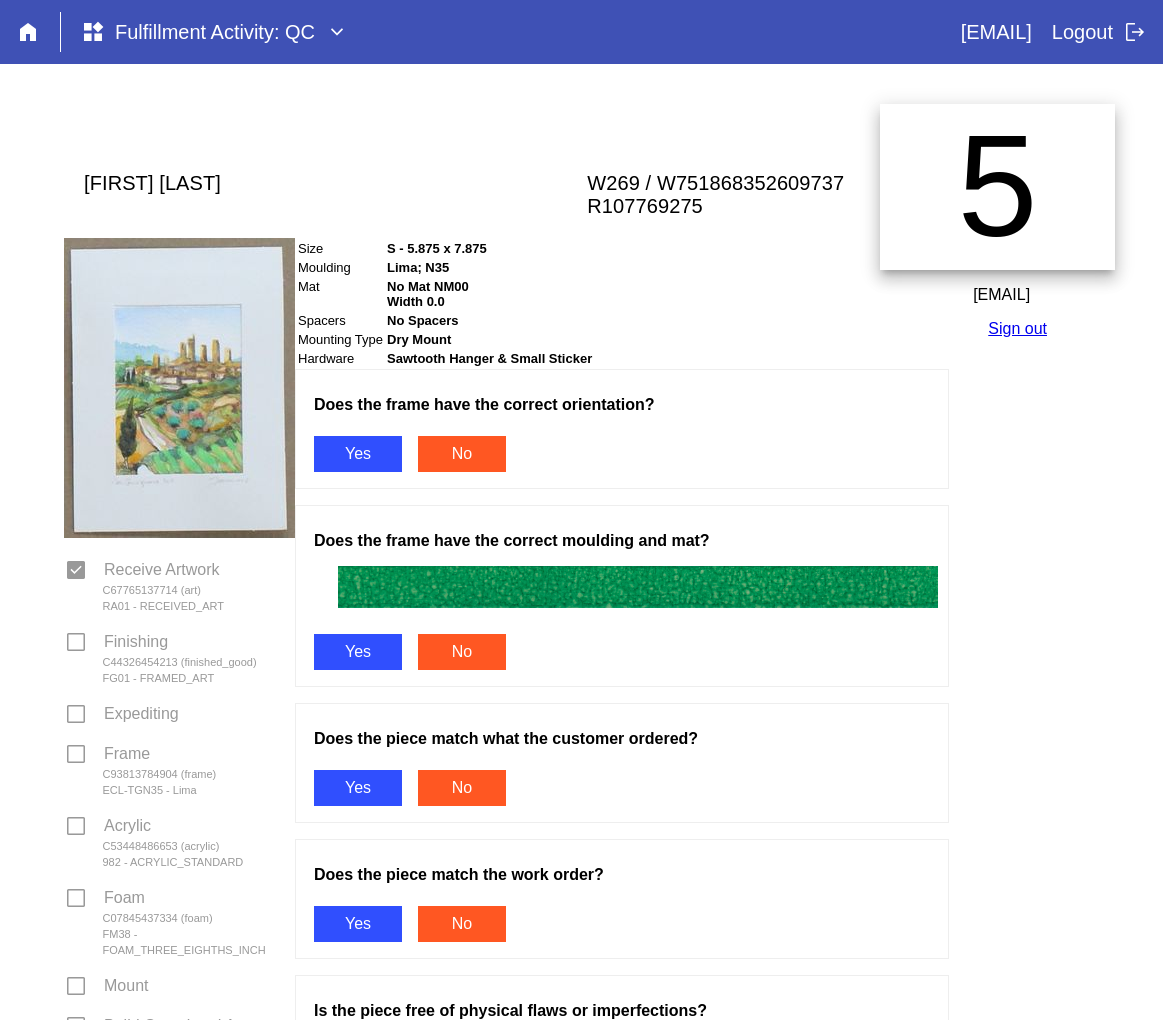 scroll, scrollTop: 0, scrollLeft: 0, axis: both 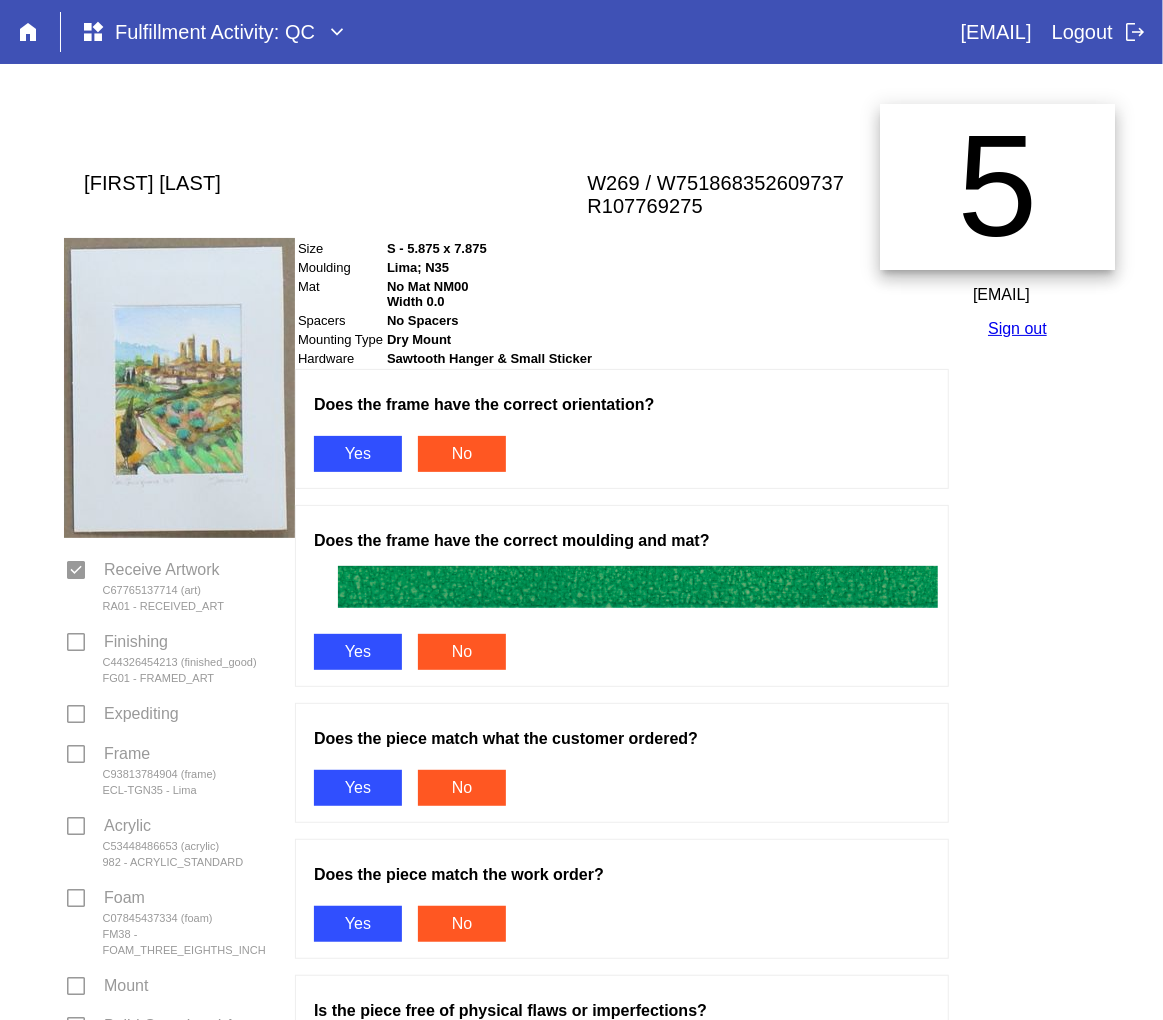 click on "Yes" at bounding box center [358, 454] 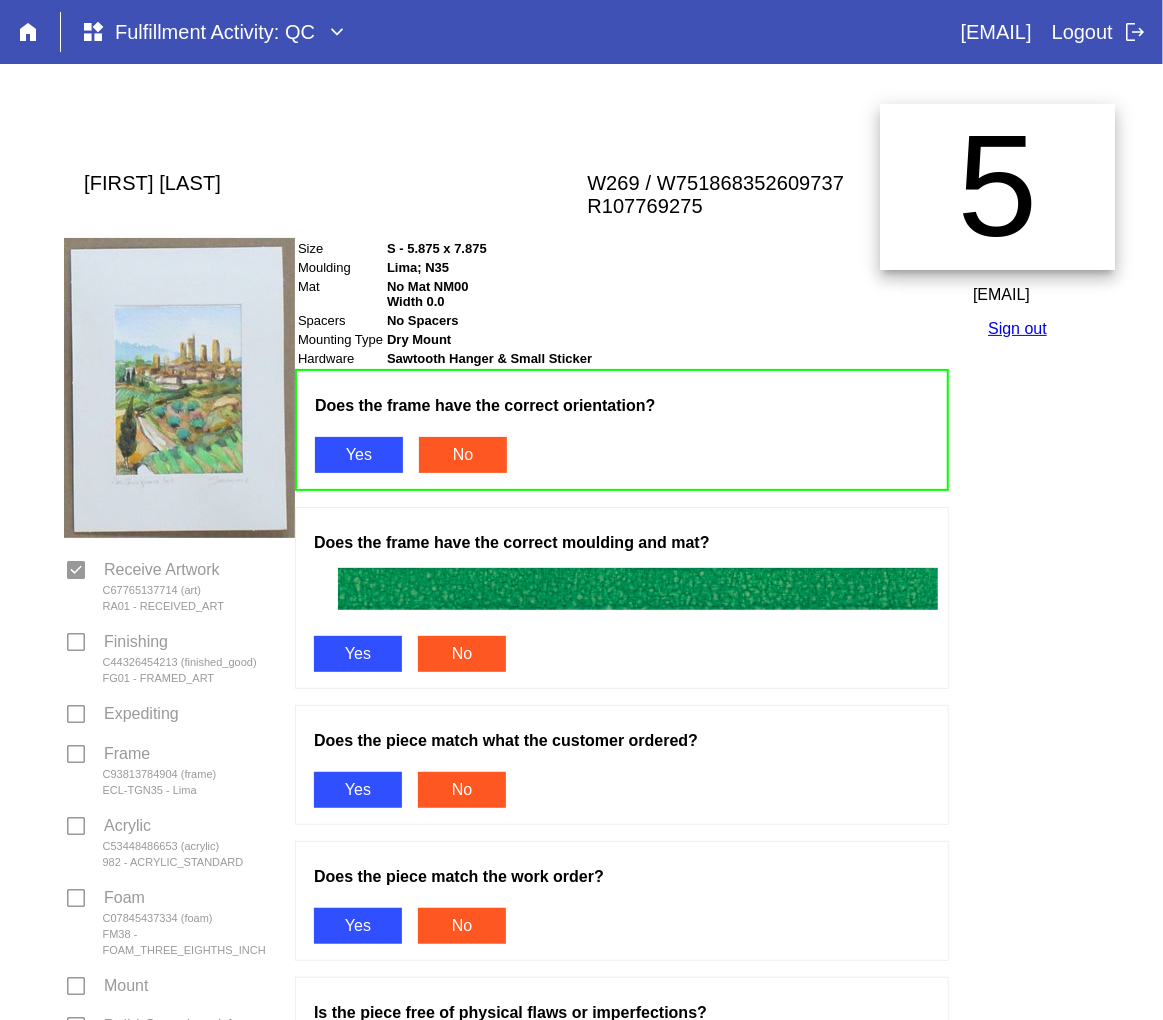 click on "Yes" at bounding box center [359, 455] 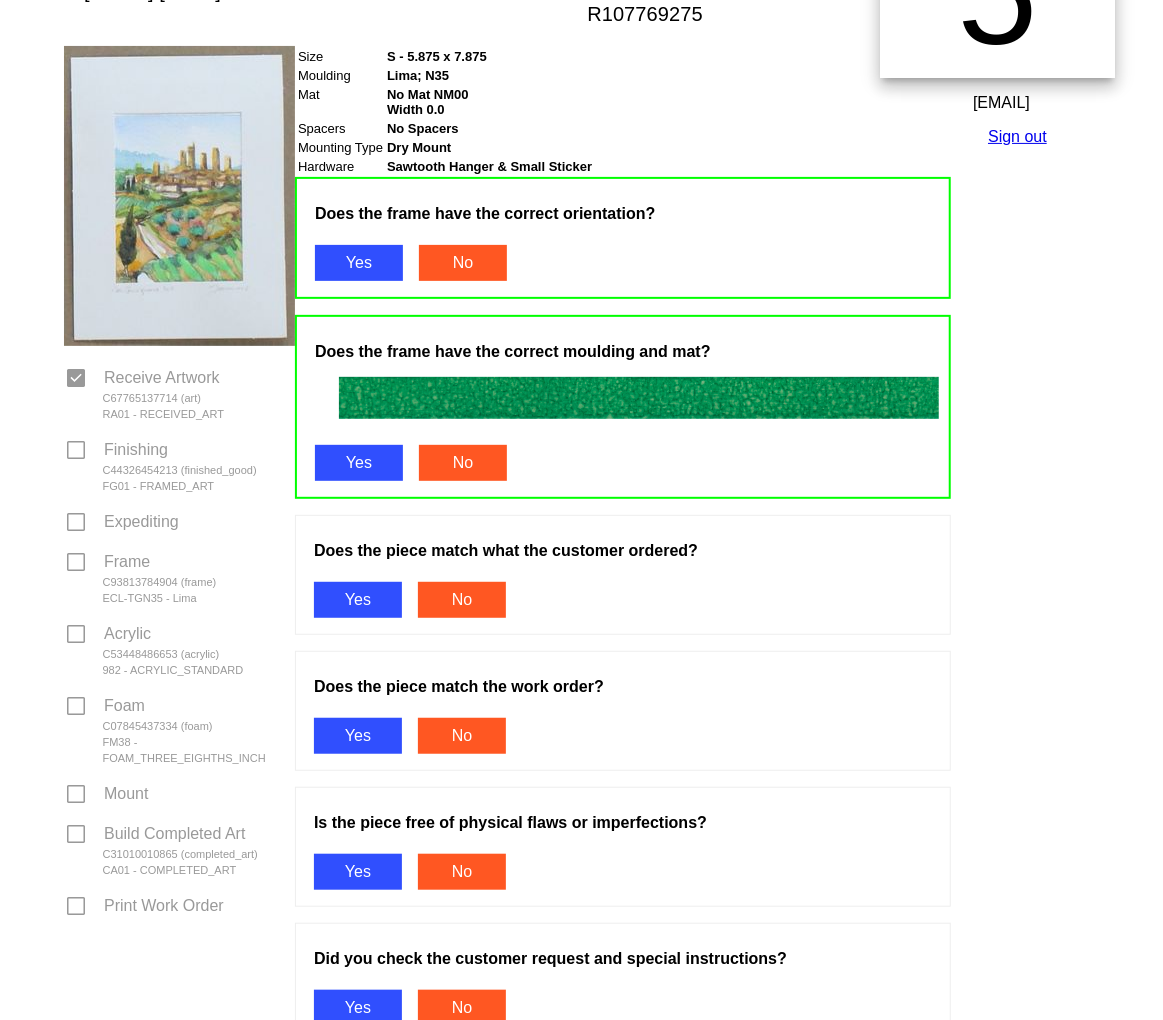 scroll, scrollTop: 333, scrollLeft: 0, axis: vertical 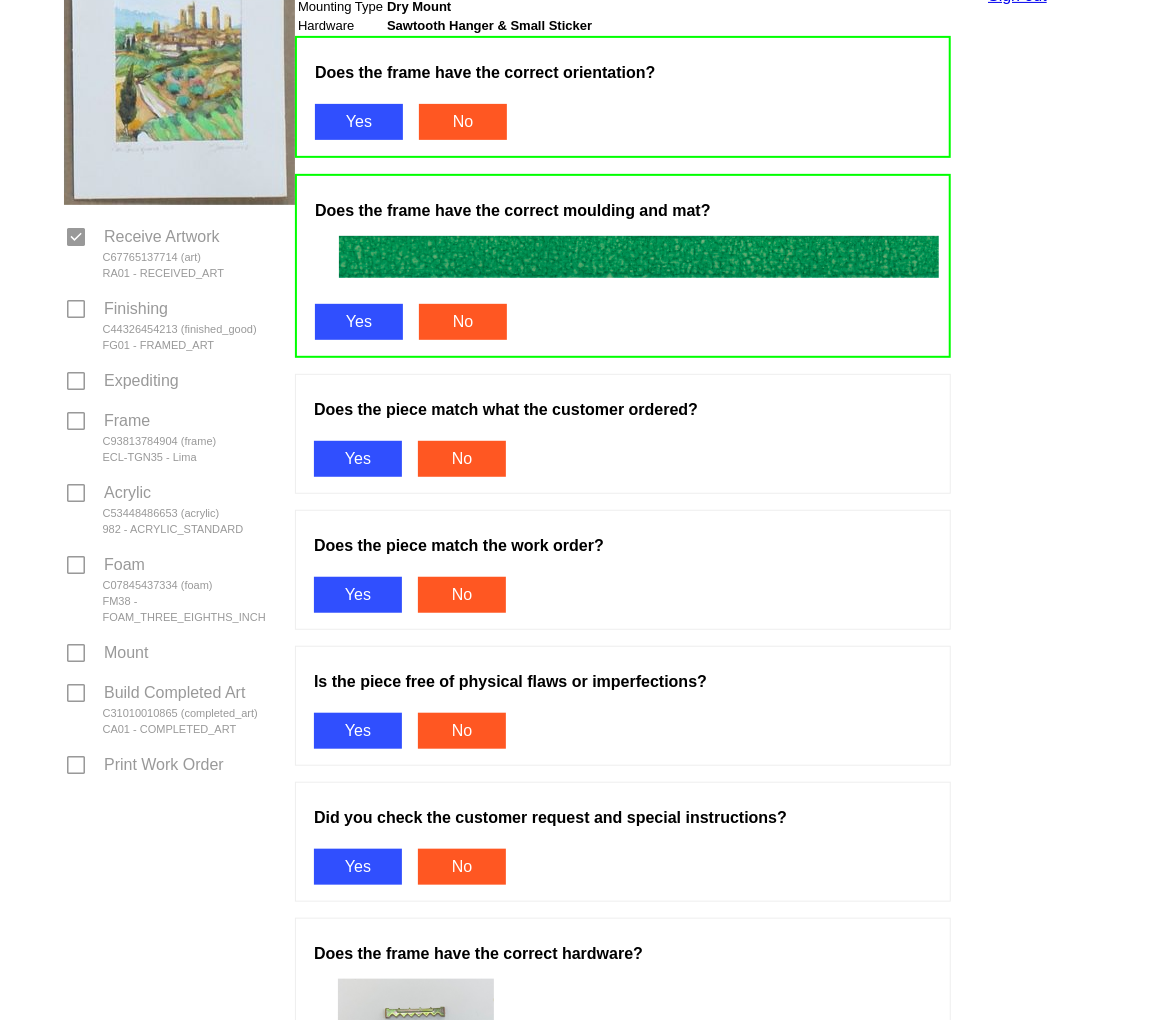 click on "Yes" at bounding box center [358, 459] 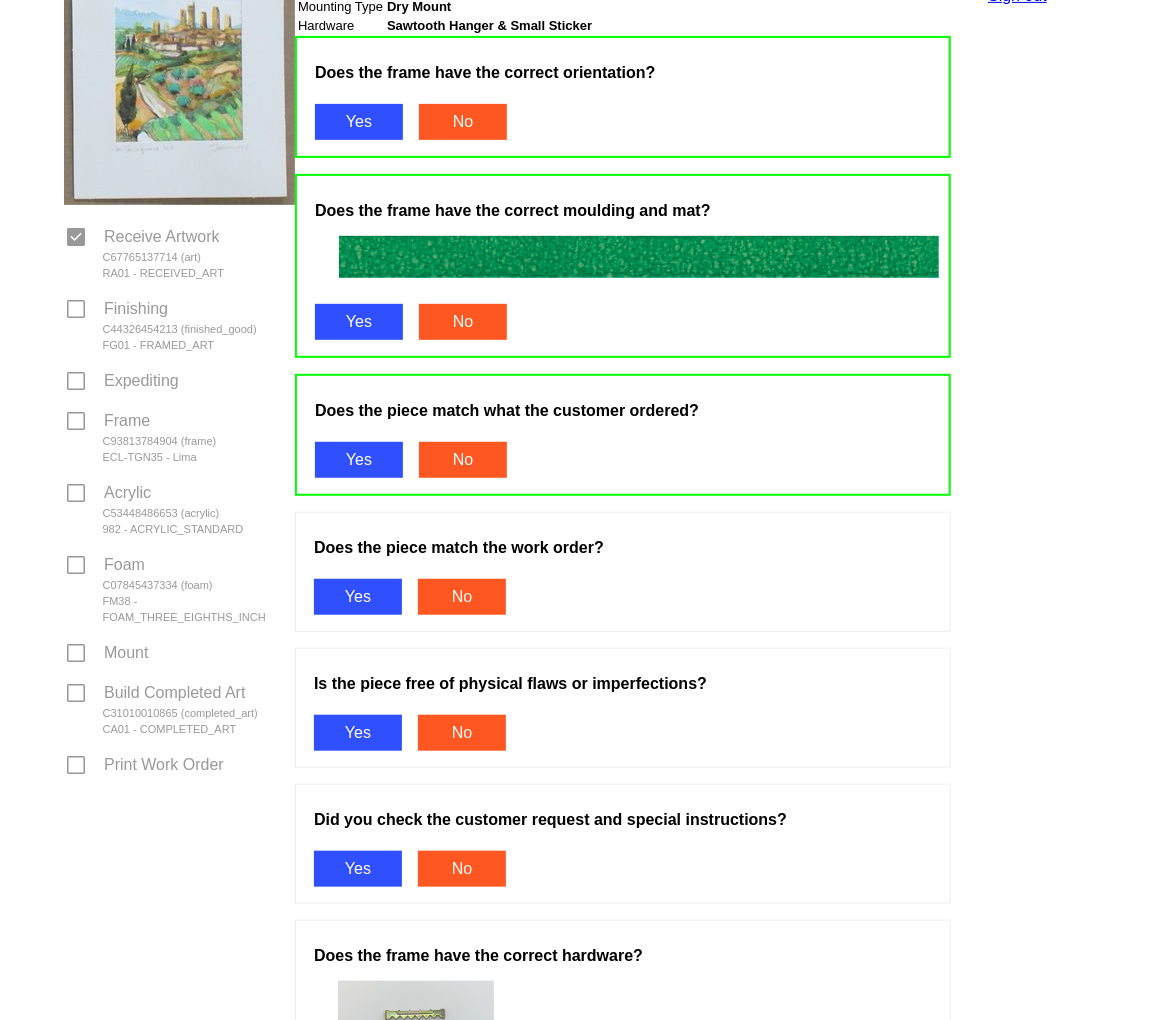 click on "Yes" at bounding box center [358, 597] 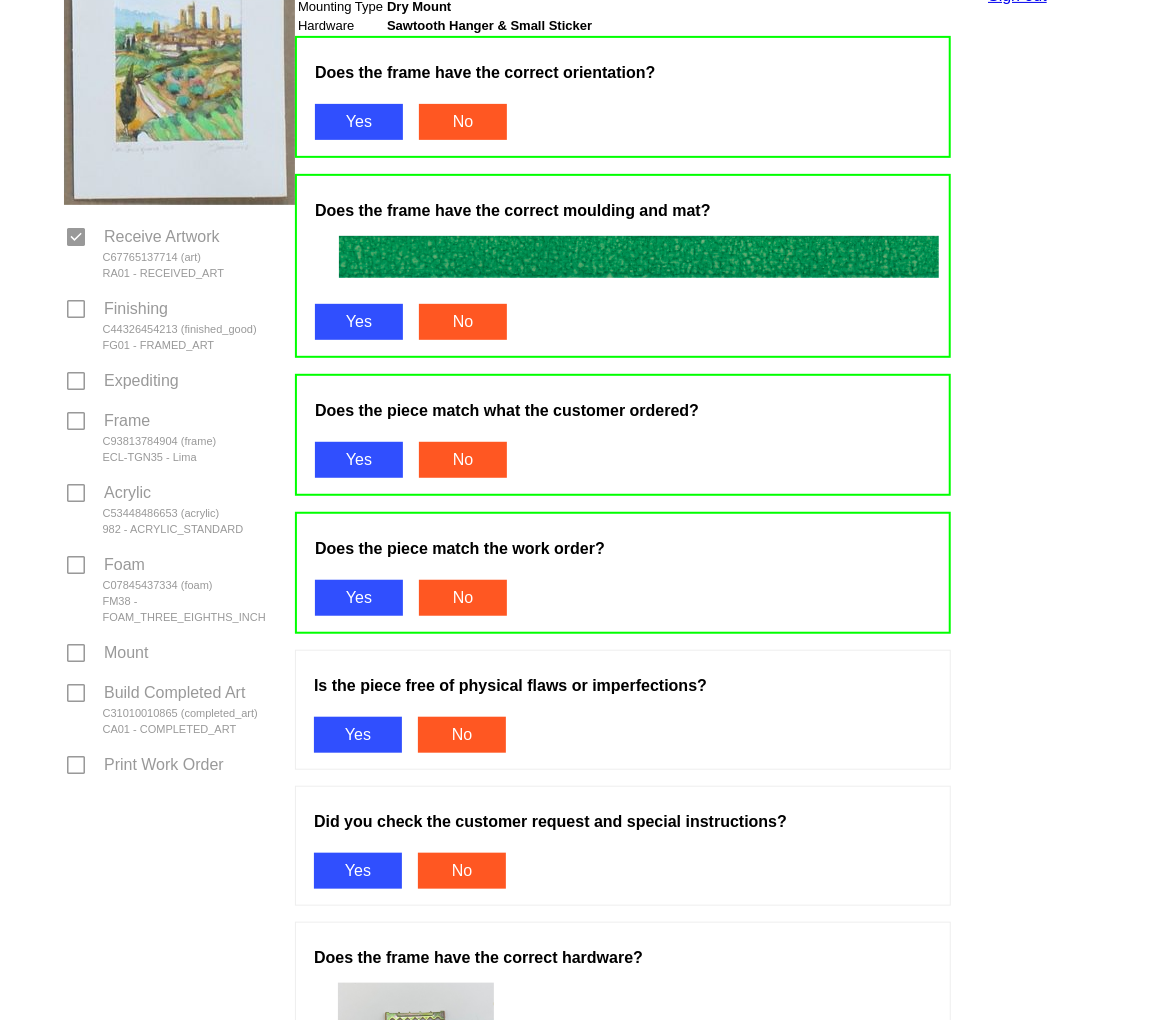click on "Yes" at bounding box center [358, 735] 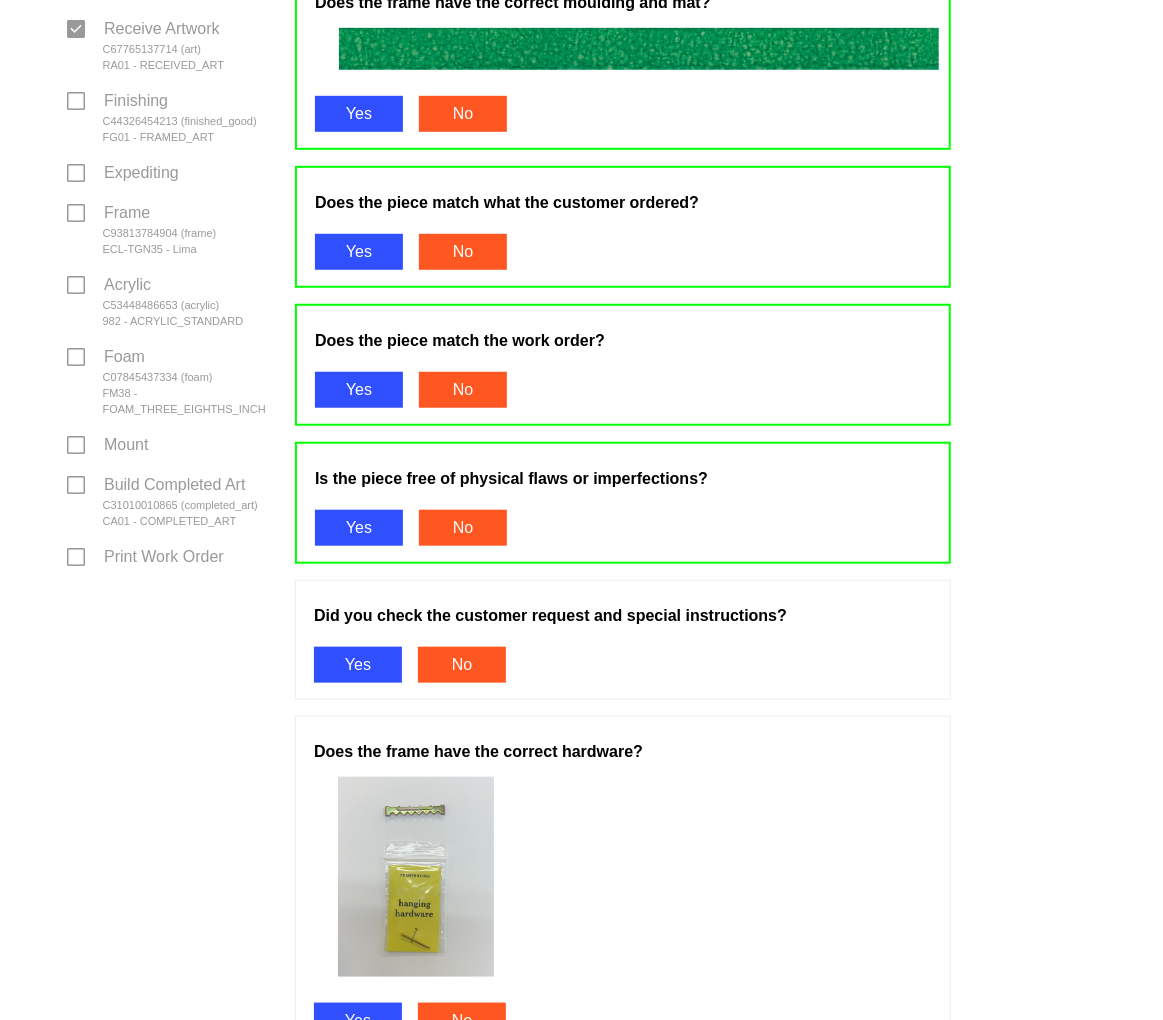 scroll, scrollTop: 666, scrollLeft: 0, axis: vertical 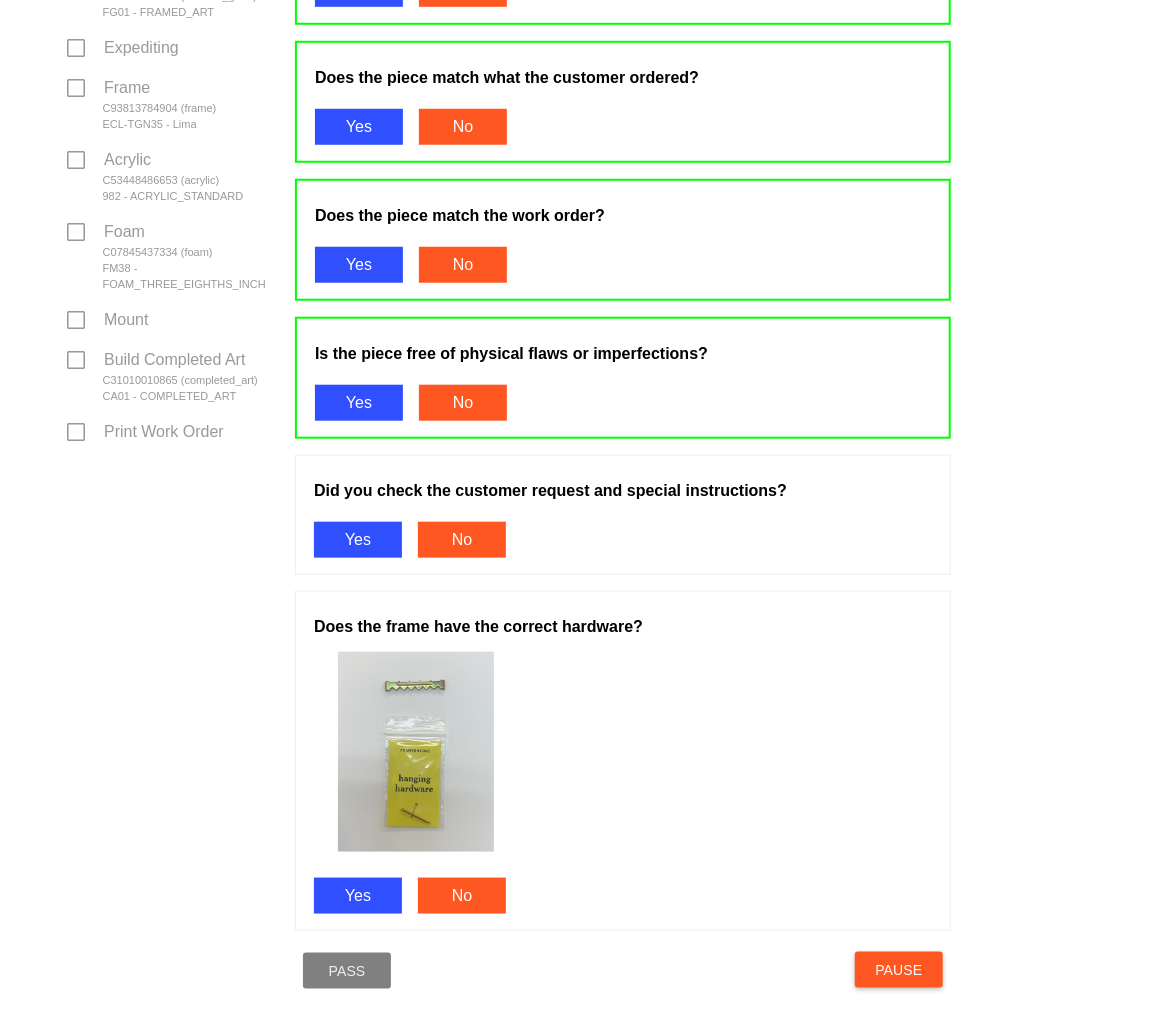 click on "Yes" at bounding box center (358, 540) 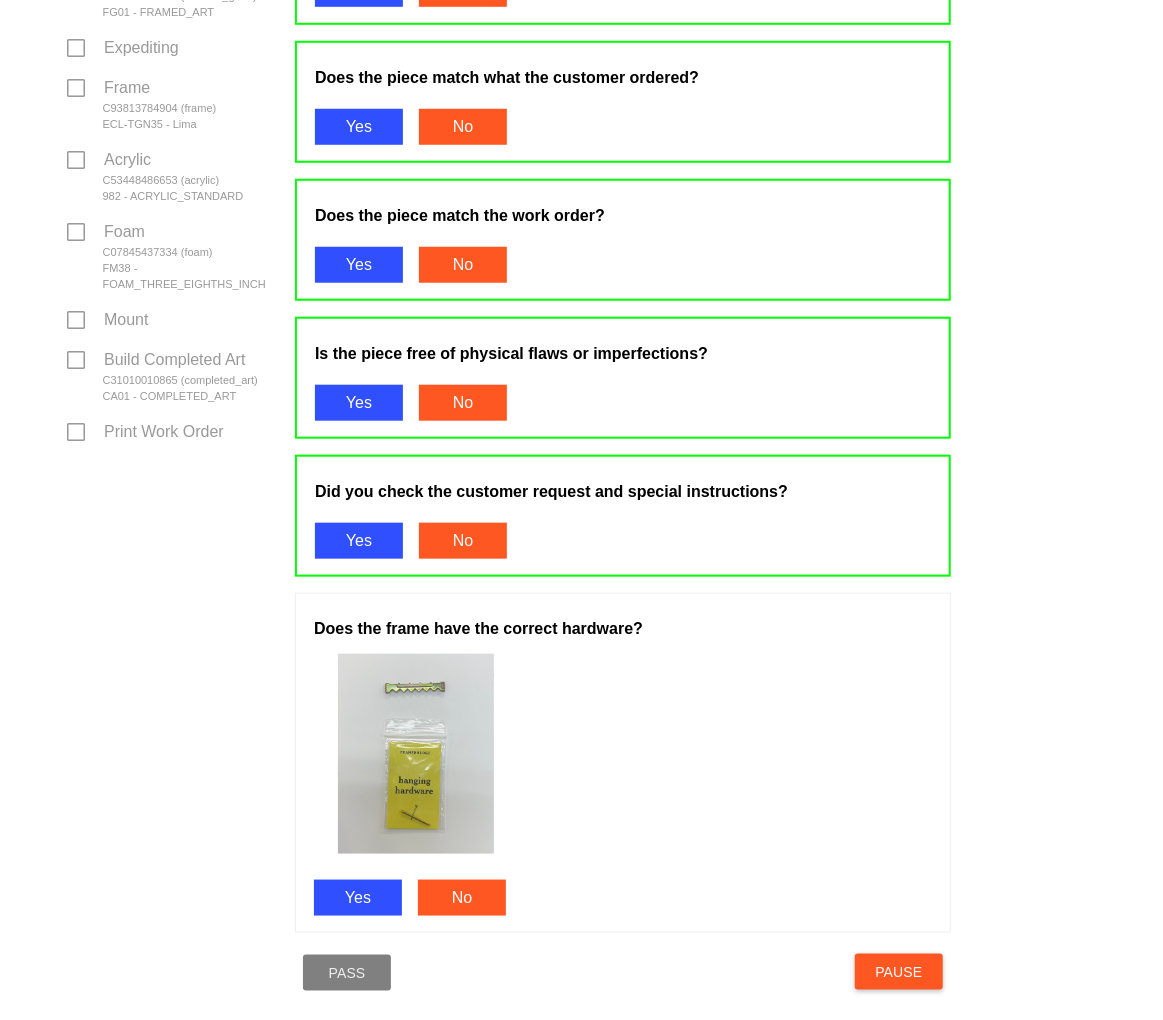 click on "Yes" at bounding box center (358, 898) 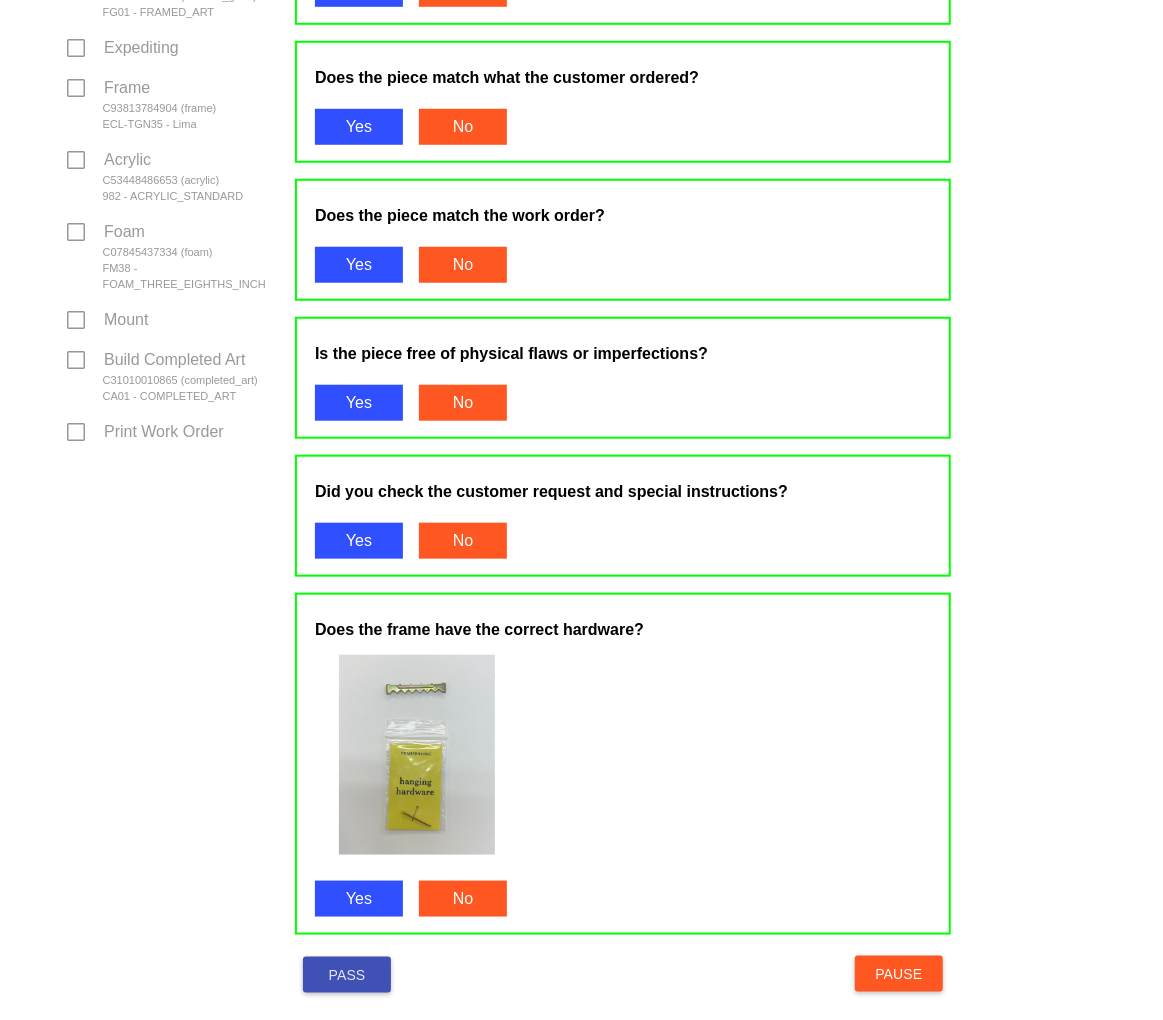 click on "Pass" at bounding box center (347, 975) 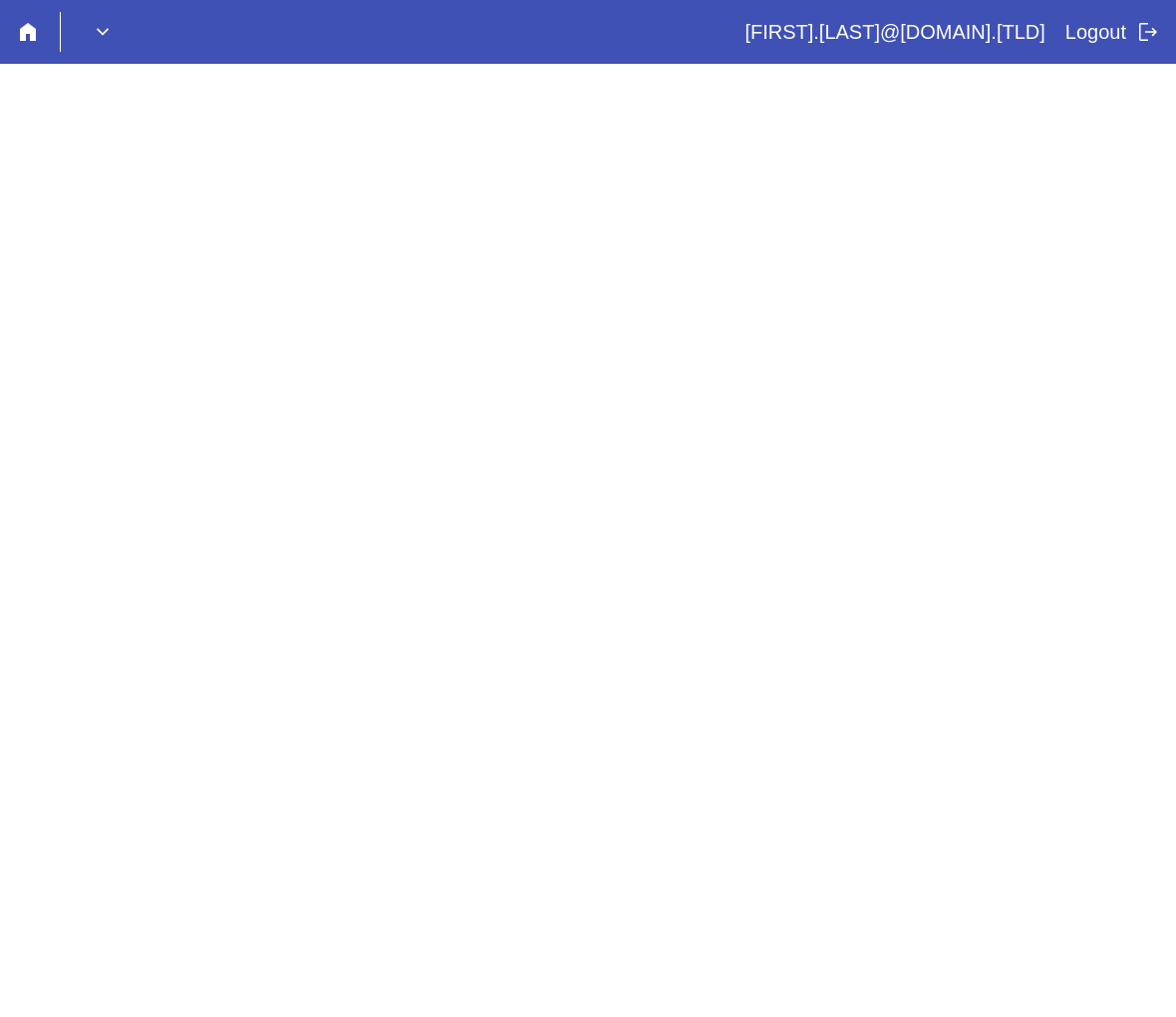 scroll, scrollTop: 0, scrollLeft: 0, axis: both 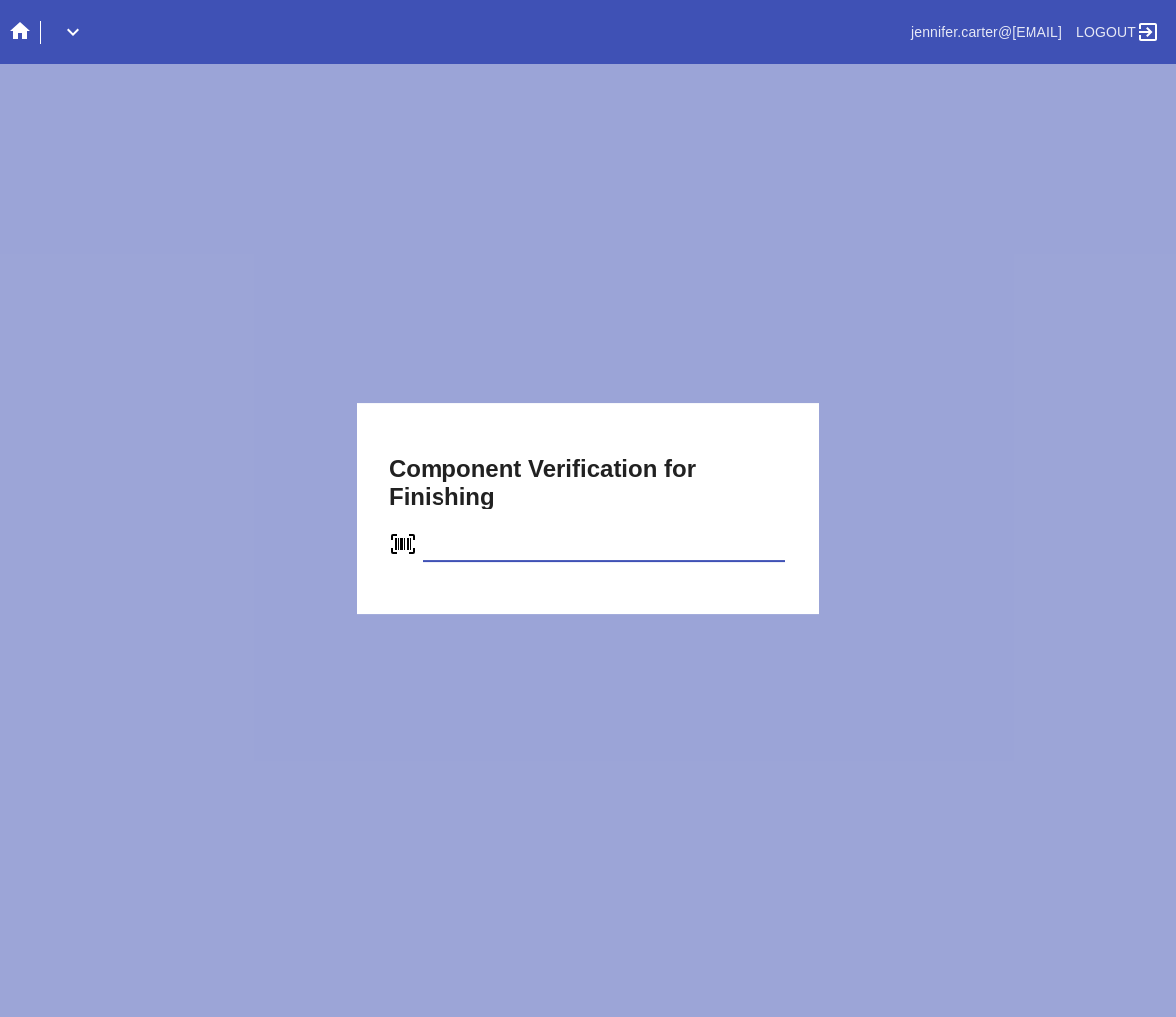 type on "C44326454213" 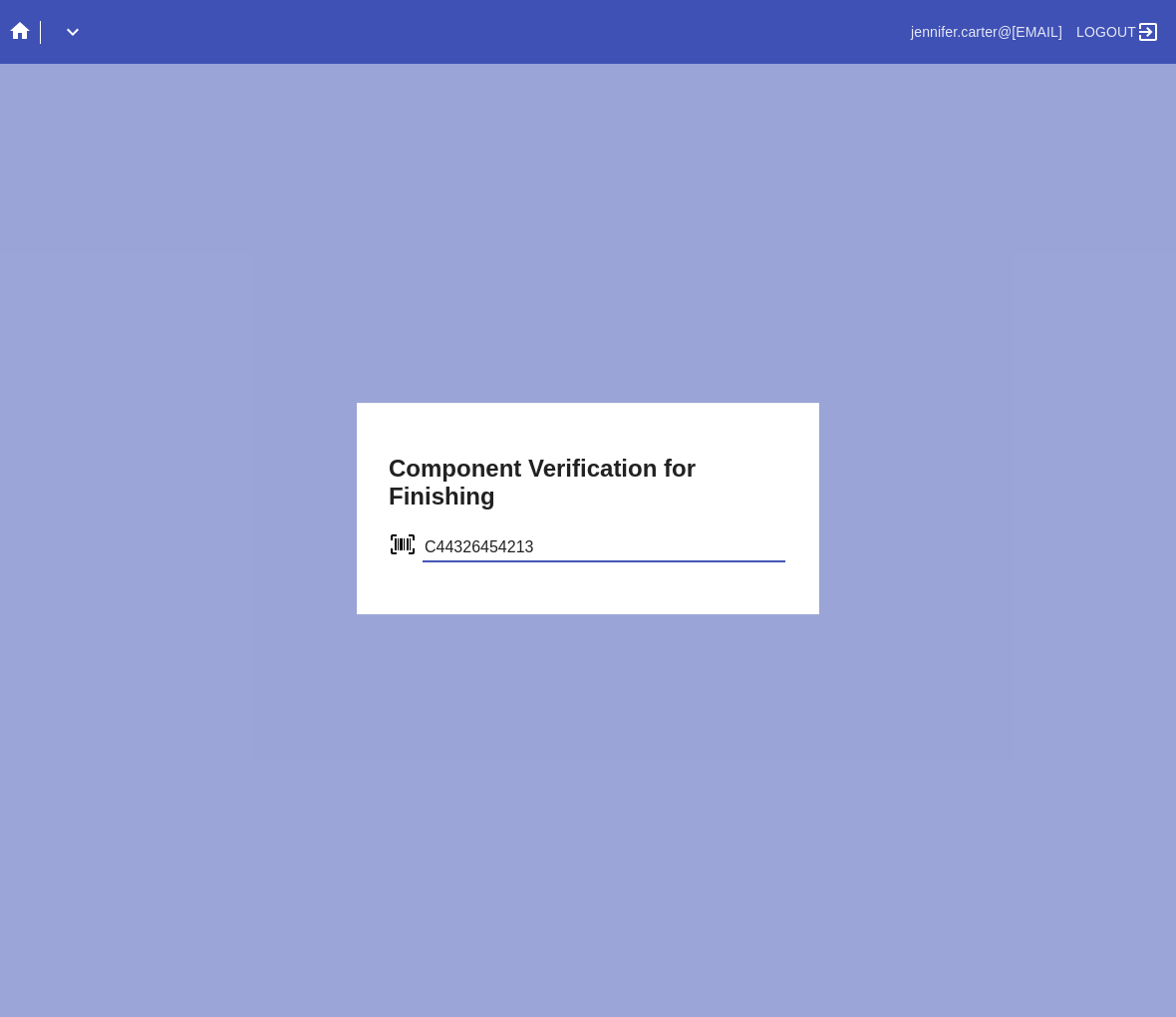 click on "C44326454213" at bounding box center [604, 547] 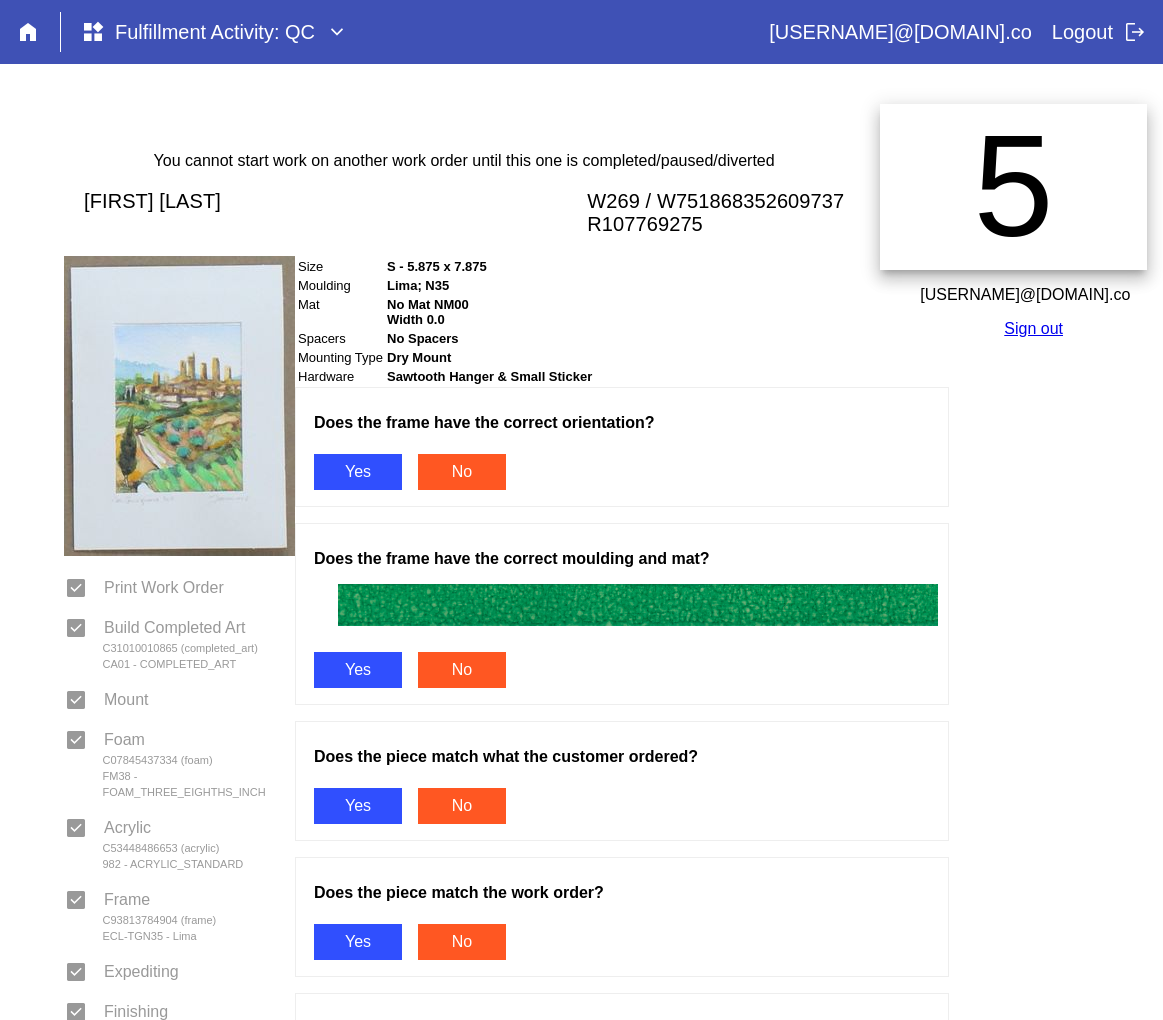 scroll, scrollTop: 0, scrollLeft: 0, axis: both 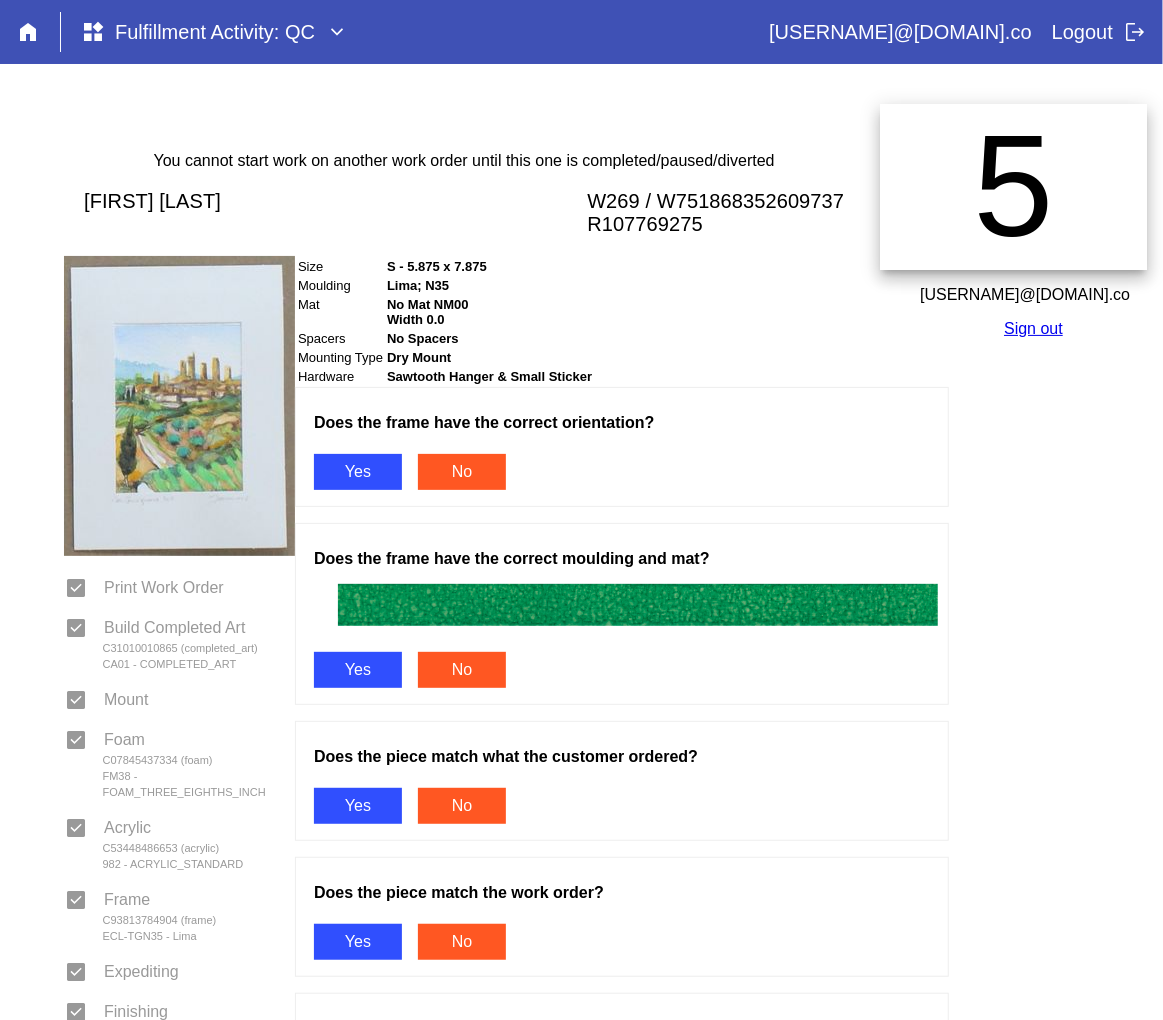 click on "Does the frame have the correct orientation? Yes No" at bounding box center (622, 447) 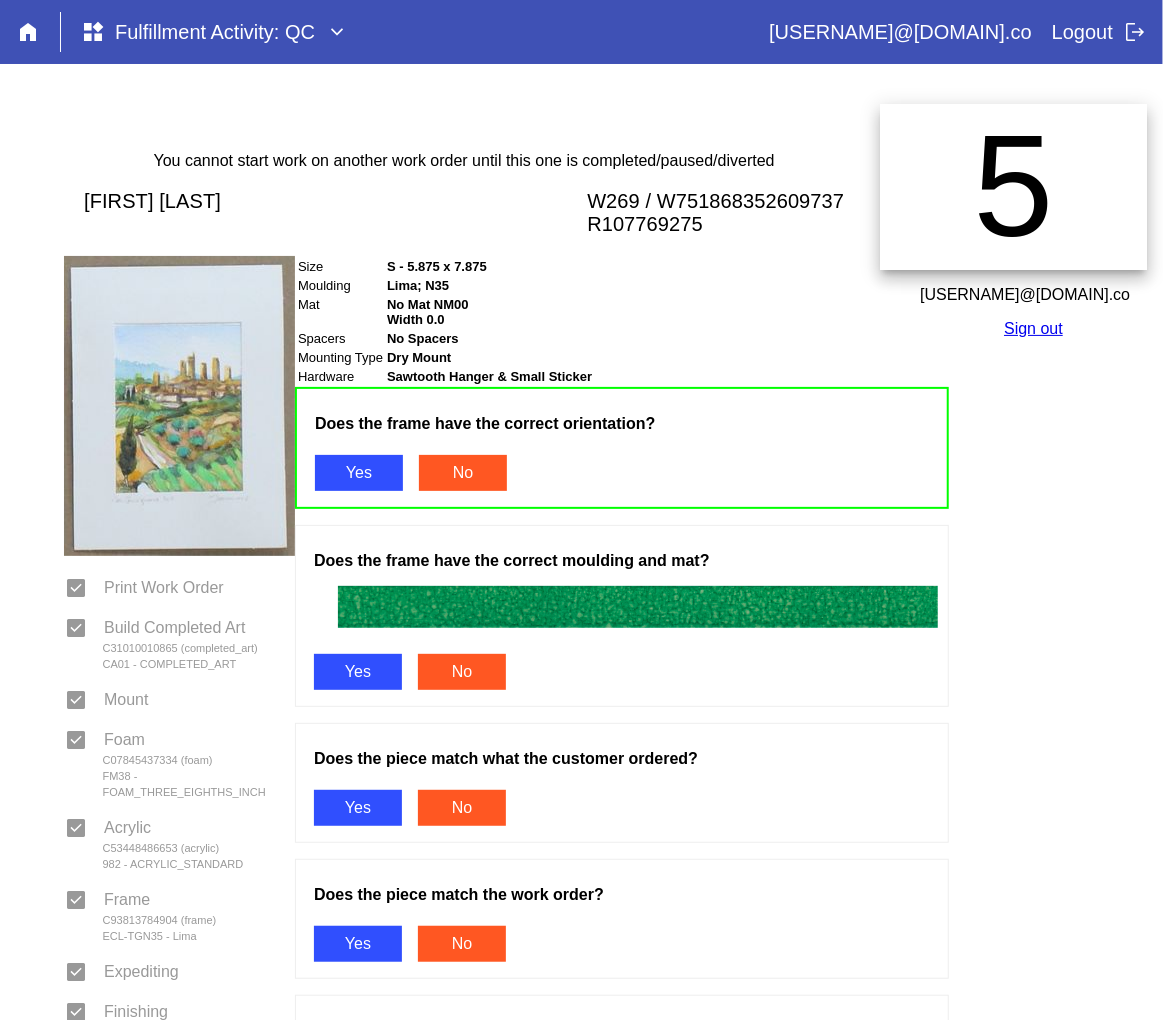 click on "Yes" at bounding box center [358, 672] 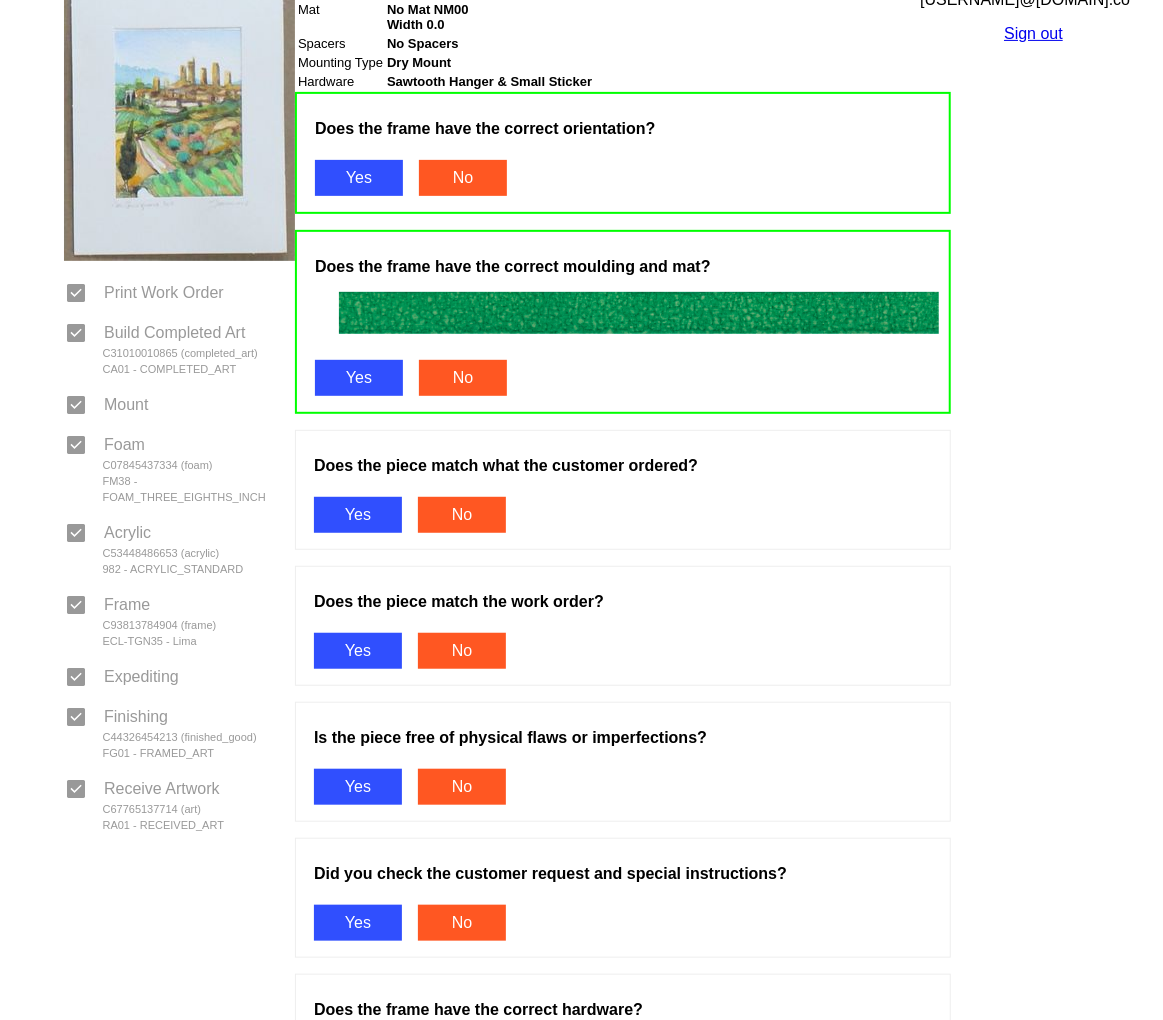 scroll, scrollTop: 444, scrollLeft: 0, axis: vertical 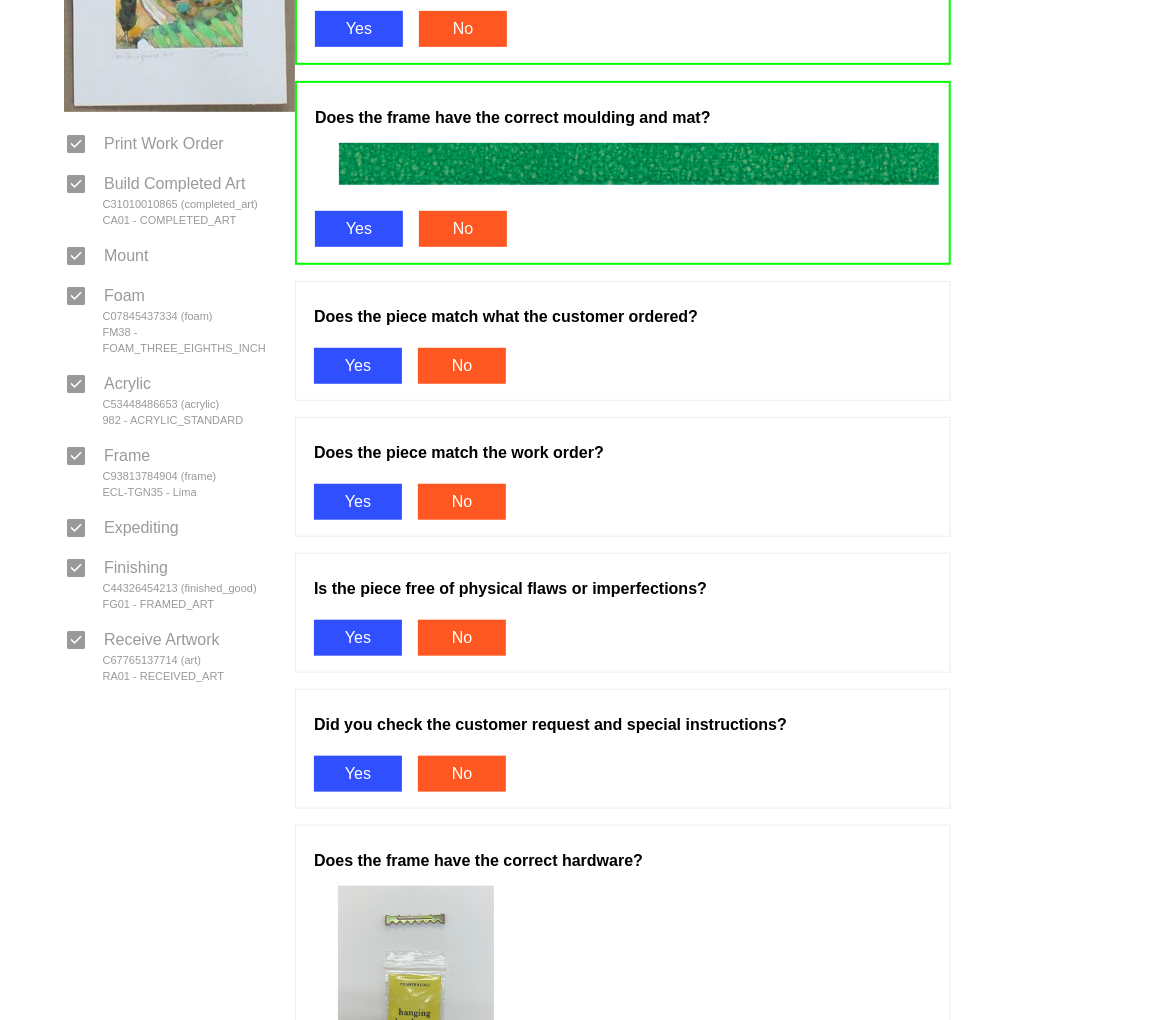 click on "Yes" at bounding box center (358, 366) 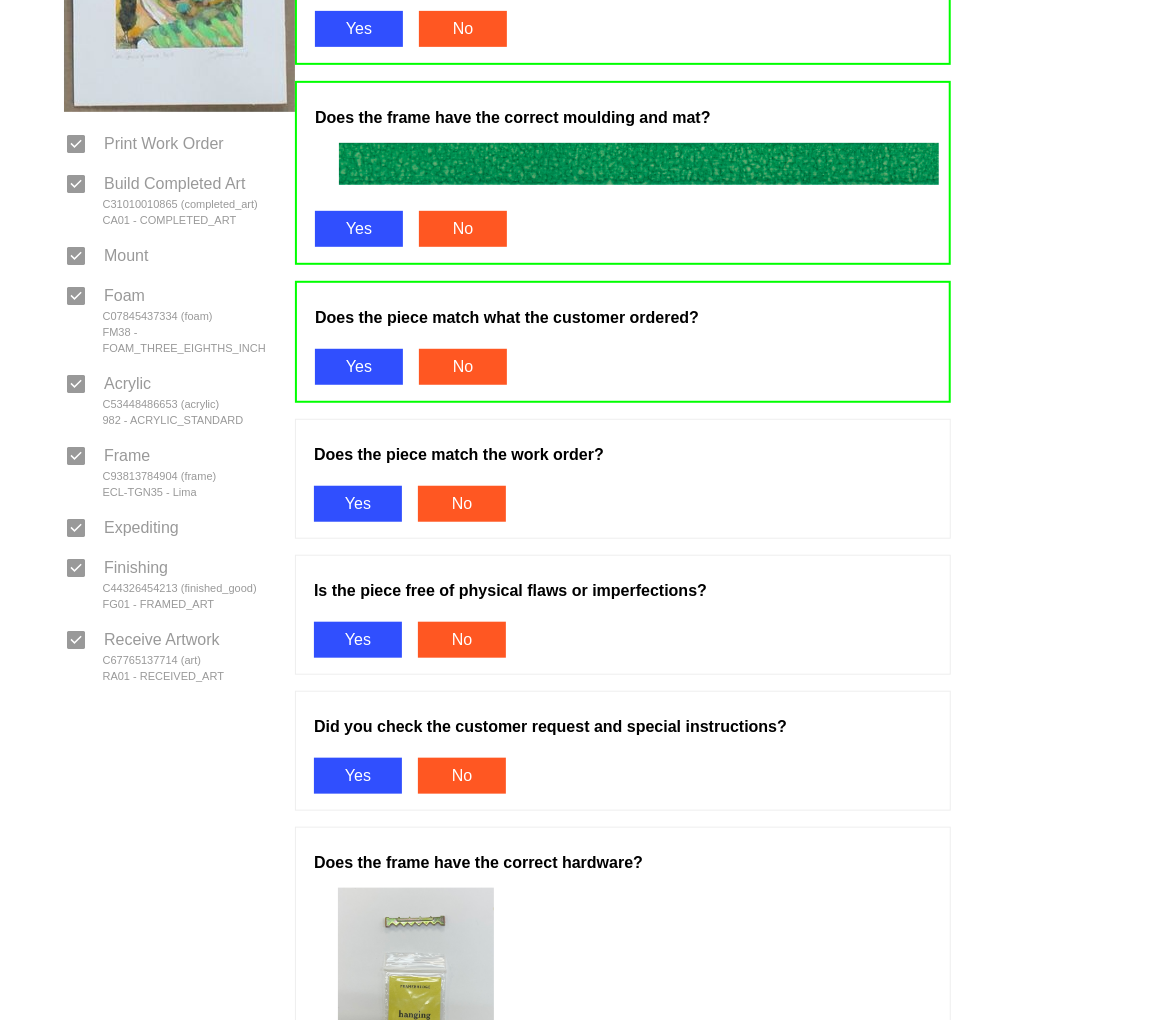 click on "Yes" at bounding box center (358, 504) 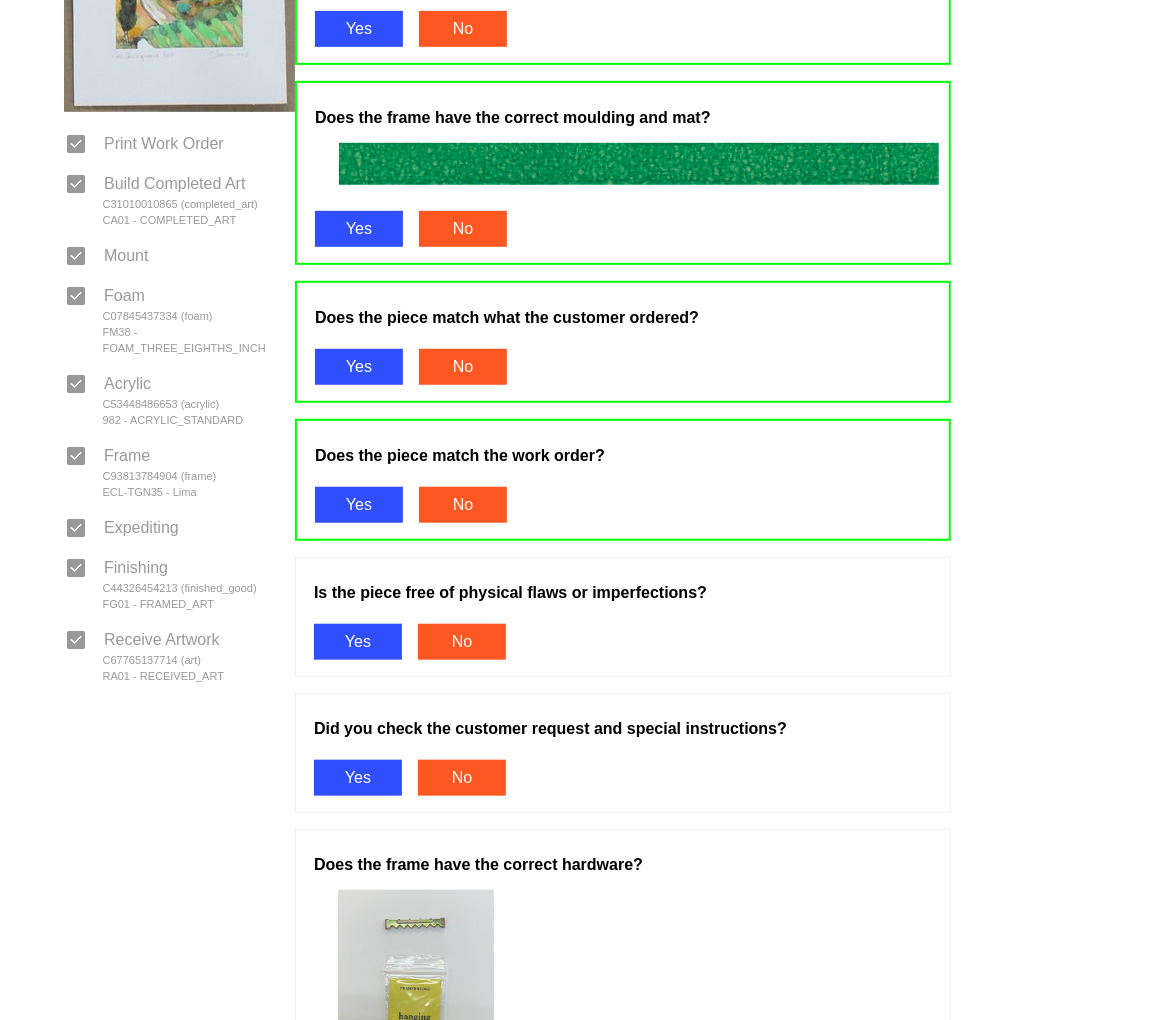 click on "Yes" at bounding box center [358, 642] 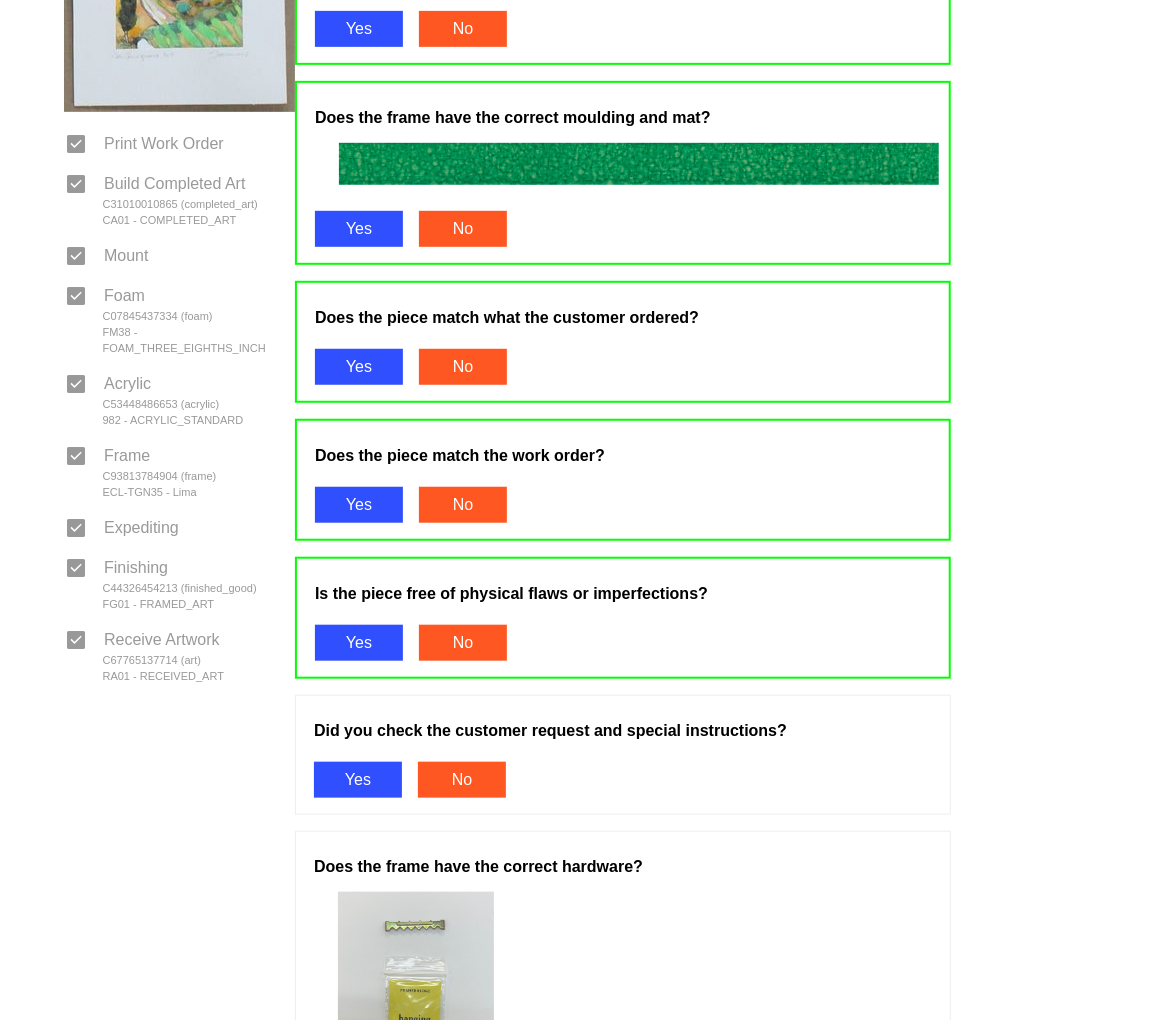 click on "Yes" at bounding box center [358, 780] 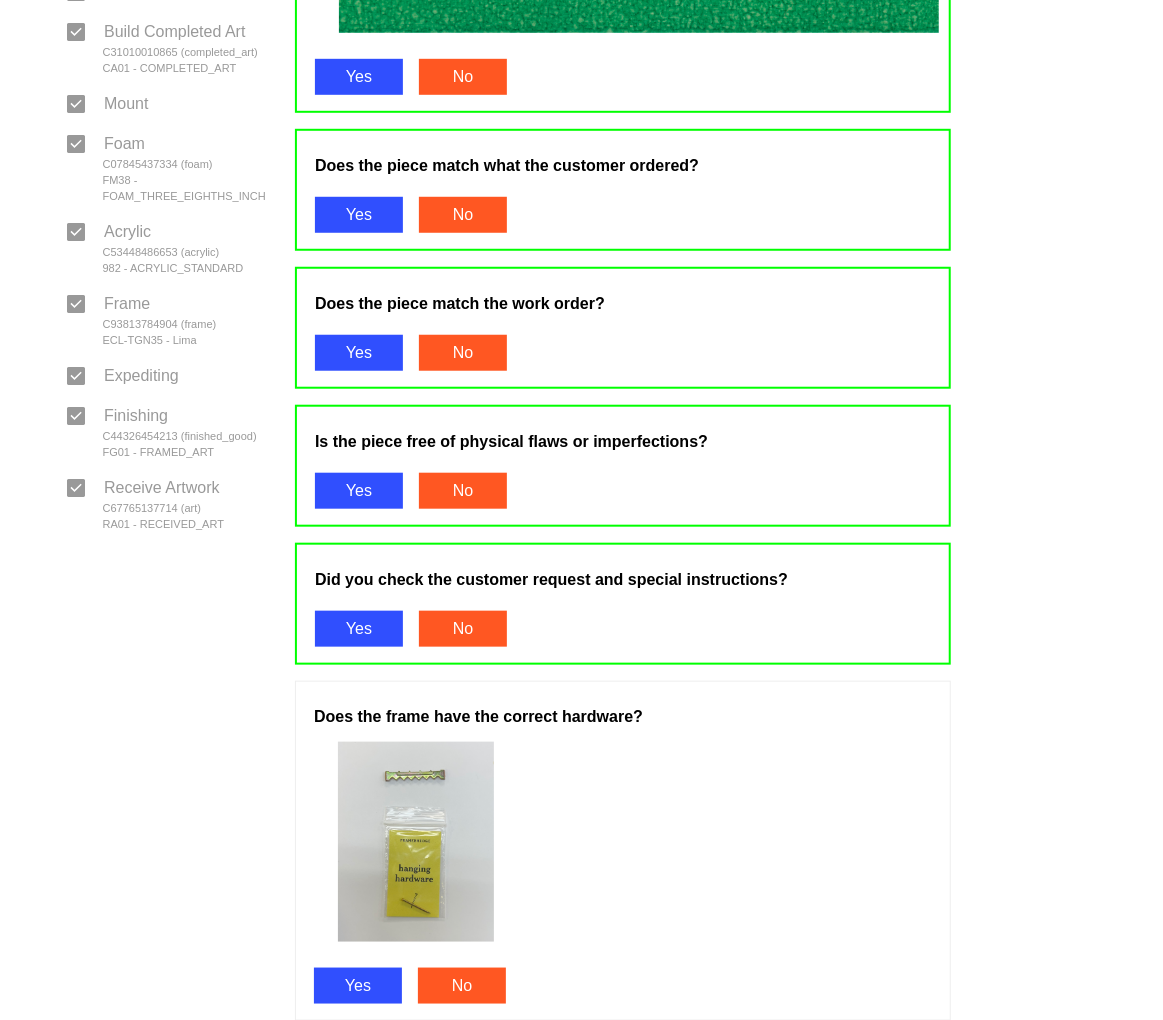 scroll, scrollTop: 777, scrollLeft: 0, axis: vertical 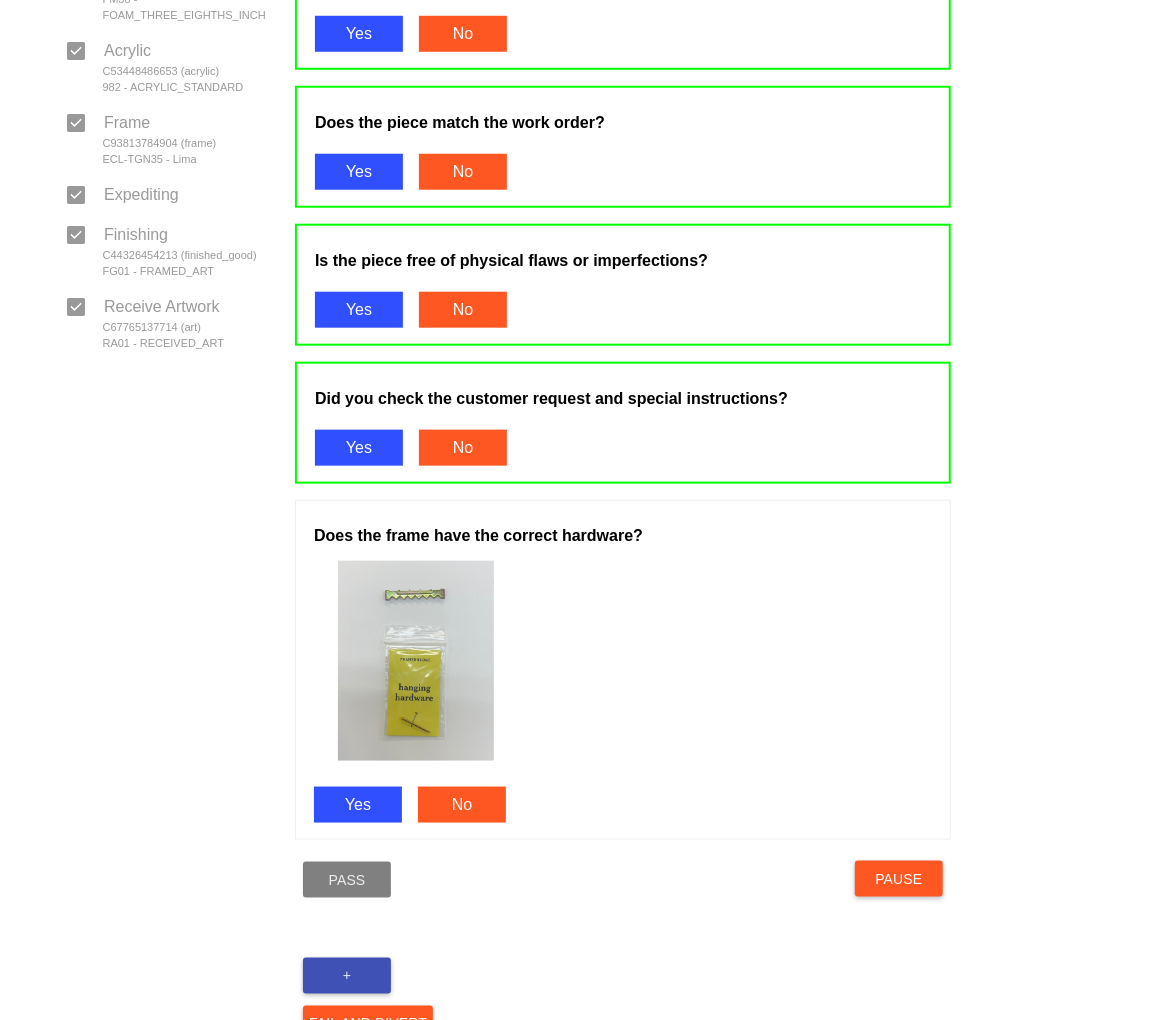 drag, startPoint x: 344, startPoint y: 774, endPoint x: 412, endPoint y: 857, distance: 107.298645 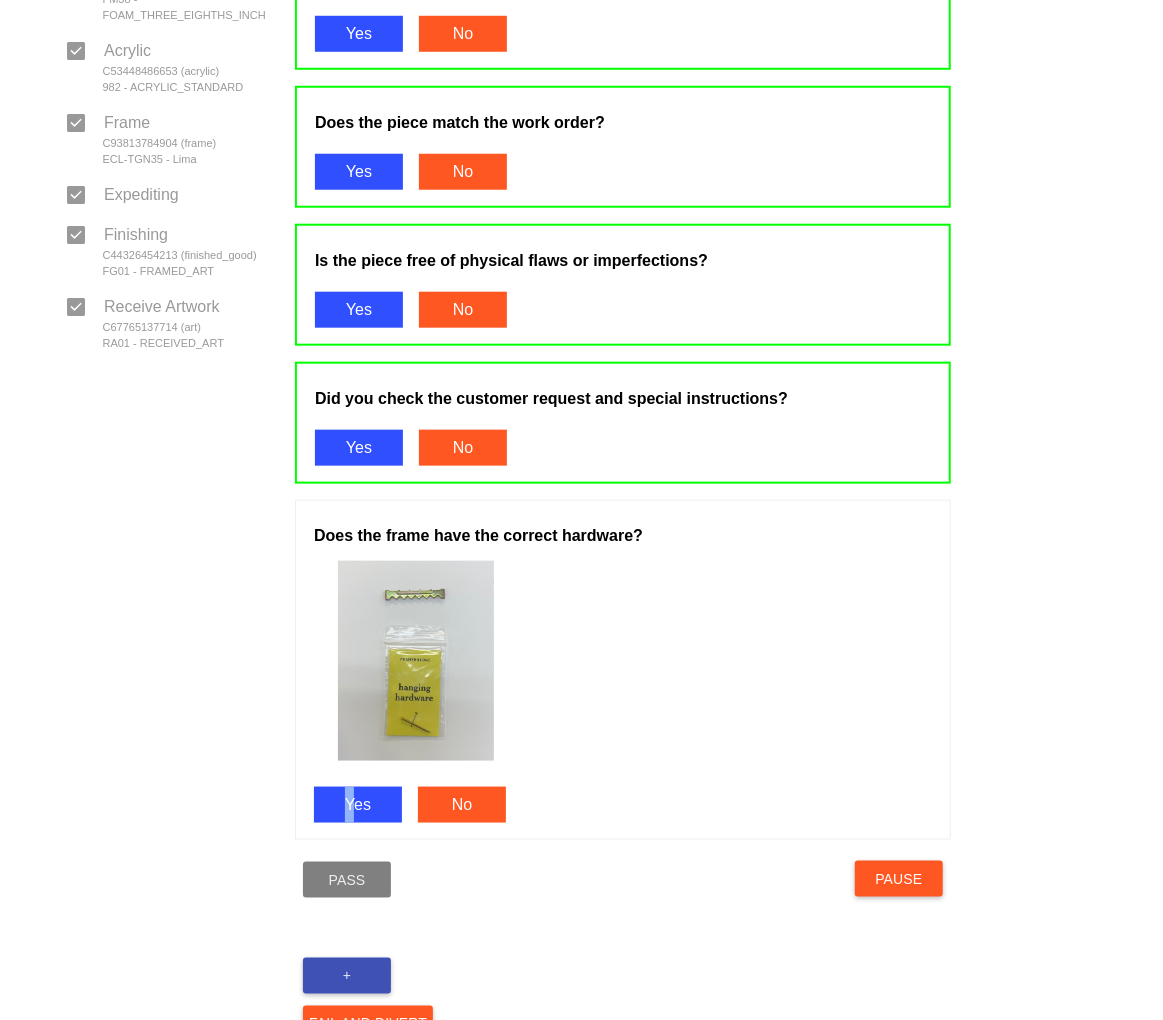 click on "Yes" at bounding box center (358, 805) 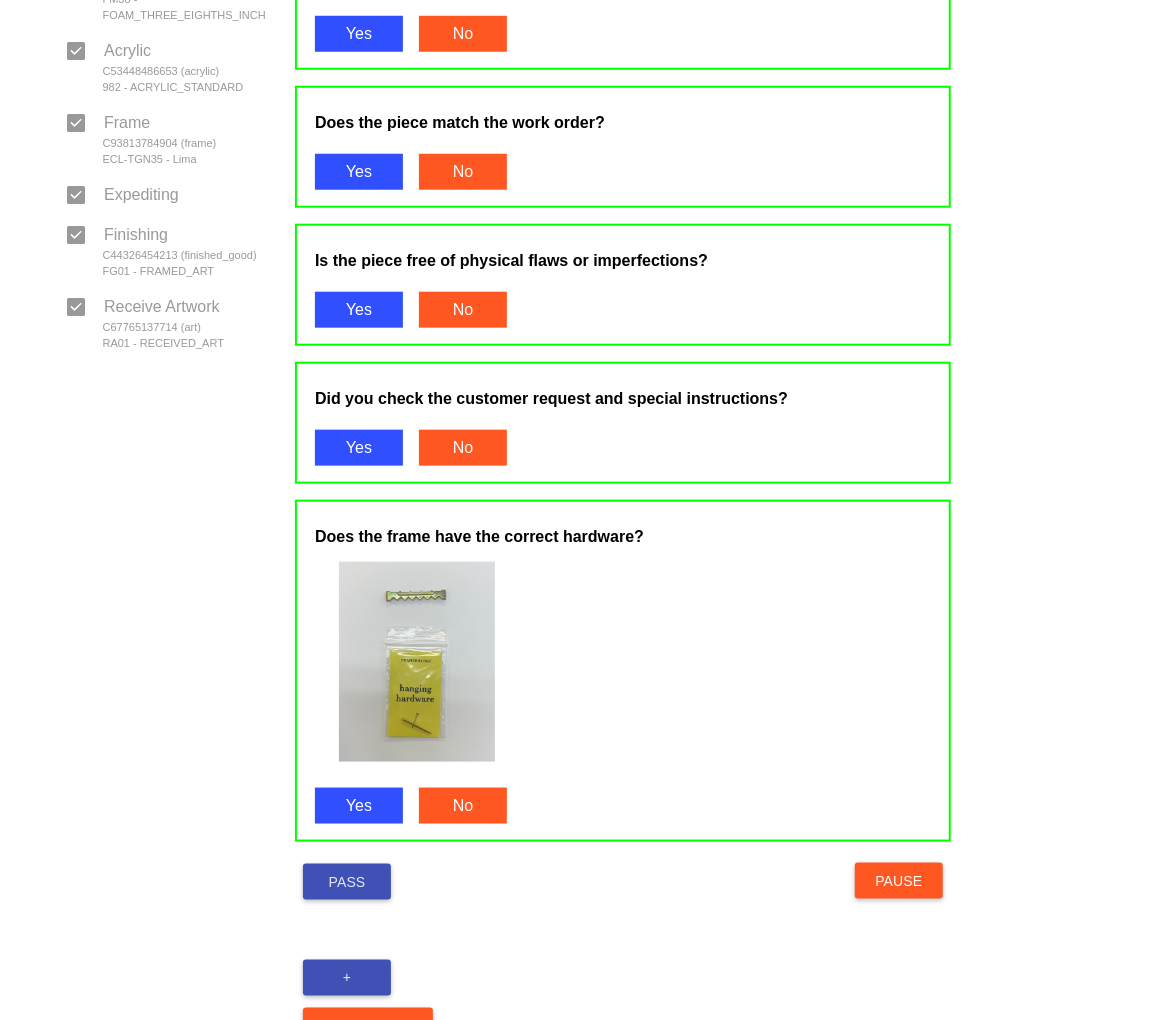 click on "Size S - 5.875 x 7.875 Moulding Lima; N35 Mat No Mat NM00 Width 0.0 Spacers No Spacers Mounting Type Dry Mount Hardware Sawtooth Hanger & Small Sticker Does the frame have the correct orientation? Yes No Does the frame have the correct moulding and mat? Yes No Does the piece match what the customer ordered? Yes No Does the piece match the work order? Yes No Is the piece free of physical flaws or imperfections? Yes No Did you check the customer request and special instructions? Yes No Does the frame have the correct hardware? Yes No Pass Pause + Fail and Divert" at bounding box center [623, 264] 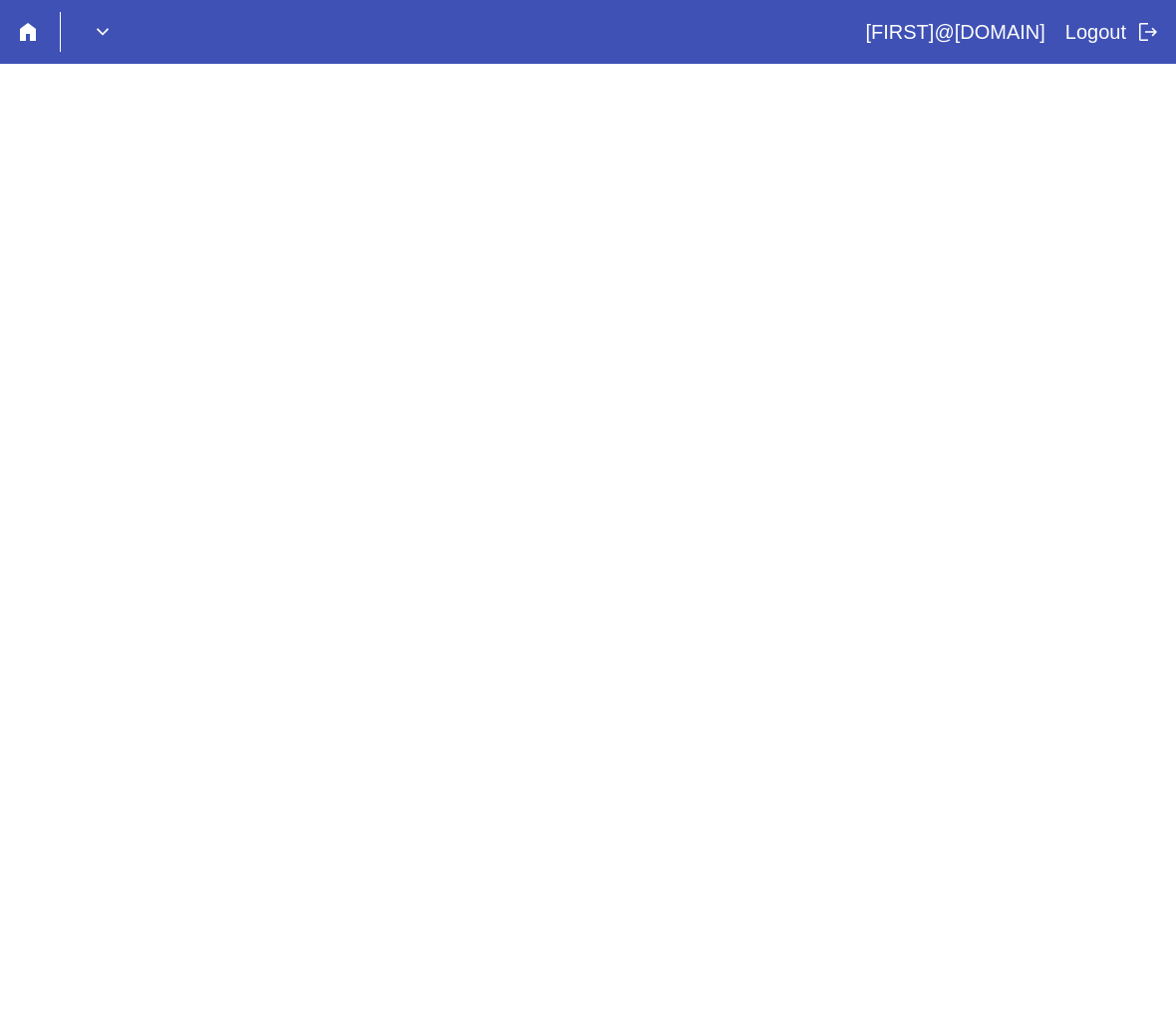 scroll, scrollTop: 0, scrollLeft: 0, axis: both 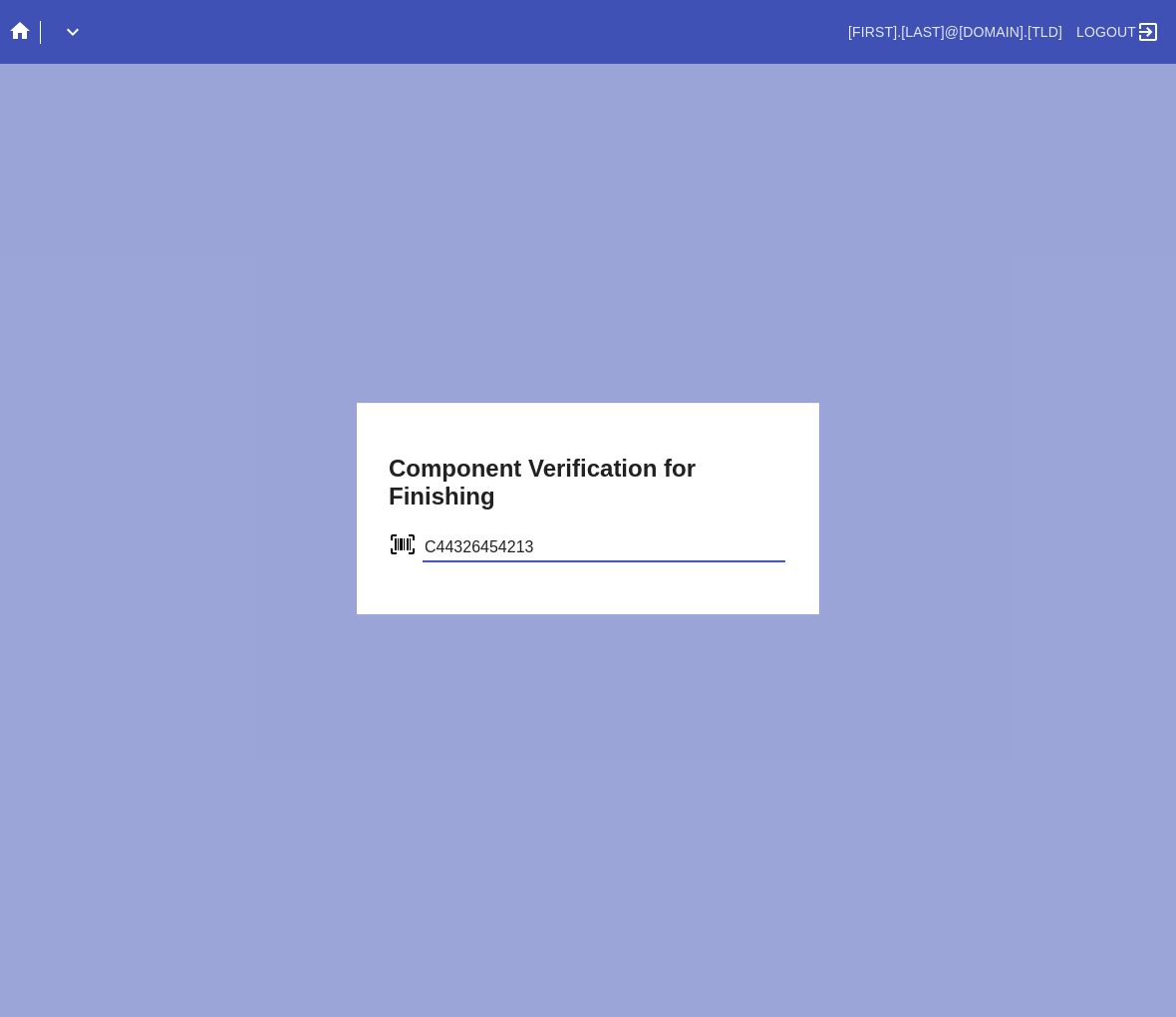 type on "C44326454213" 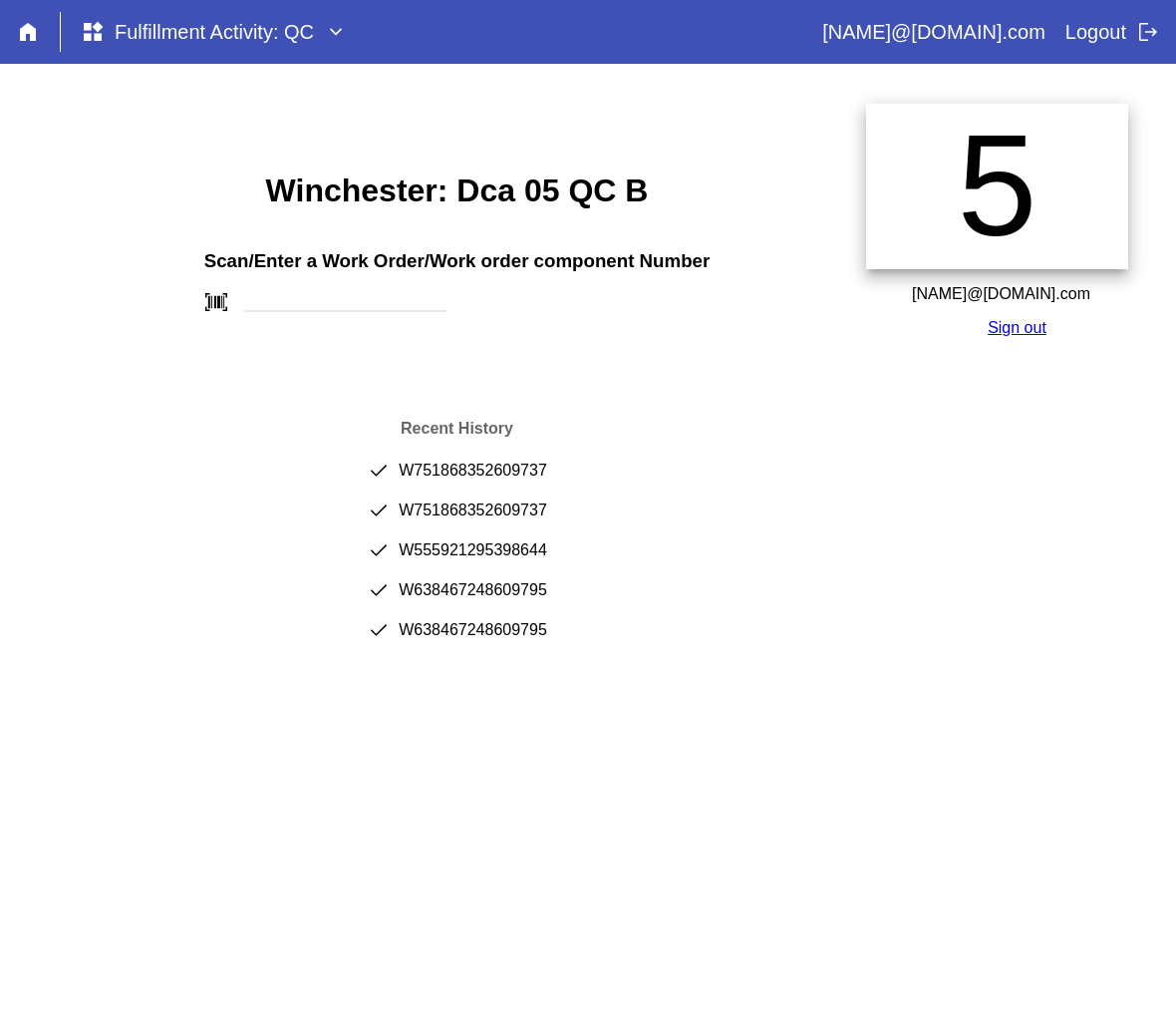 scroll, scrollTop: 0, scrollLeft: 0, axis: both 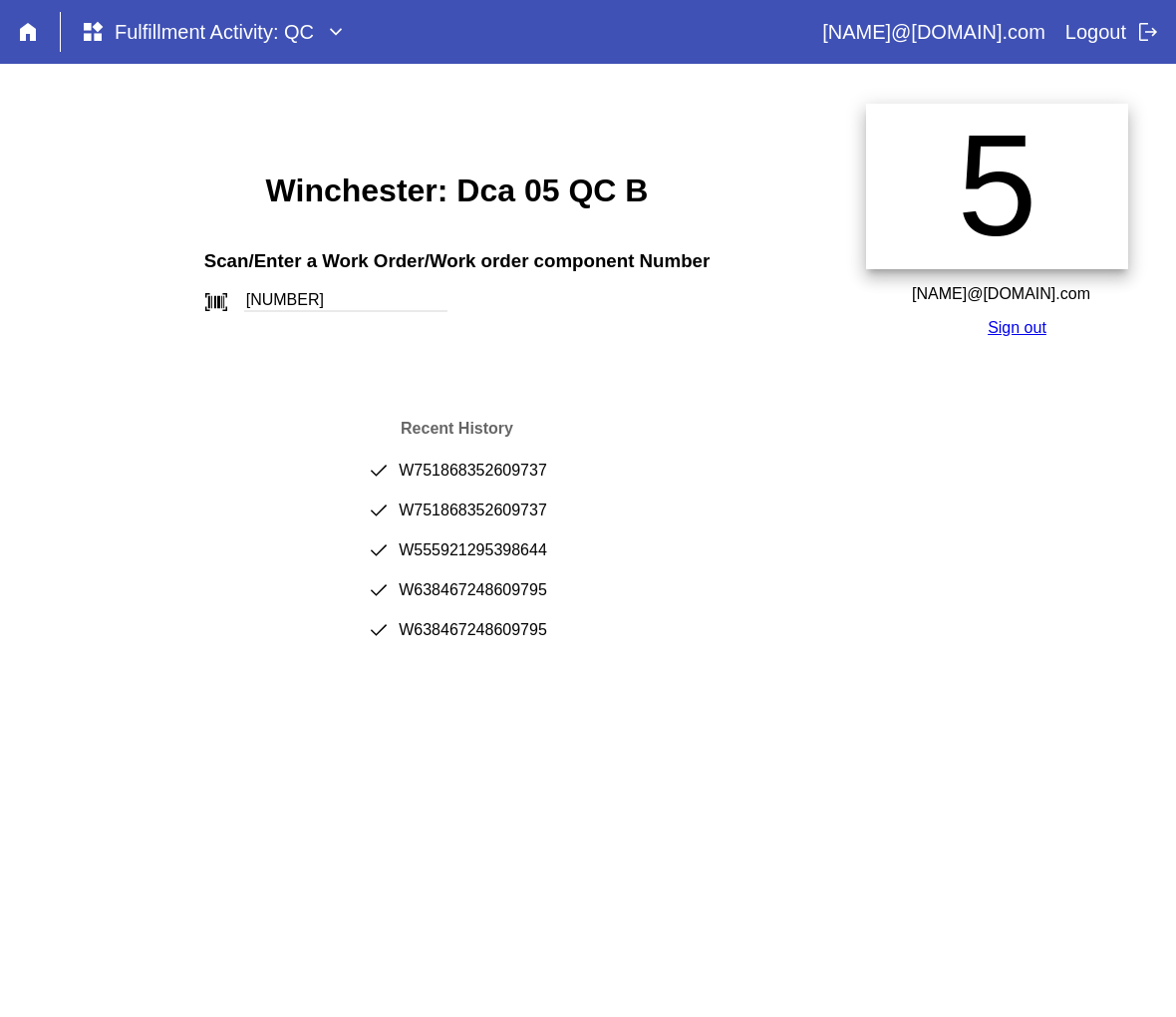 type on "[NUMBER]" 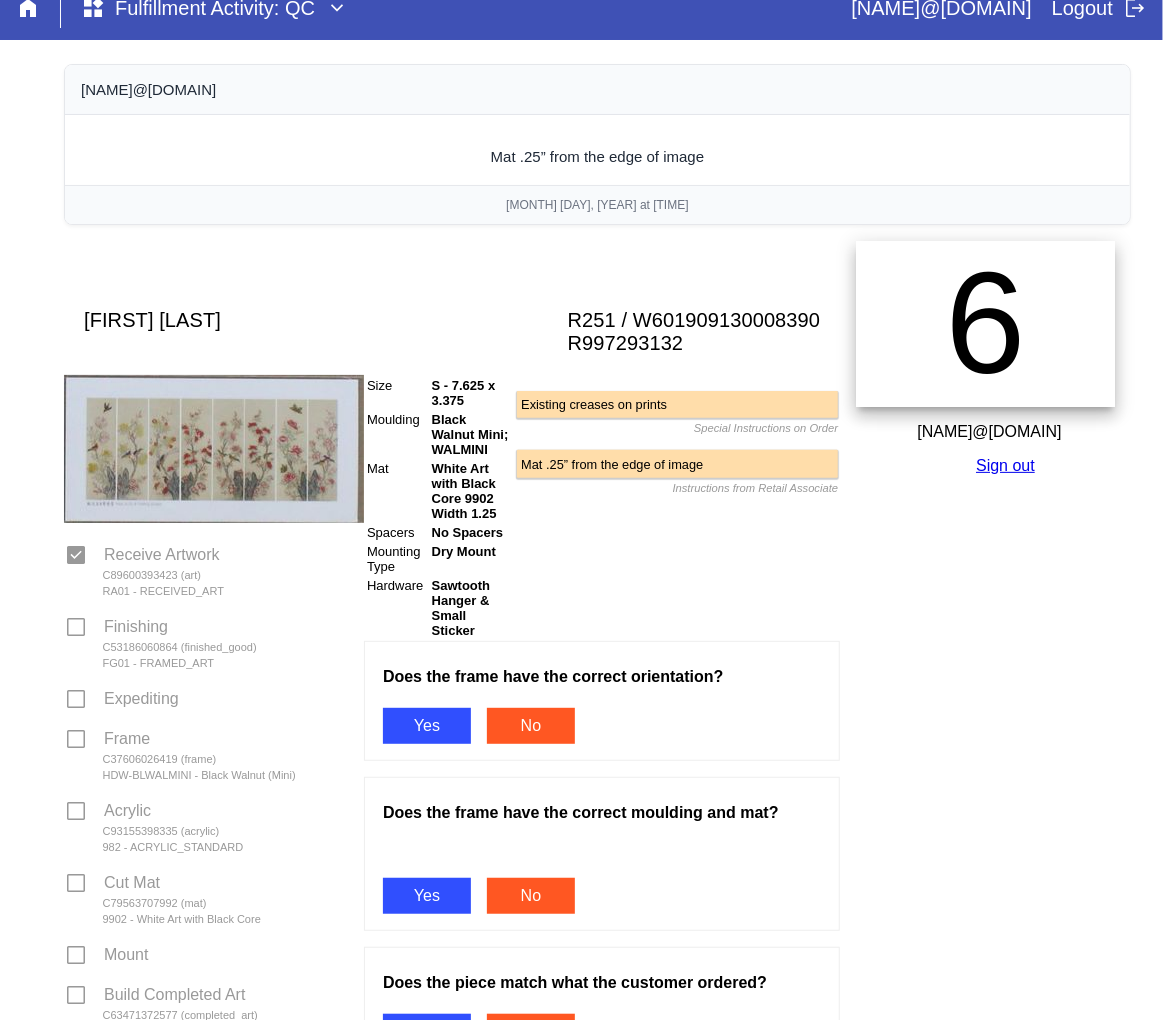 scroll, scrollTop: 0, scrollLeft: 0, axis: both 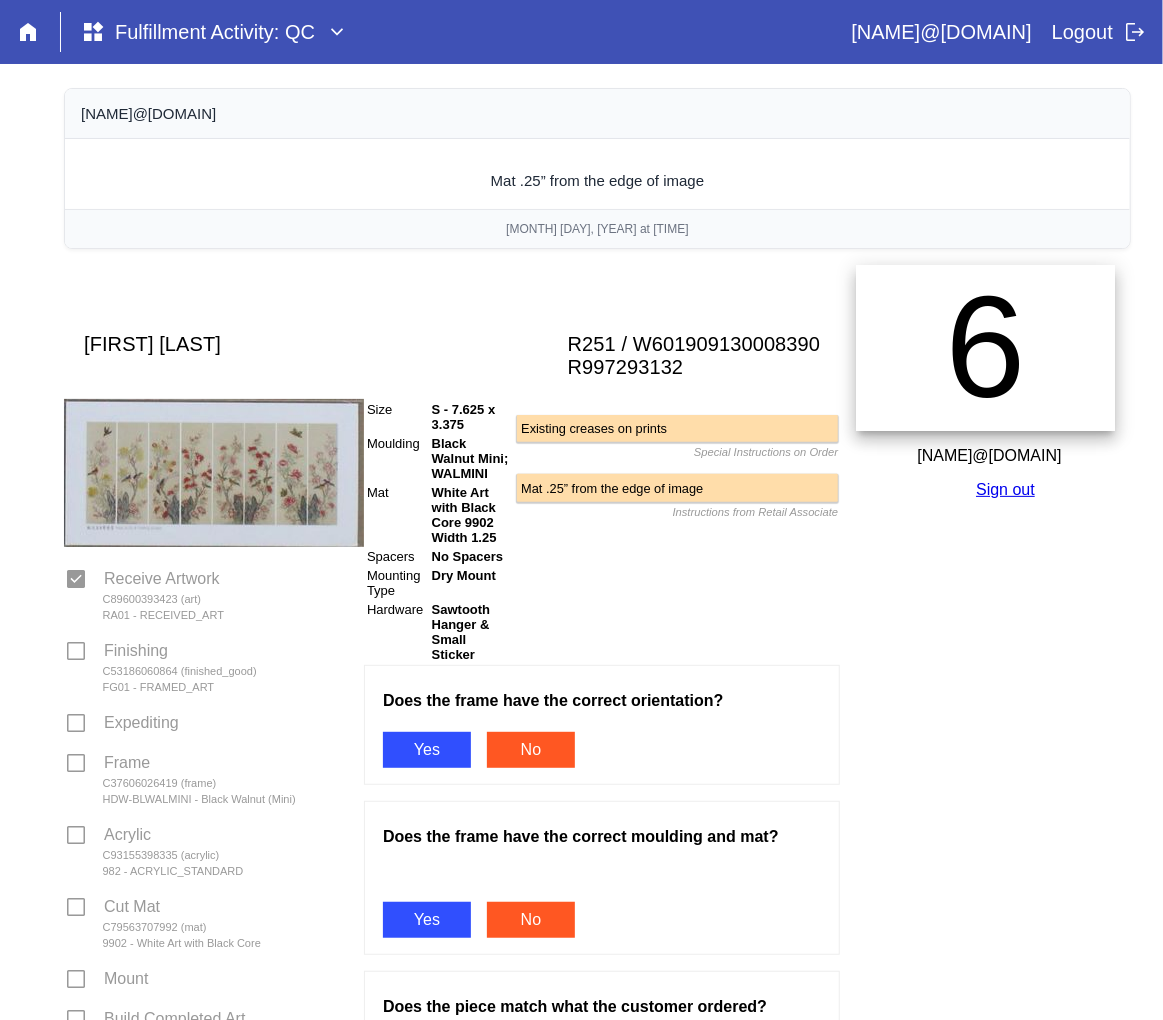 click on "Yes" at bounding box center [427, 750] 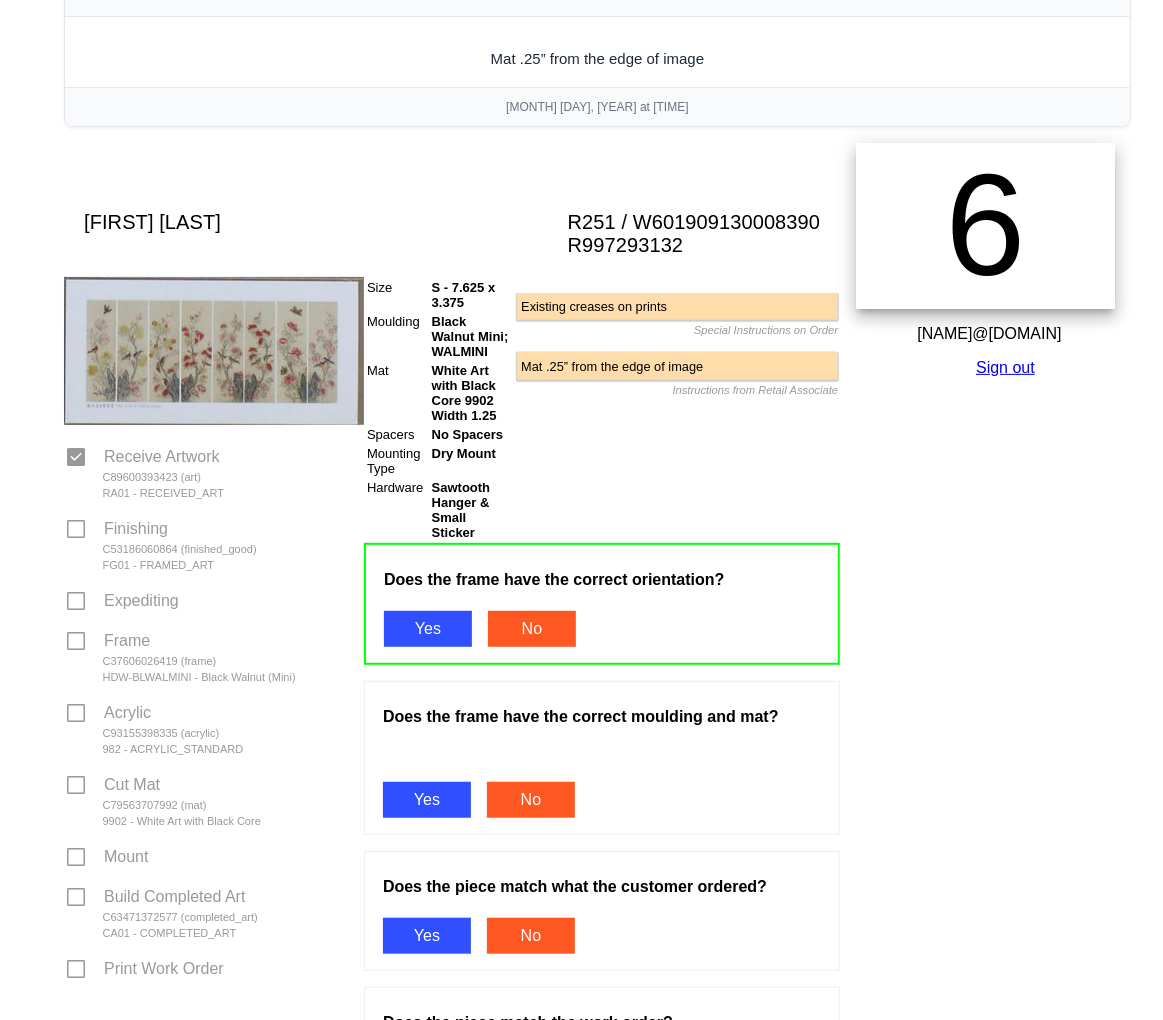 scroll, scrollTop: 222, scrollLeft: 0, axis: vertical 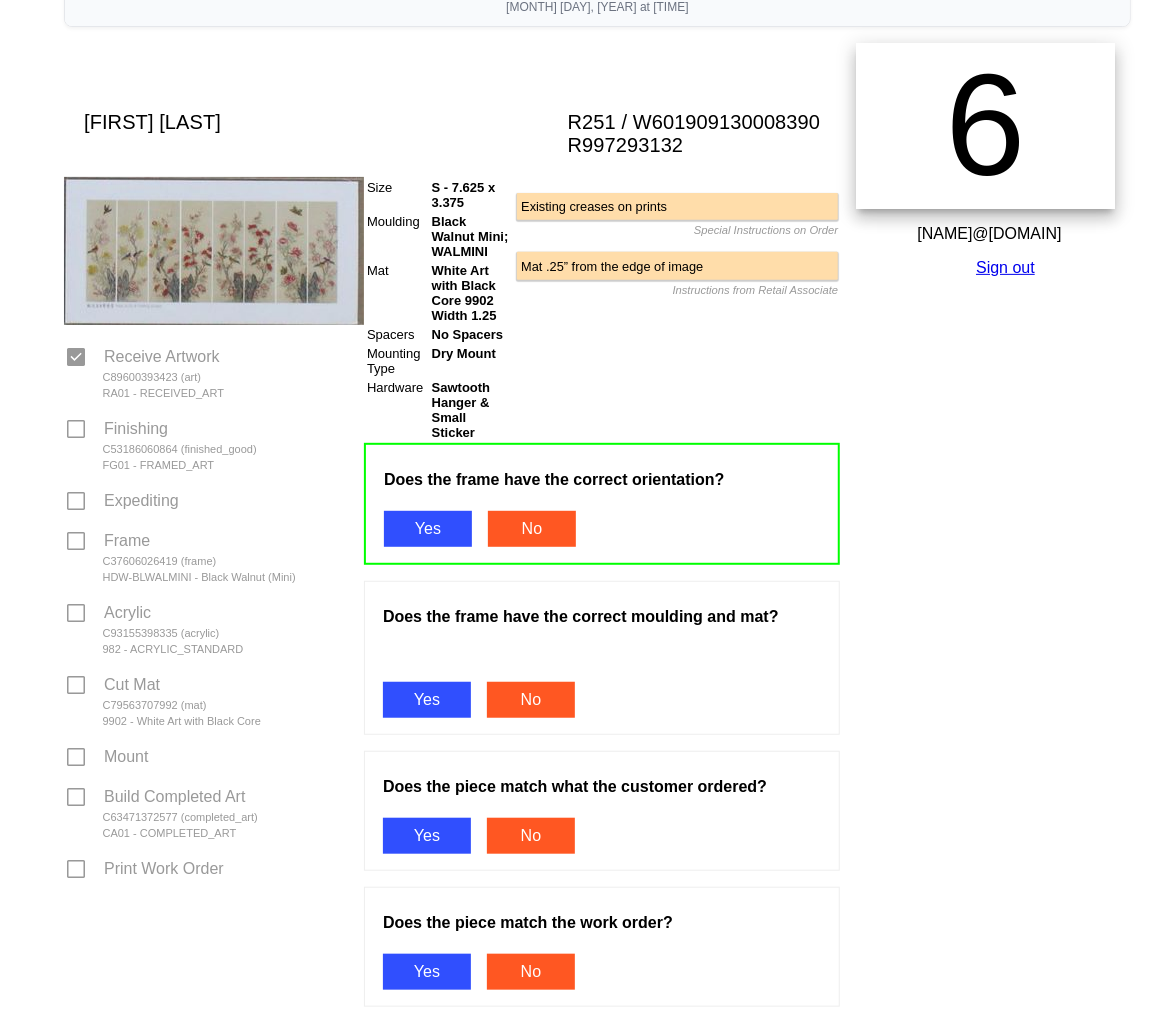 click on "Yes" at bounding box center [427, 700] 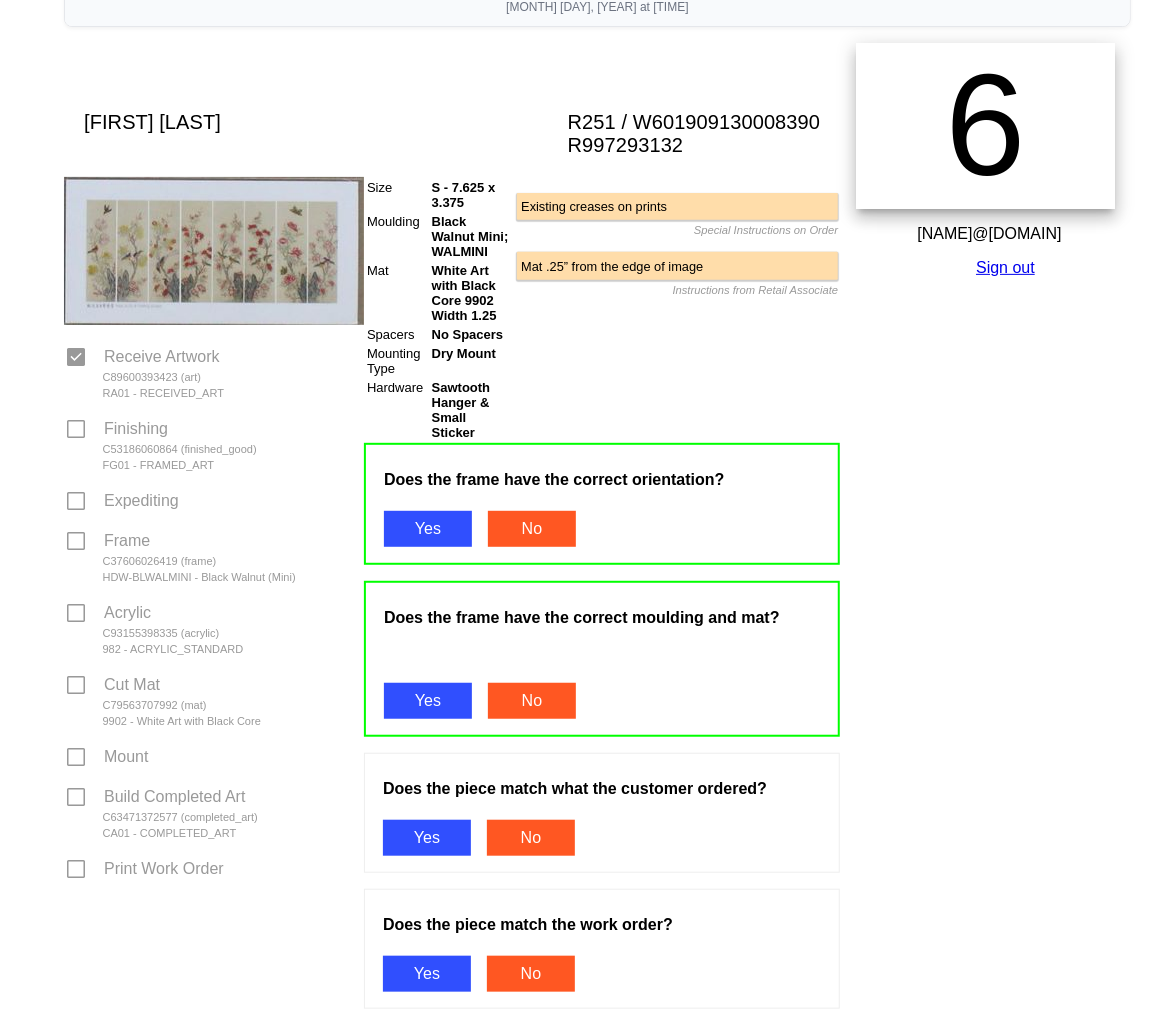 click on "Yes" at bounding box center [427, 838] 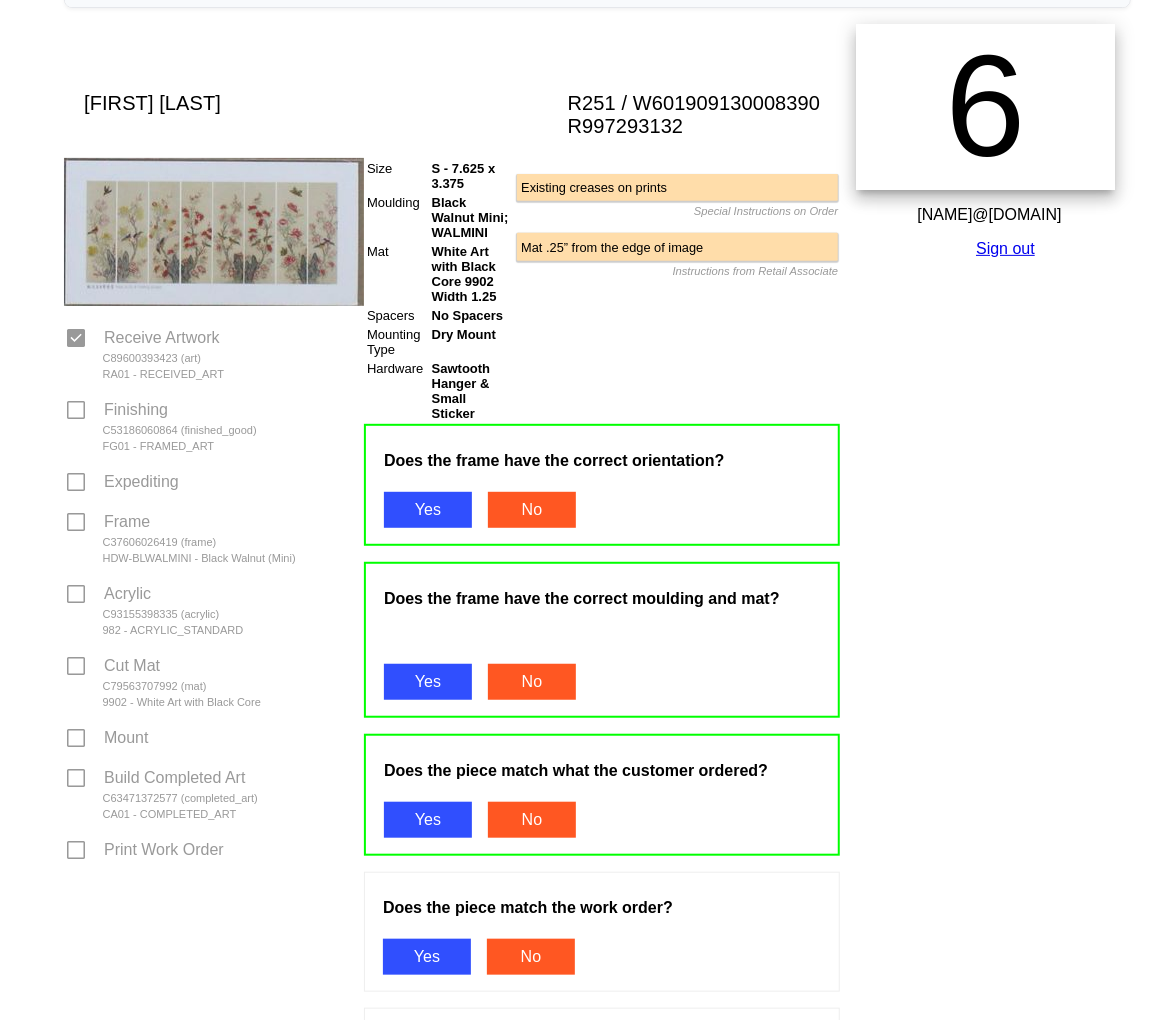 scroll, scrollTop: 666, scrollLeft: 0, axis: vertical 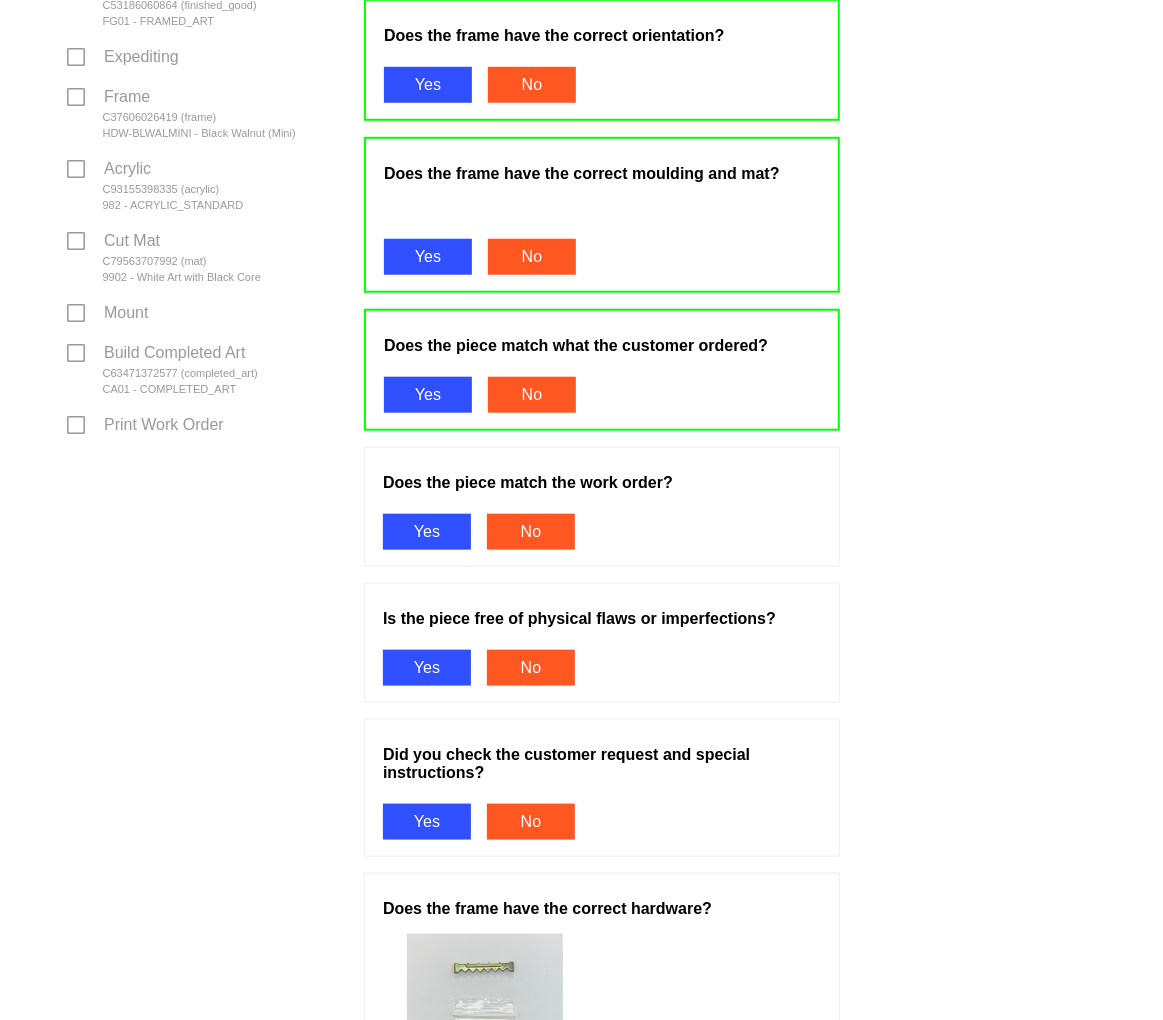 click on "Yes" at bounding box center [427, 532] 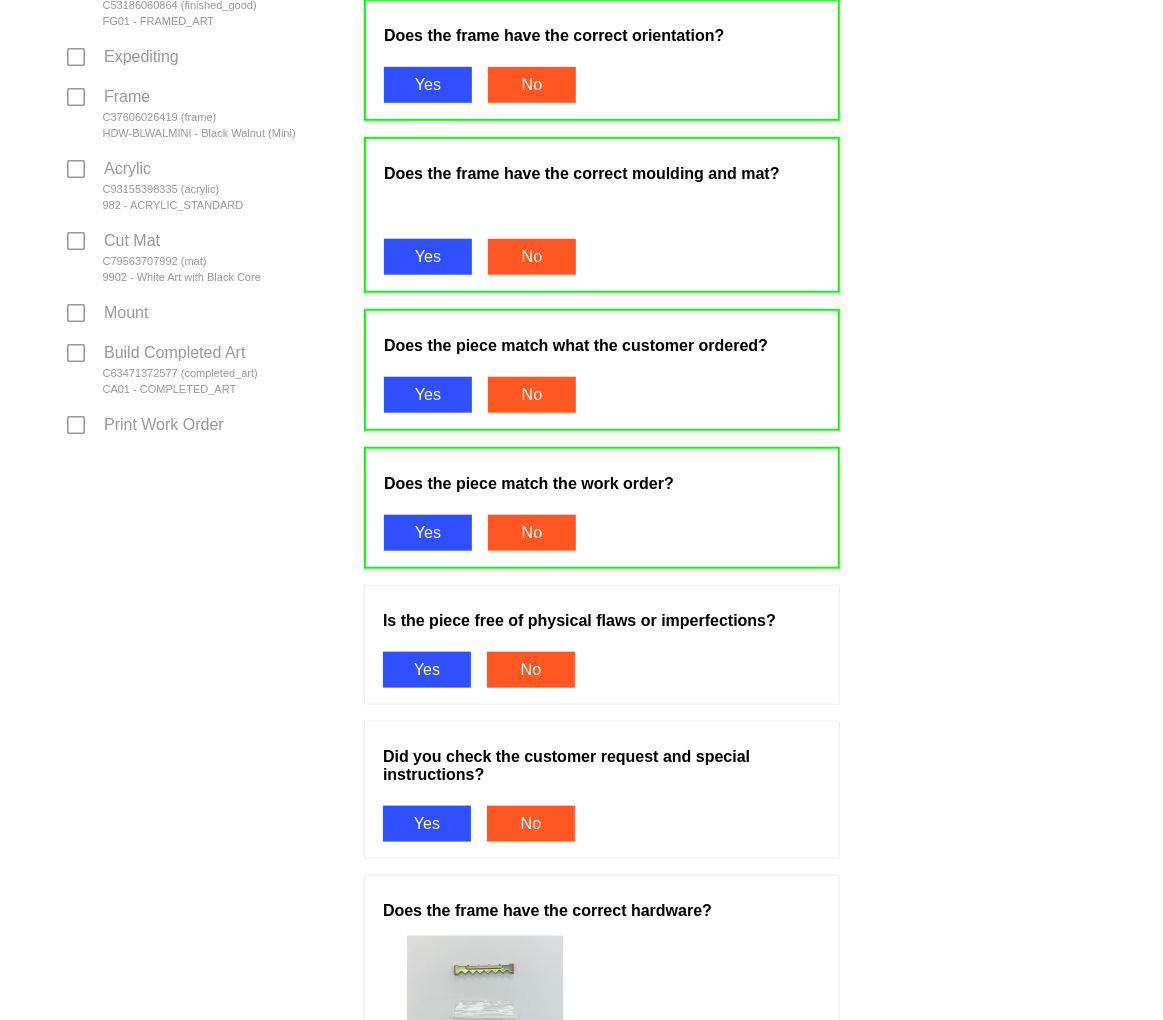 click on "Yes" at bounding box center [427, 670] 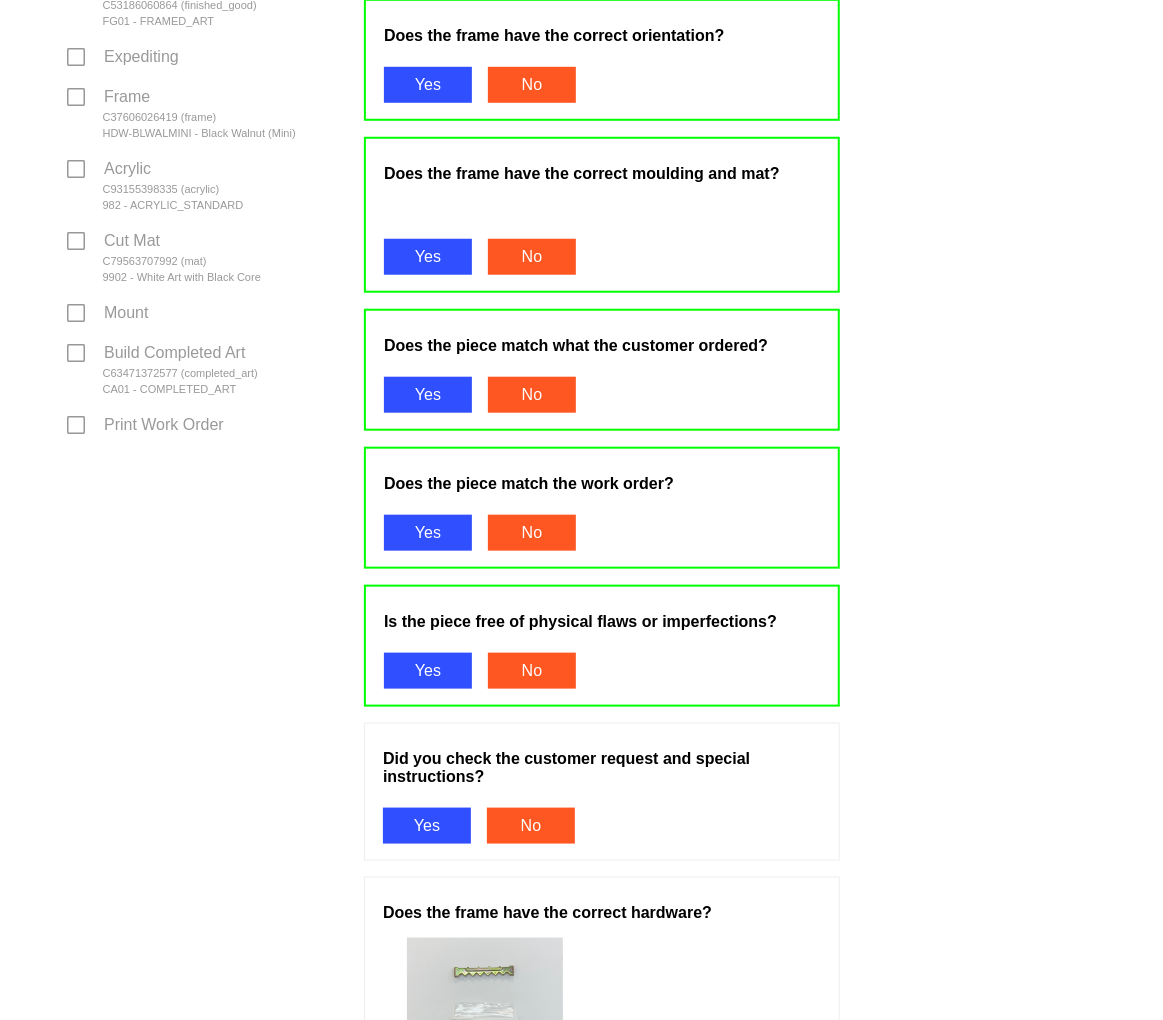 click on "Yes" at bounding box center (427, 826) 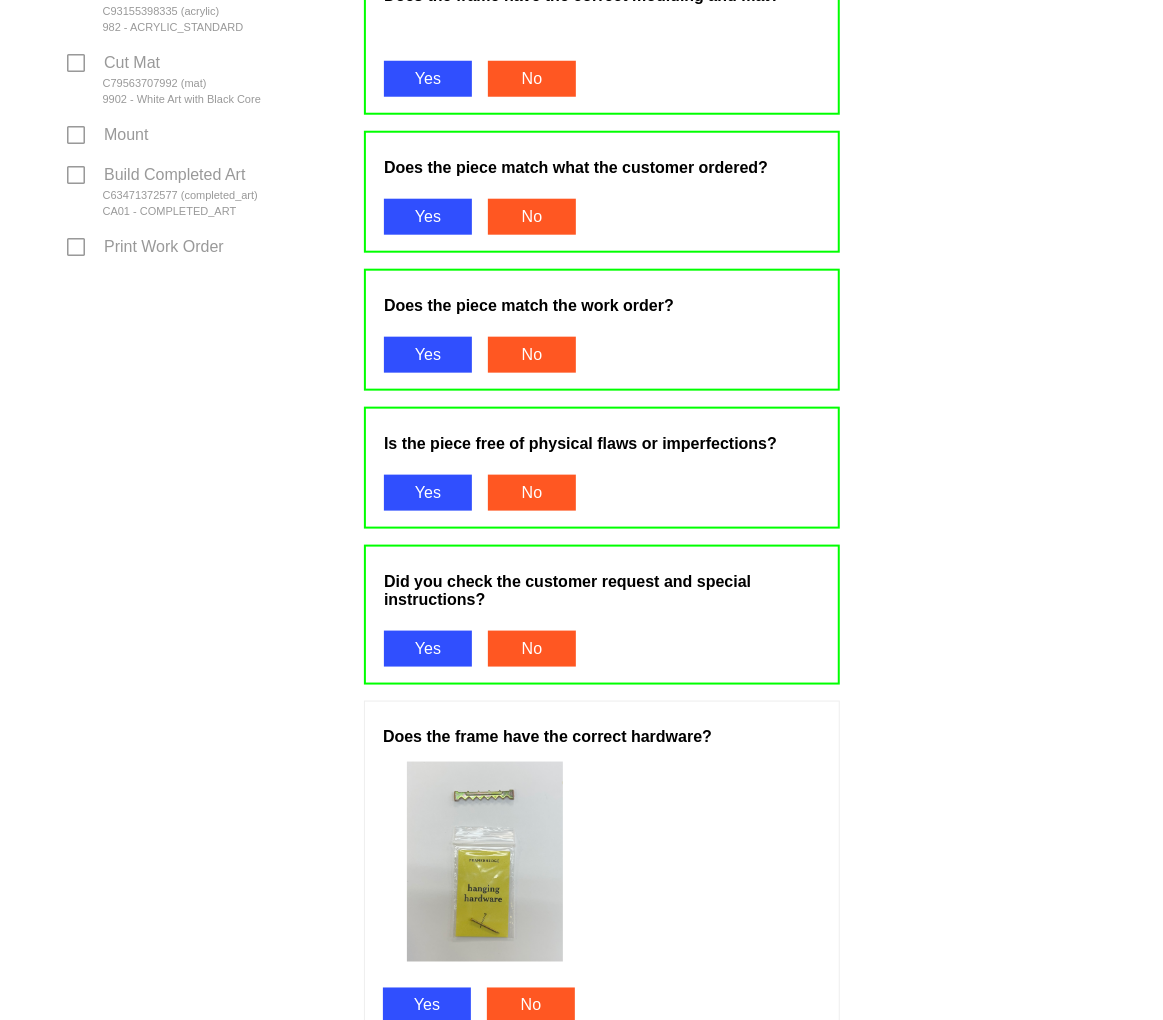scroll, scrollTop: 1000, scrollLeft: 0, axis: vertical 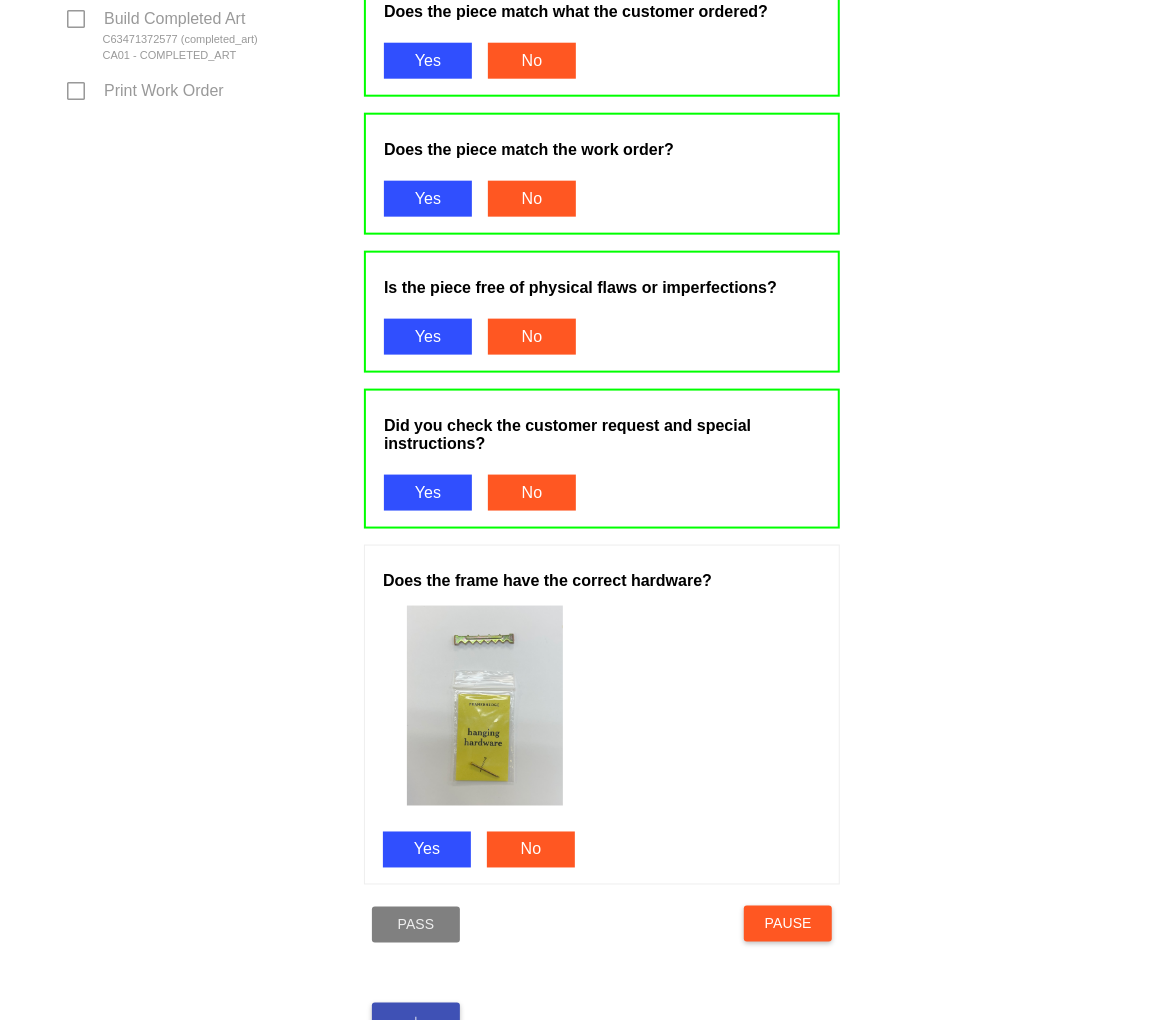 click on "Yes" at bounding box center (427, 850) 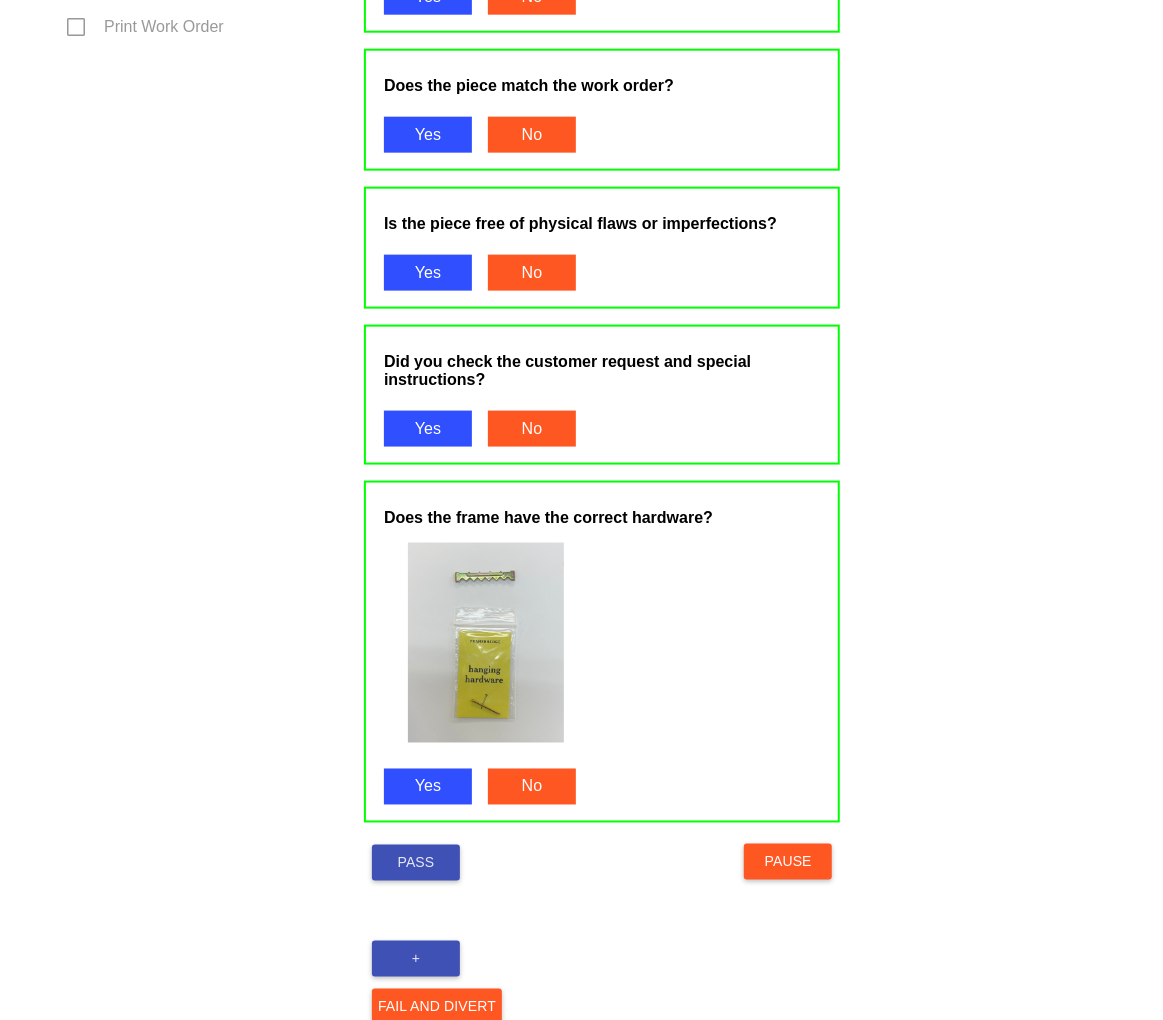 scroll, scrollTop: 1100, scrollLeft: 0, axis: vertical 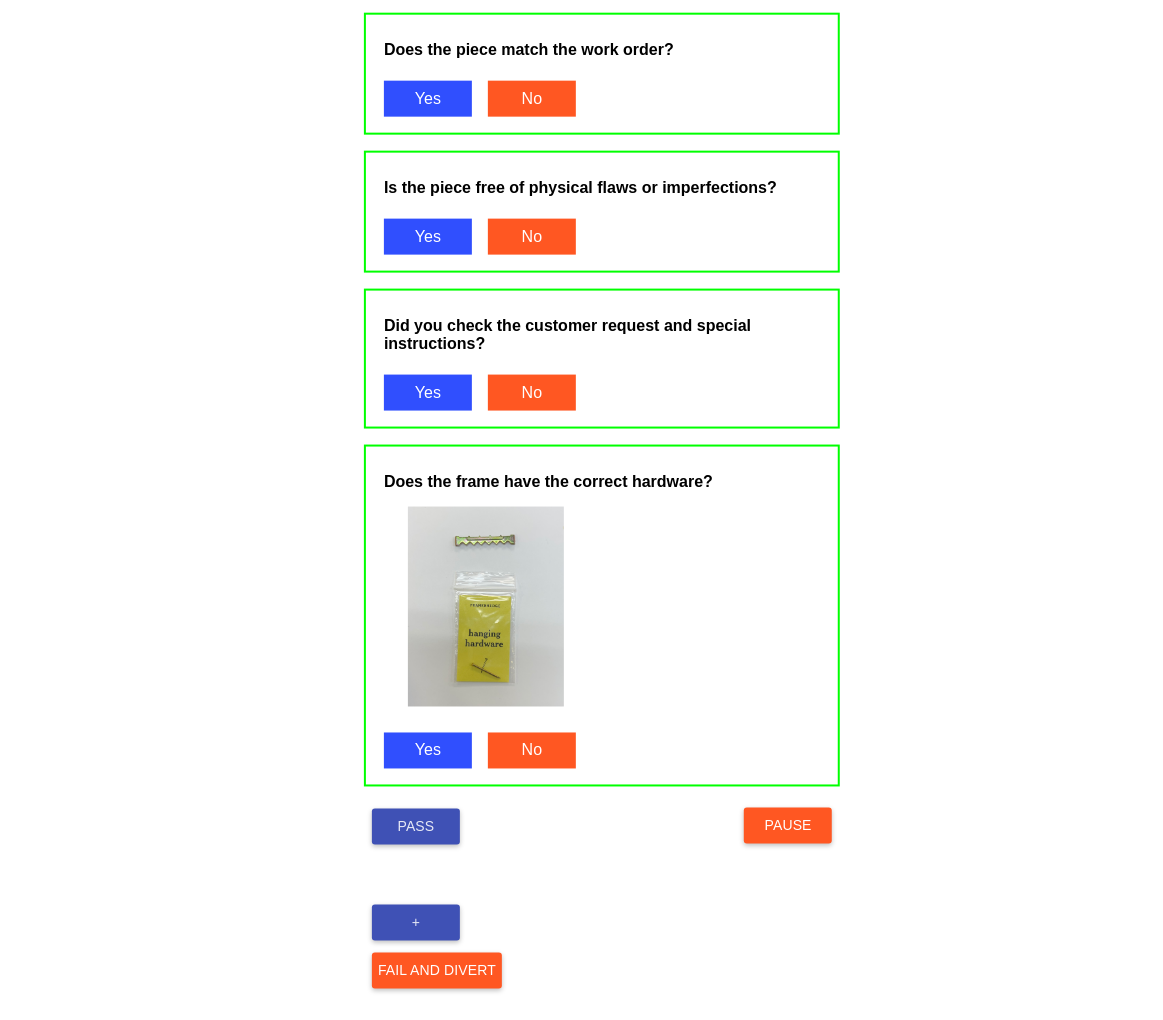click on "Pass" at bounding box center (416, 827) 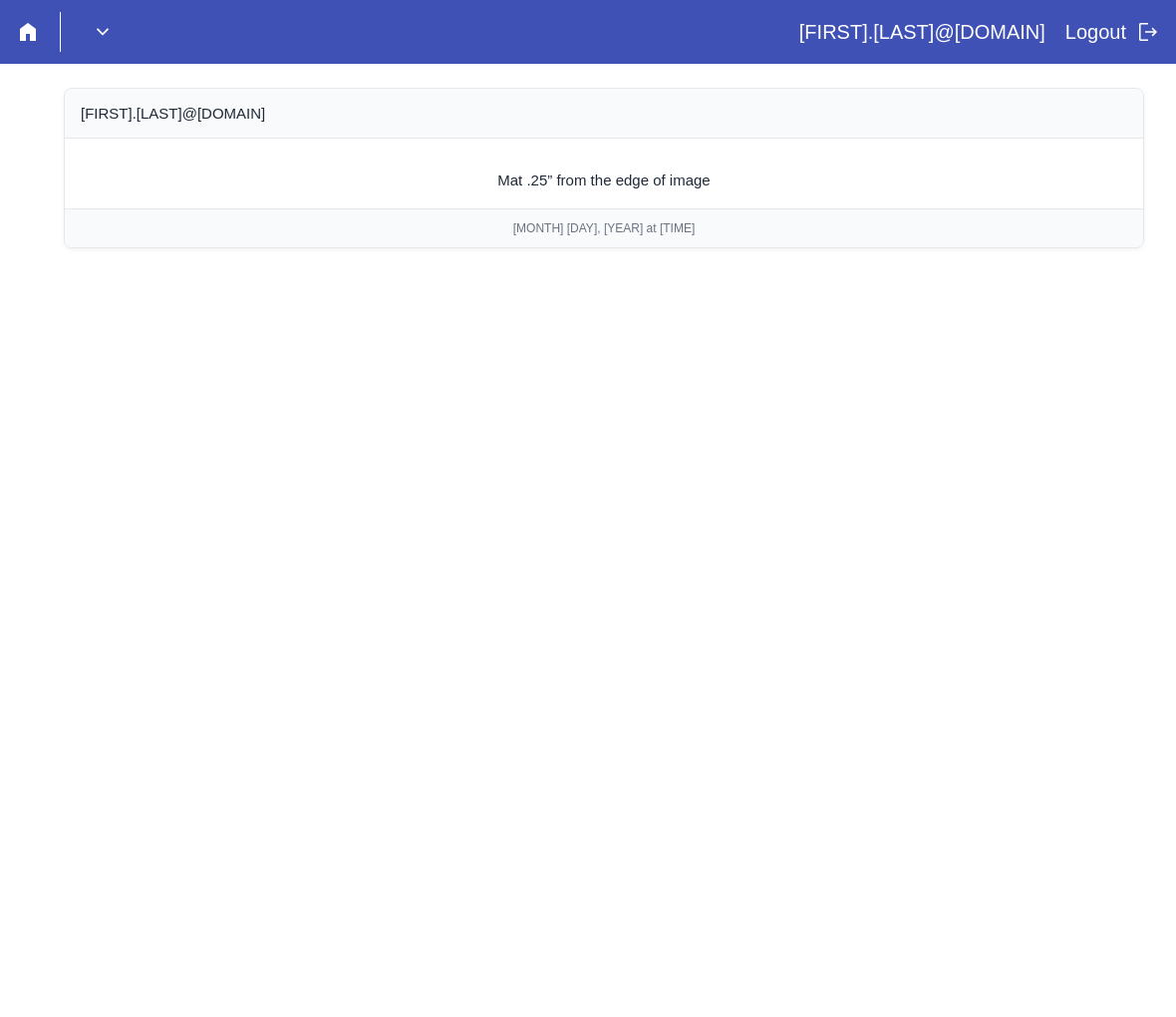 scroll, scrollTop: 0, scrollLeft: 0, axis: both 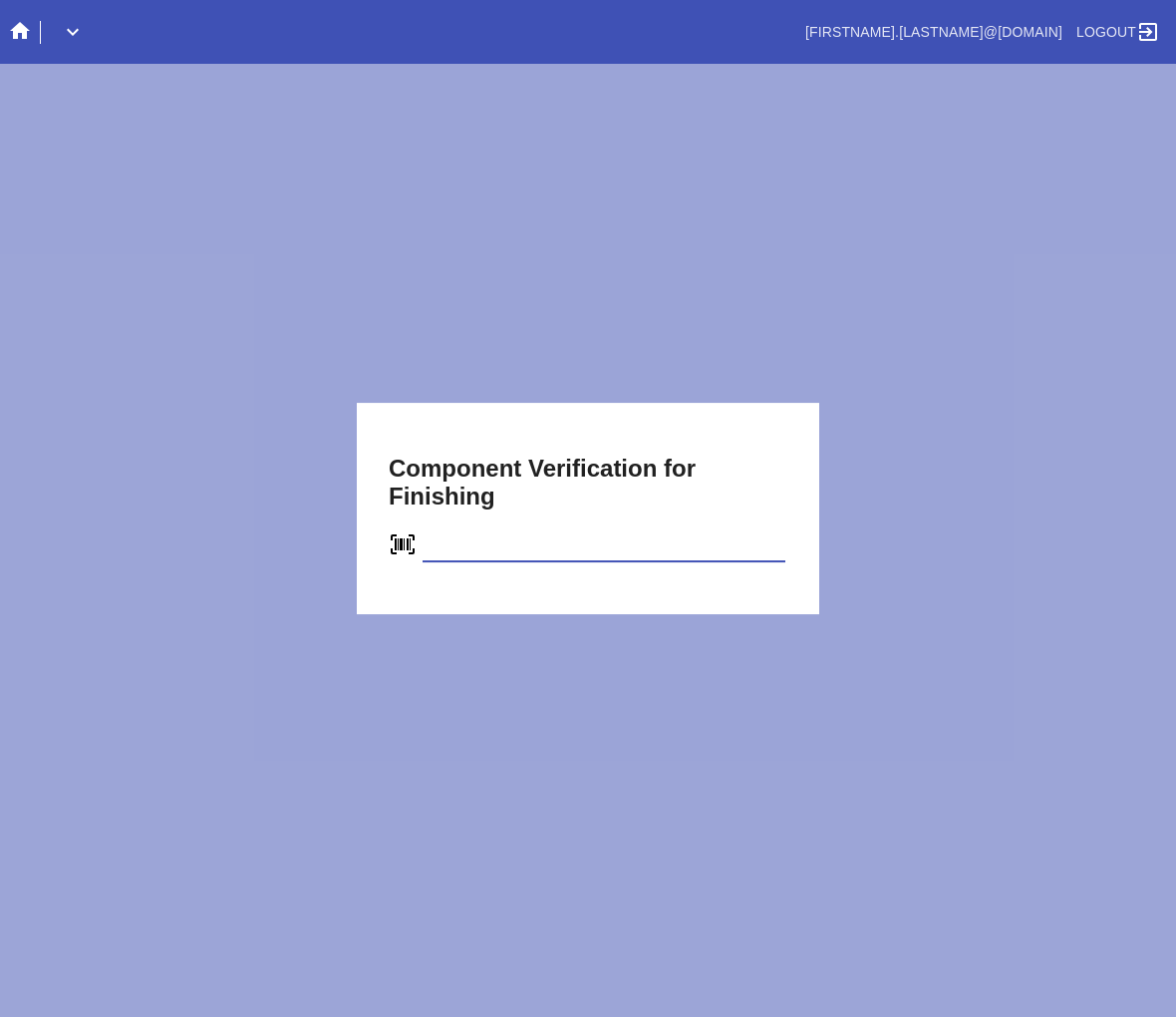 type on "[ID]" 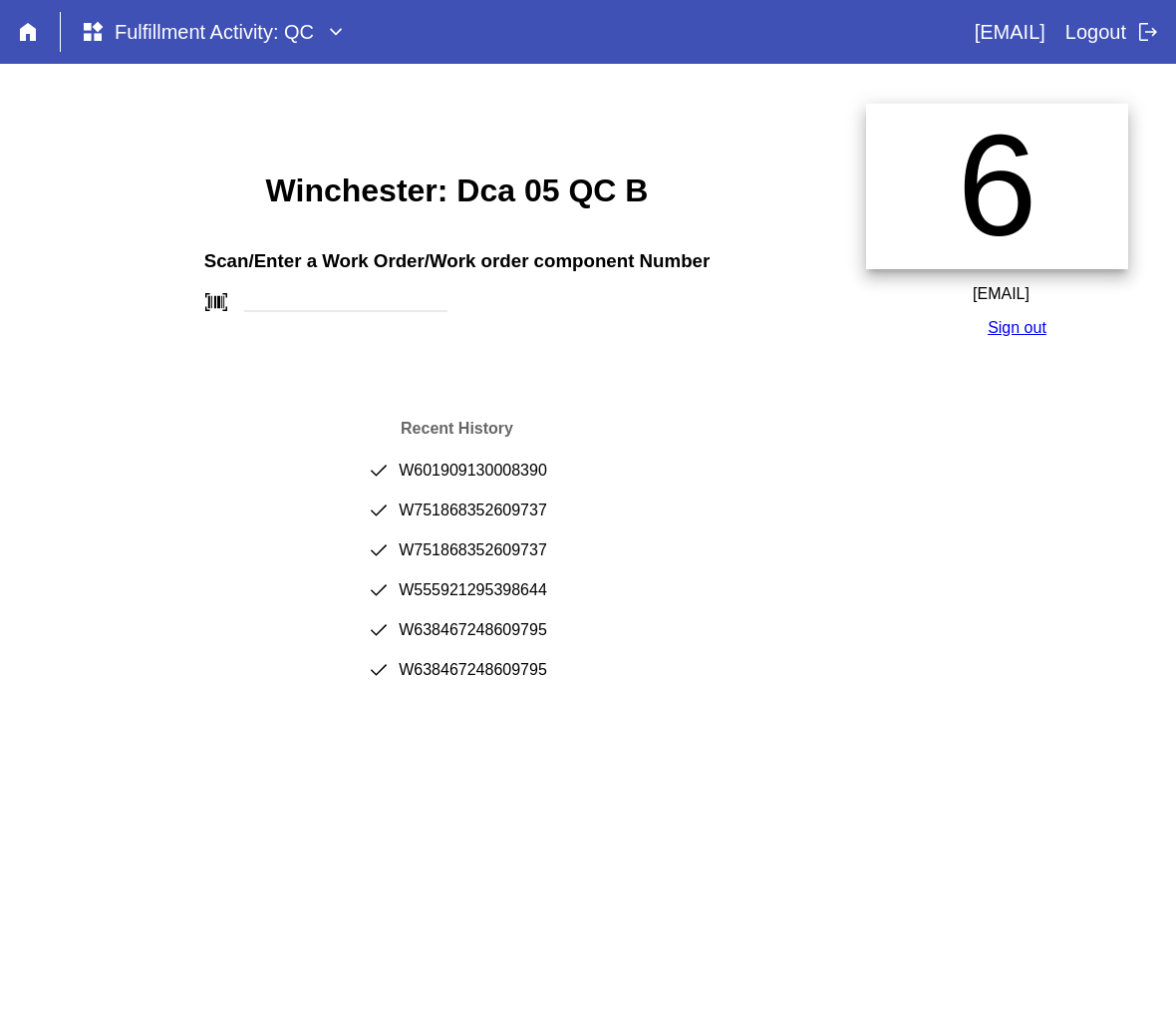 scroll, scrollTop: 0, scrollLeft: 0, axis: both 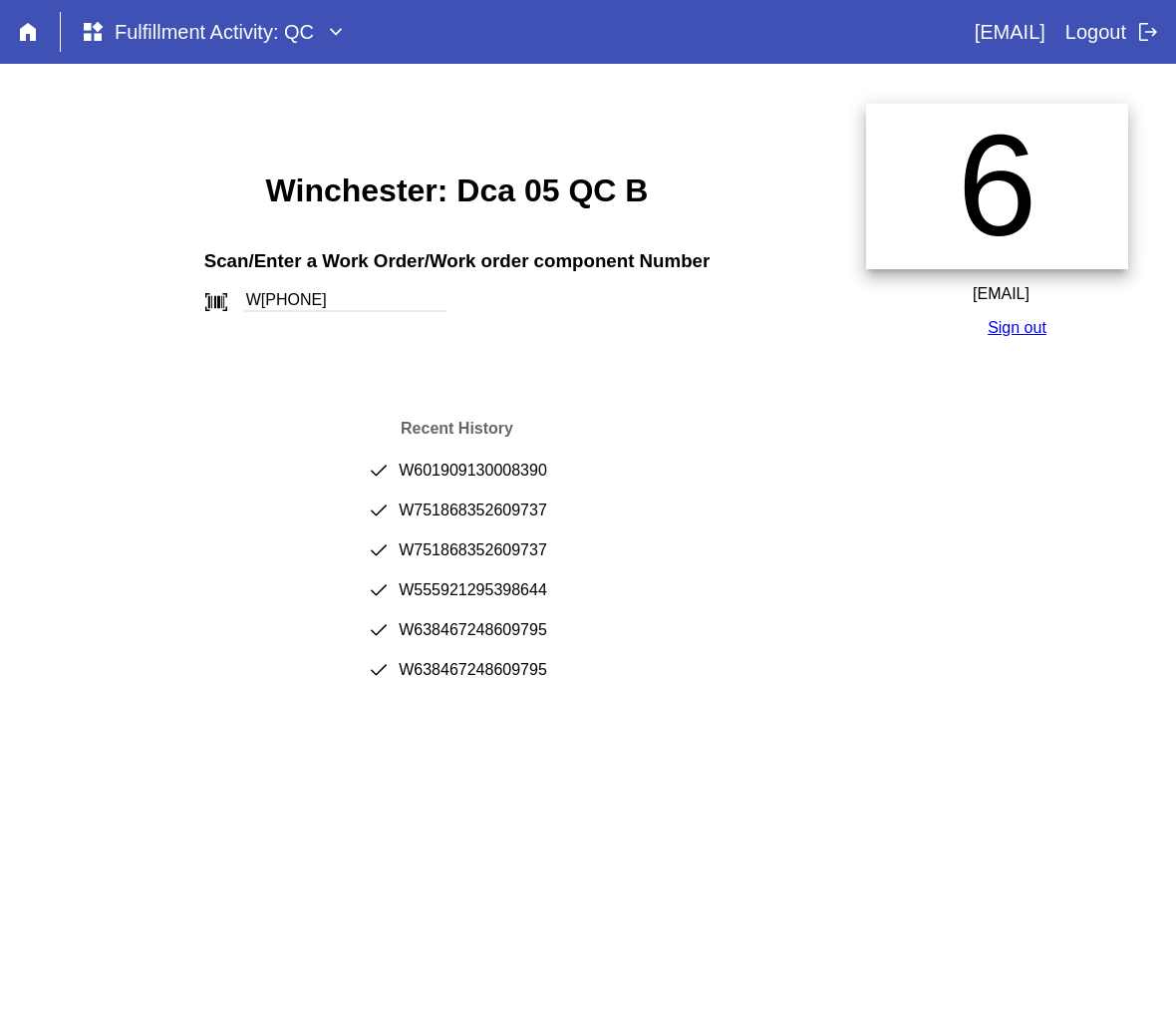 type on "W[PHONE]" 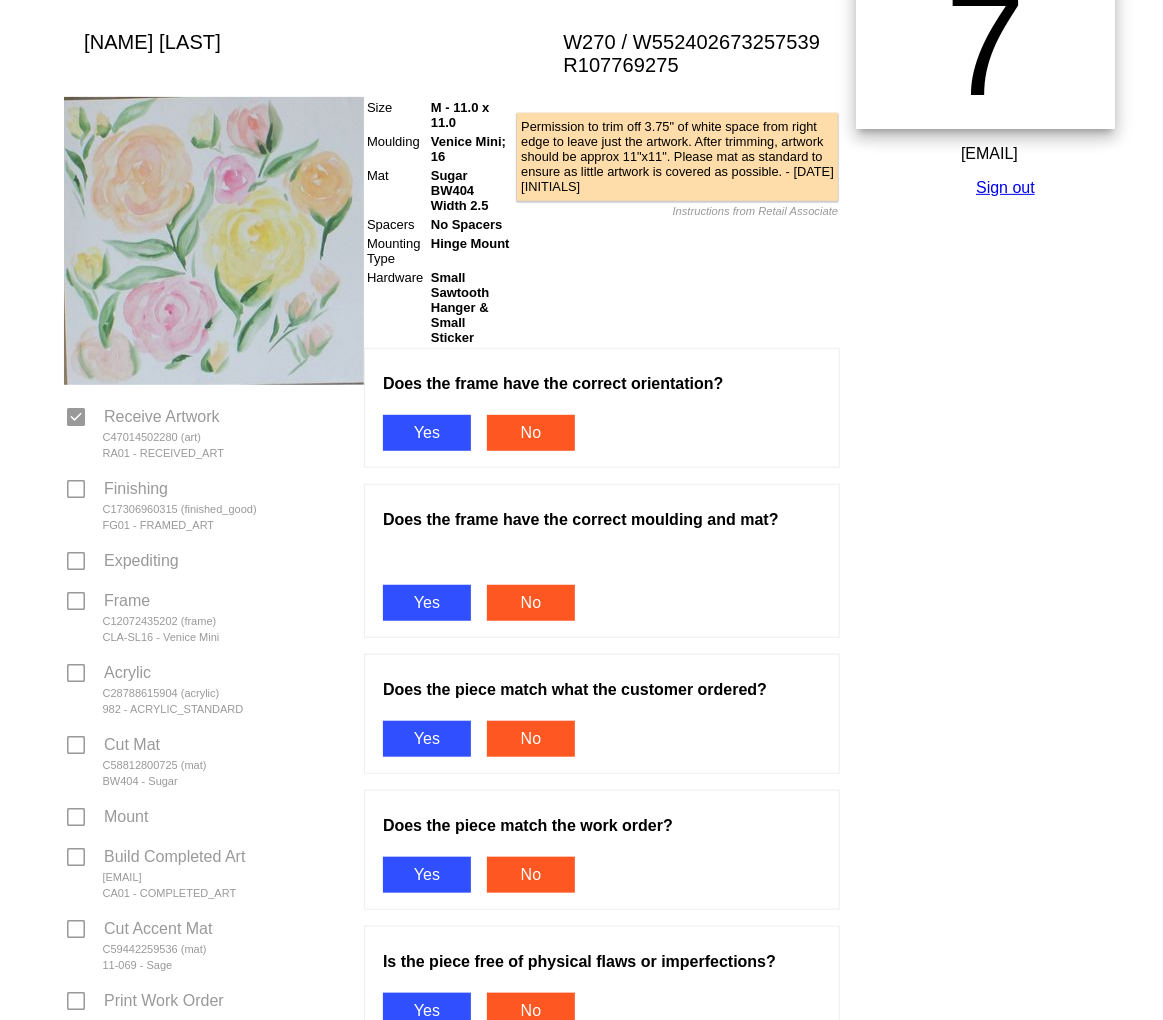 scroll, scrollTop: 333, scrollLeft: 0, axis: vertical 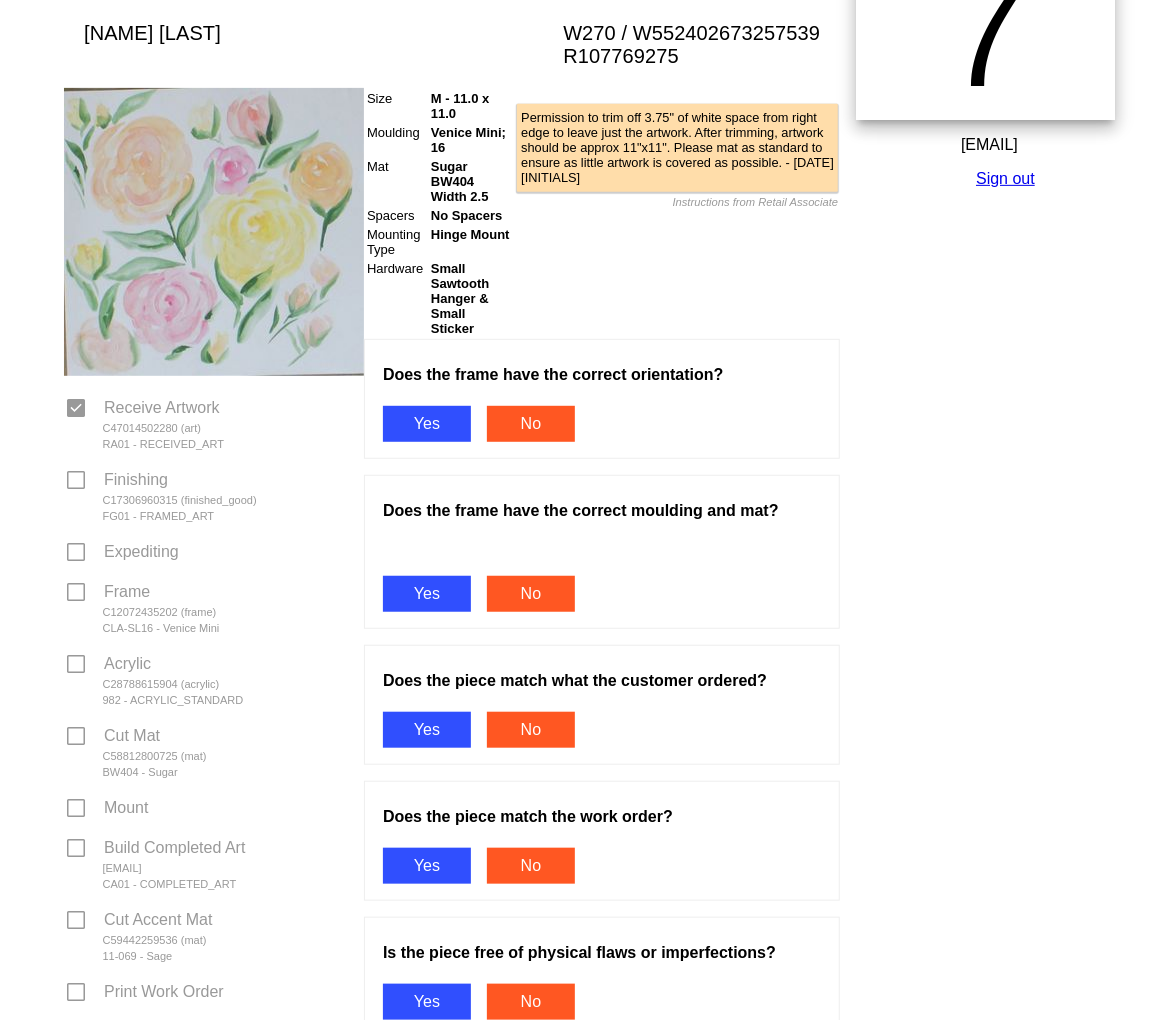 click on "Yes" at bounding box center (427, 424) 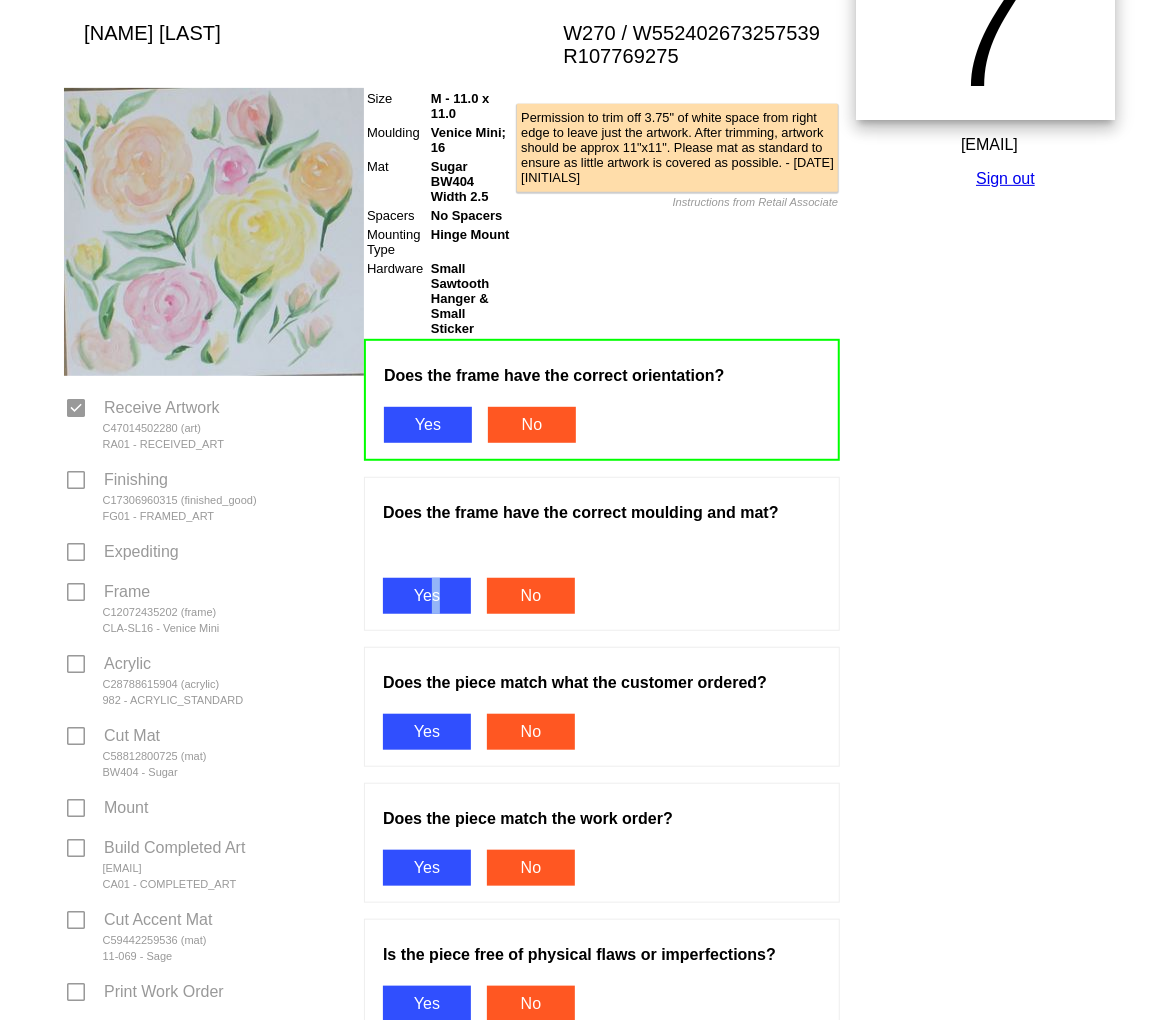 click on "Yes" at bounding box center [427, 596] 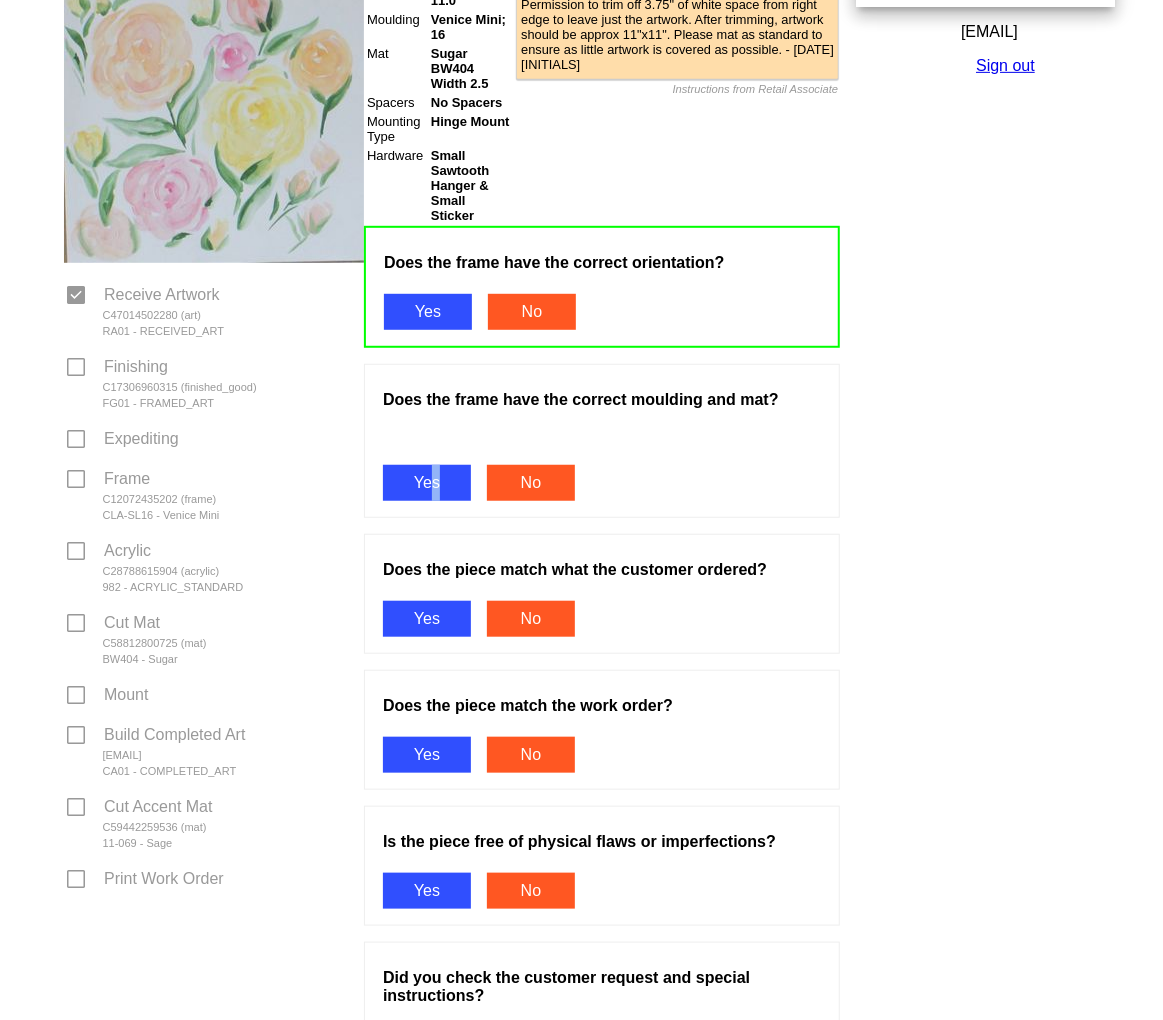 scroll, scrollTop: 444, scrollLeft: 0, axis: vertical 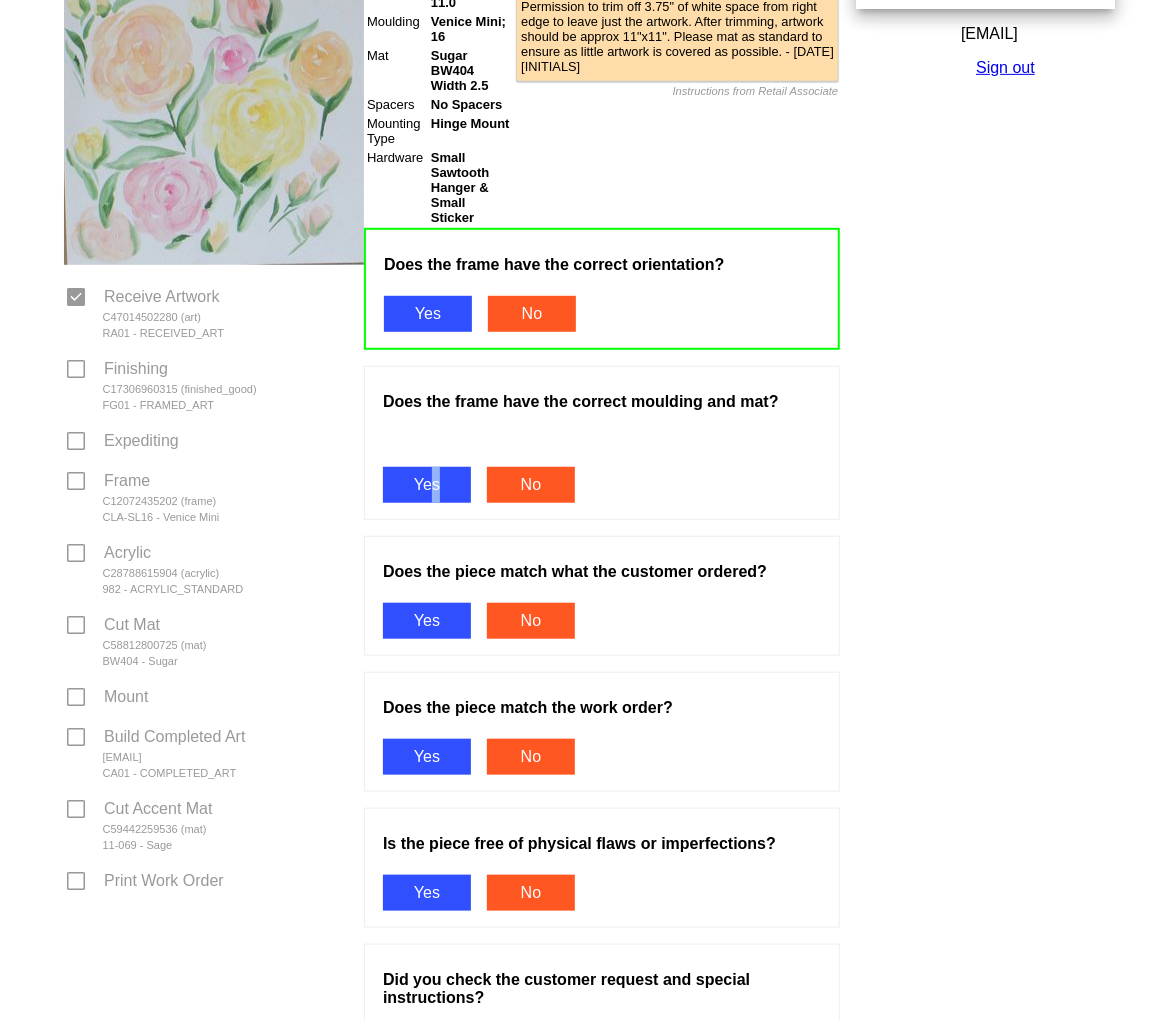 click on "Yes" at bounding box center (427, 485) 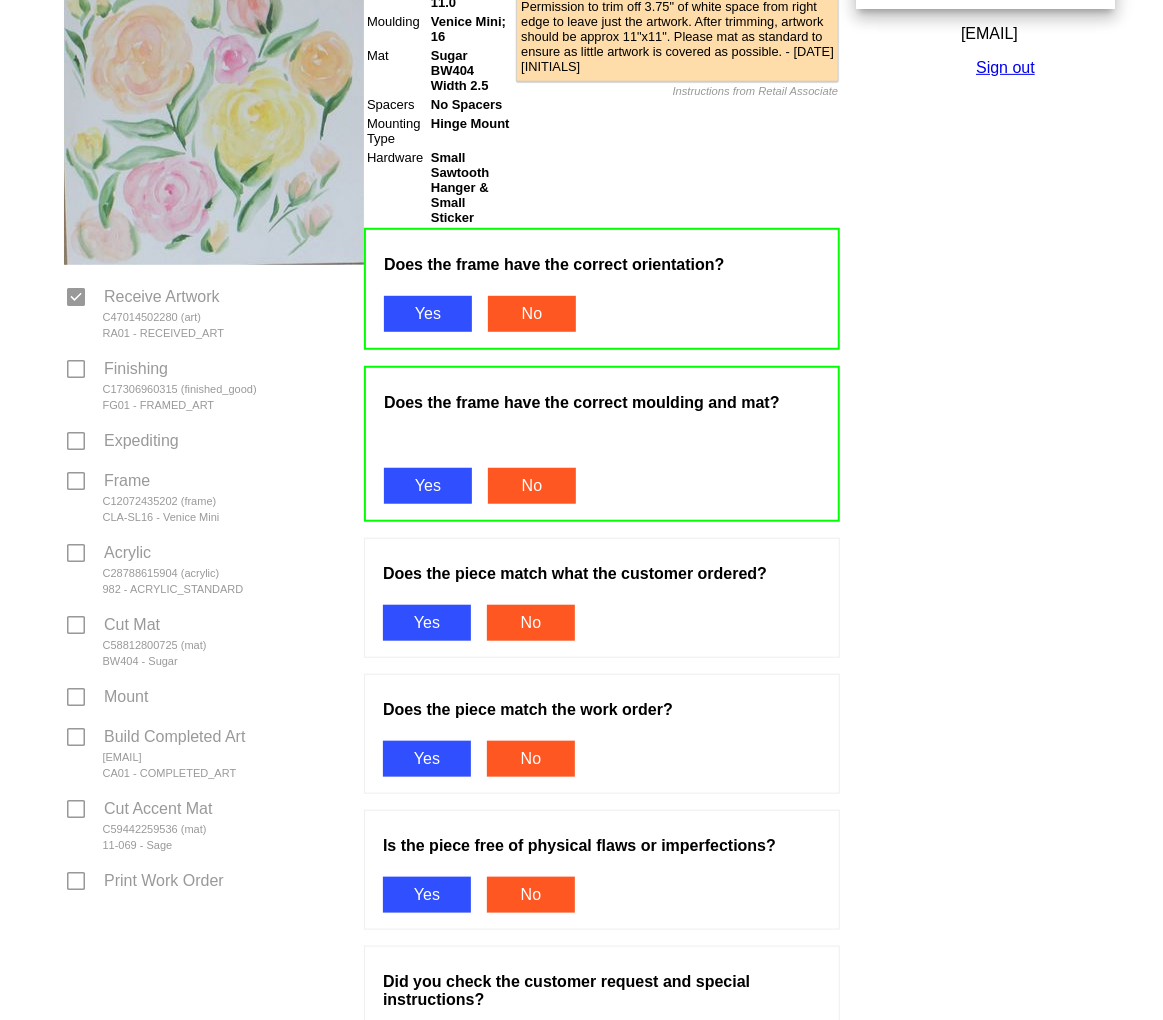 click on "Yes" at bounding box center [427, 623] 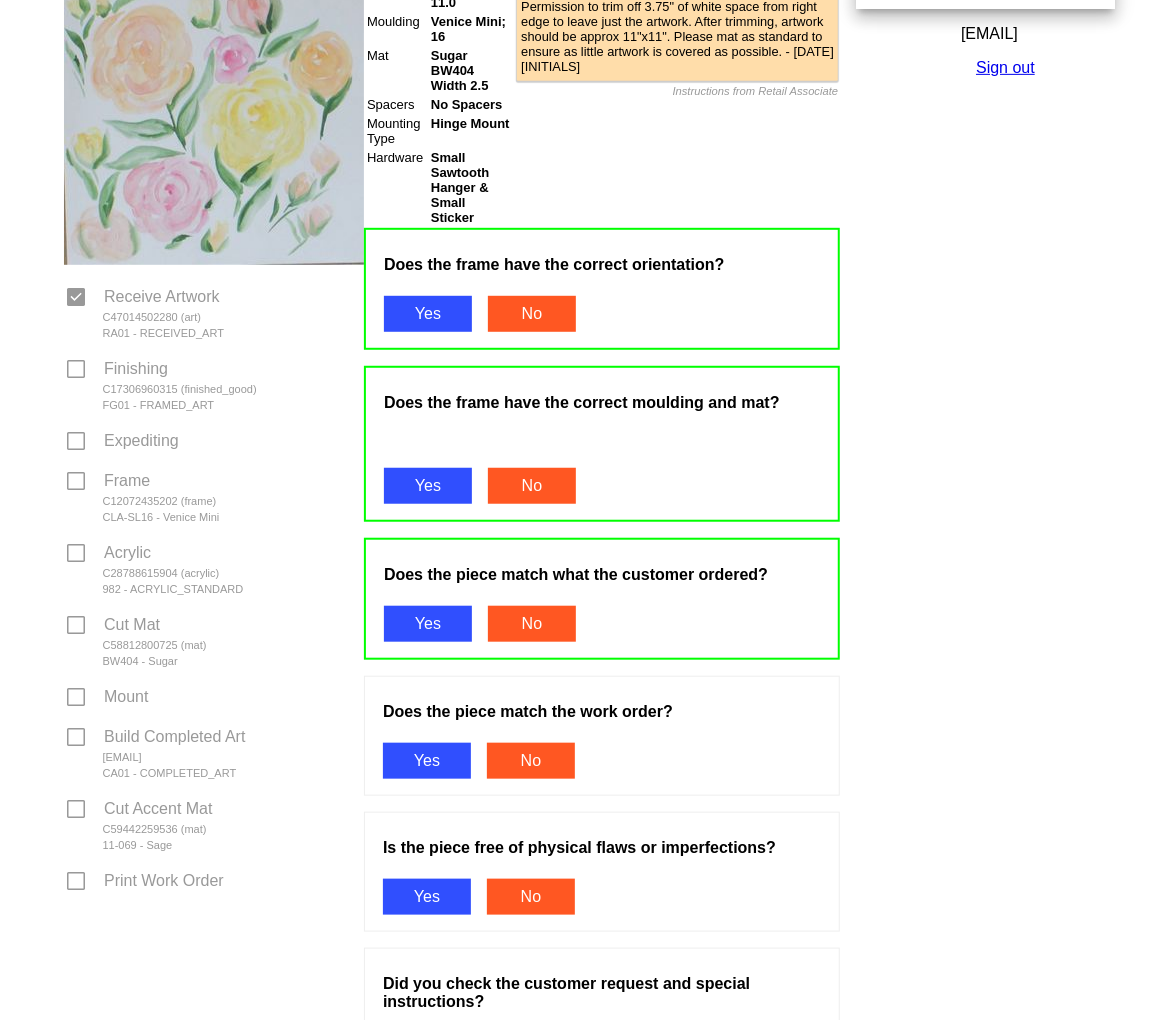 scroll, scrollTop: 777, scrollLeft: 0, axis: vertical 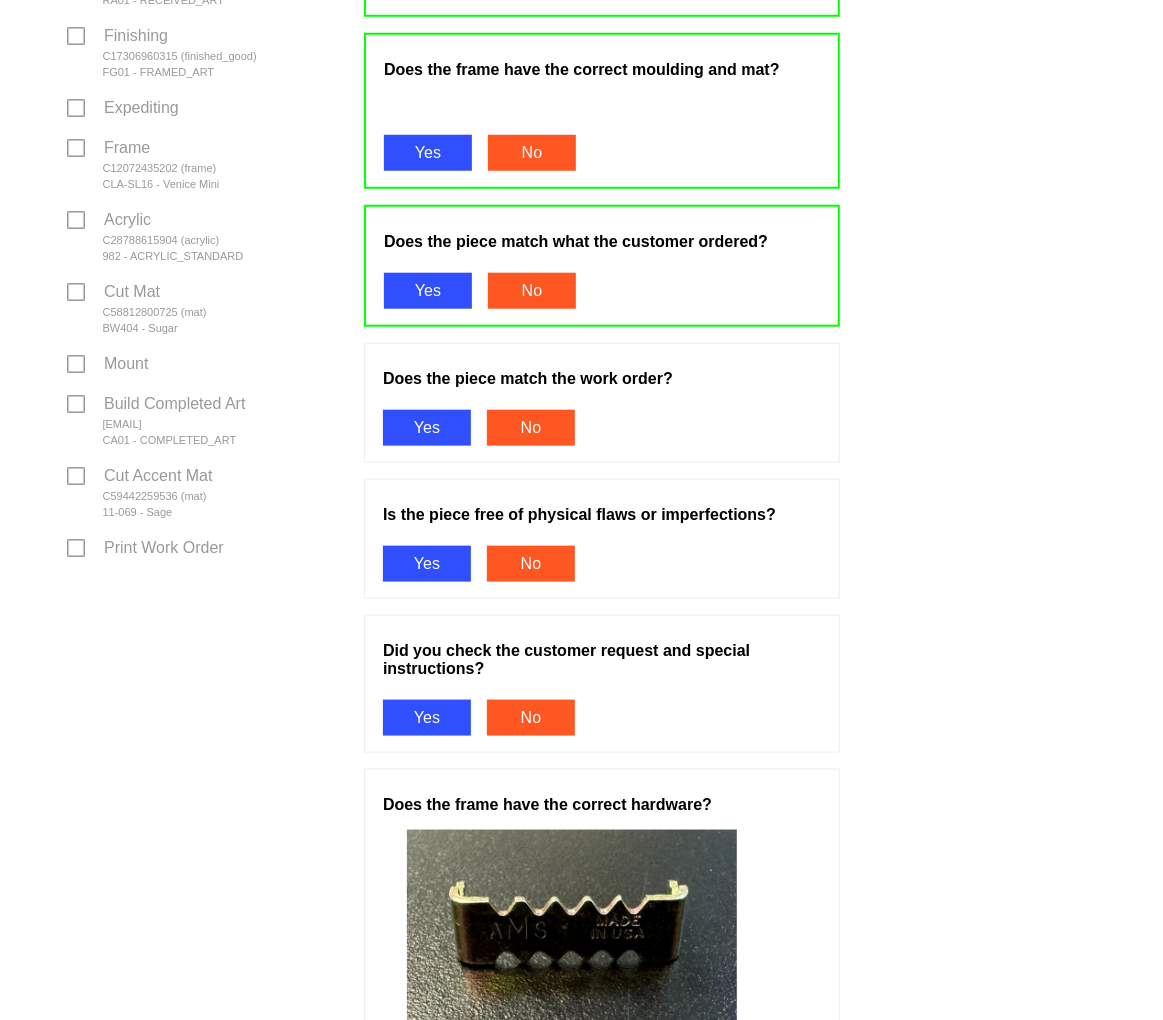 click on "Does the piece match the work order? Yes No" at bounding box center (602, 403) 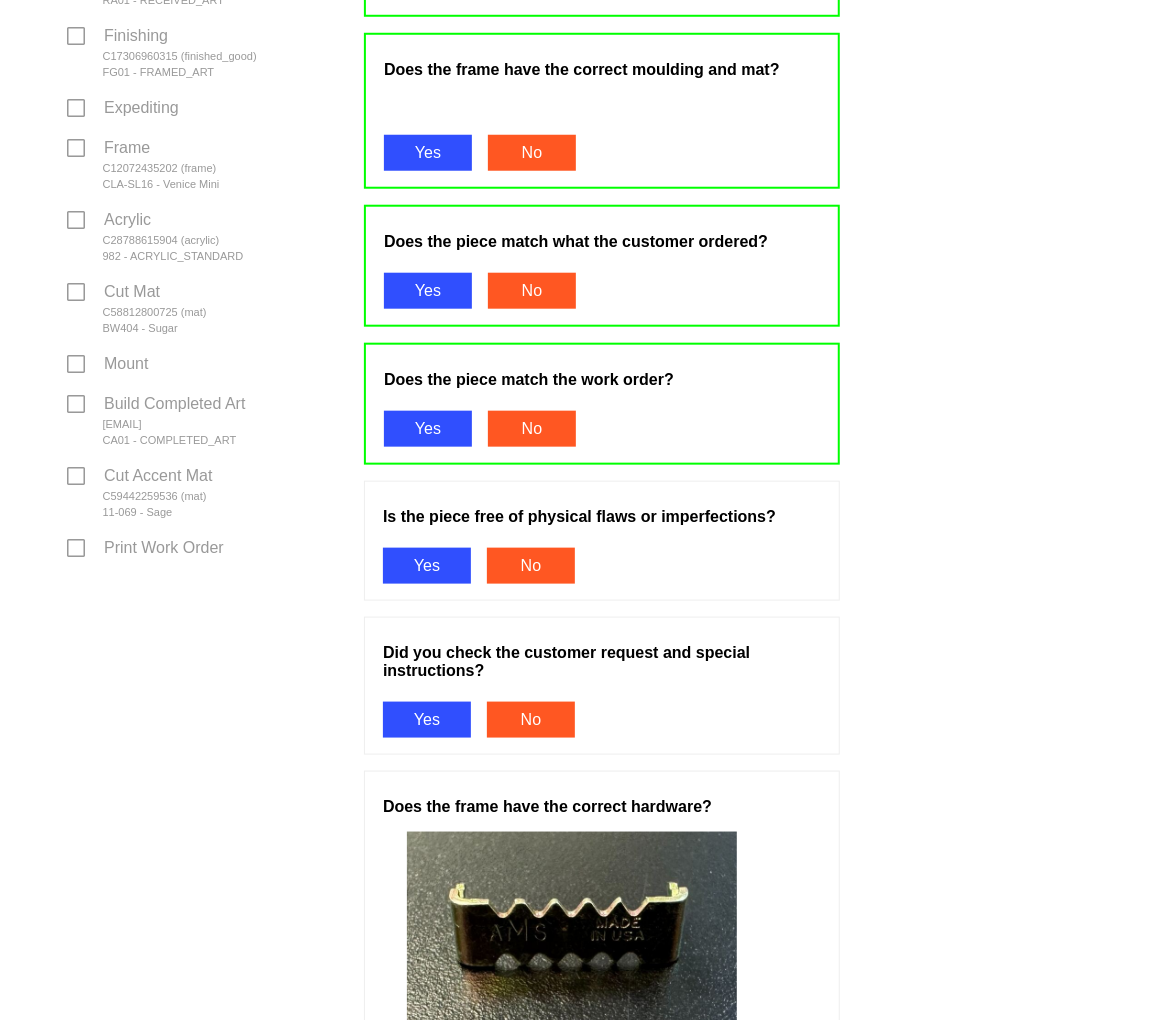 click on "Yes" at bounding box center (427, 566) 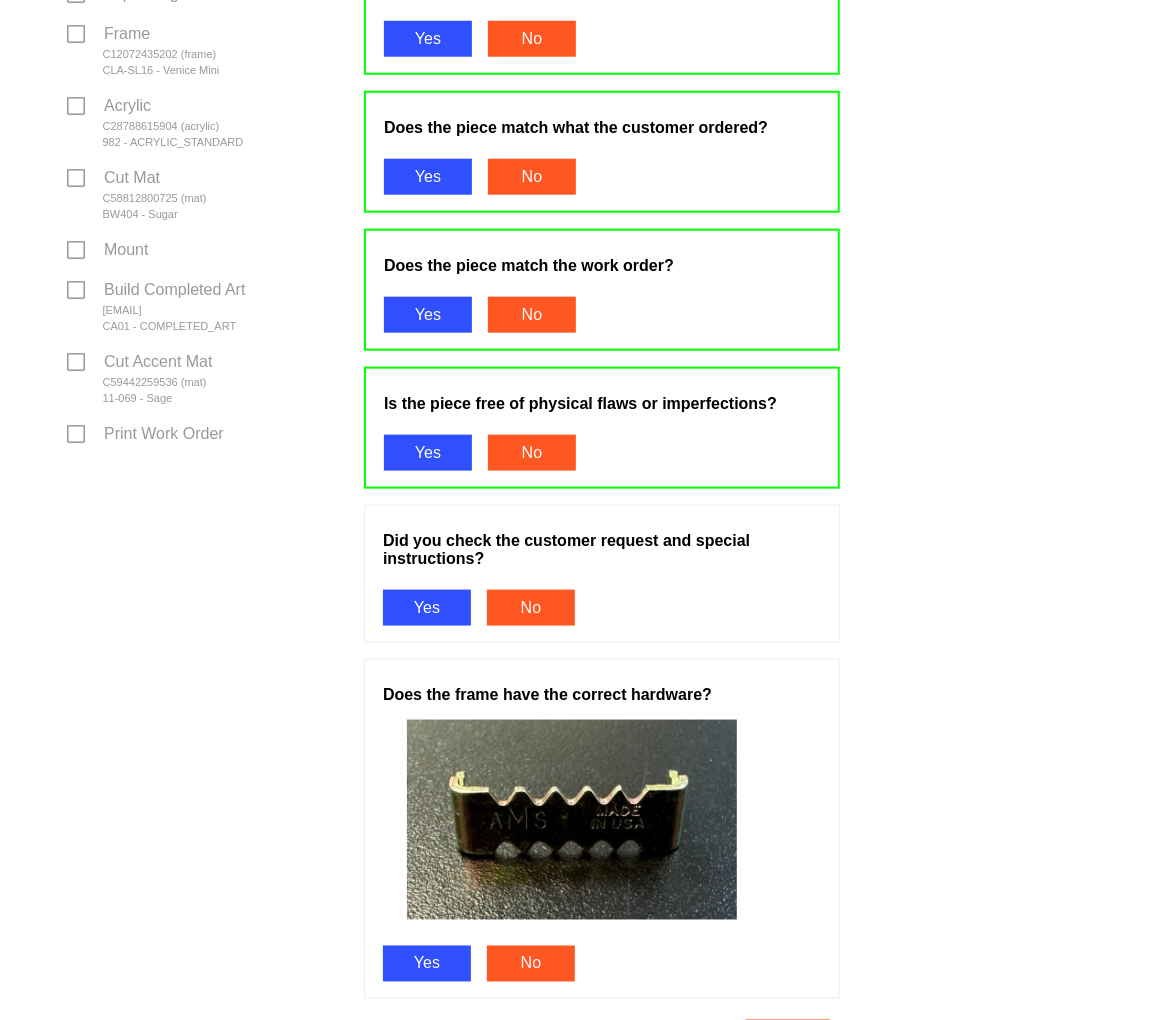 scroll, scrollTop: 1000, scrollLeft: 0, axis: vertical 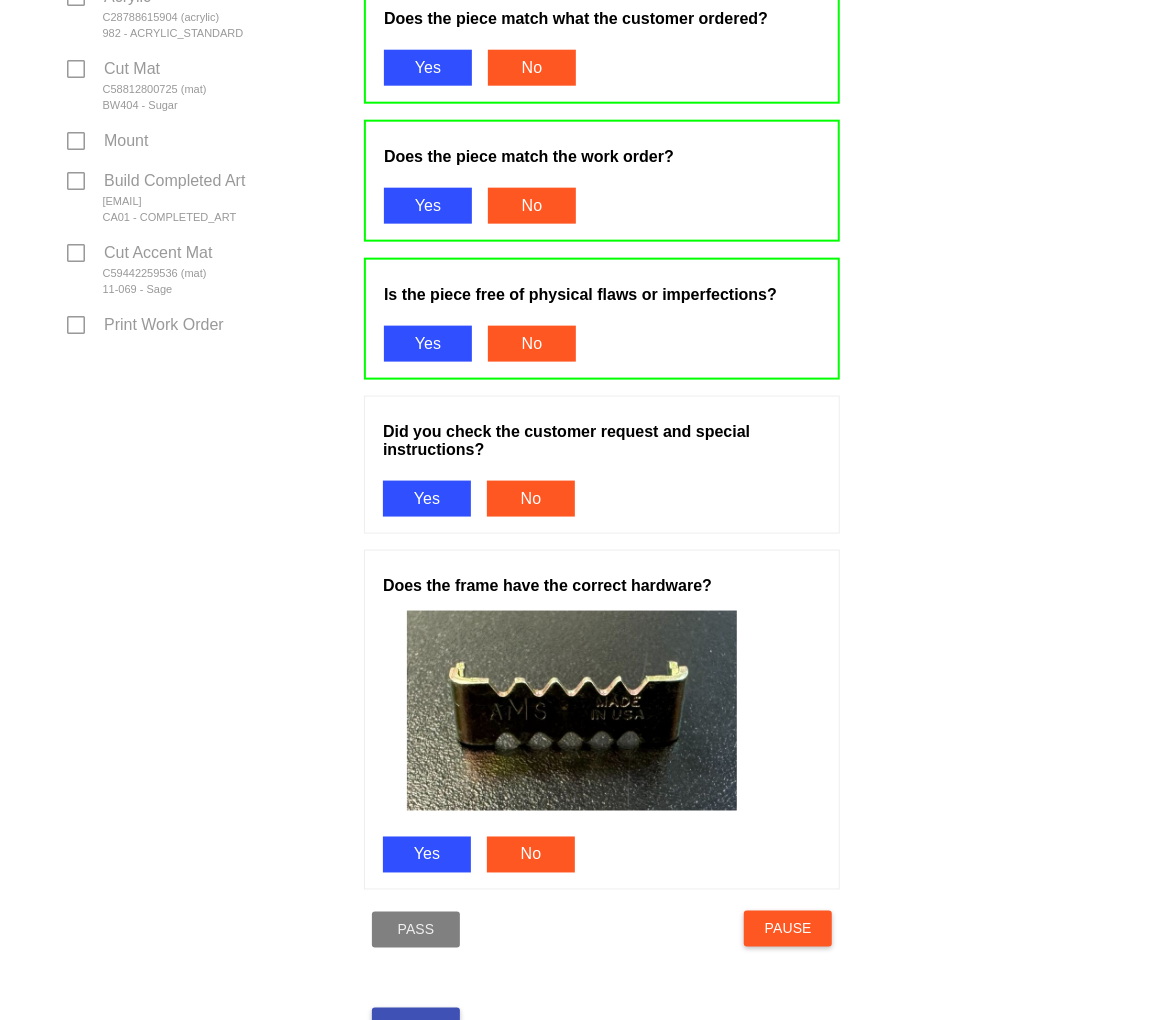 click on "Yes" at bounding box center (427, 499) 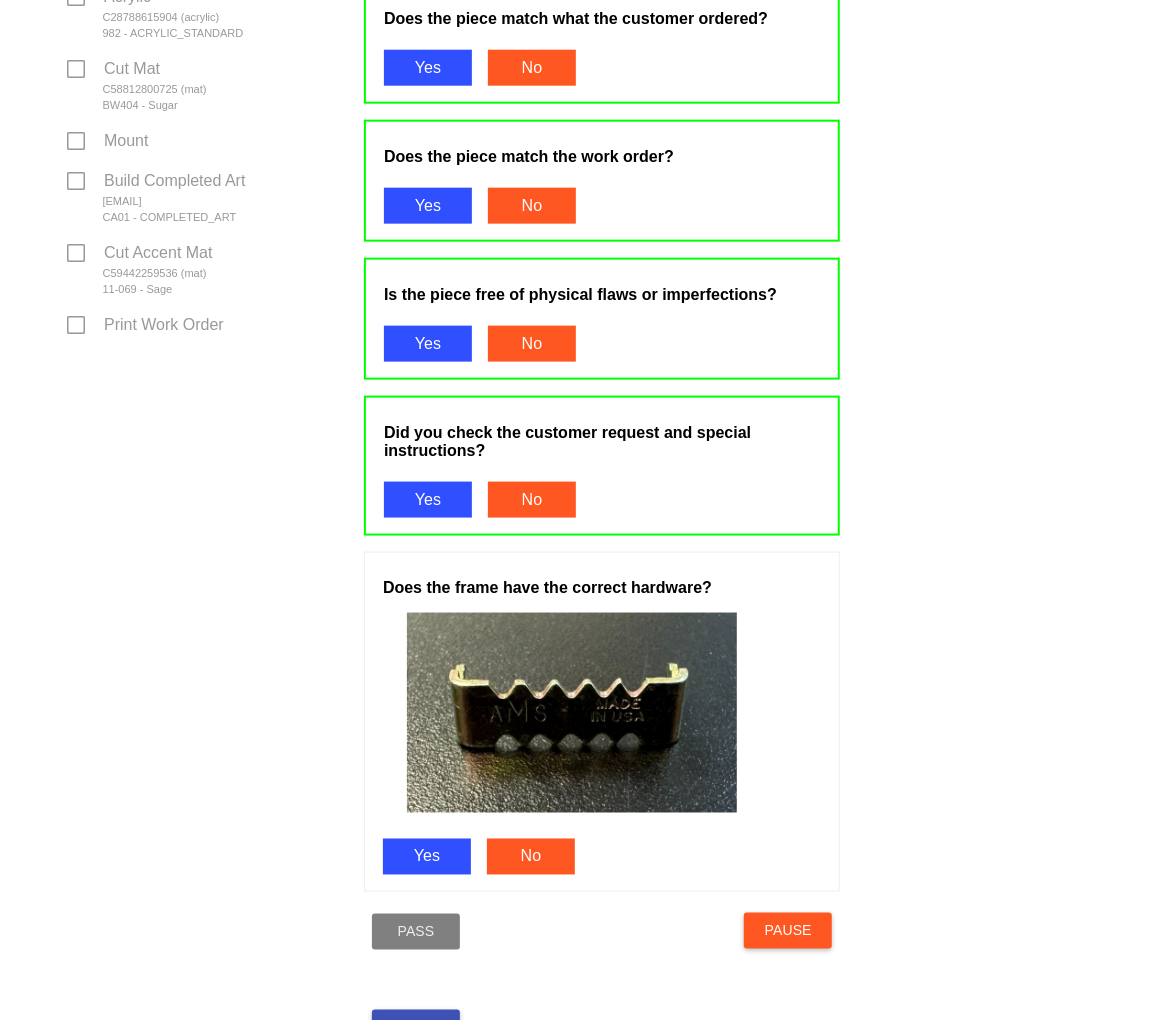scroll, scrollTop: 1107, scrollLeft: 0, axis: vertical 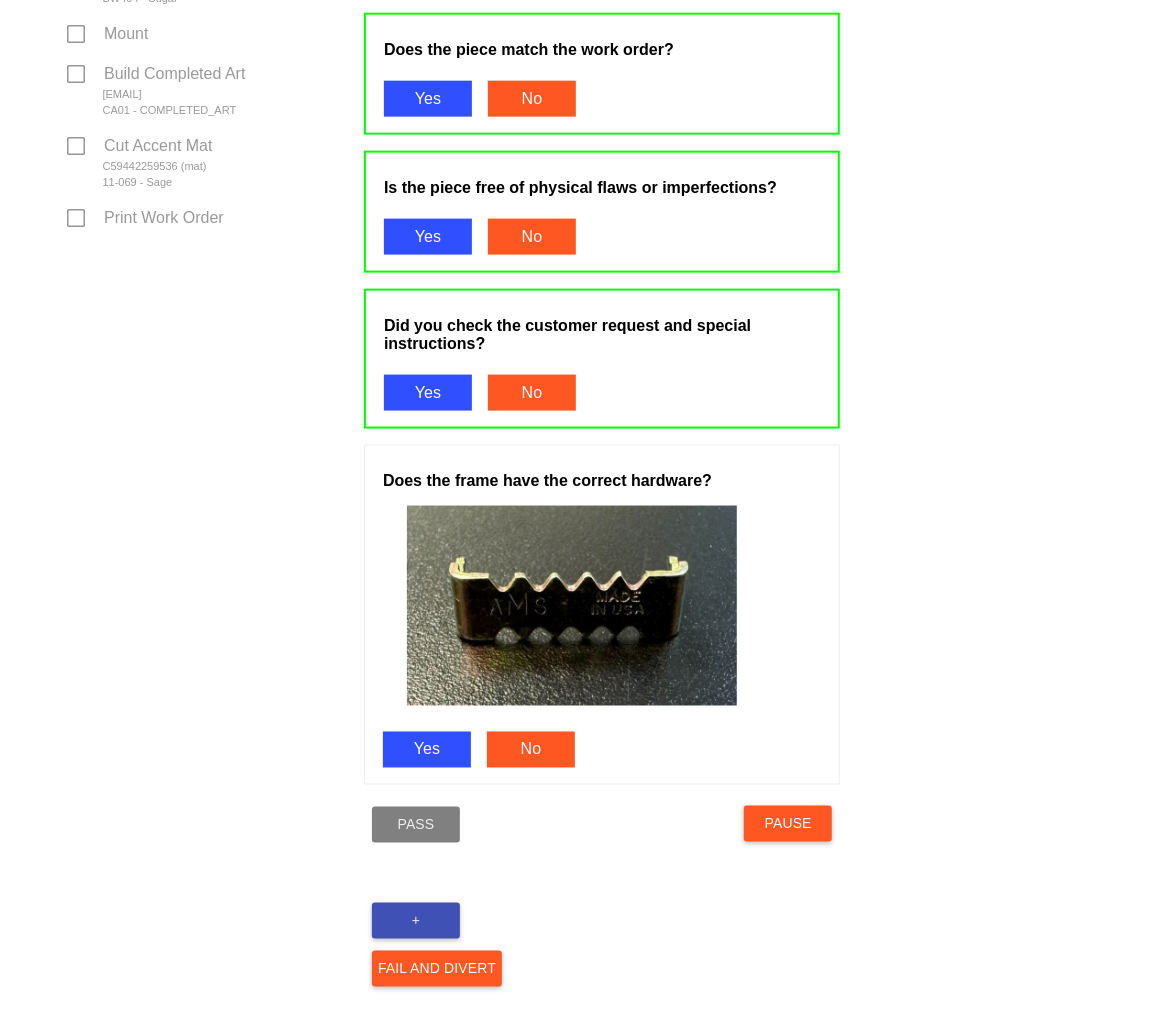 click on "Yes" at bounding box center (427, 750) 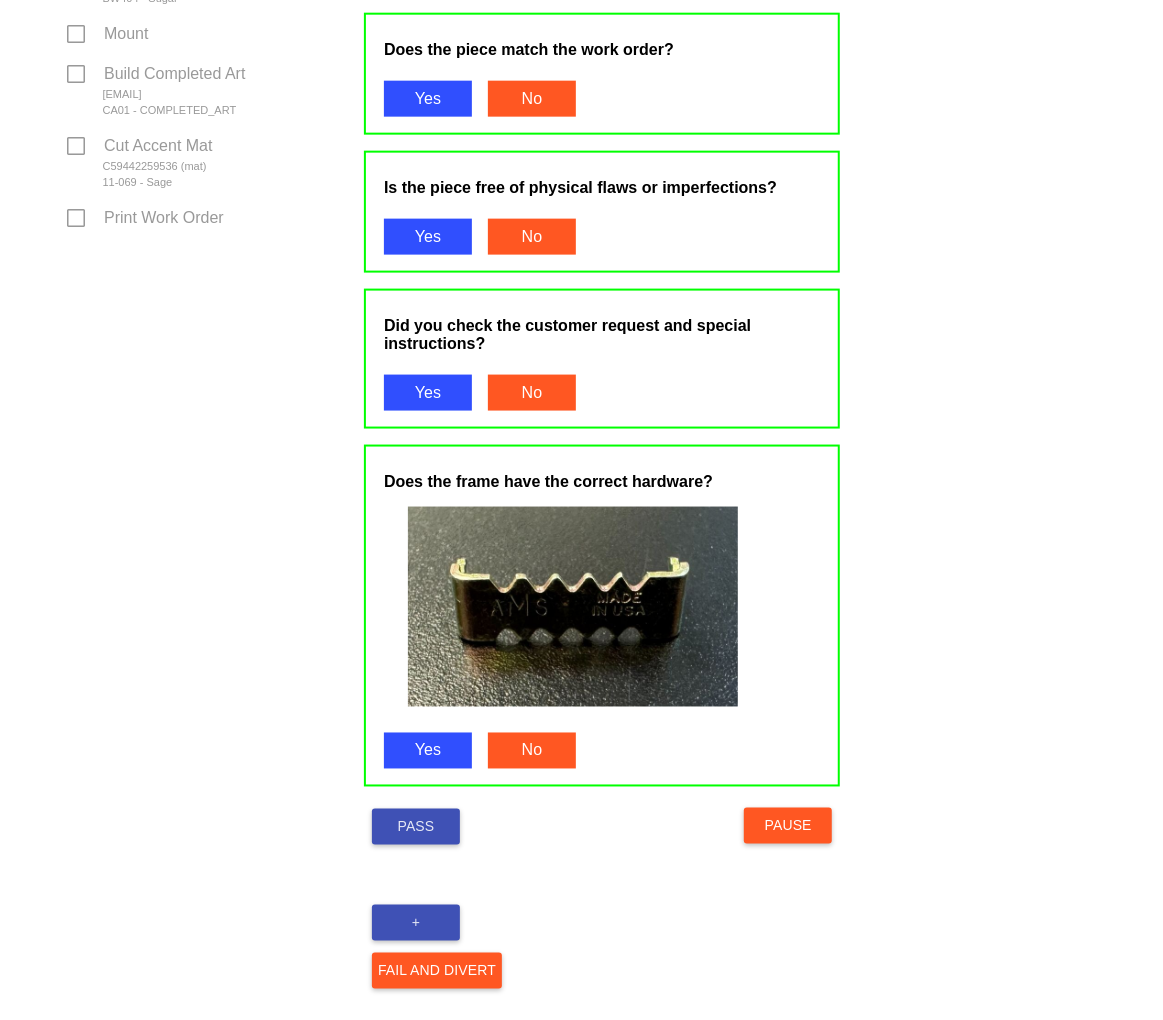 drag, startPoint x: 997, startPoint y: 641, endPoint x: 1073, endPoint y: 724, distance: 112.53888 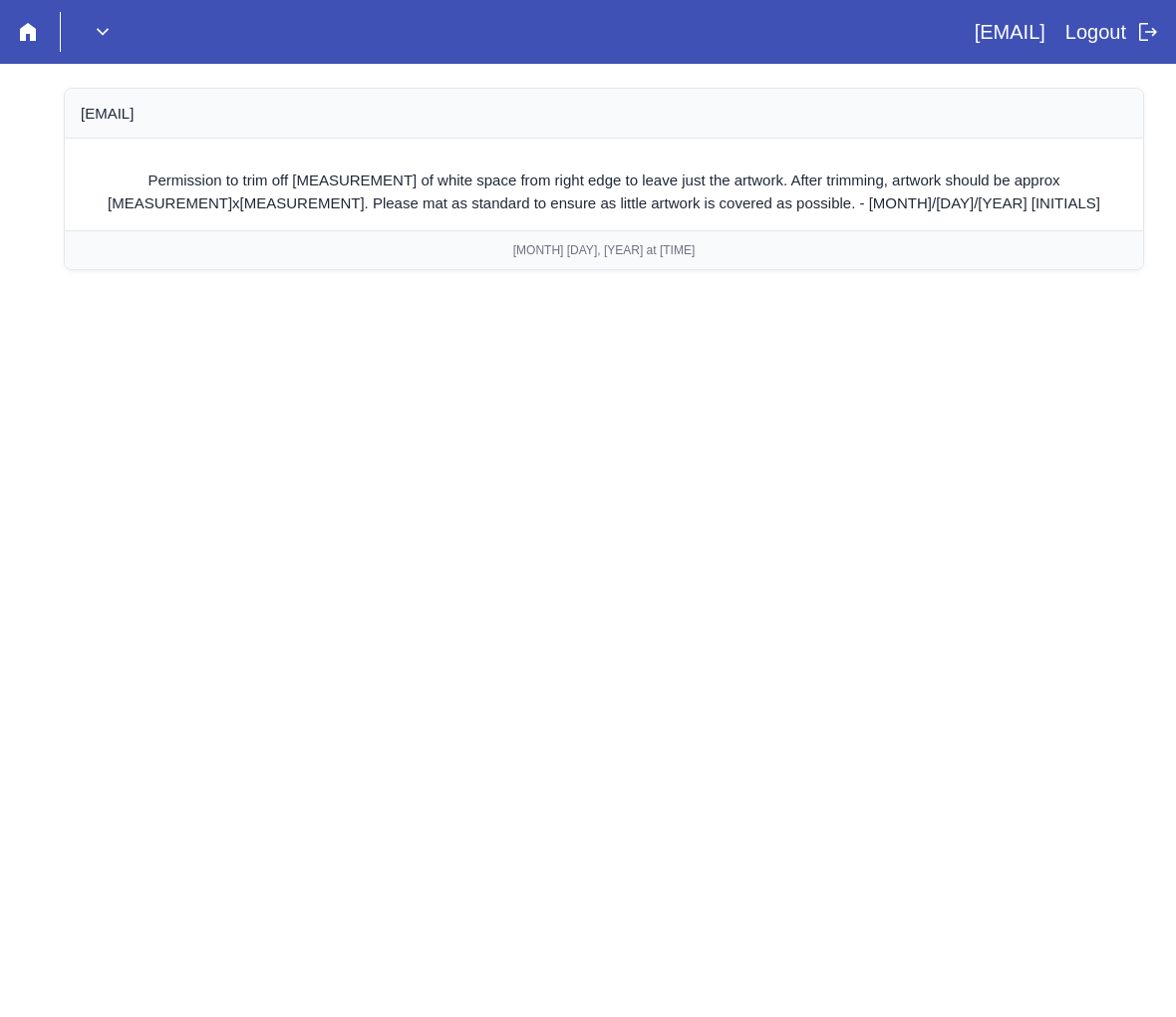 scroll, scrollTop: 0, scrollLeft: 0, axis: both 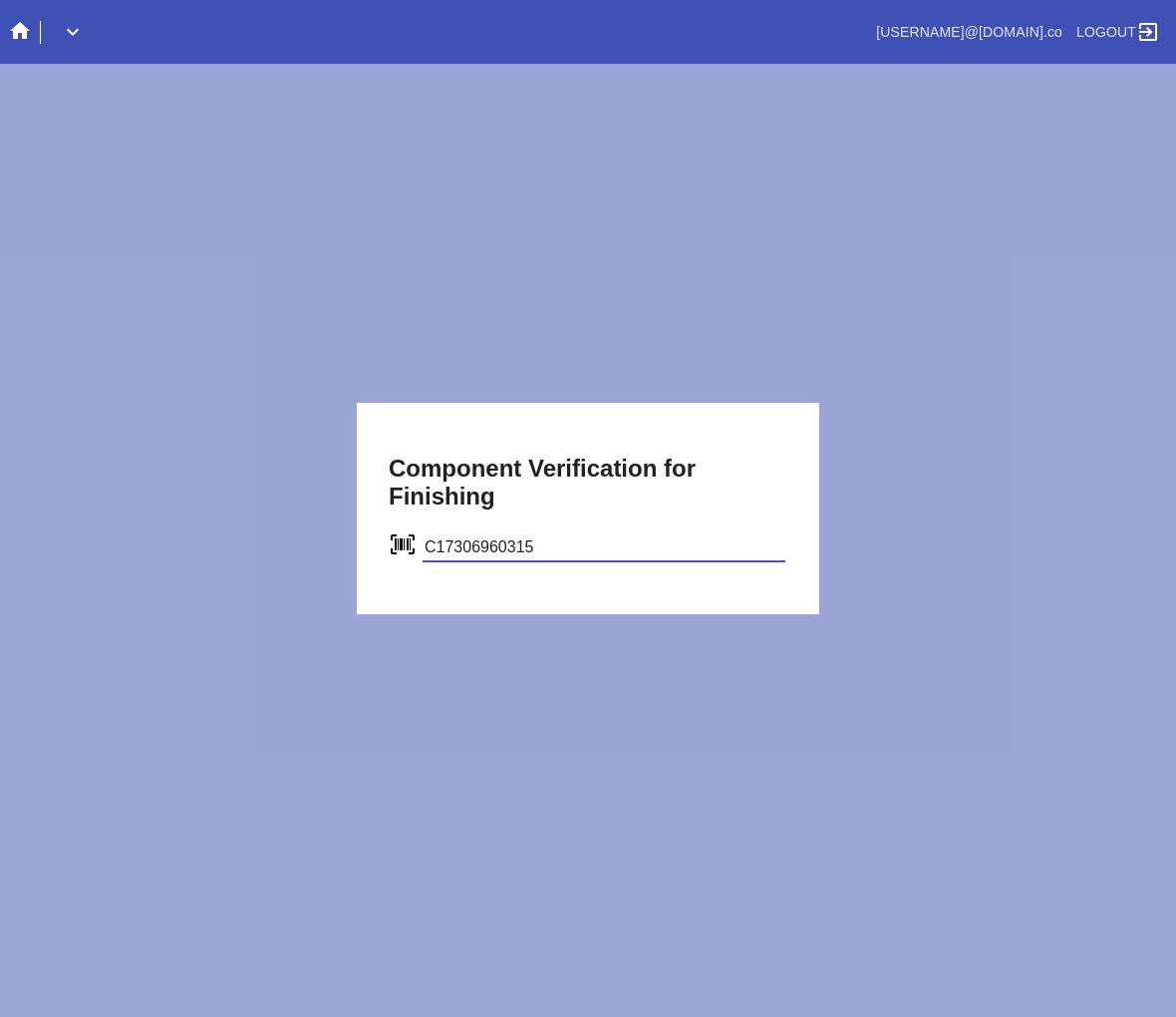 type on "C17306960315" 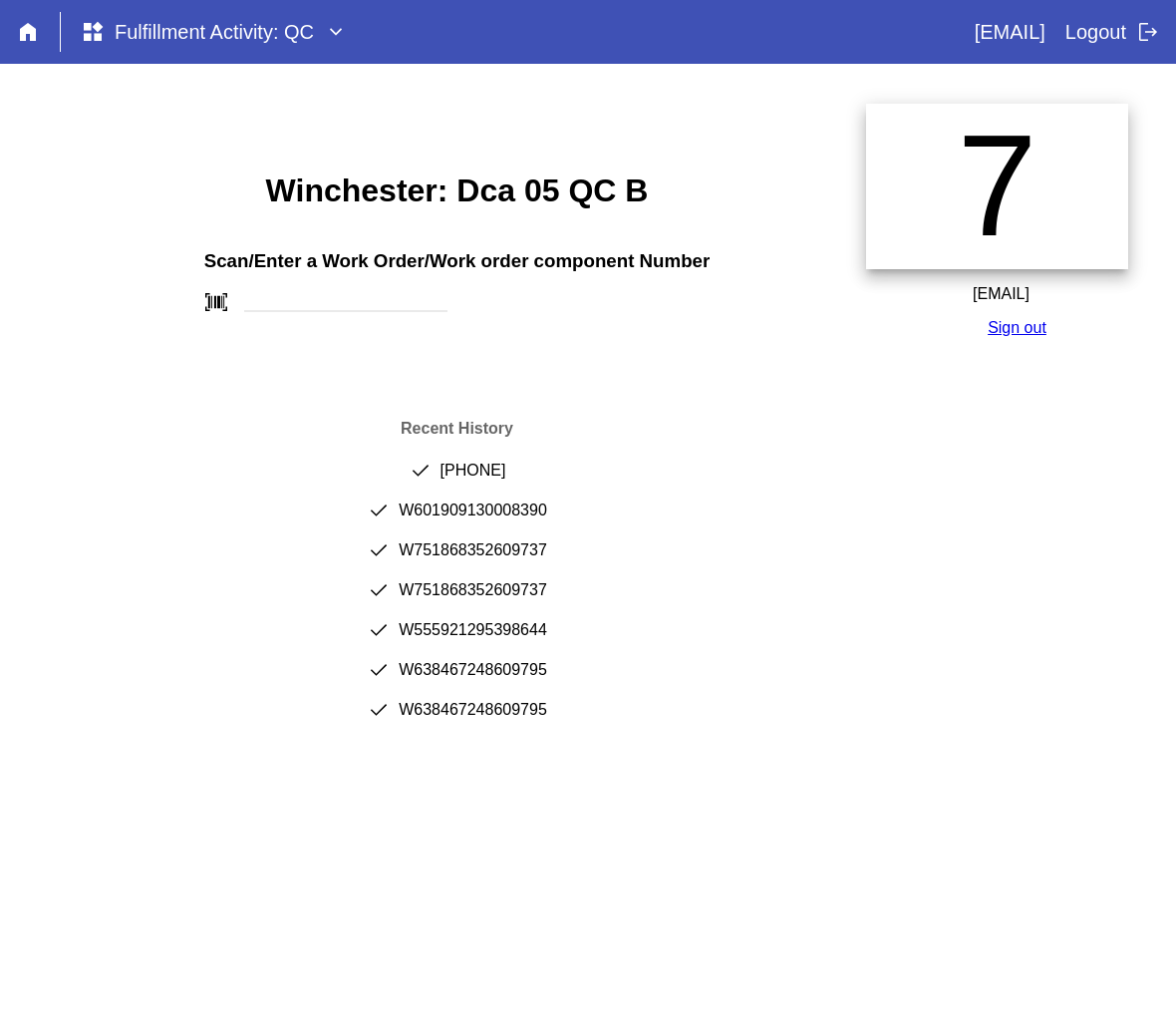 scroll, scrollTop: 0, scrollLeft: 0, axis: both 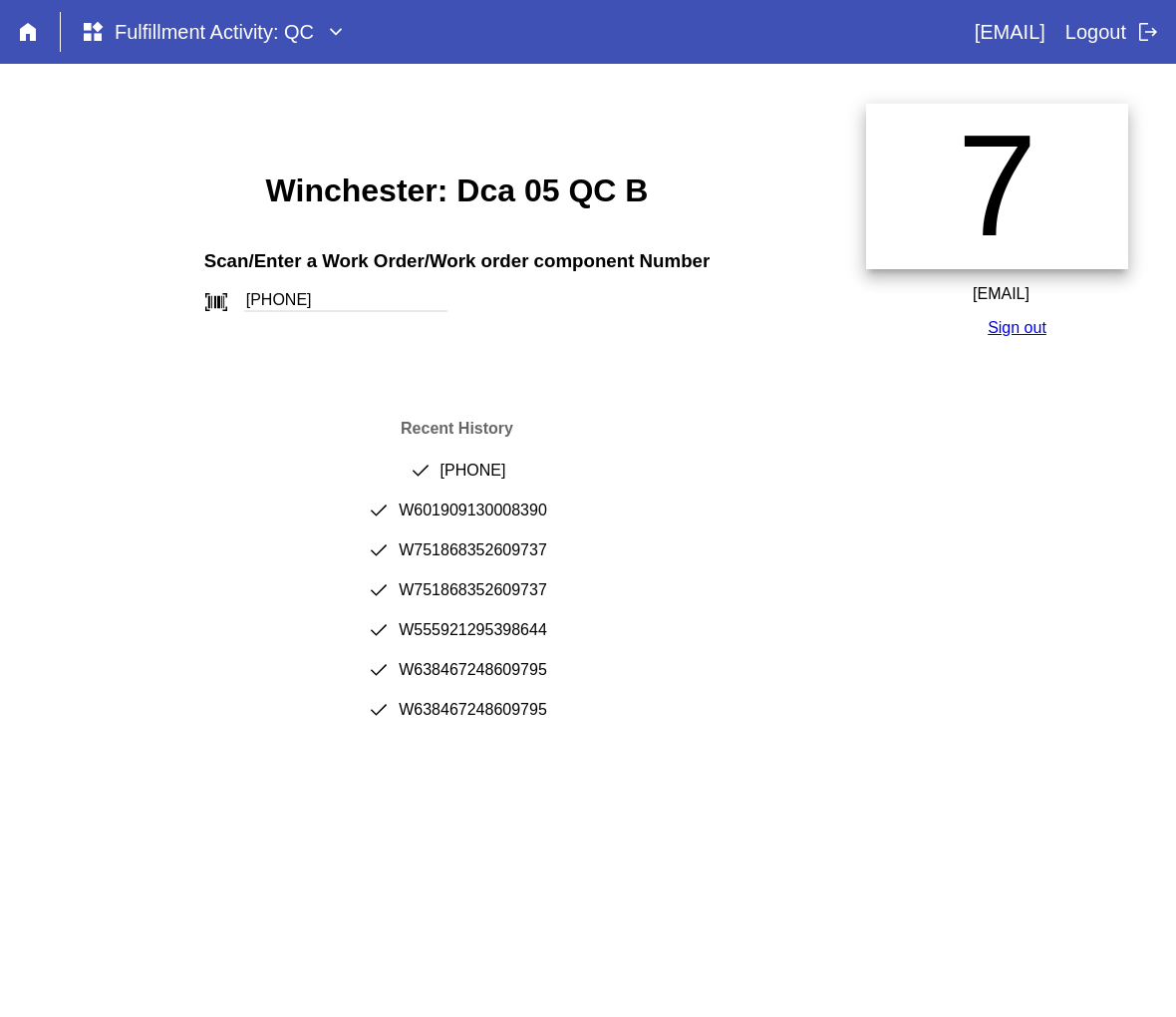 type on "[PHONE]" 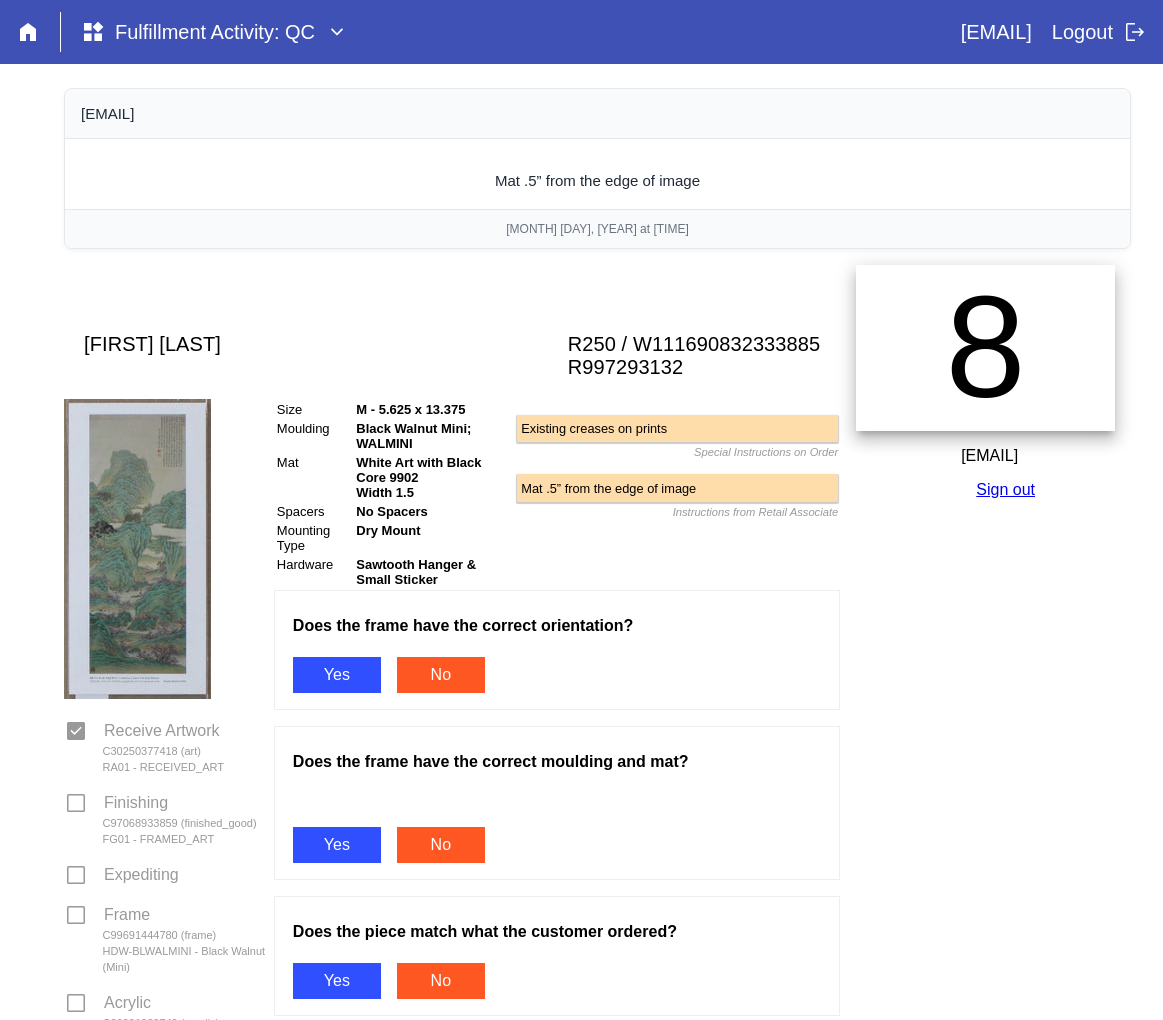 scroll, scrollTop: 0, scrollLeft: 0, axis: both 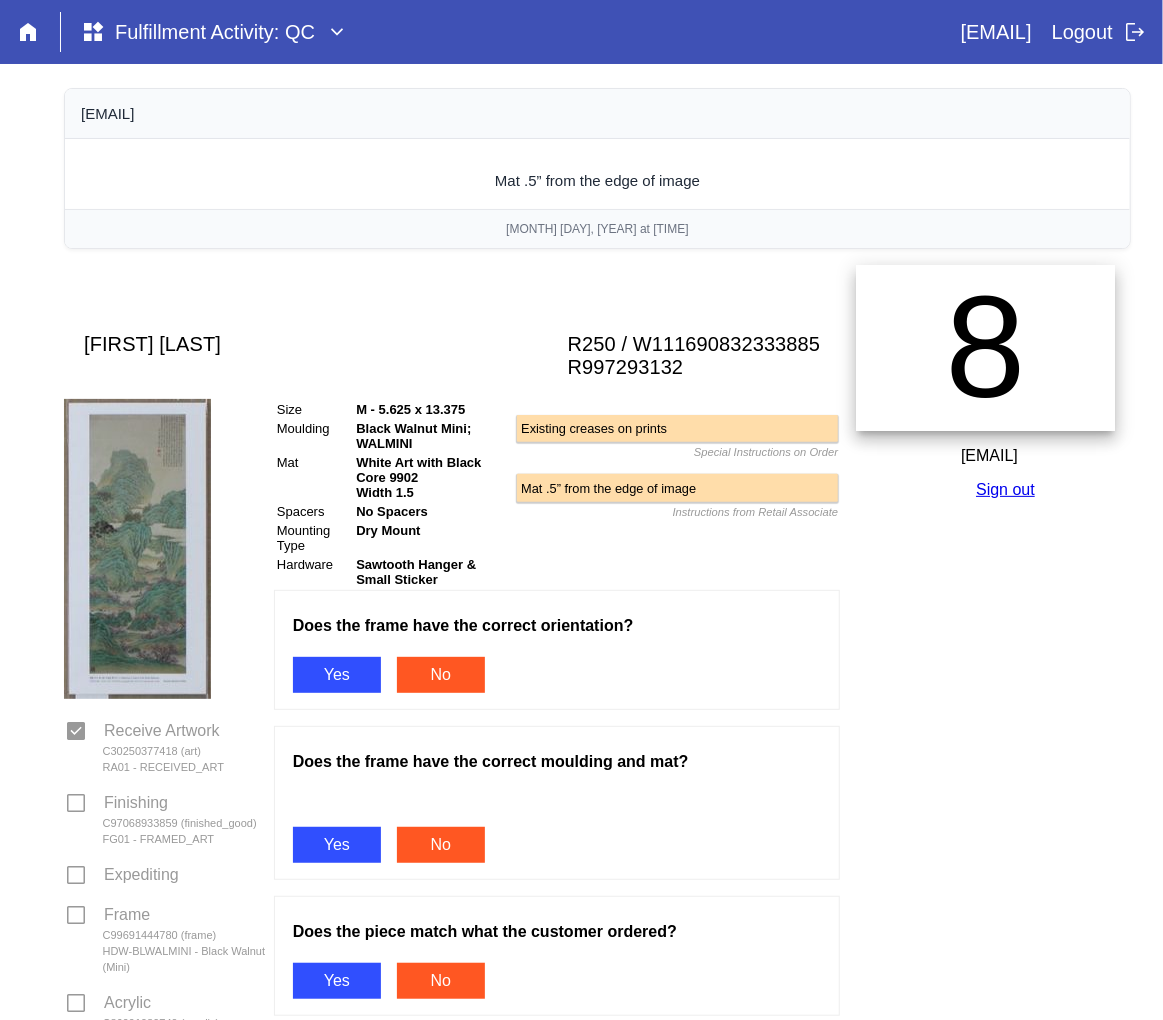 click on "Yes" at bounding box center [337, 675] 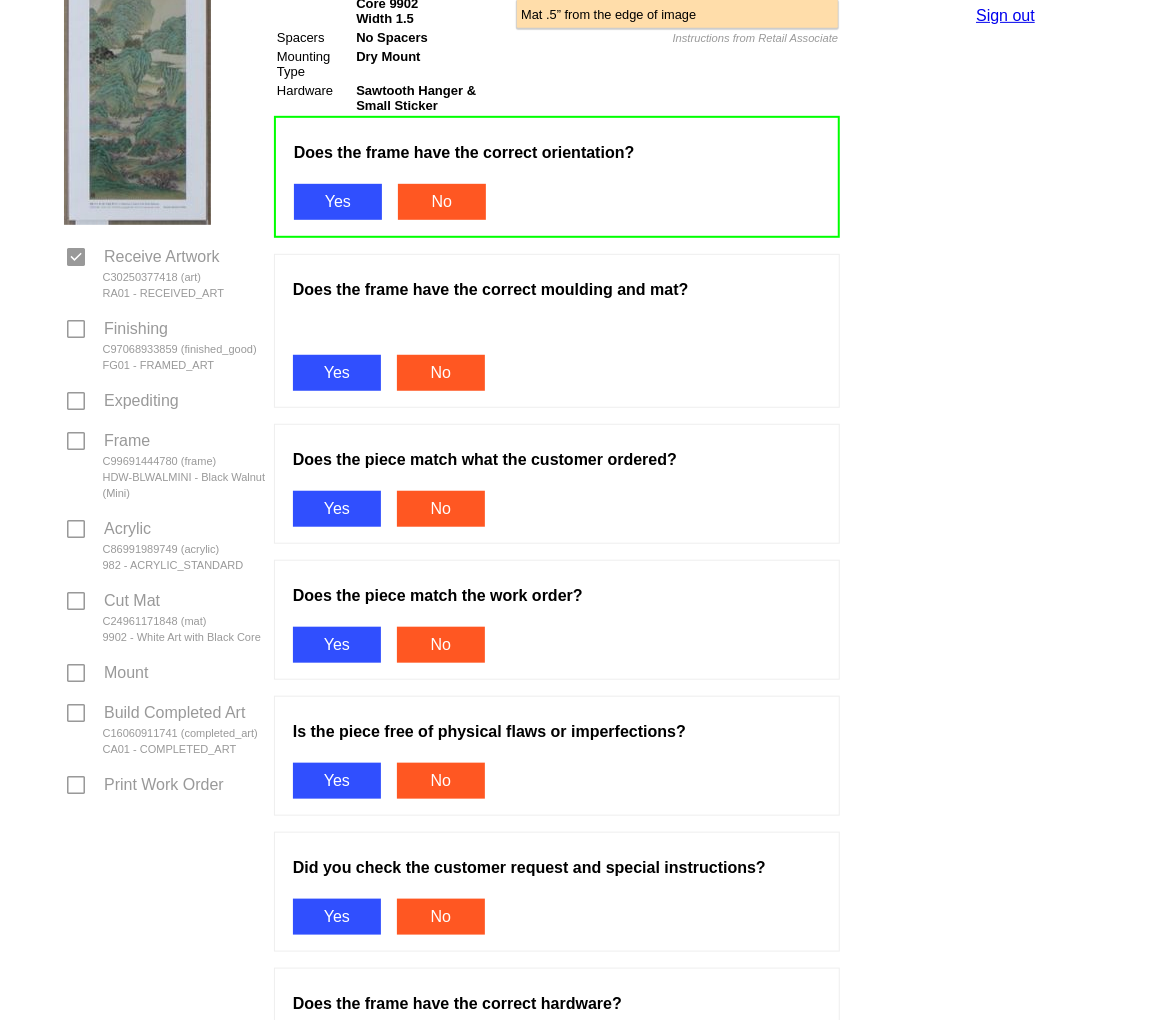 scroll, scrollTop: 555, scrollLeft: 0, axis: vertical 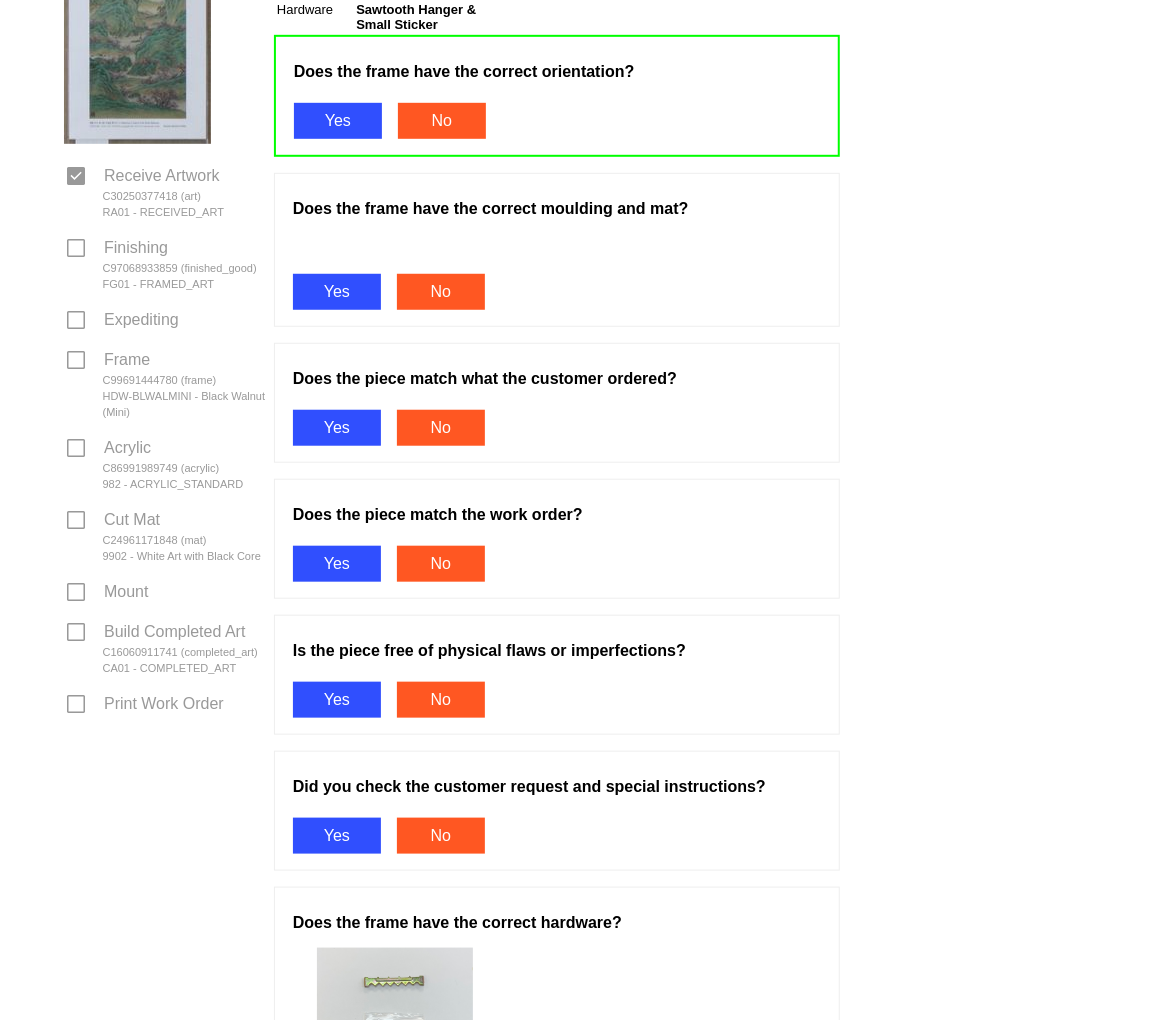 click on "Yes" at bounding box center [337, 292] 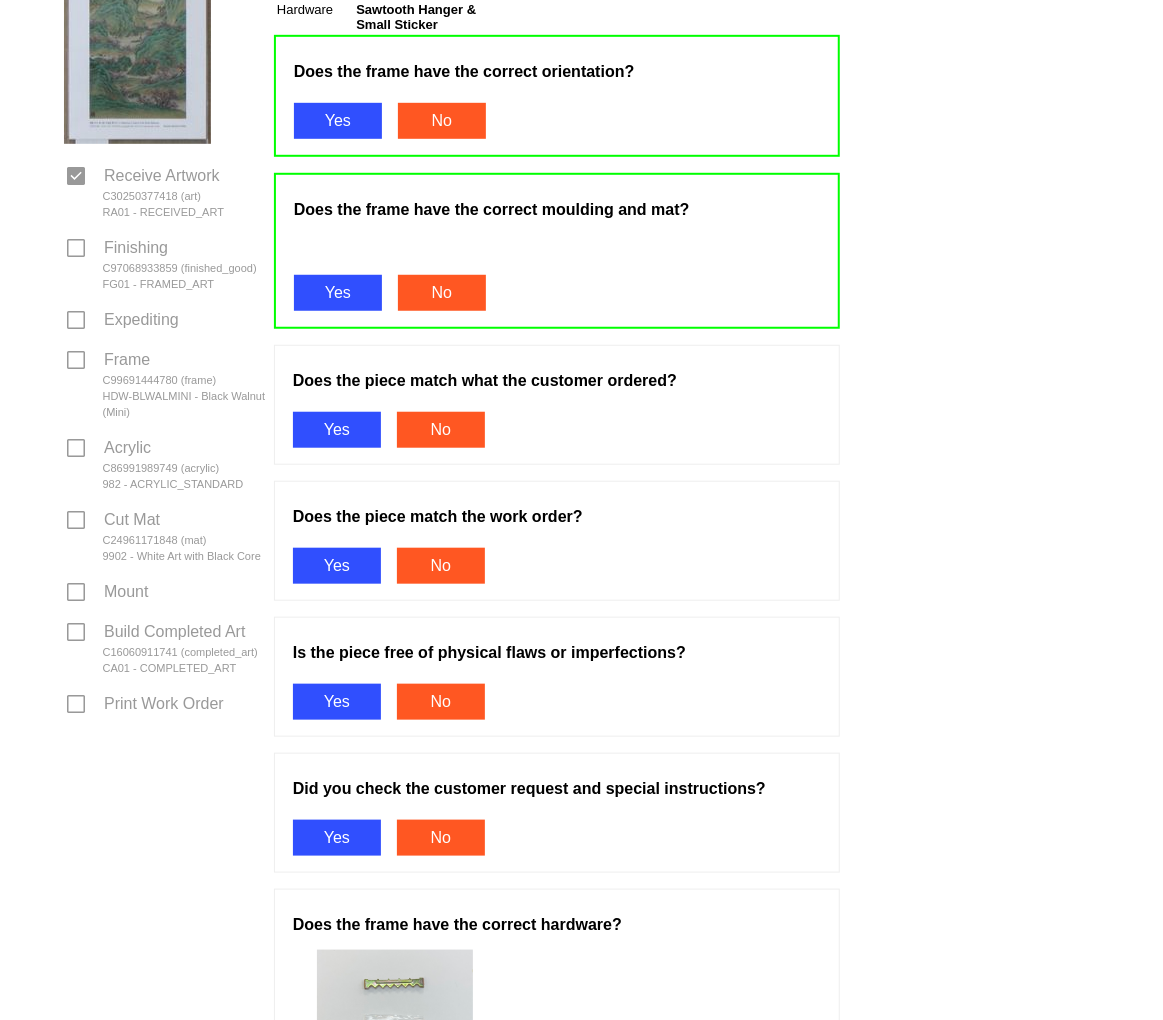 click on "Yes" at bounding box center [337, 430] 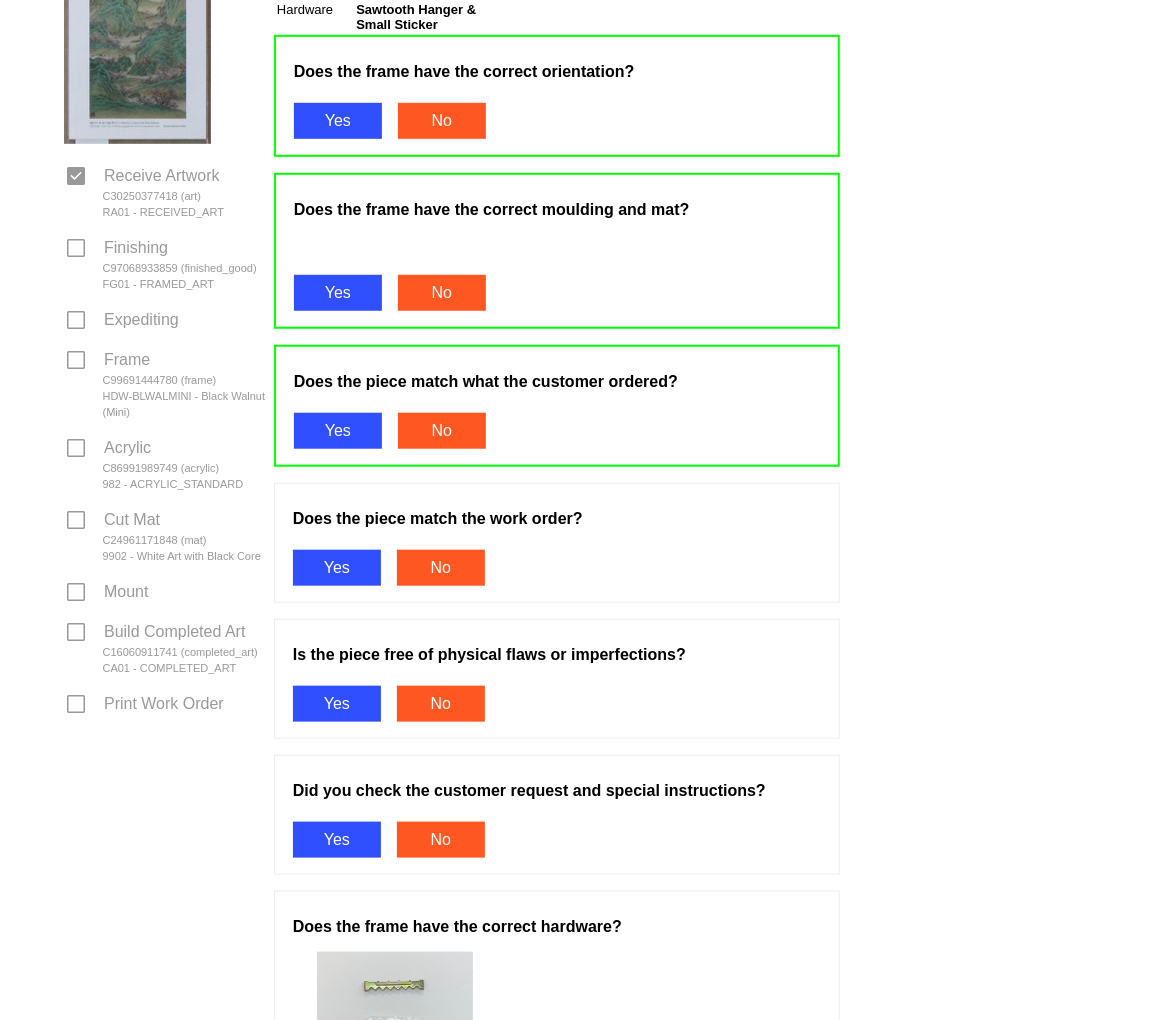 click on "Yes" at bounding box center (337, 568) 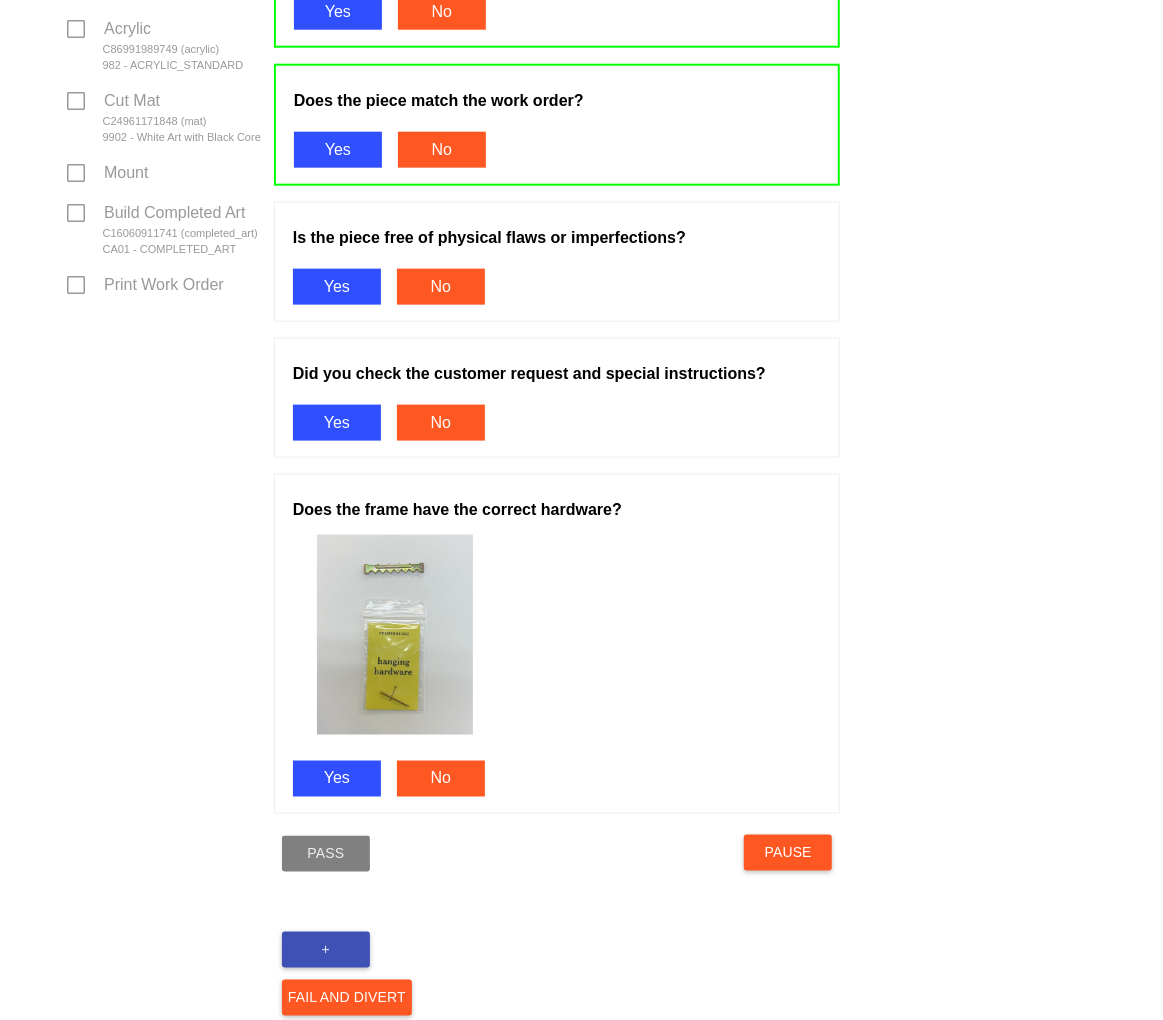 scroll, scrollTop: 1000, scrollLeft: 0, axis: vertical 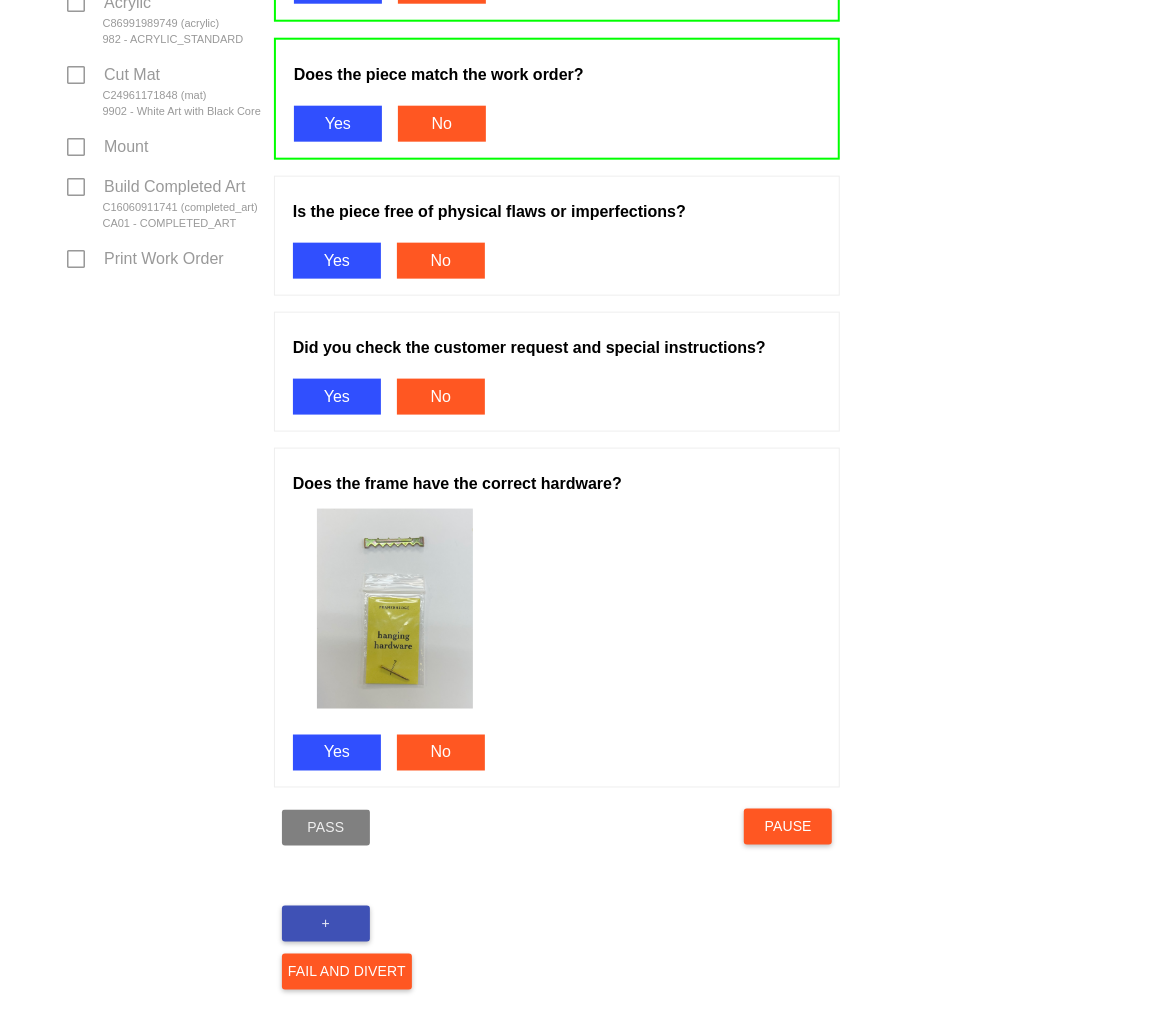 click on "Yes" at bounding box center [337, 261] 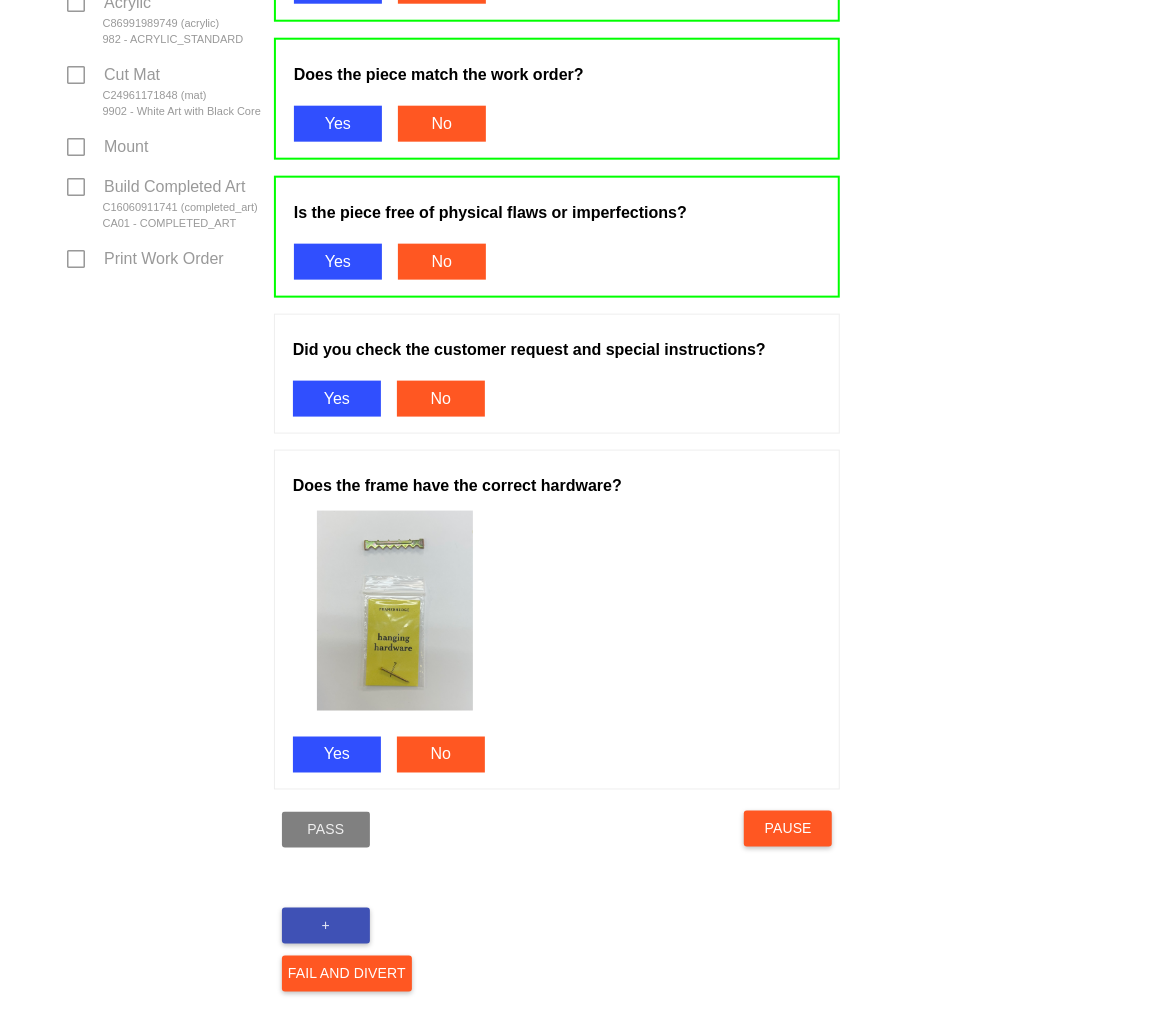click on "Yes" at bounding box center [337, 399] 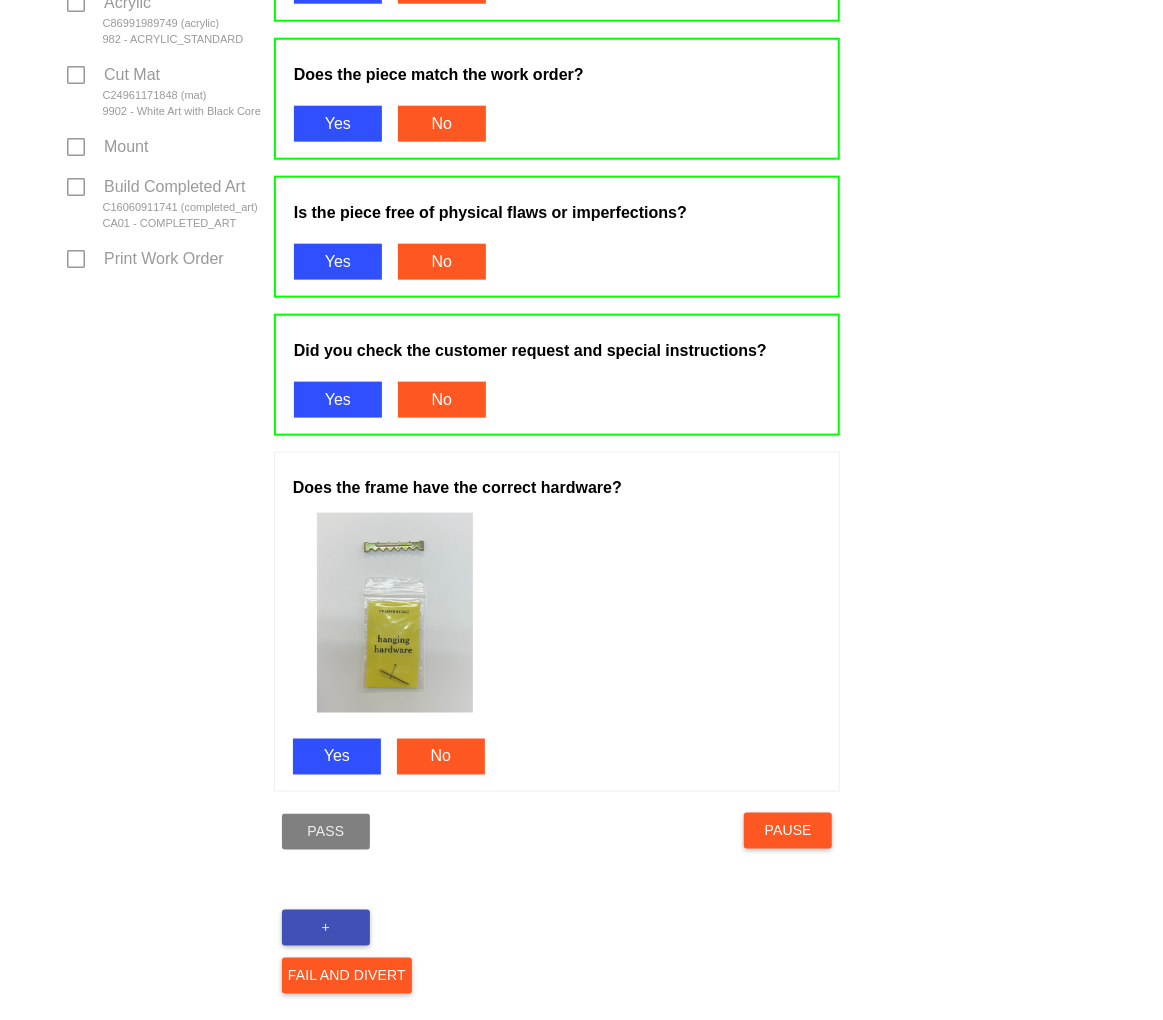 click on "Yes" at bounding box center [337, 757] 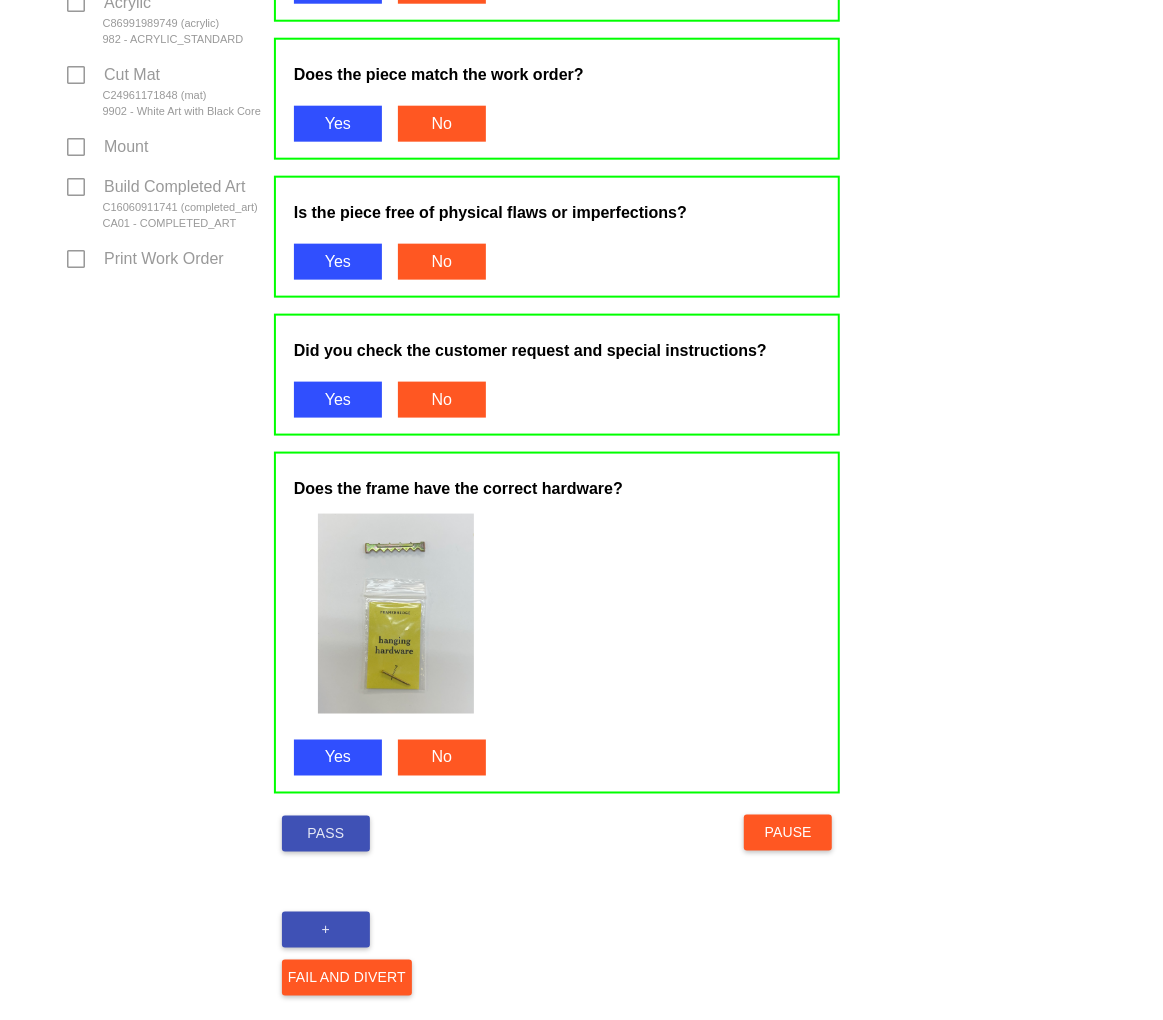click on "Pass" at bounding box center (326, 834) 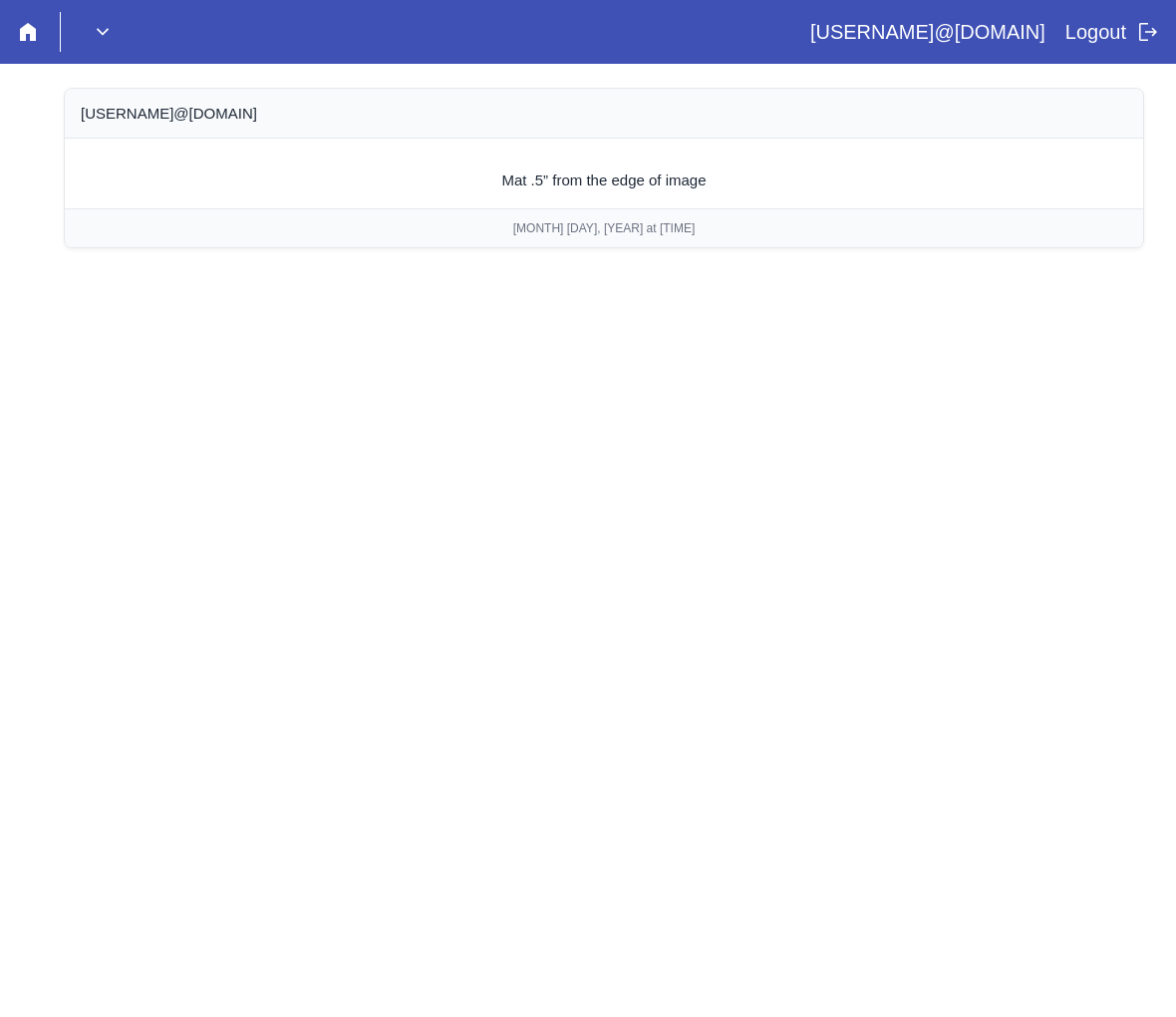 scroll, scrollTop: 0, scrollLeft: 0, axis: both 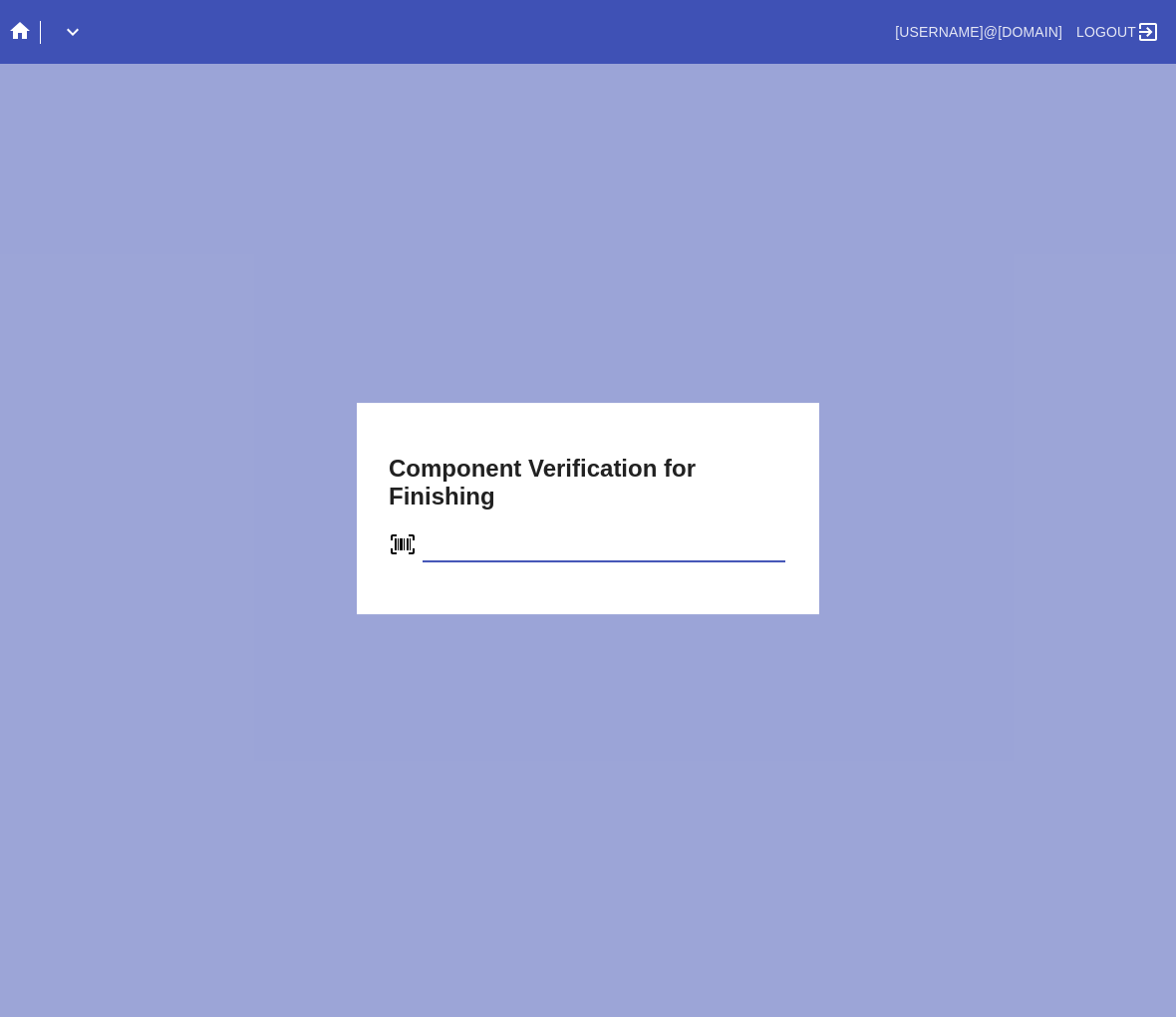 type on "[NUMBER]" 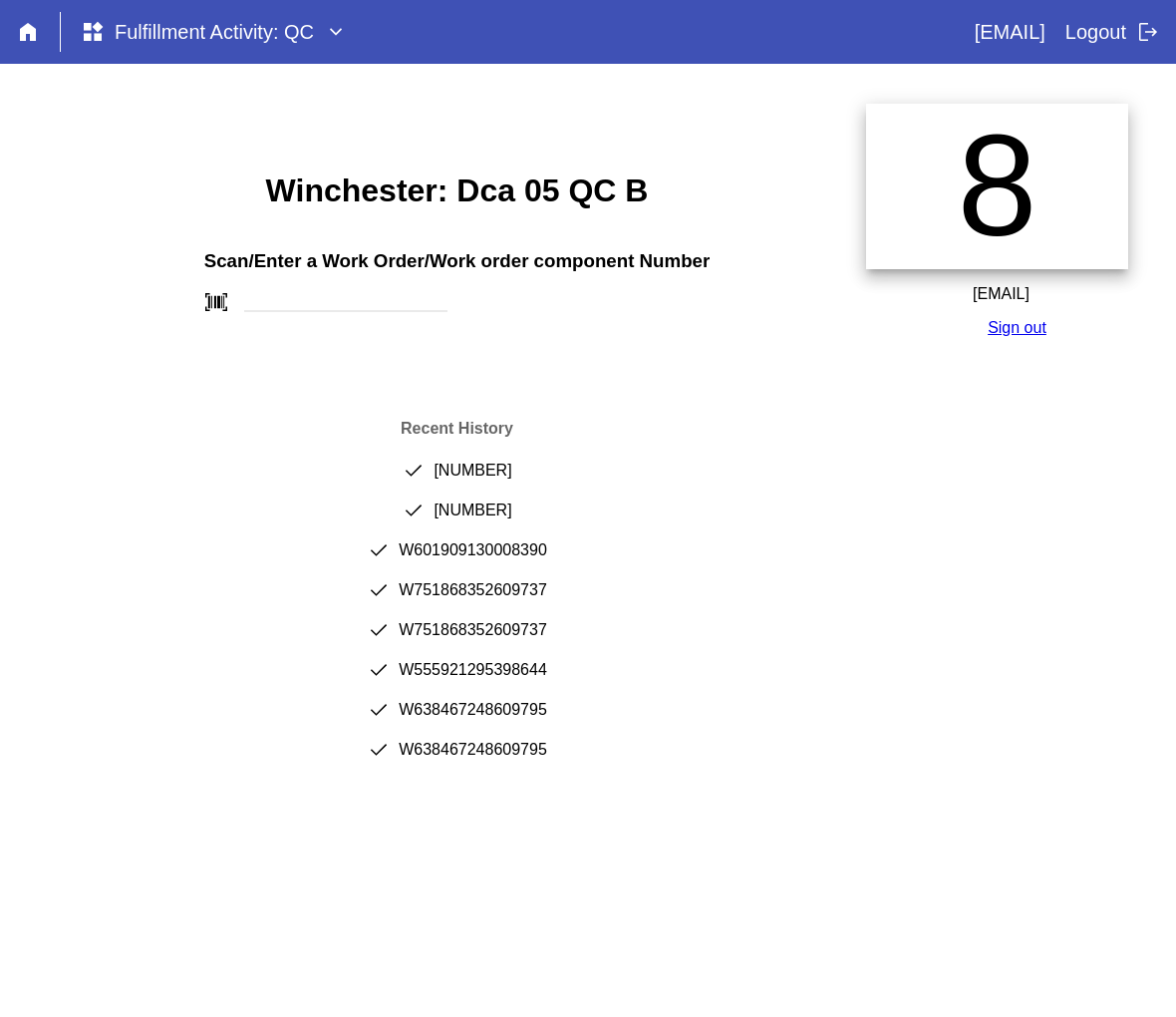 scroll, scrollTop: 0, scrollLeft: 0, axis: both 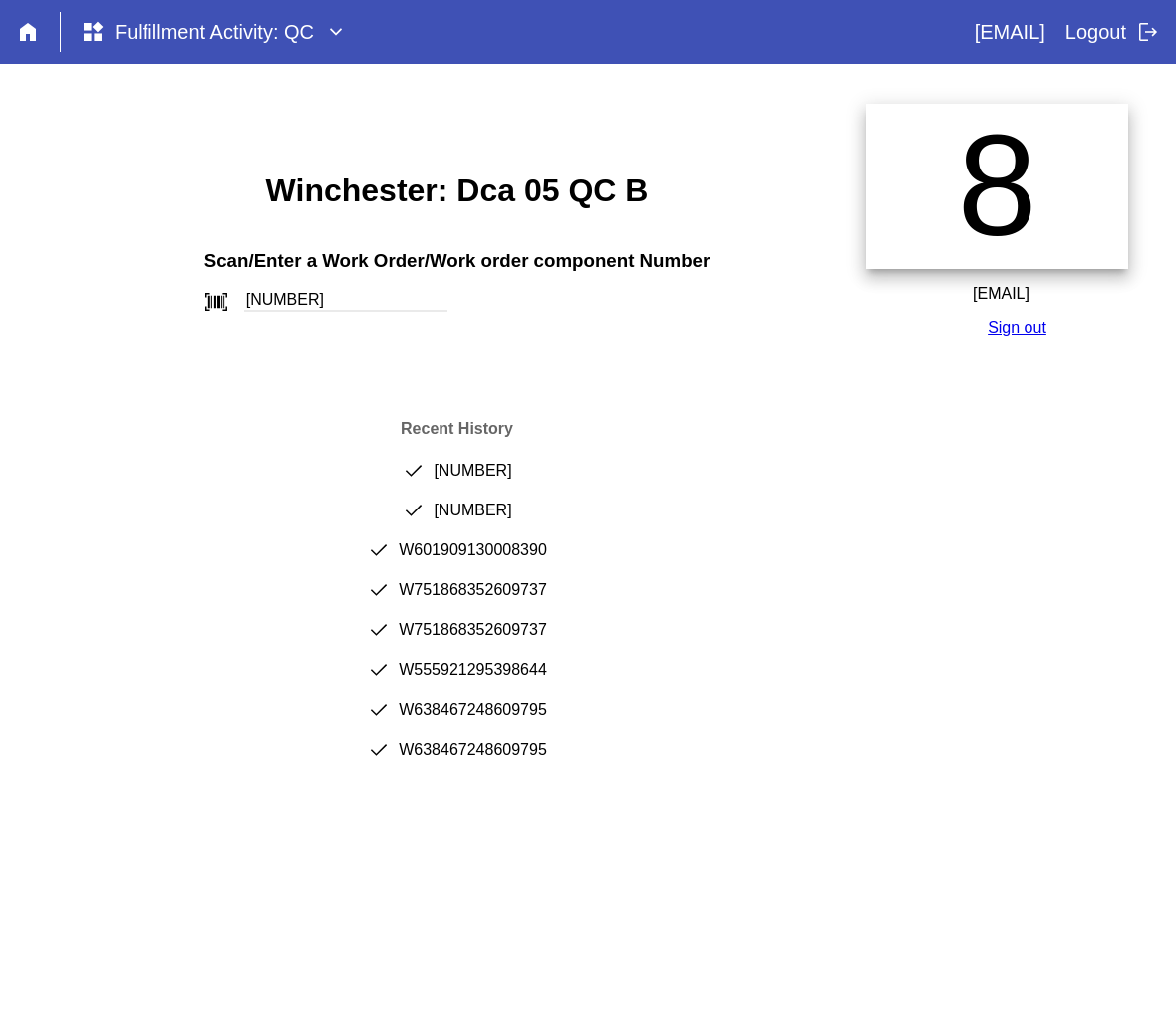 type on "[NUMBER]" 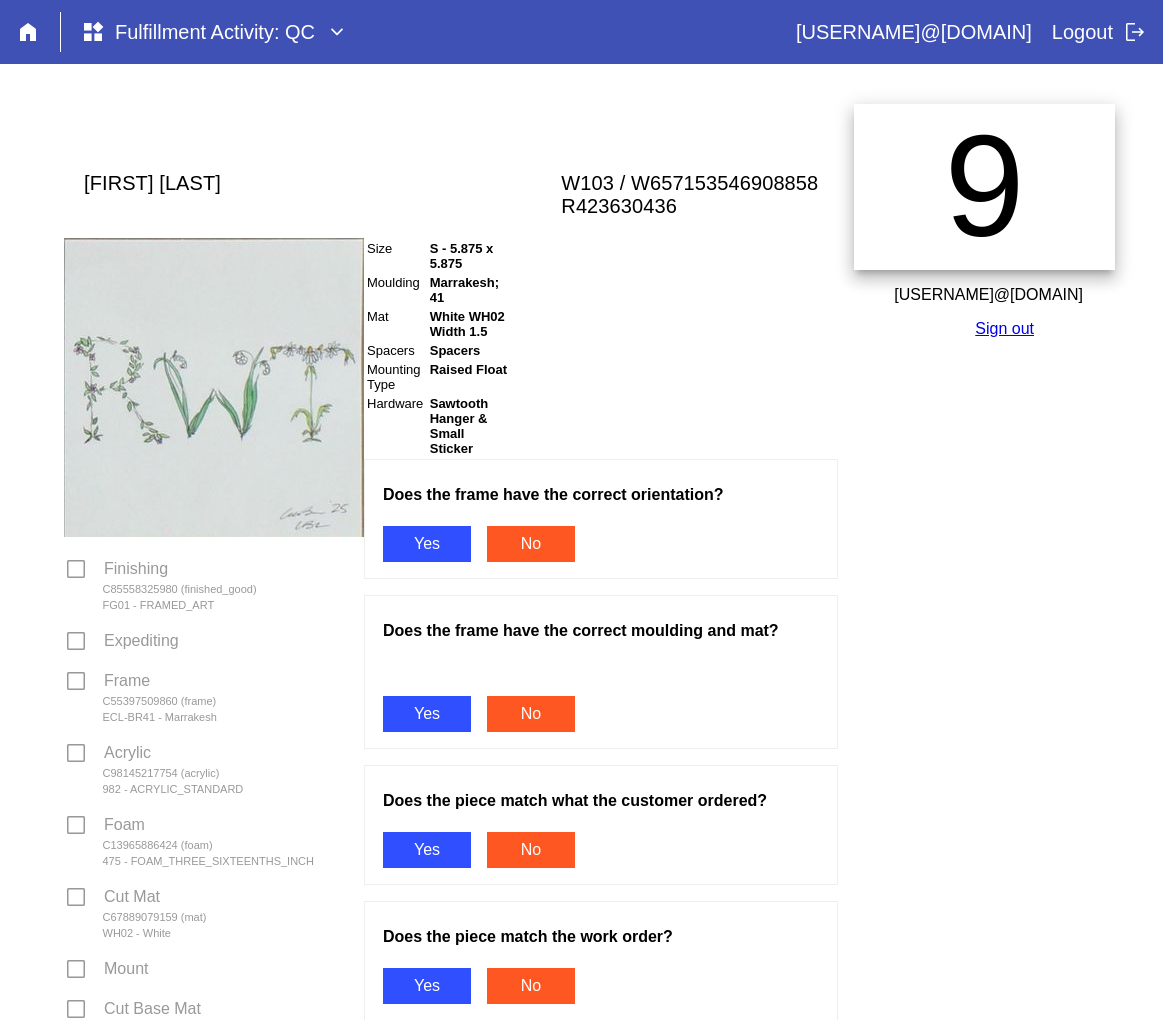 scroll, scrollTop: 0, scrollLeft: 0, axis: both 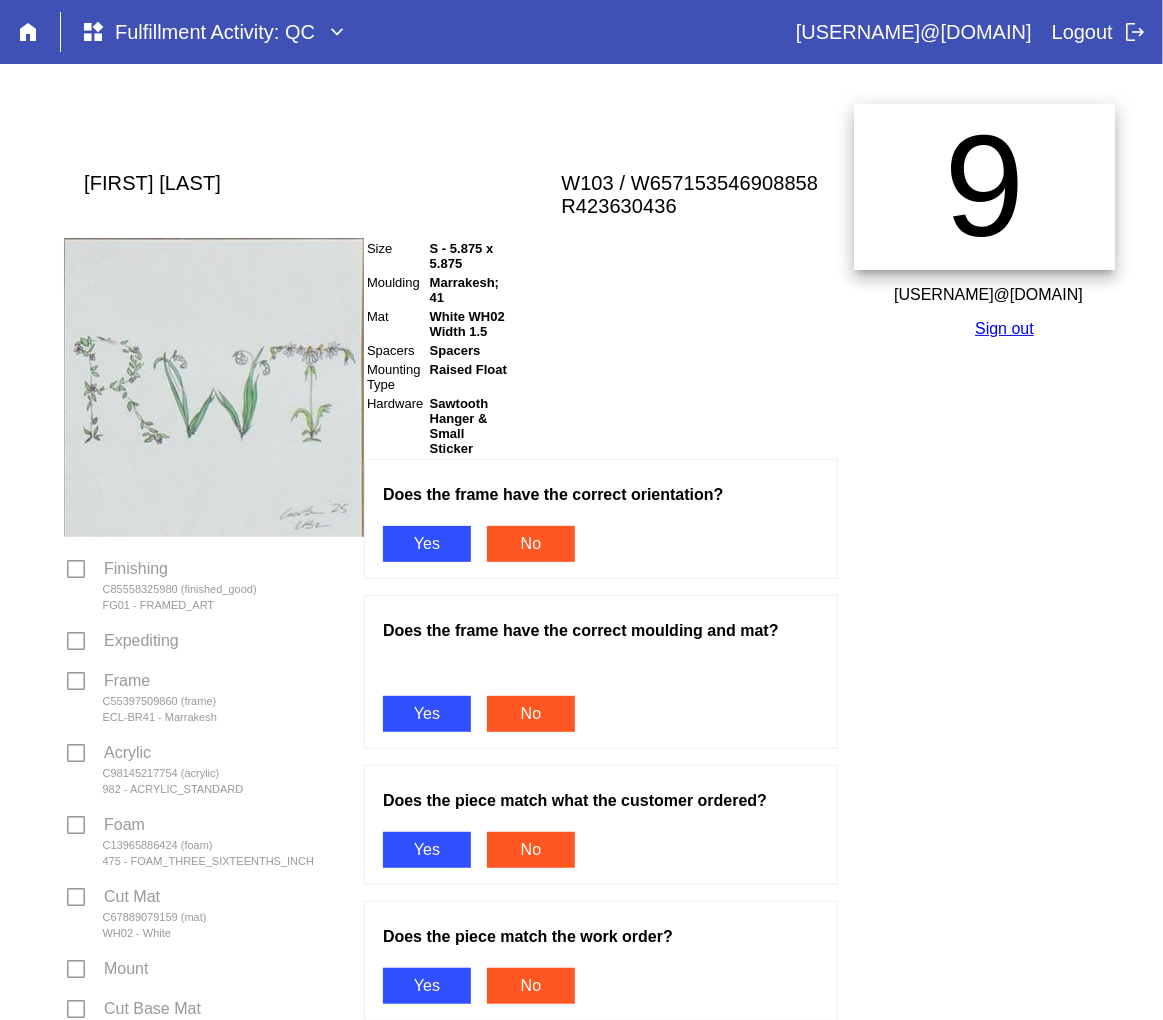 click on "Yes" at bounding box center (427, 544) 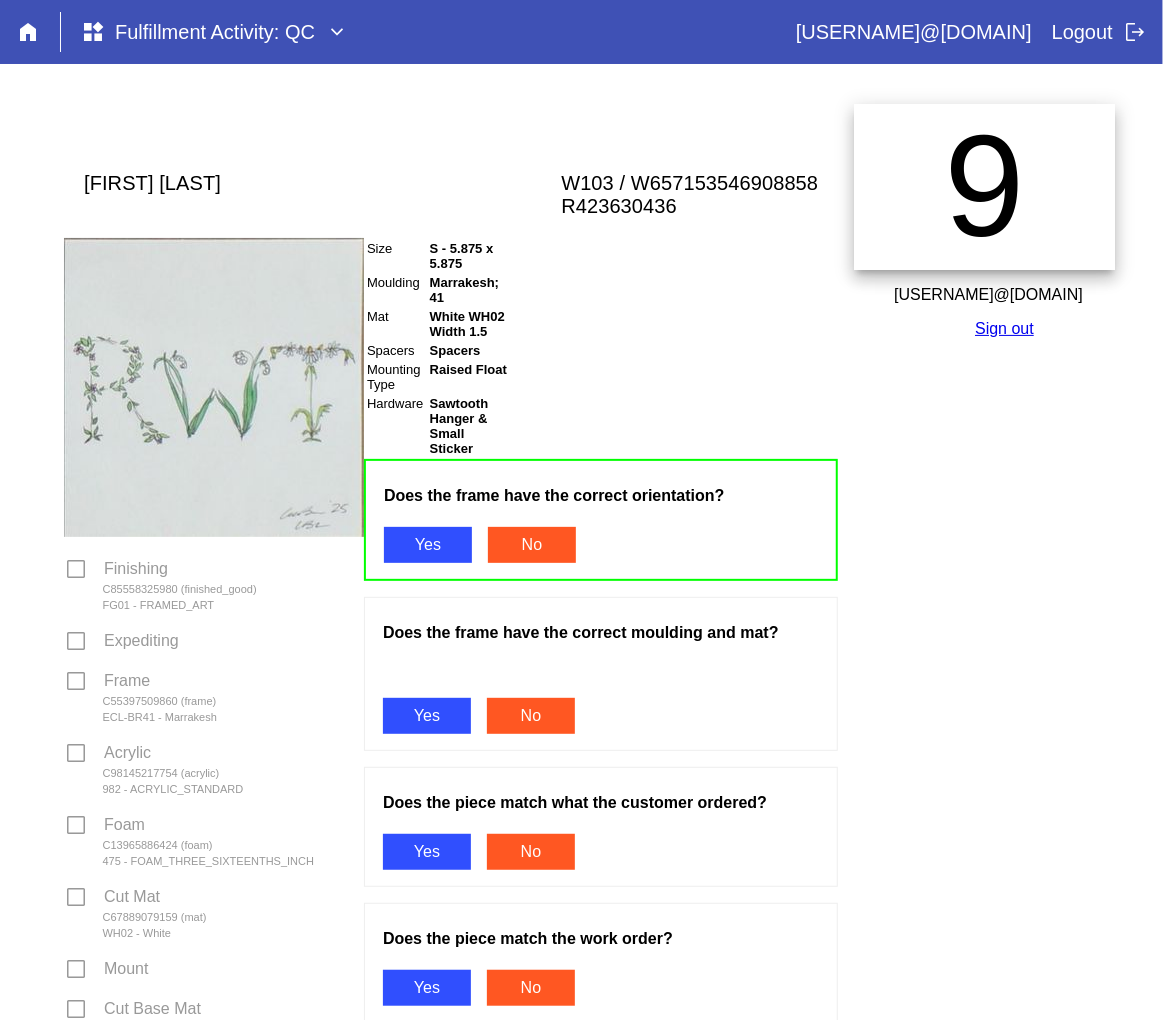 drag, startPoint x: 402, startPoint y: 534, endPoint x: 398, endPoint y: 628, distance: 94.08507 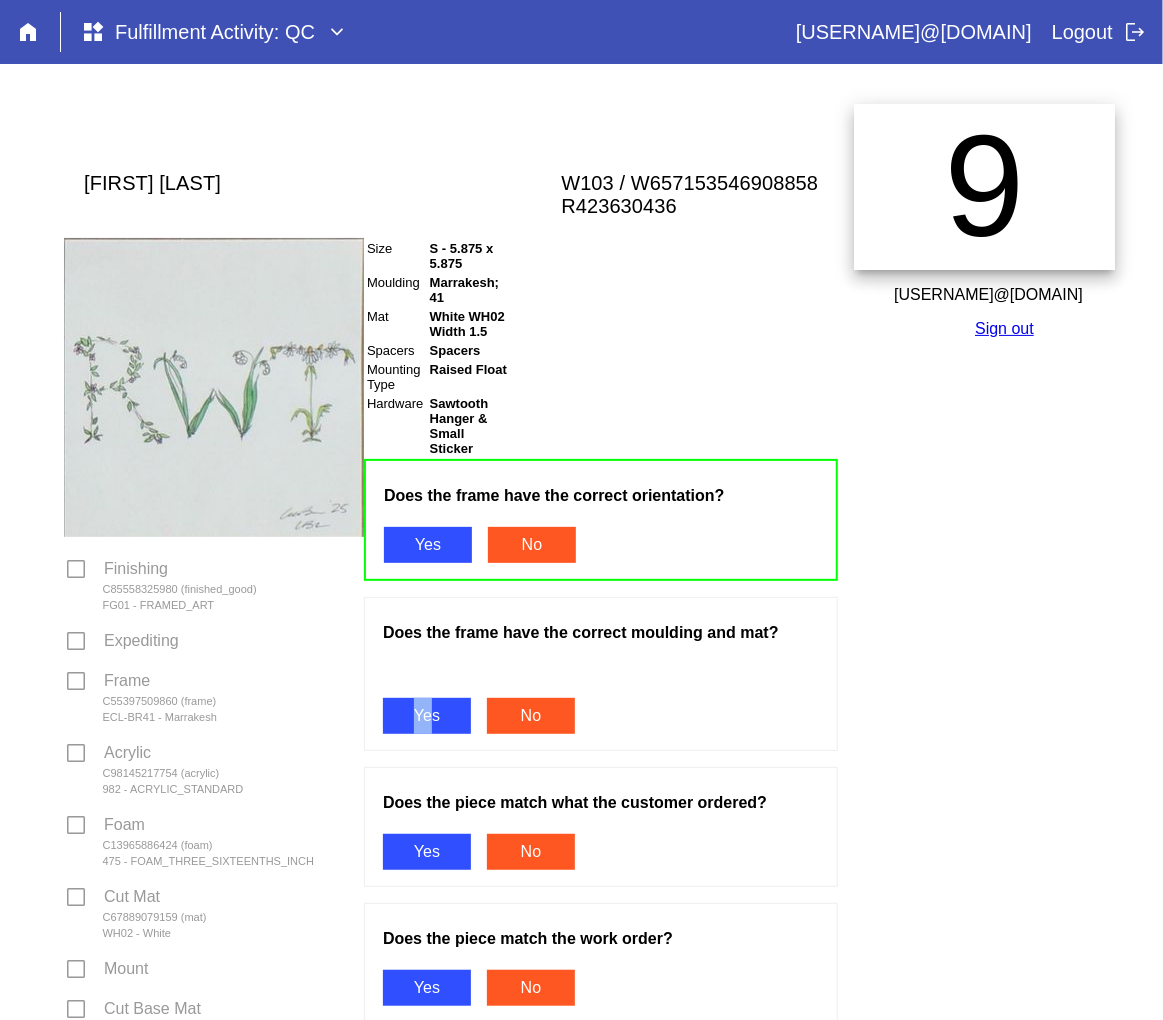 click on "Yes" at bounding box center [427, 716] 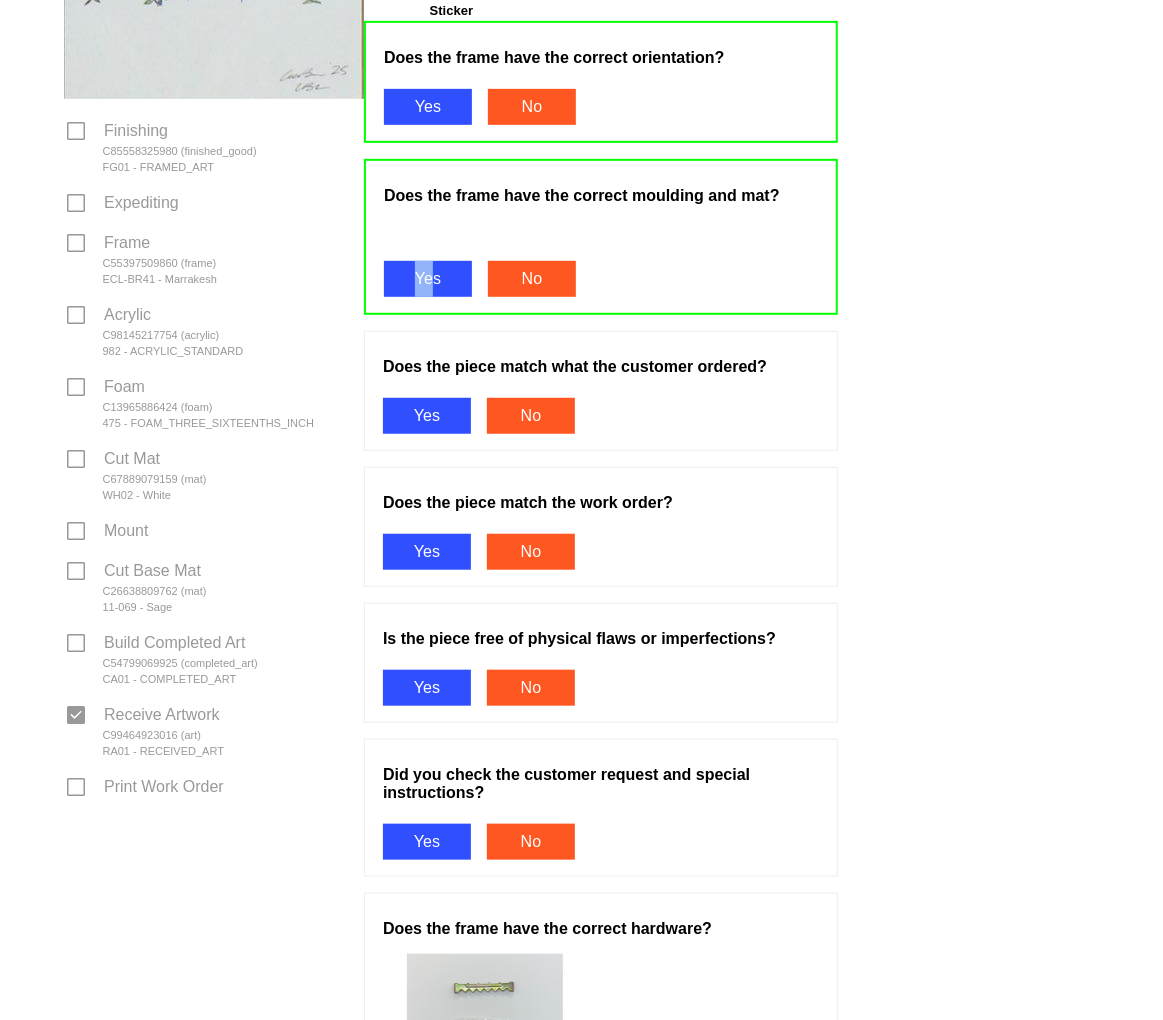 scroll, scrollTop: 444, scrollLeft: 0, axis: vertical 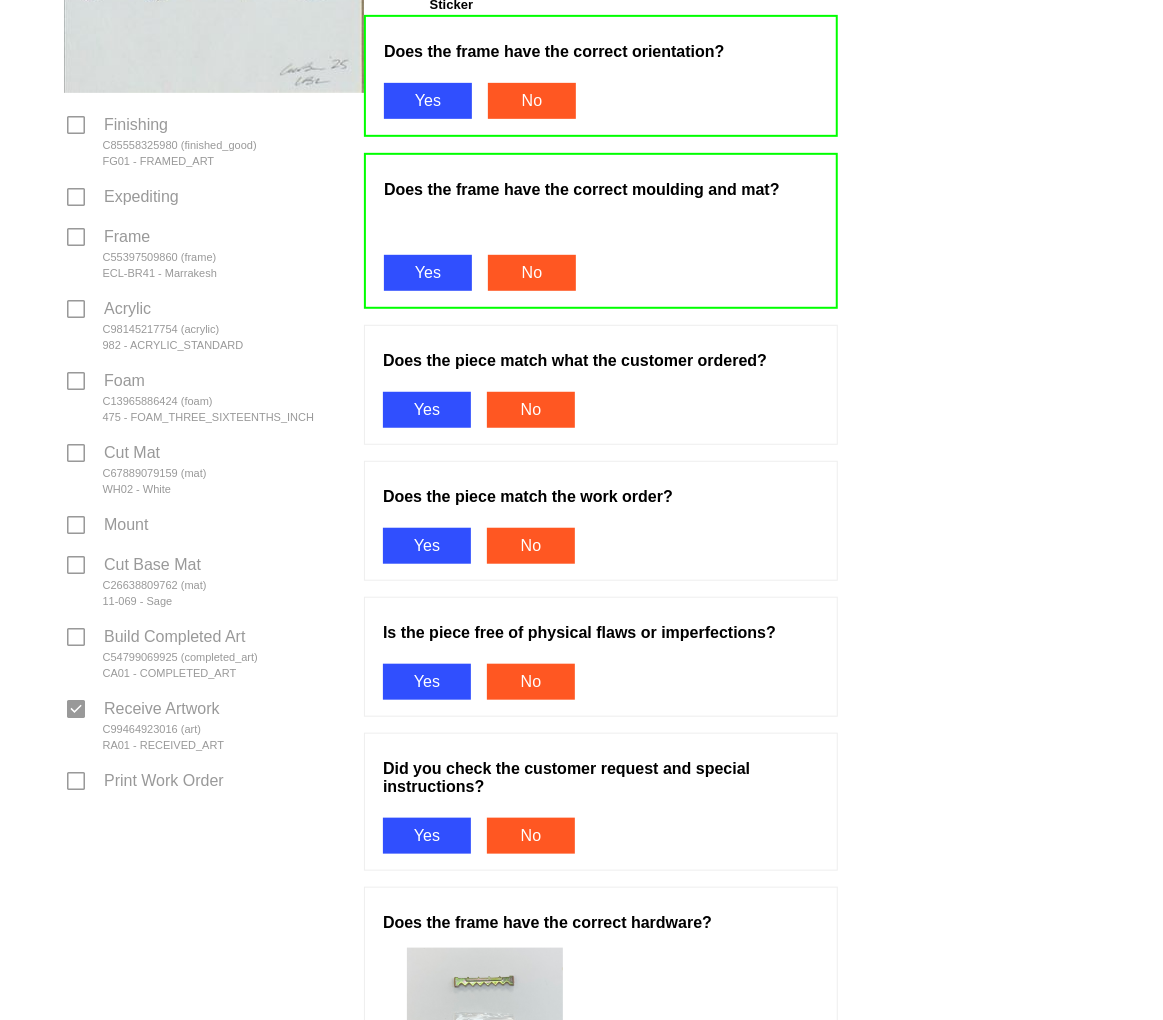drag, startPoint x: 426, startPoint y: 366, endPoint x: 416, endPoint y: 385, distance: 21.470911 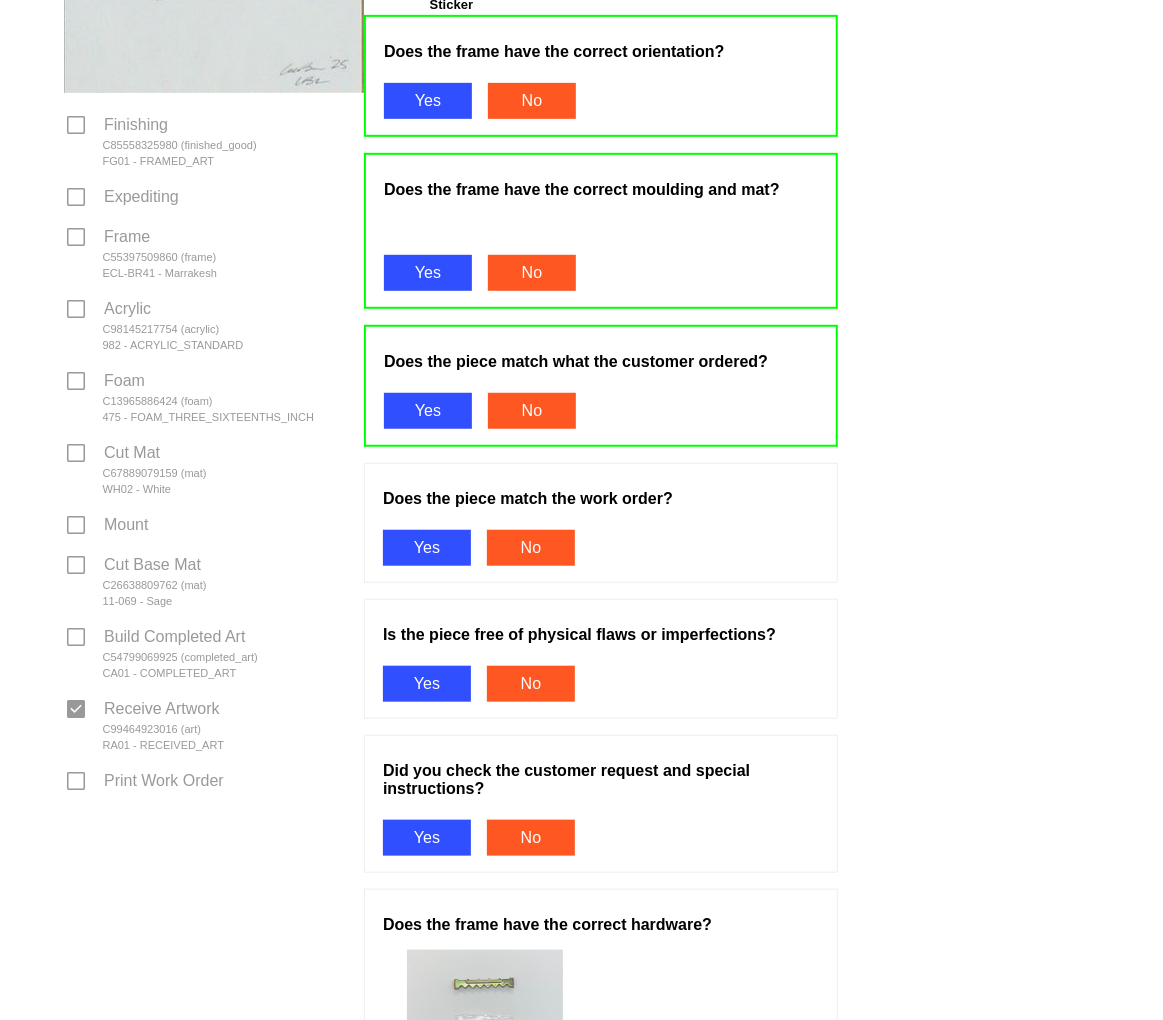 click on "Yes" at bounding box center [427, 548] 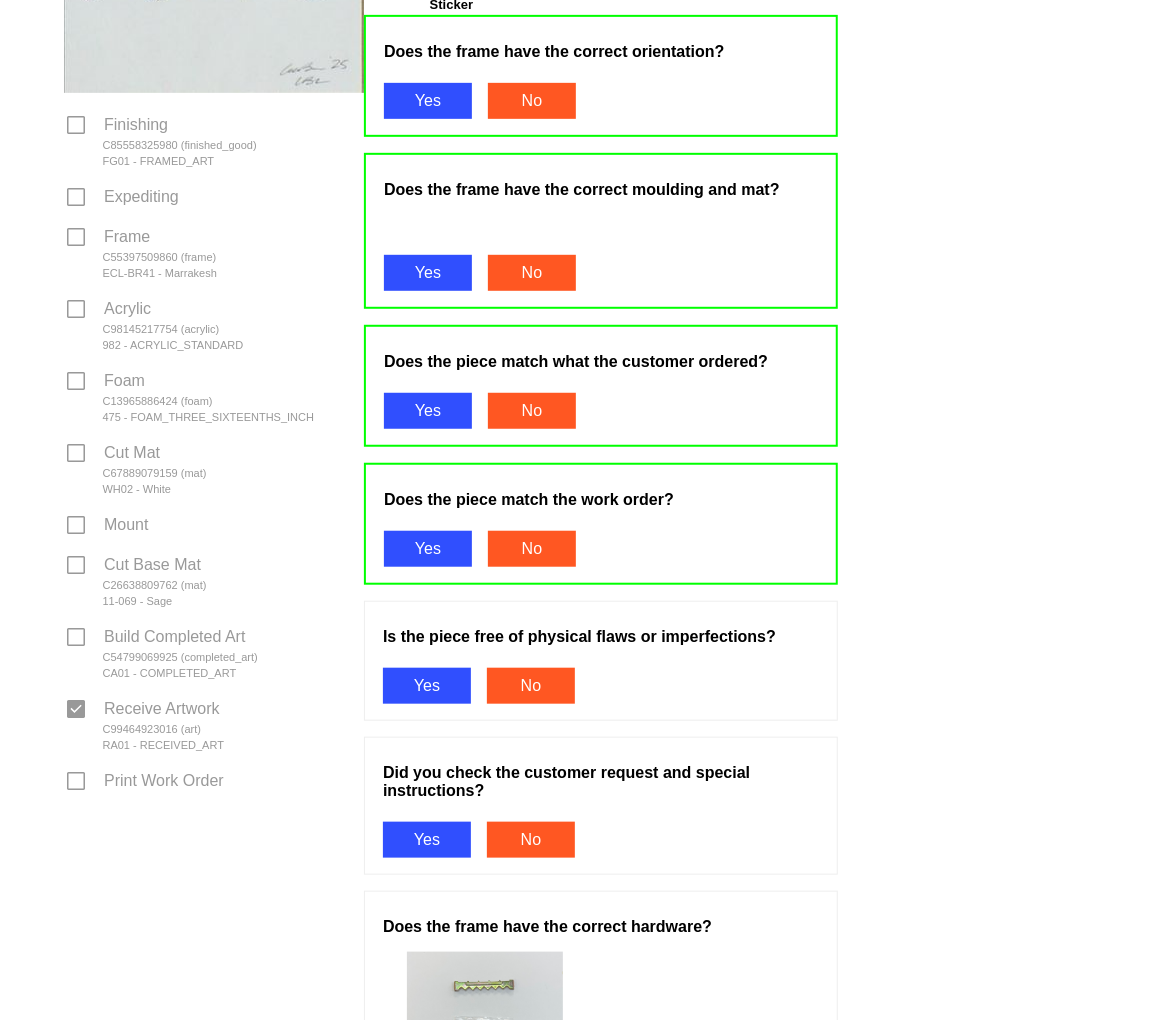 drag, startPoint x: 447, startPoint y: 674, endPoint x: 452, endPoint y: 683, distance: 10.29563 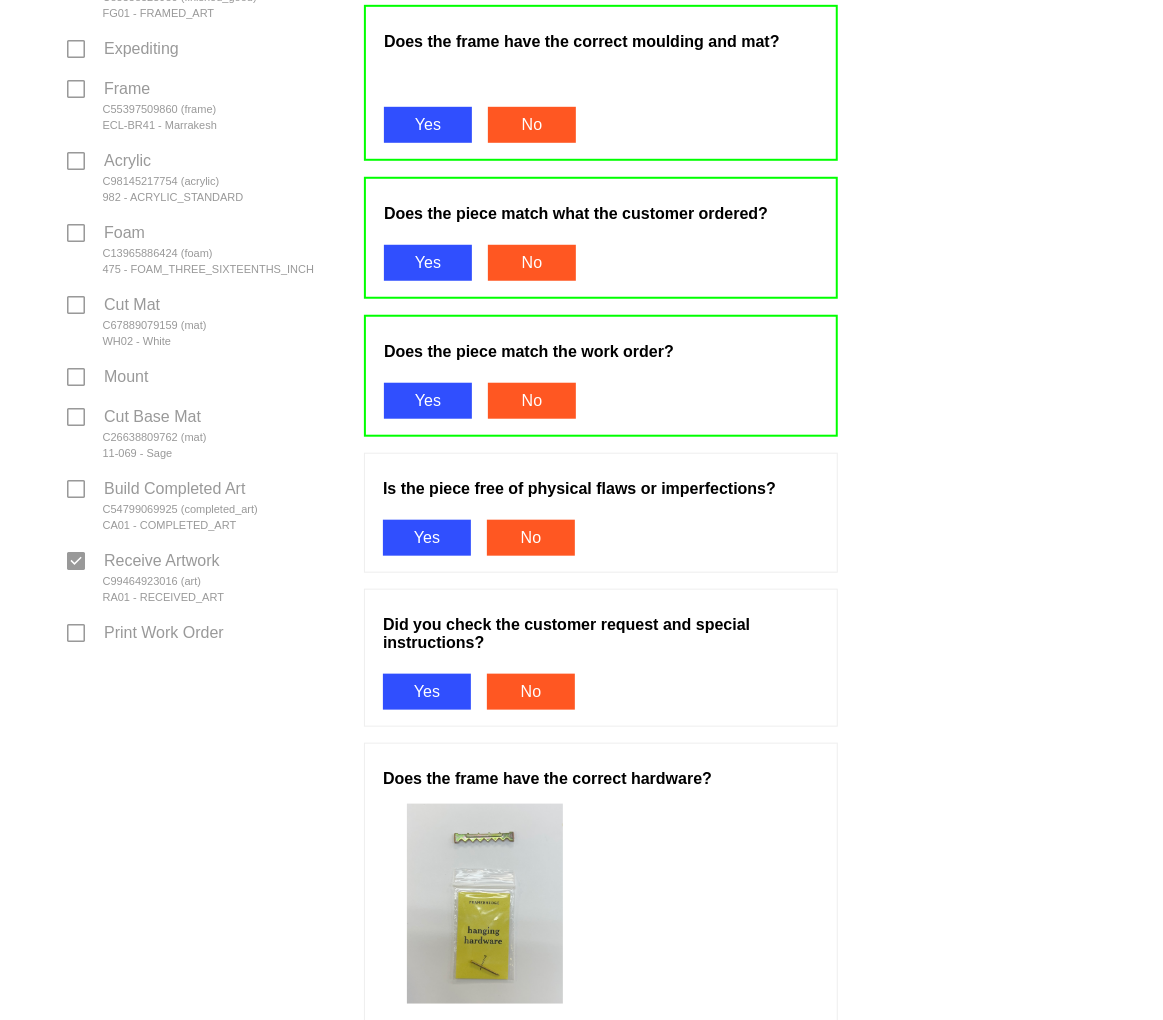 scroll, scrollTop: 777, scrollLeft: 0, axis: vertical 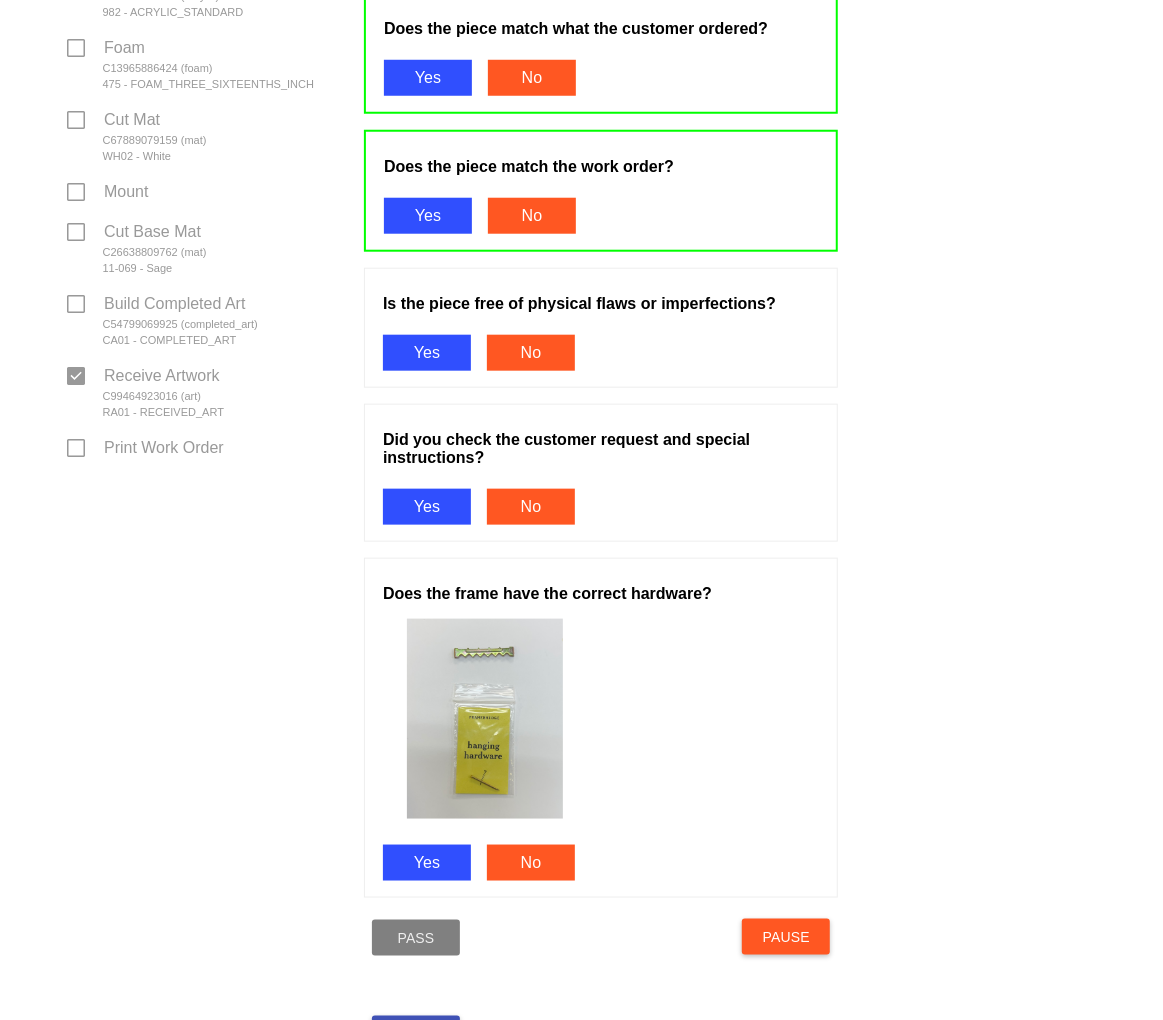 click on "Yes" at bounding box center (427, 353) 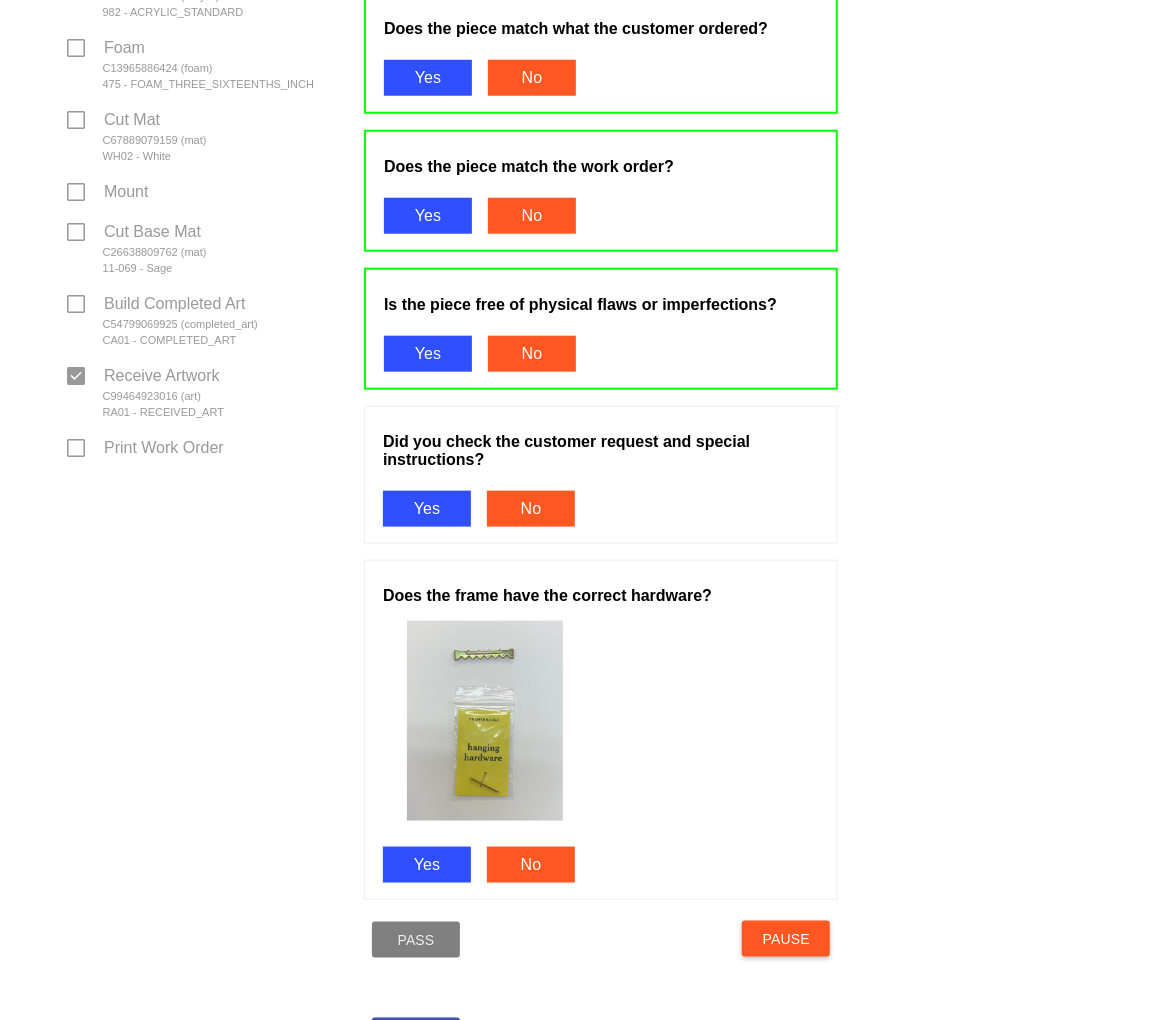 click on "Yes" at bounding box center (427, 509) 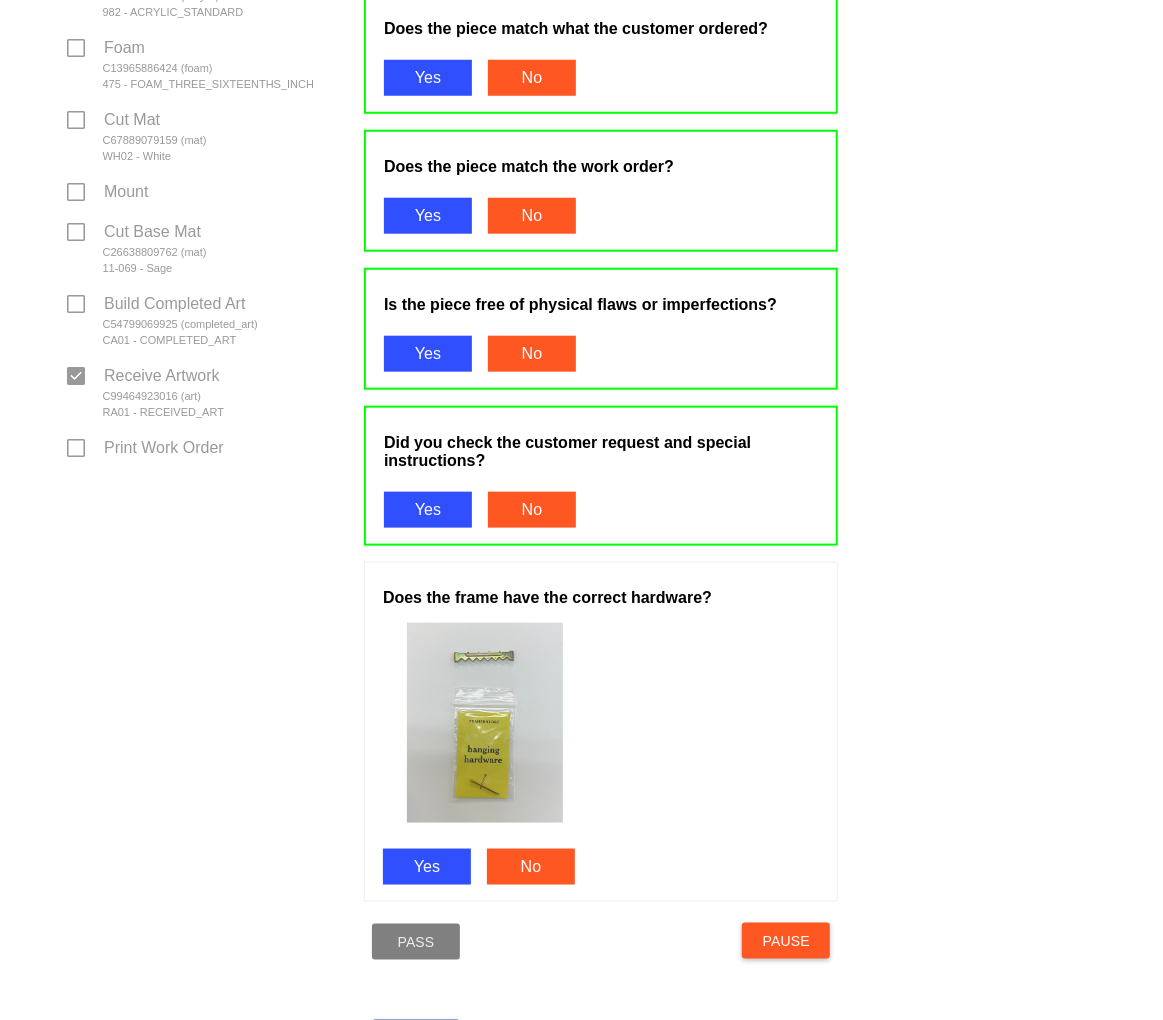 click on "Yes" at bounding box center (427, 867) 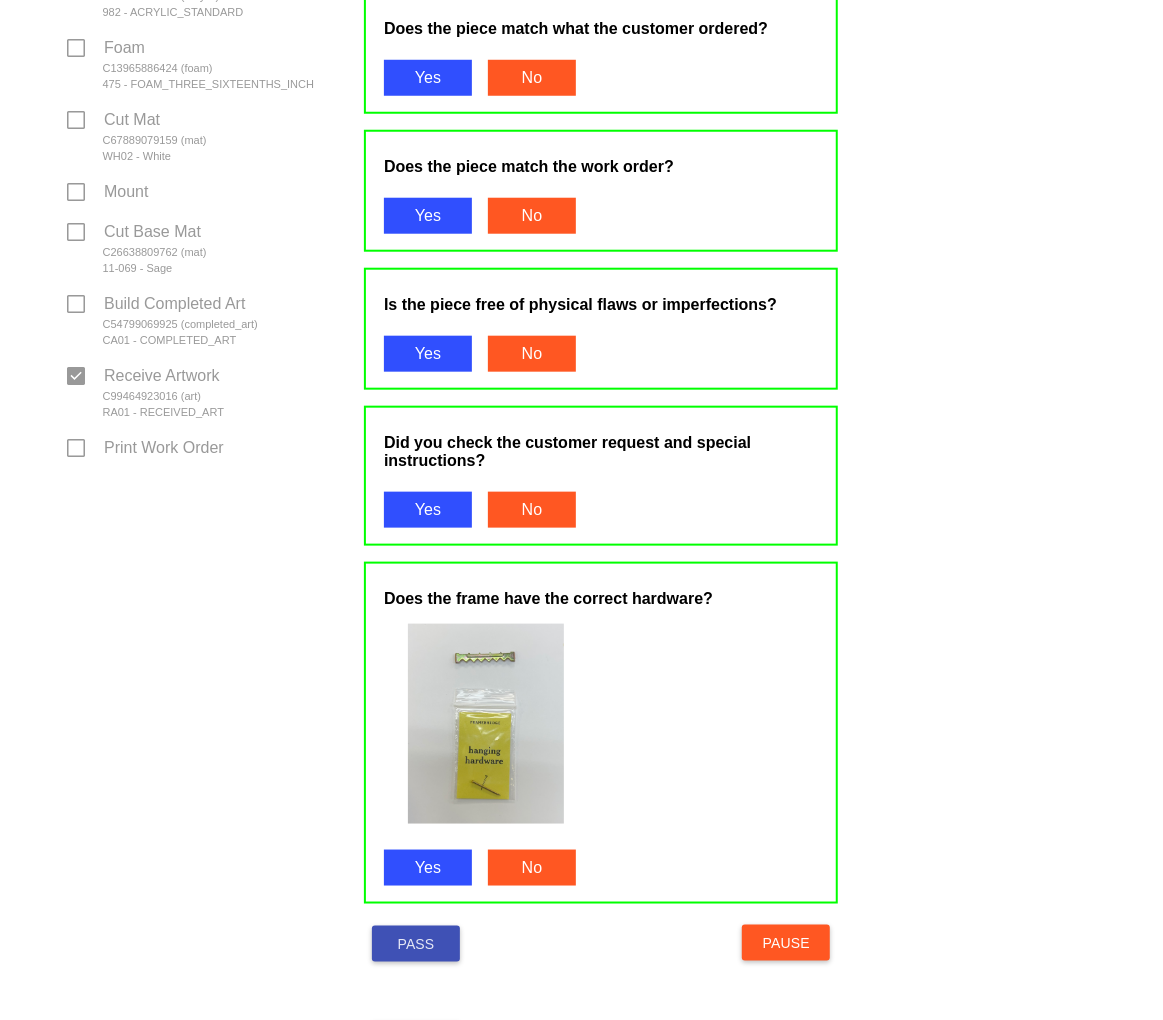 drag, startPoint x: 417, startPoint y: 908, endPoint x: 418, endPoint y: 892, distance: 16.03122 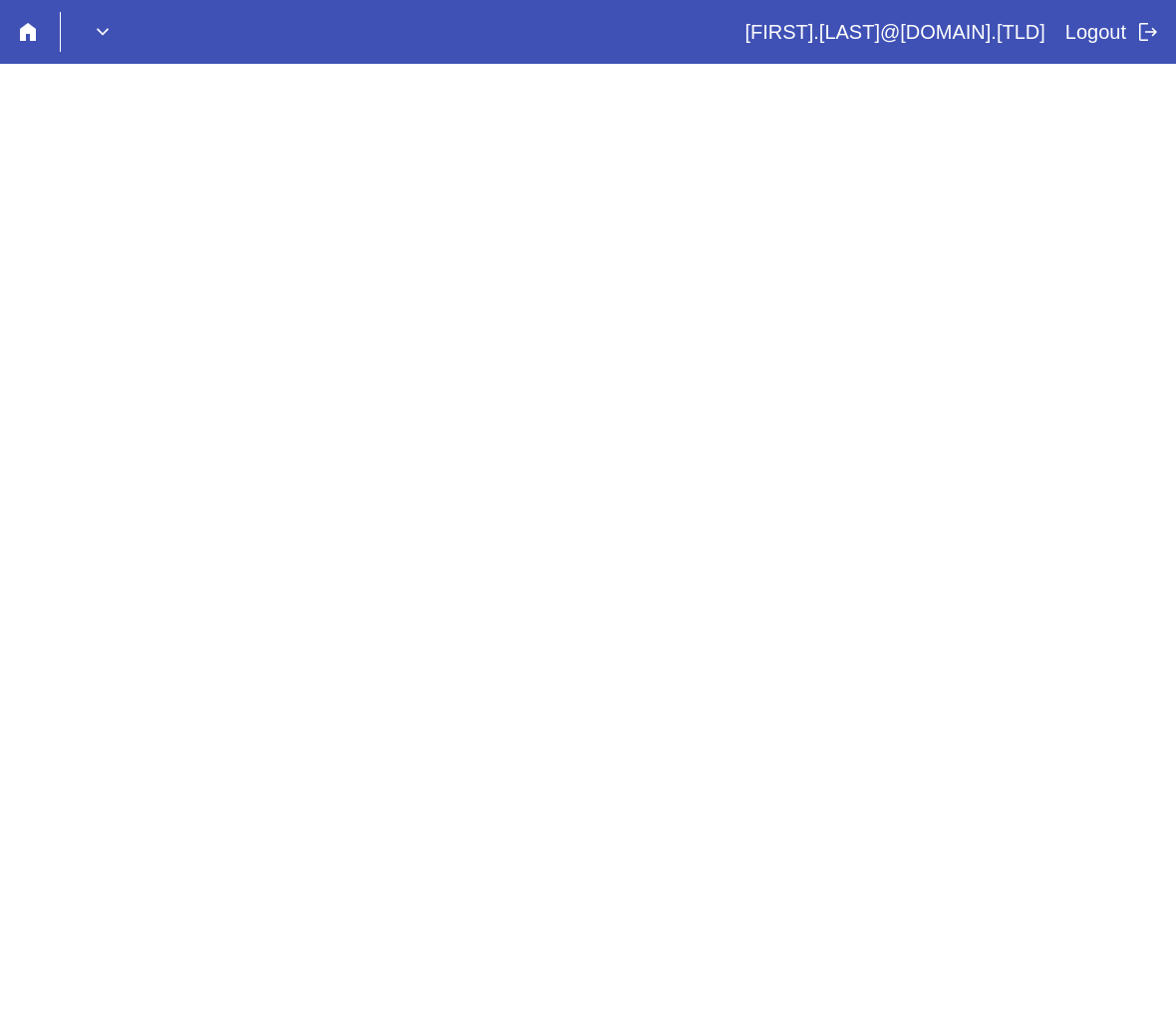 scroll, scrollTop: 0, scrollLeft: 0, axis: both 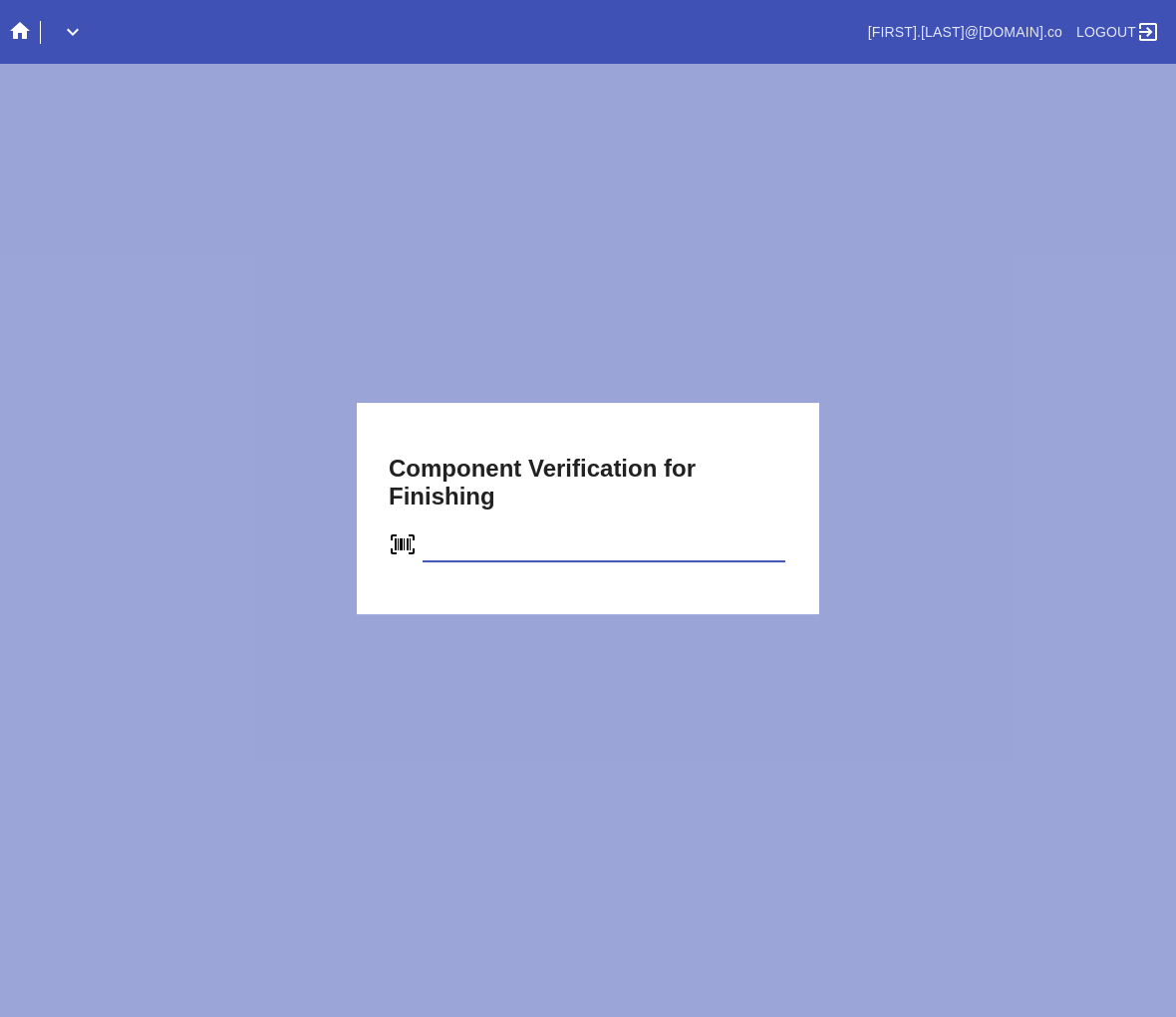 type on "C[PHONE]" 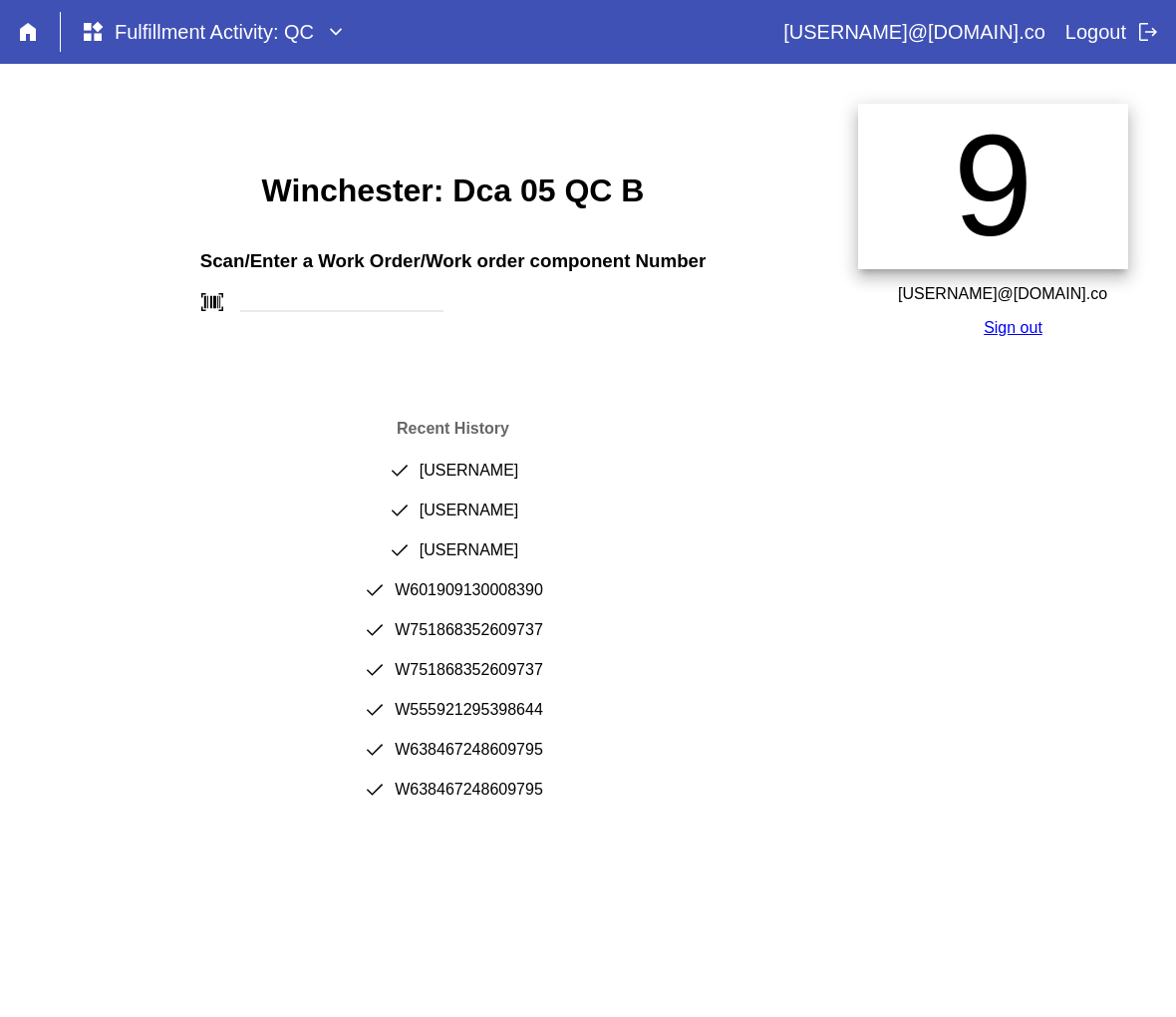 scroll, scrollTop: 0, scrollLeft: 0, axis: both 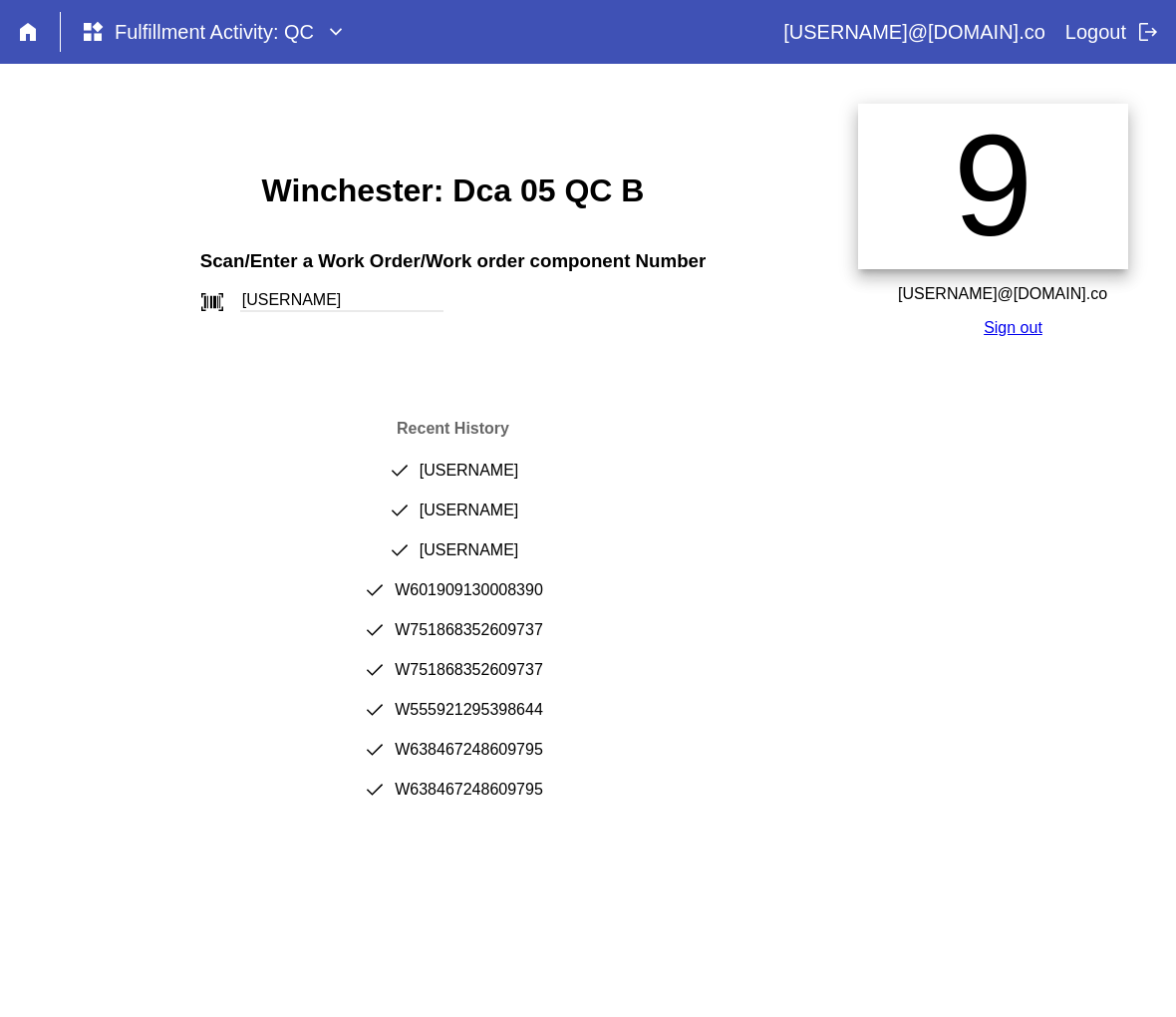 type on "[USERNAME]" 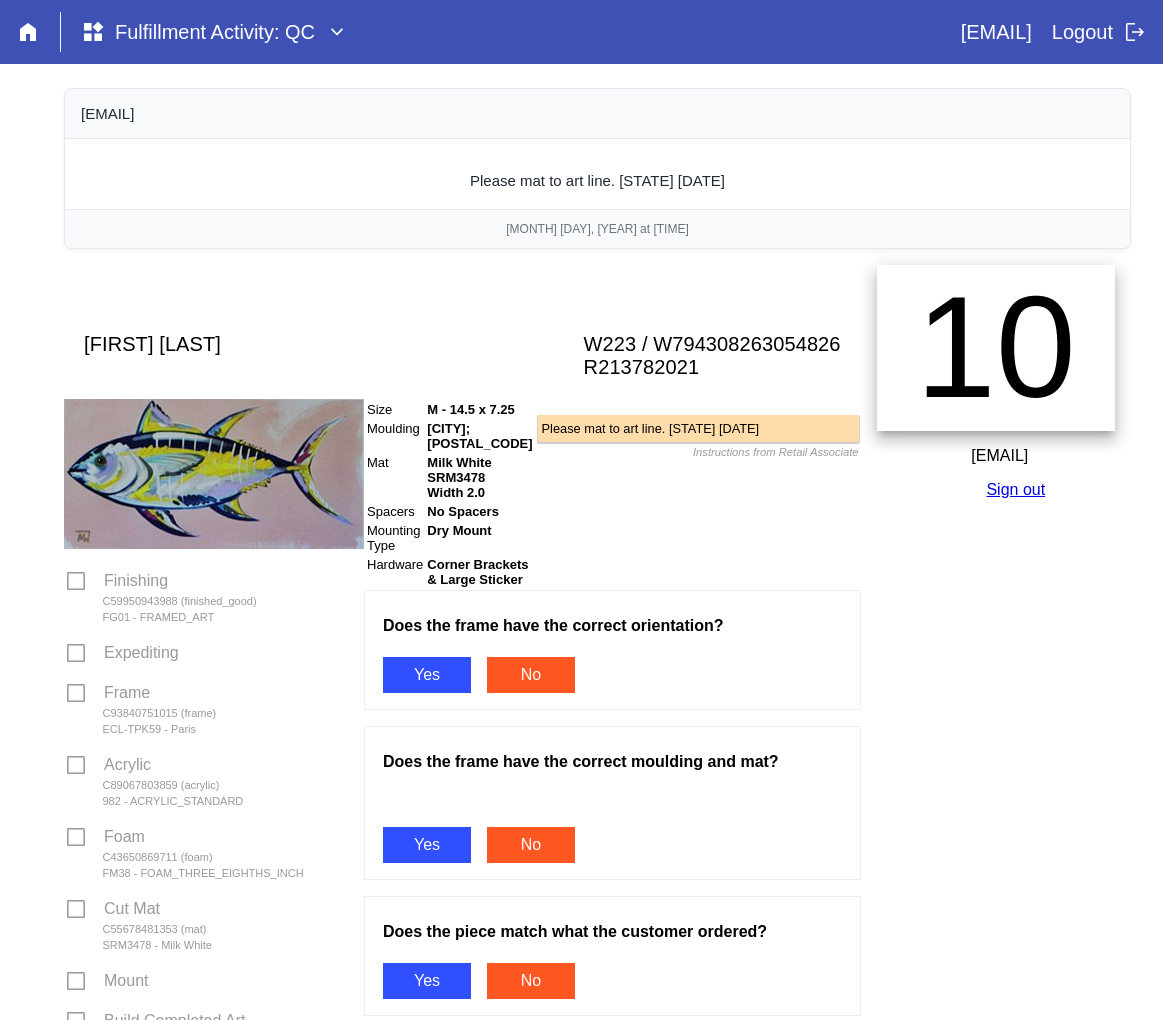 scroll, scrollTop: 0, scrollLeft: 0, axis: both 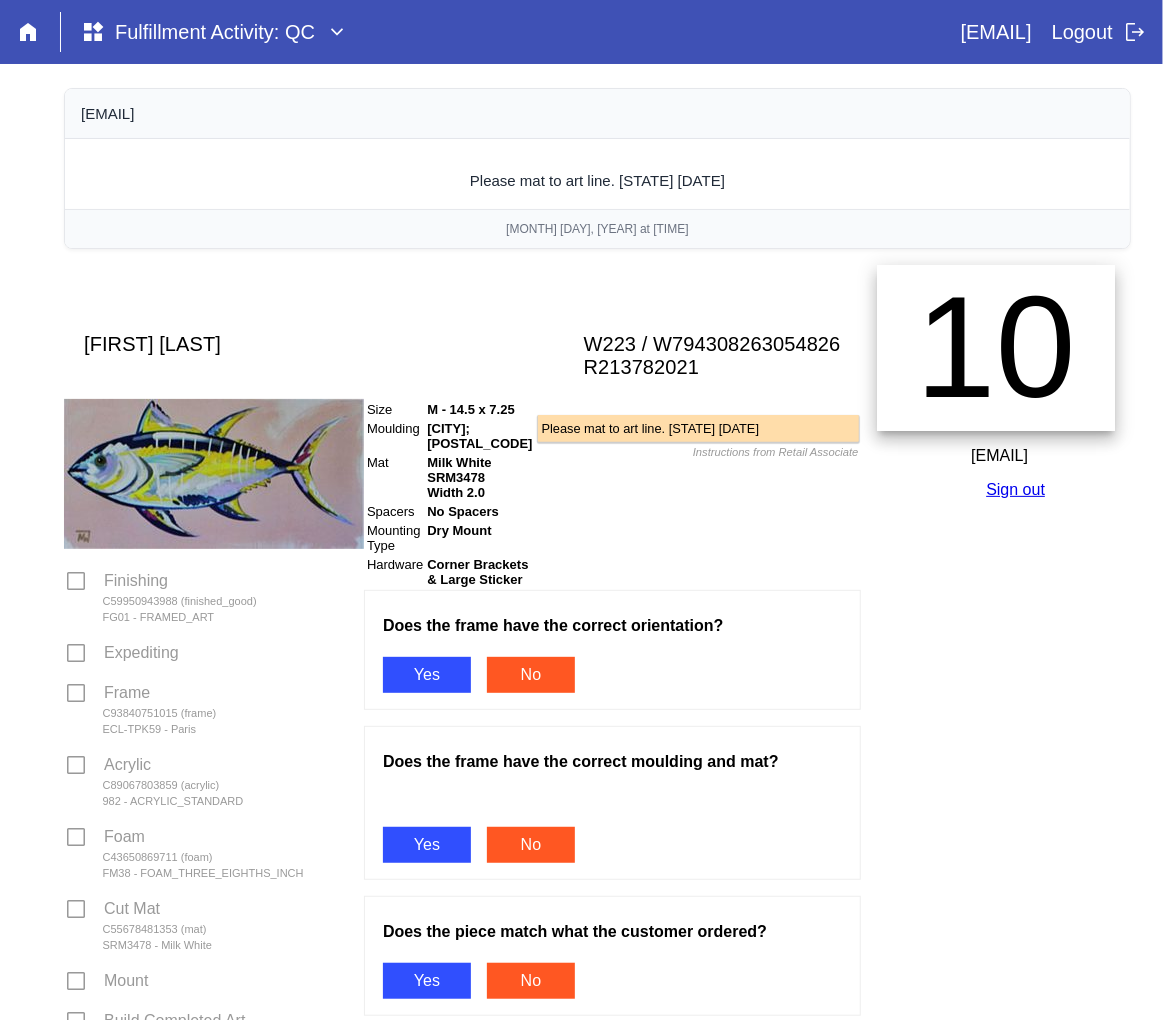 click on "Yes" at bounding box center [427, 675] 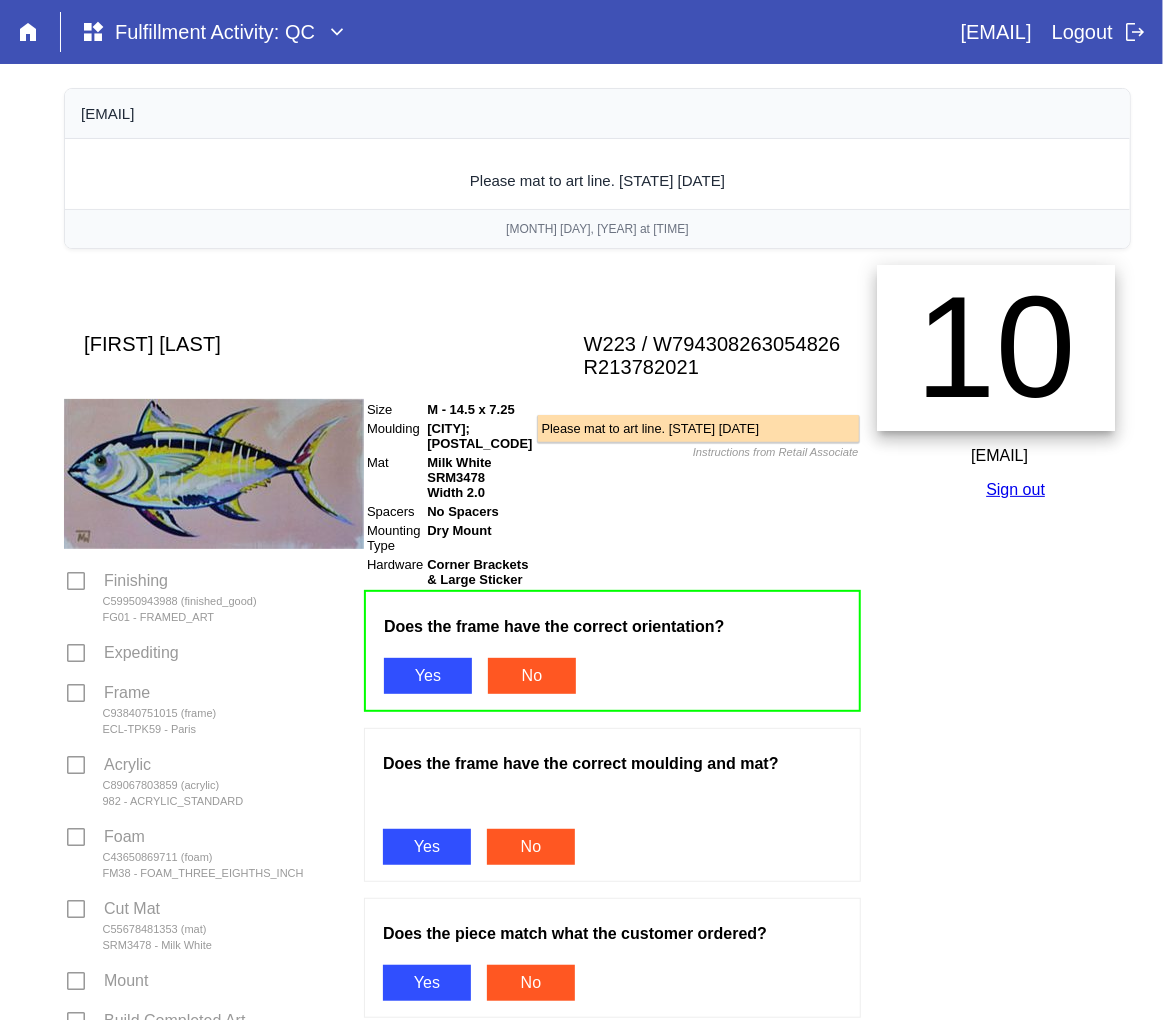 click on "Yes" at bounding box center (427, 847) 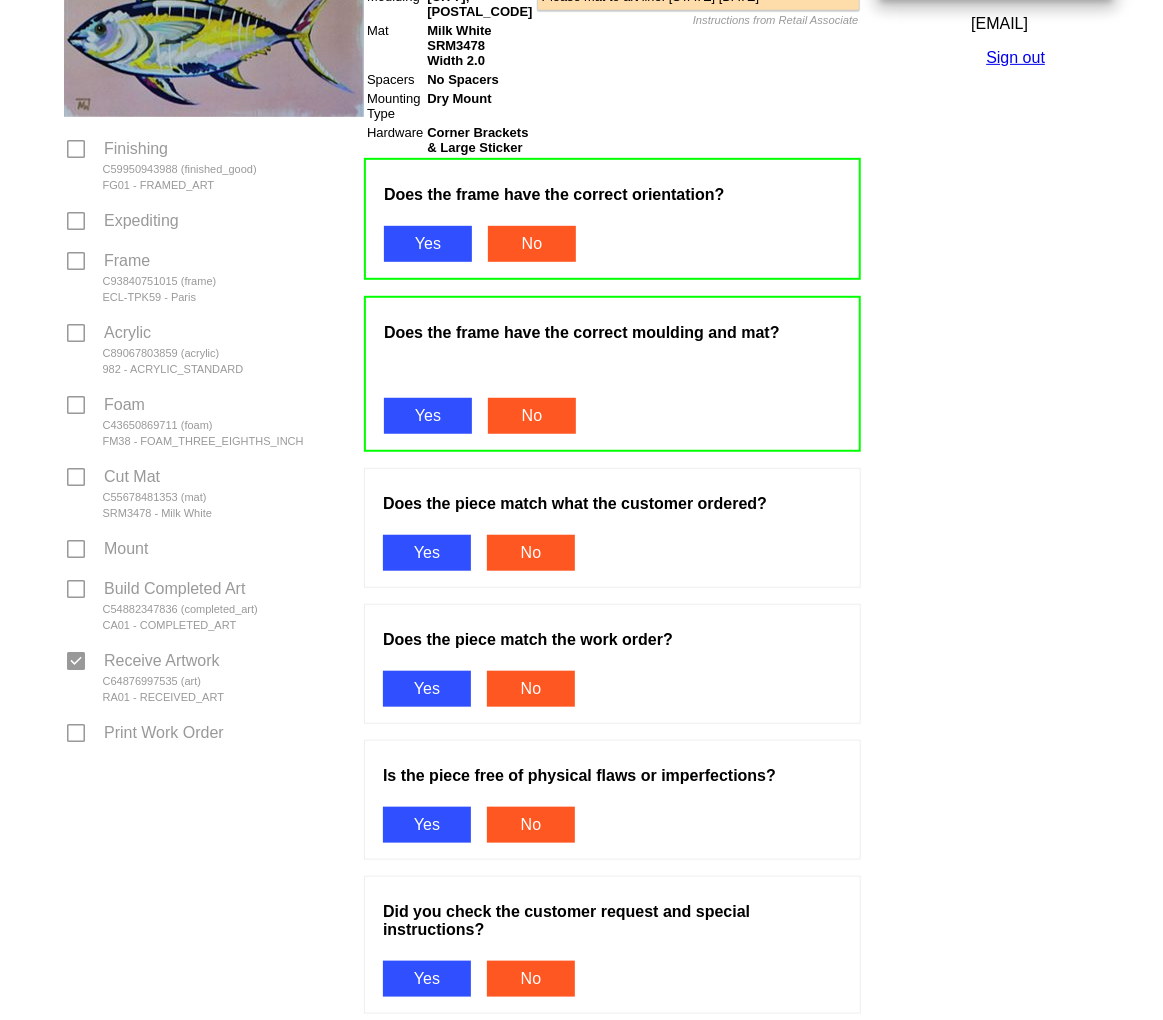 scroll, scrollTop: 444, scrollLeft: 0, axis: vertical 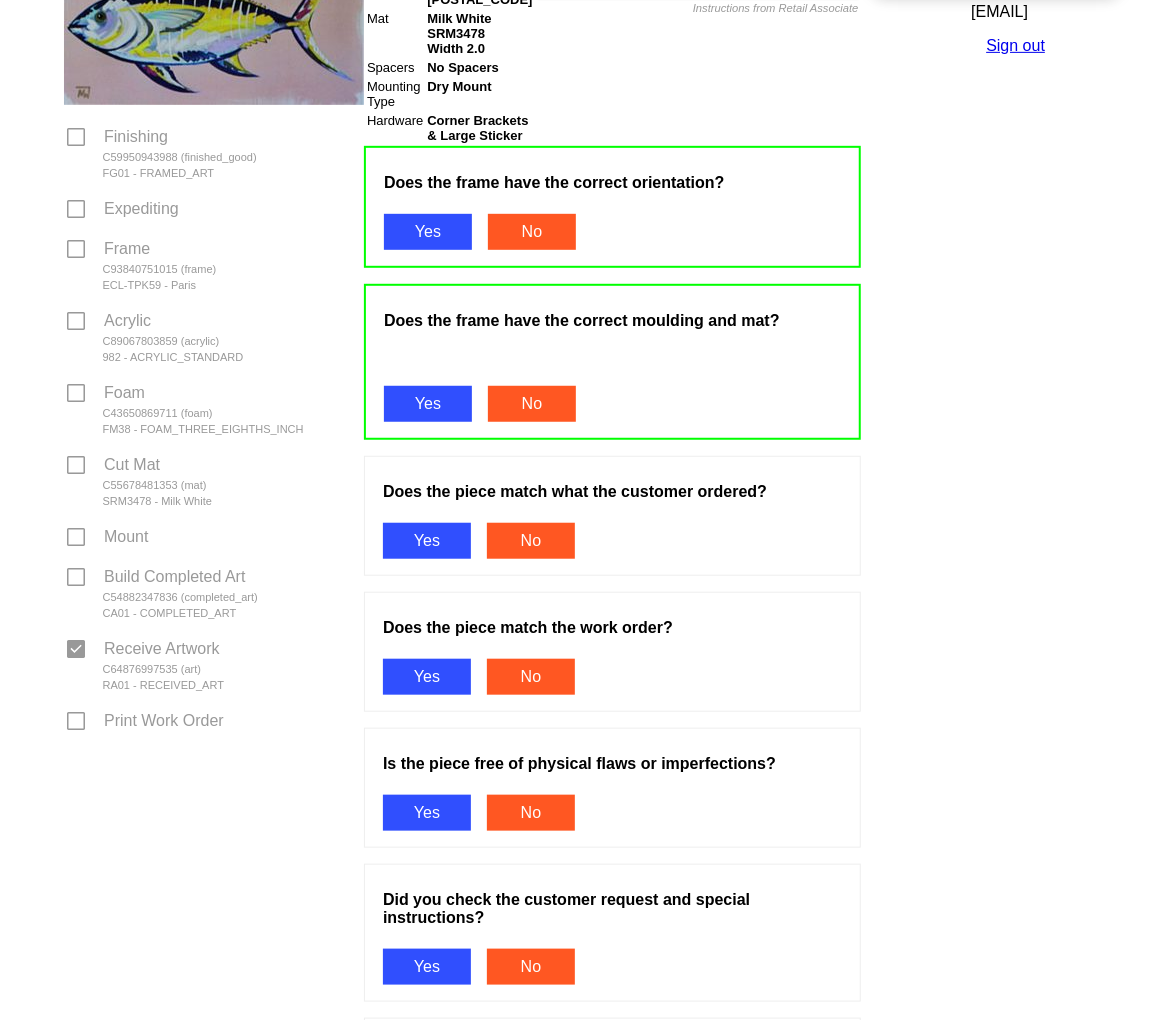 click on "Yes" at bounding box center [427, 541] 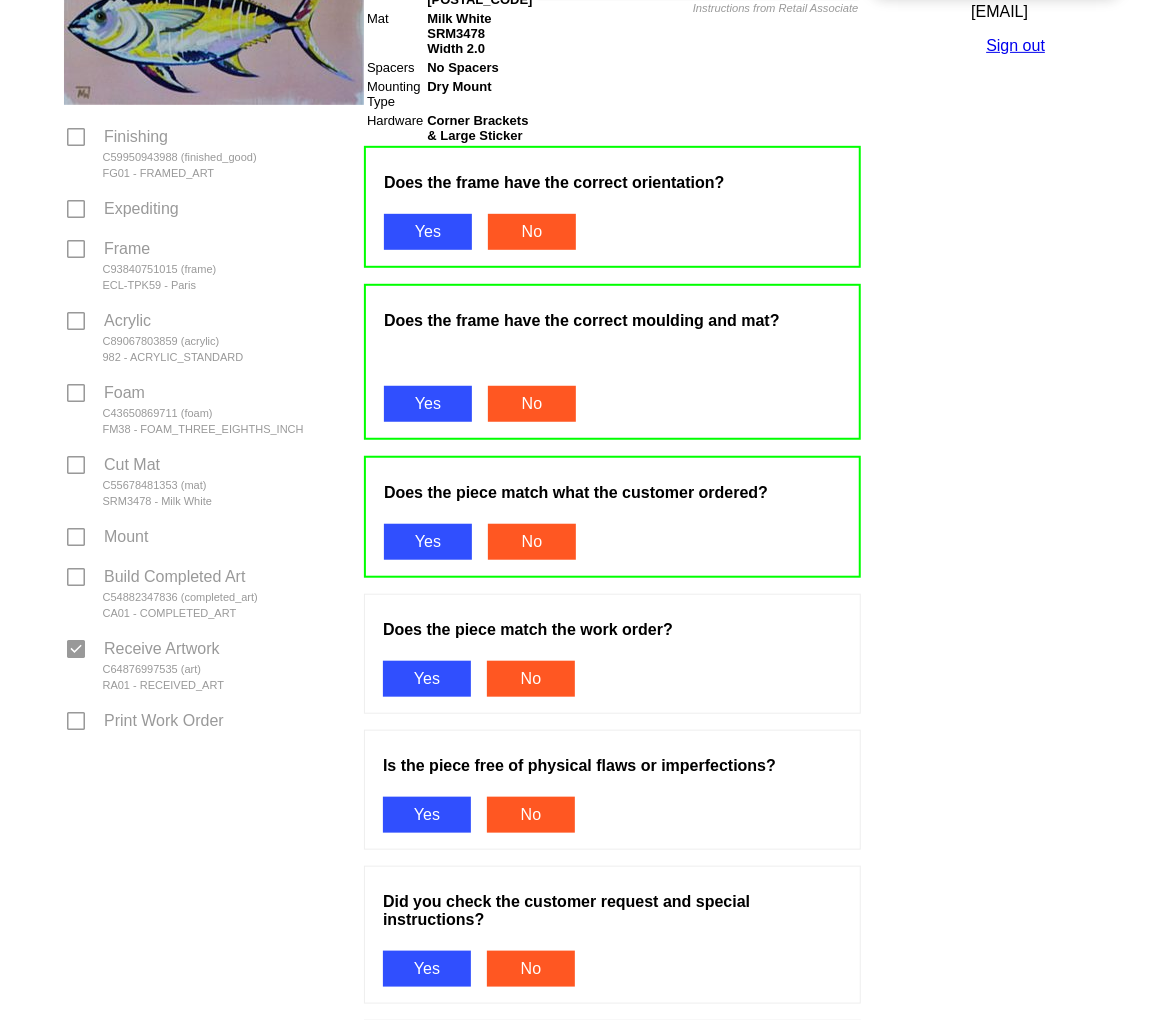 click on "Yes" at bounding box center [427, 679] 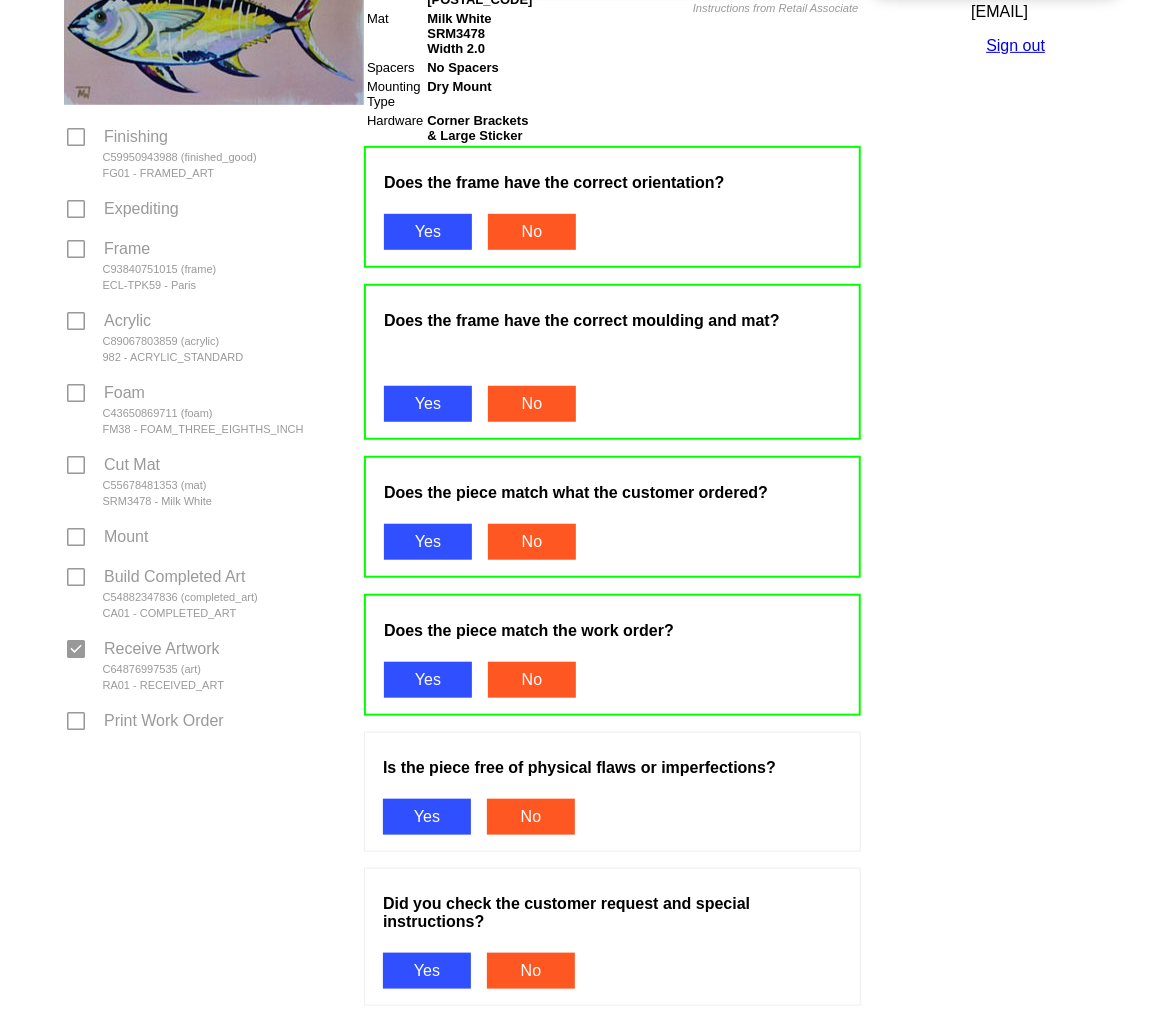 click on "Yes" at bounding box center [427, 817] 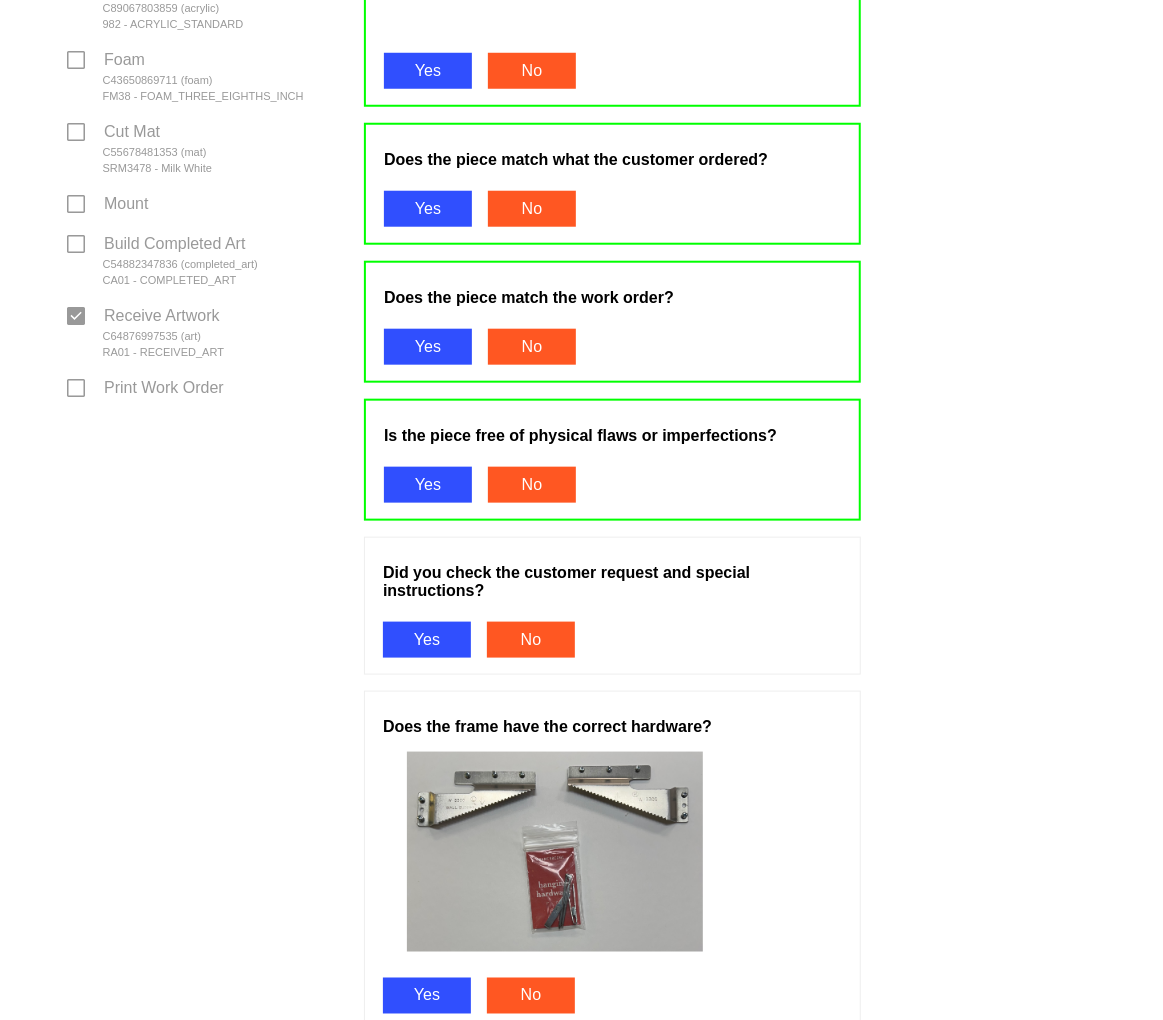 click on "Yes" at bounding box center (427, 640) 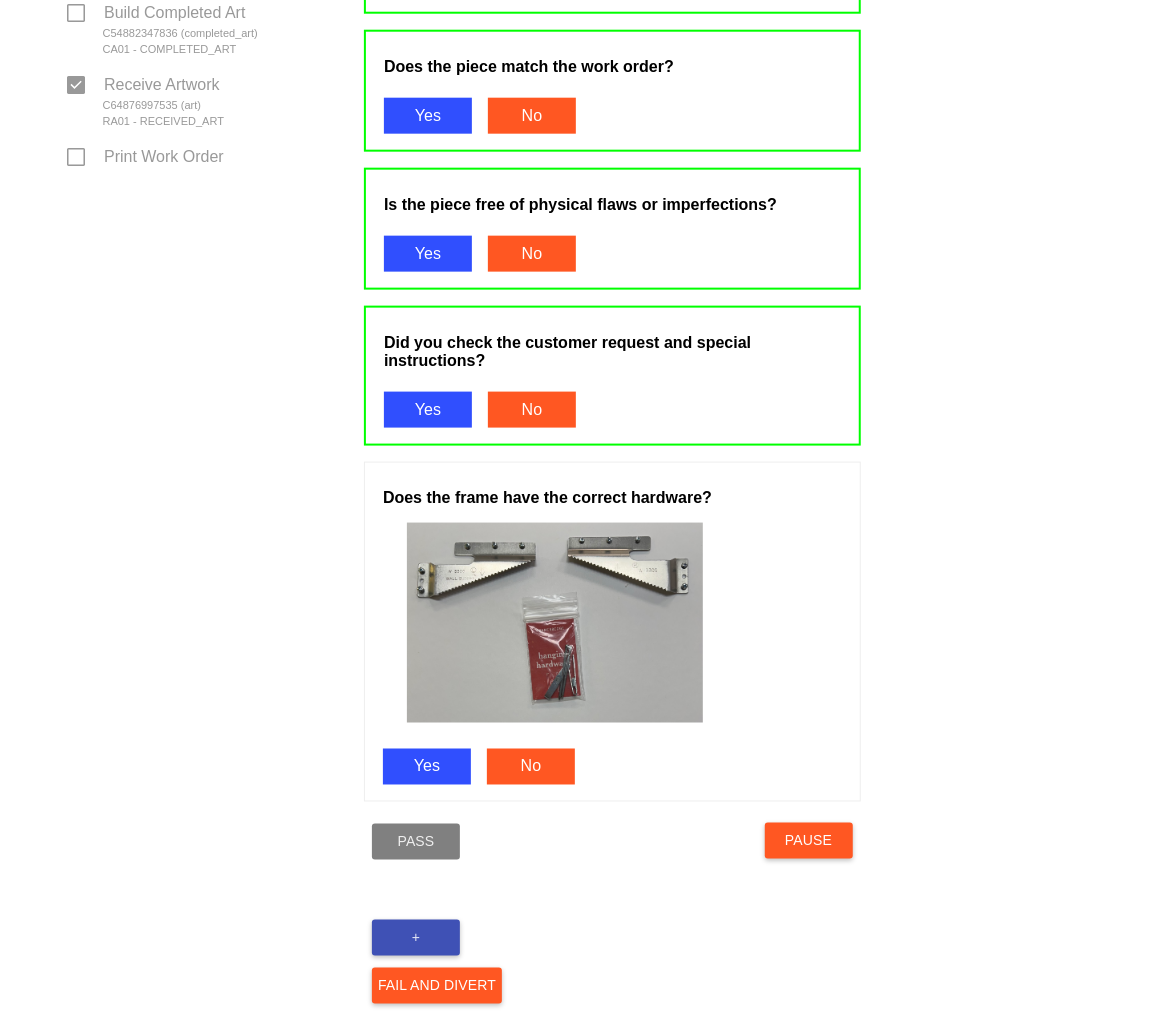 scroll, scrollTop: 1056, scrollLeft: 0, axis: vertical 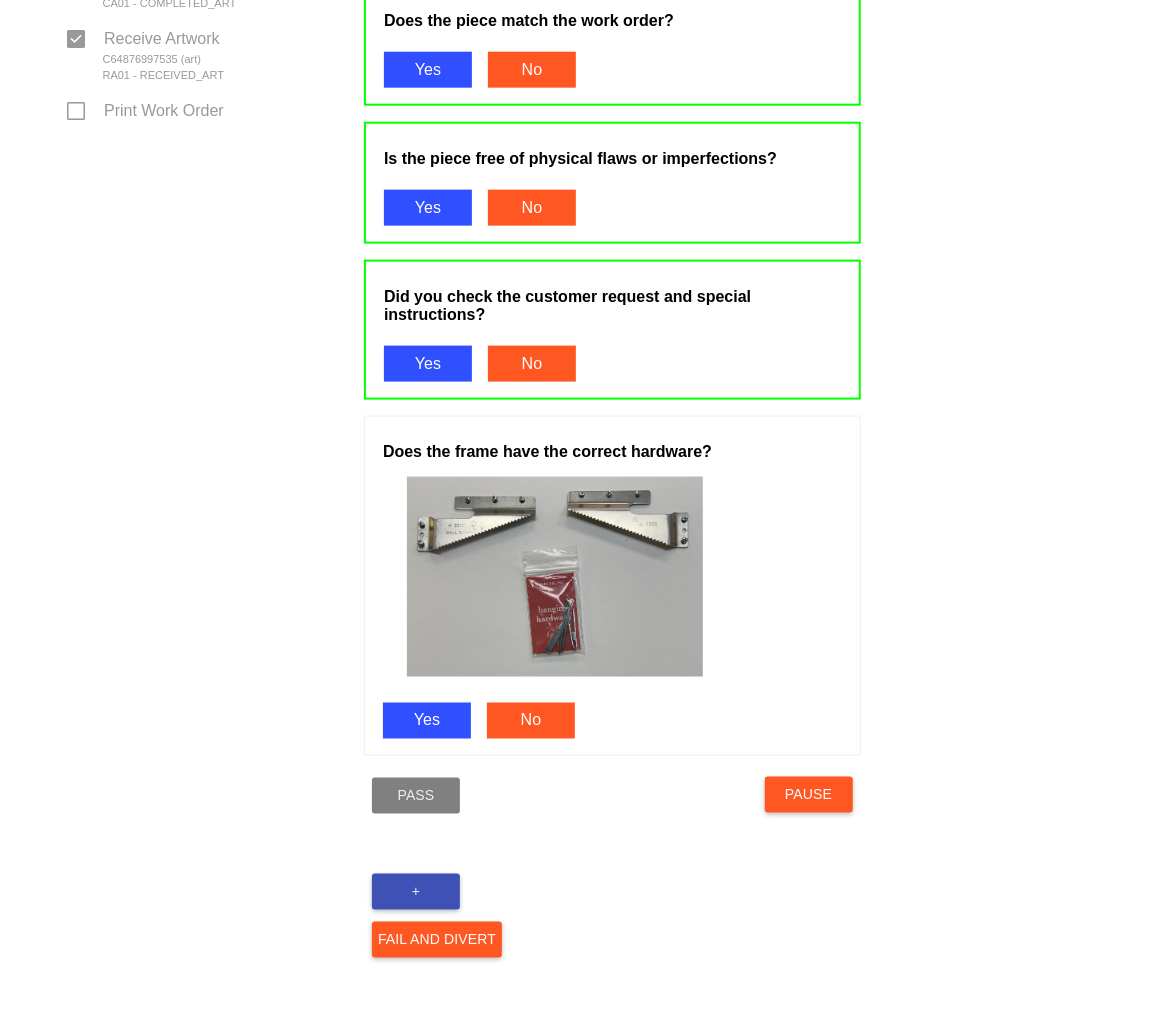 drag, startPoint x: 433, startPoint y: 721, endPoint x: 424, endPoint y: 771, distance: 50.803543 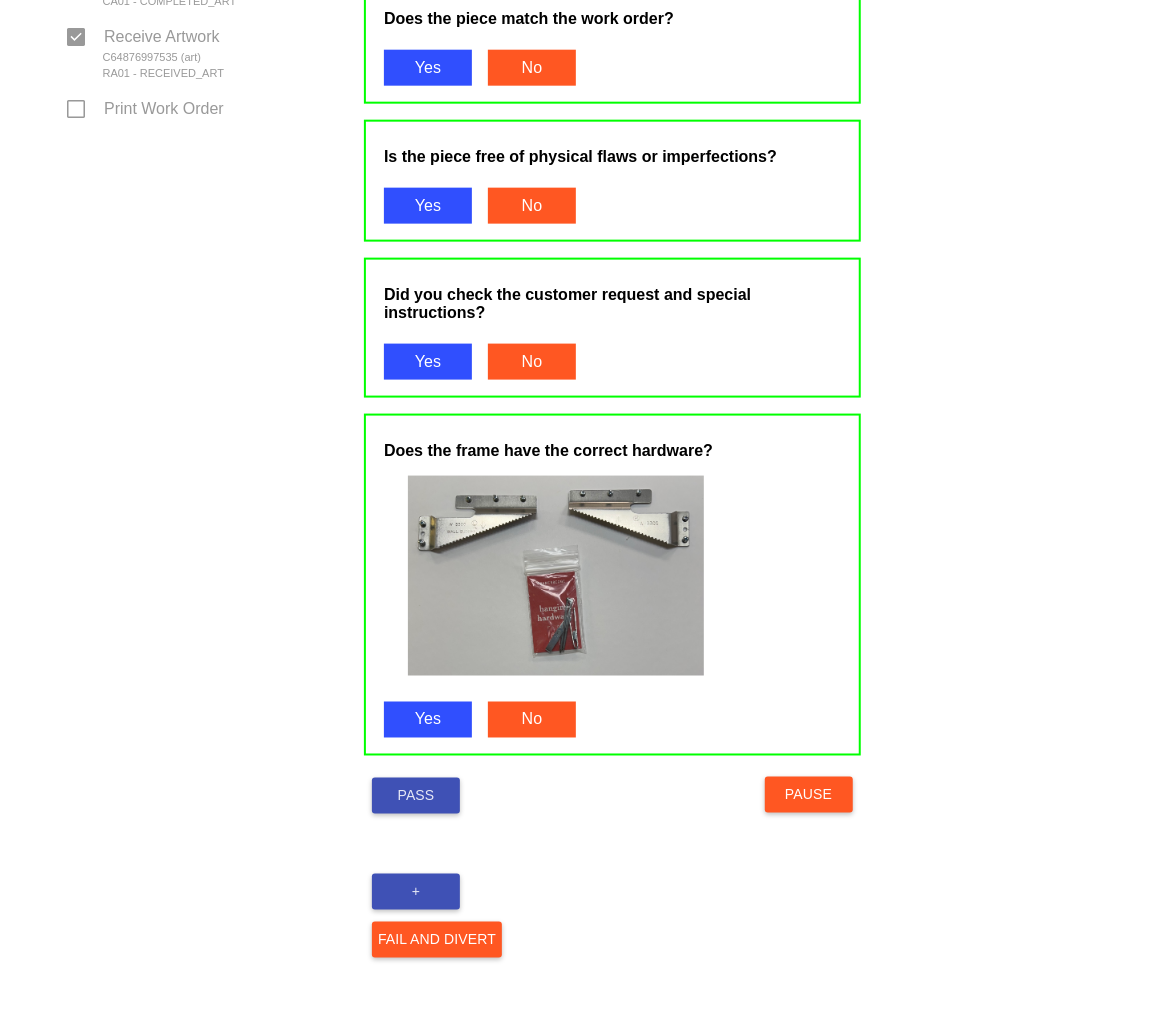 click on "Pass" at bounding box center (416, 796) 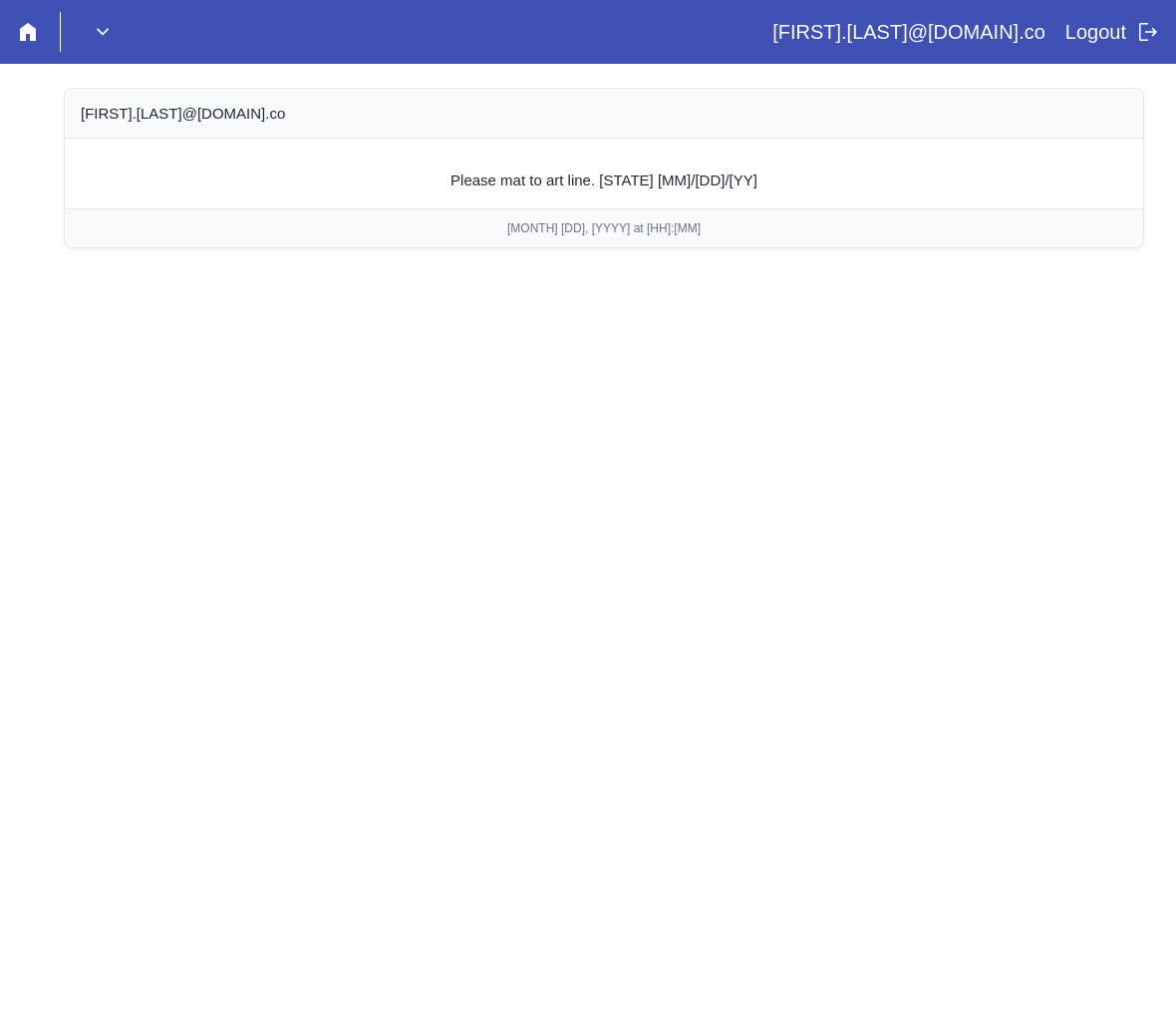 scroll, scrollTop: 0, scrollLeft: 0, axis: both 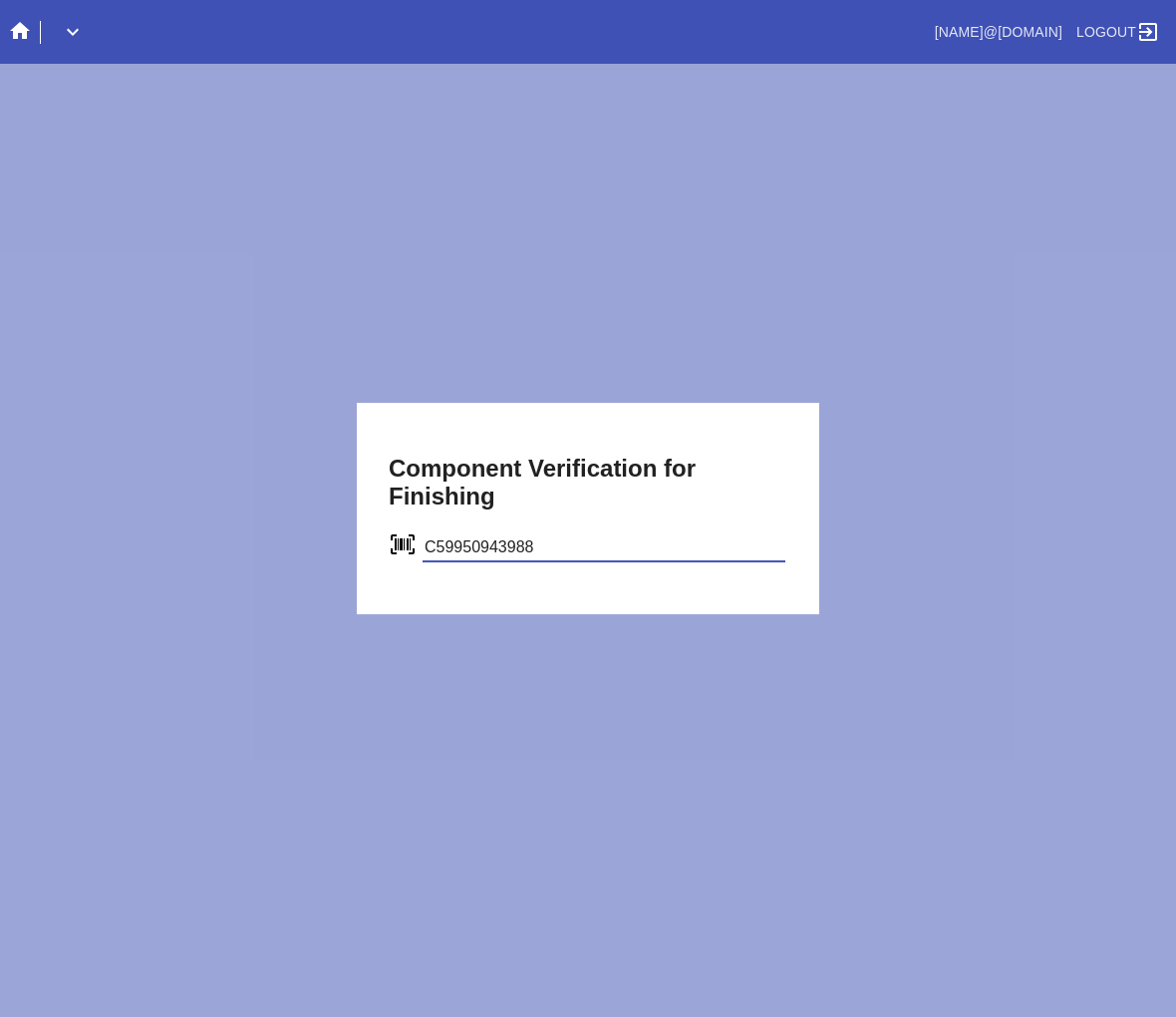 type on "C59950943988" 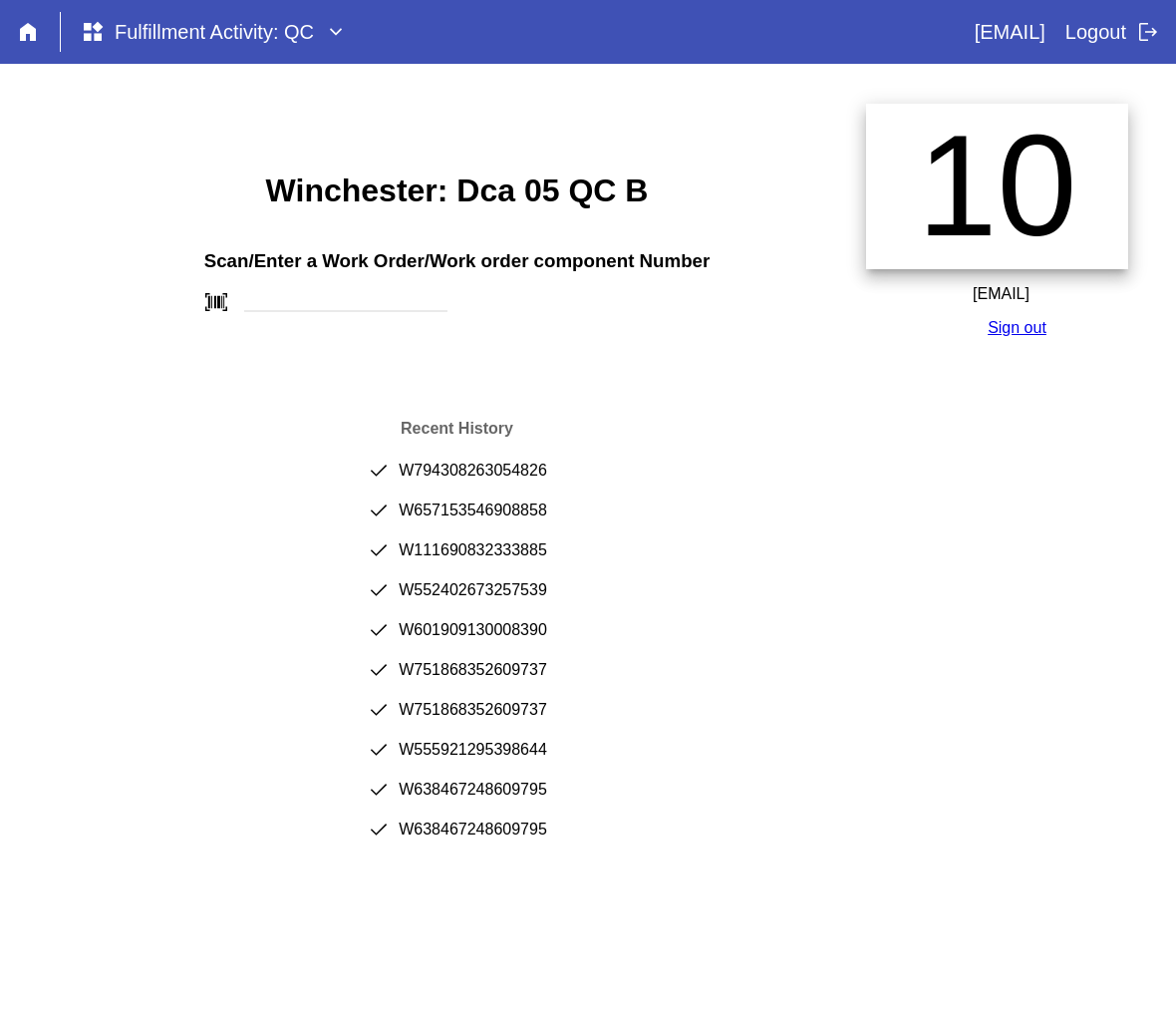 scroll, scrollTop: 0, scrollLeft: 0, axis: both 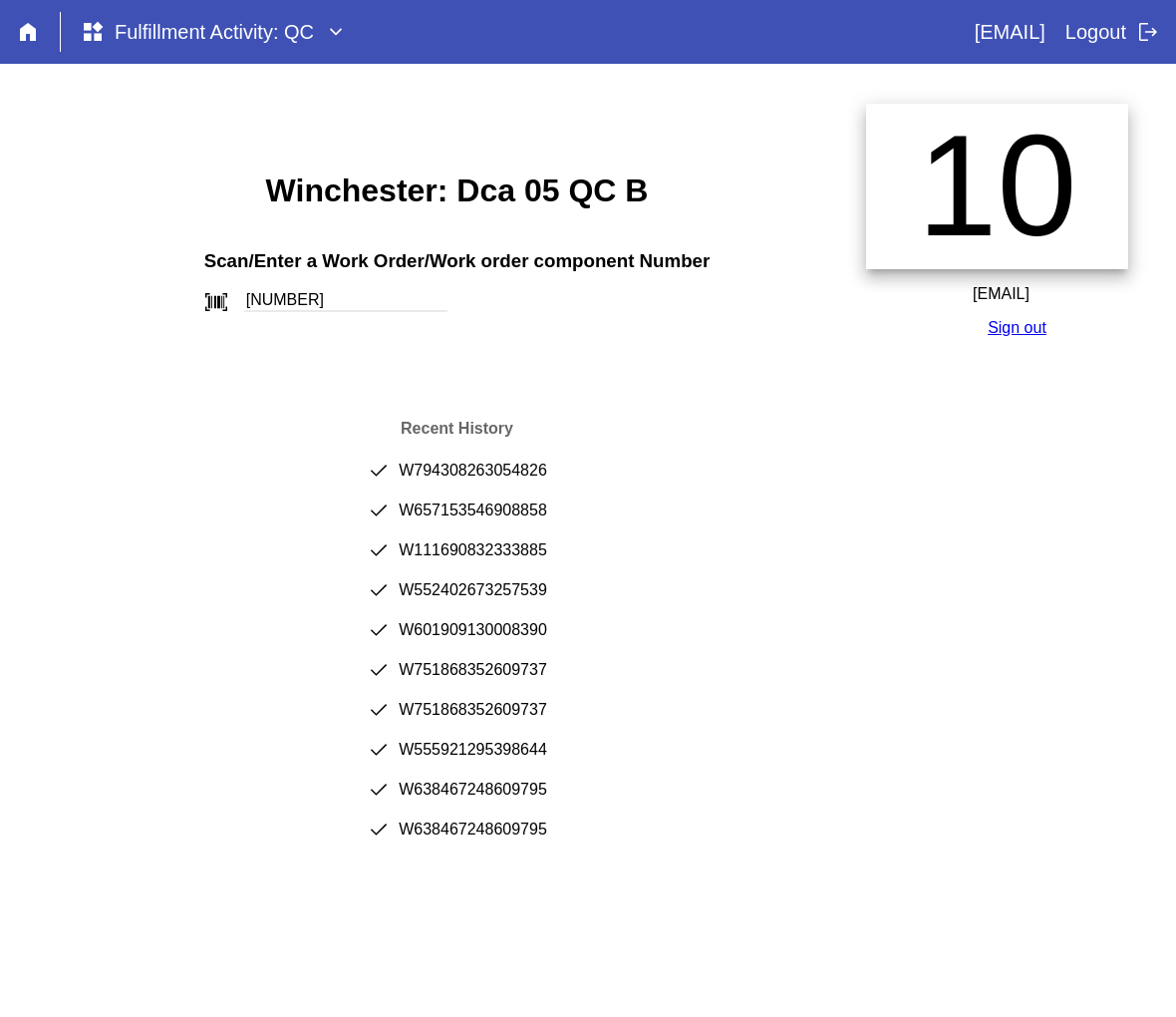type on "[NUMBER]" 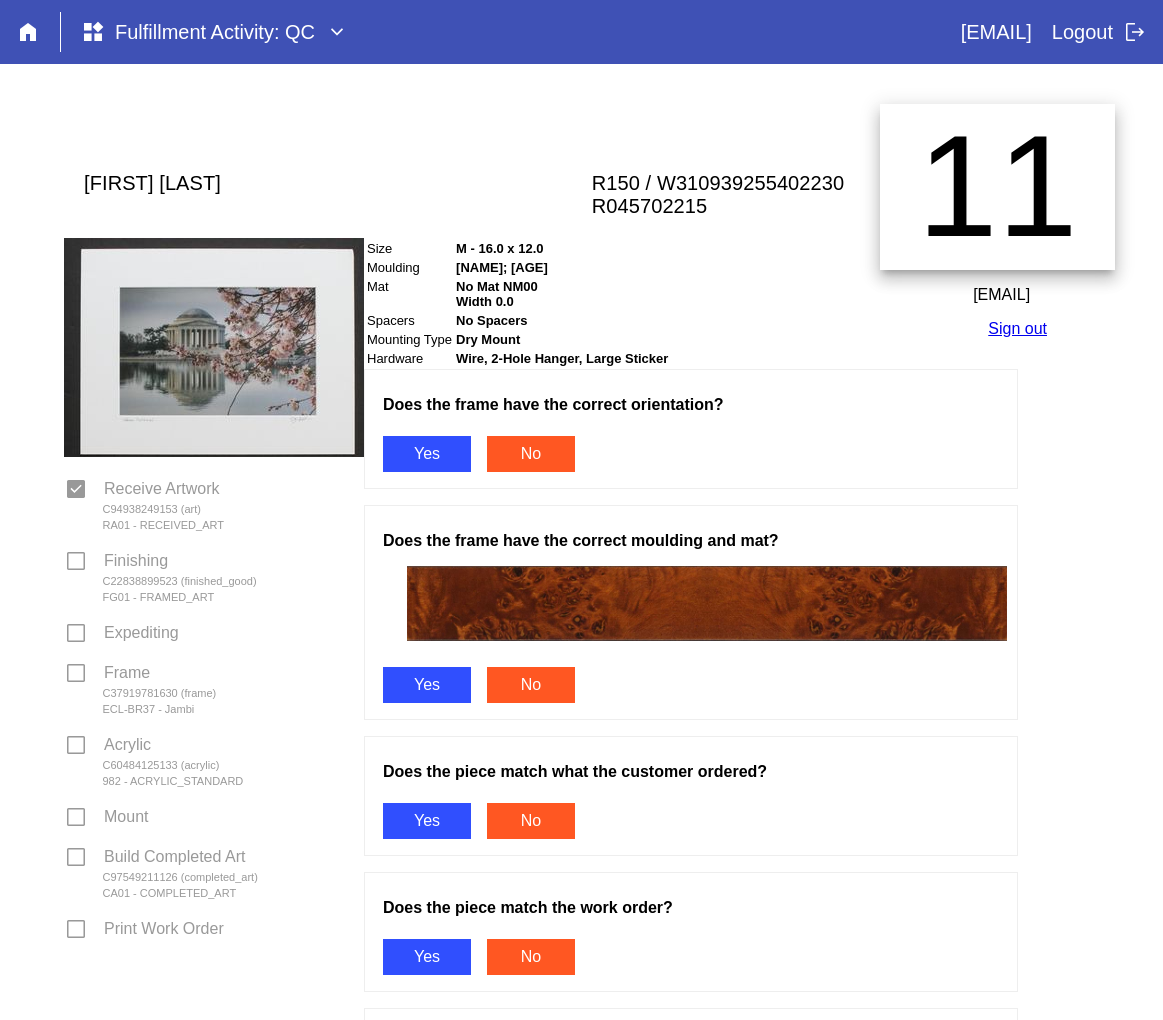 scroll, scrollTop: 0, scrollLeft: 0, axis: both 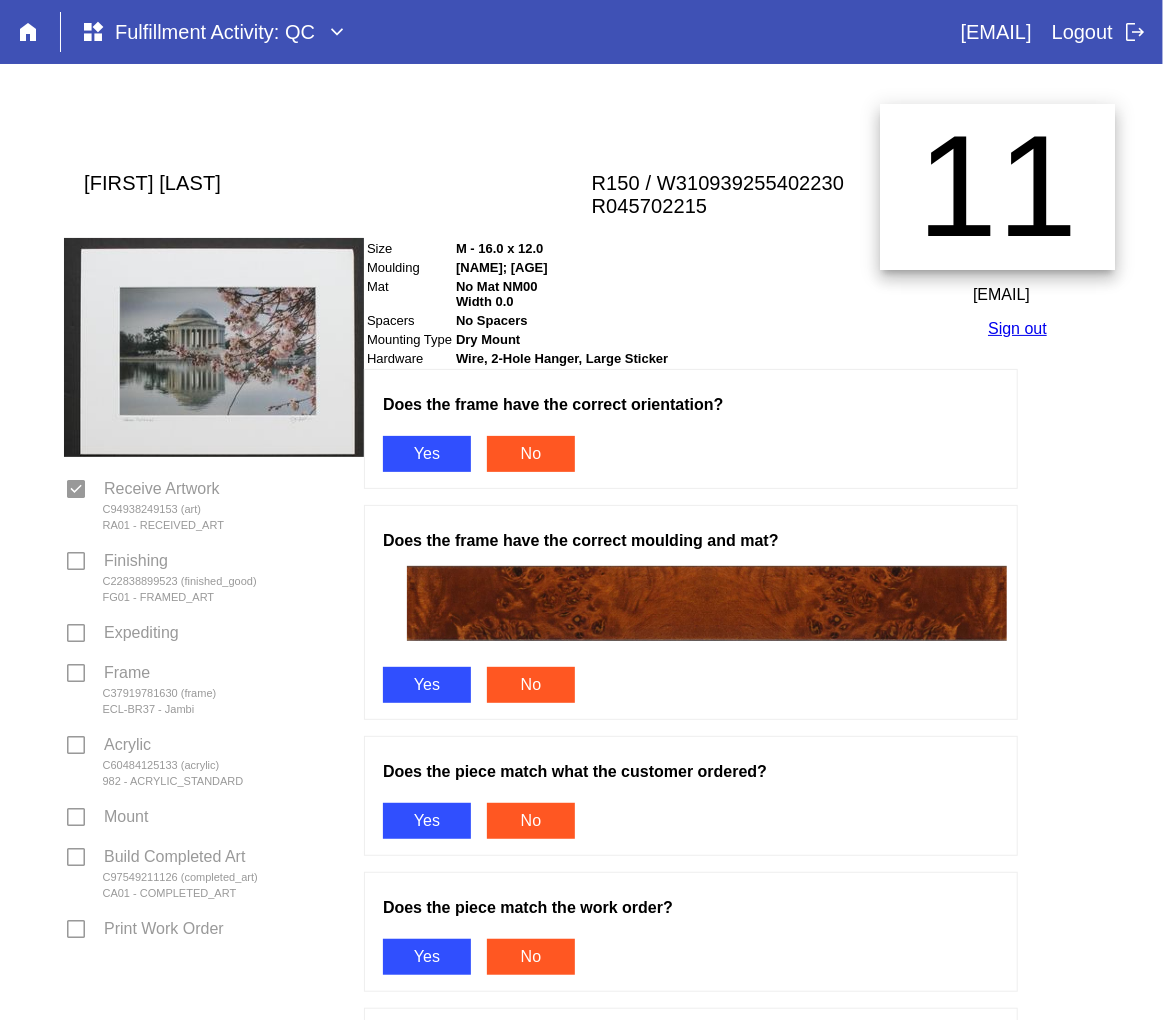 click on "Yes" at bounding box center (427, 454) 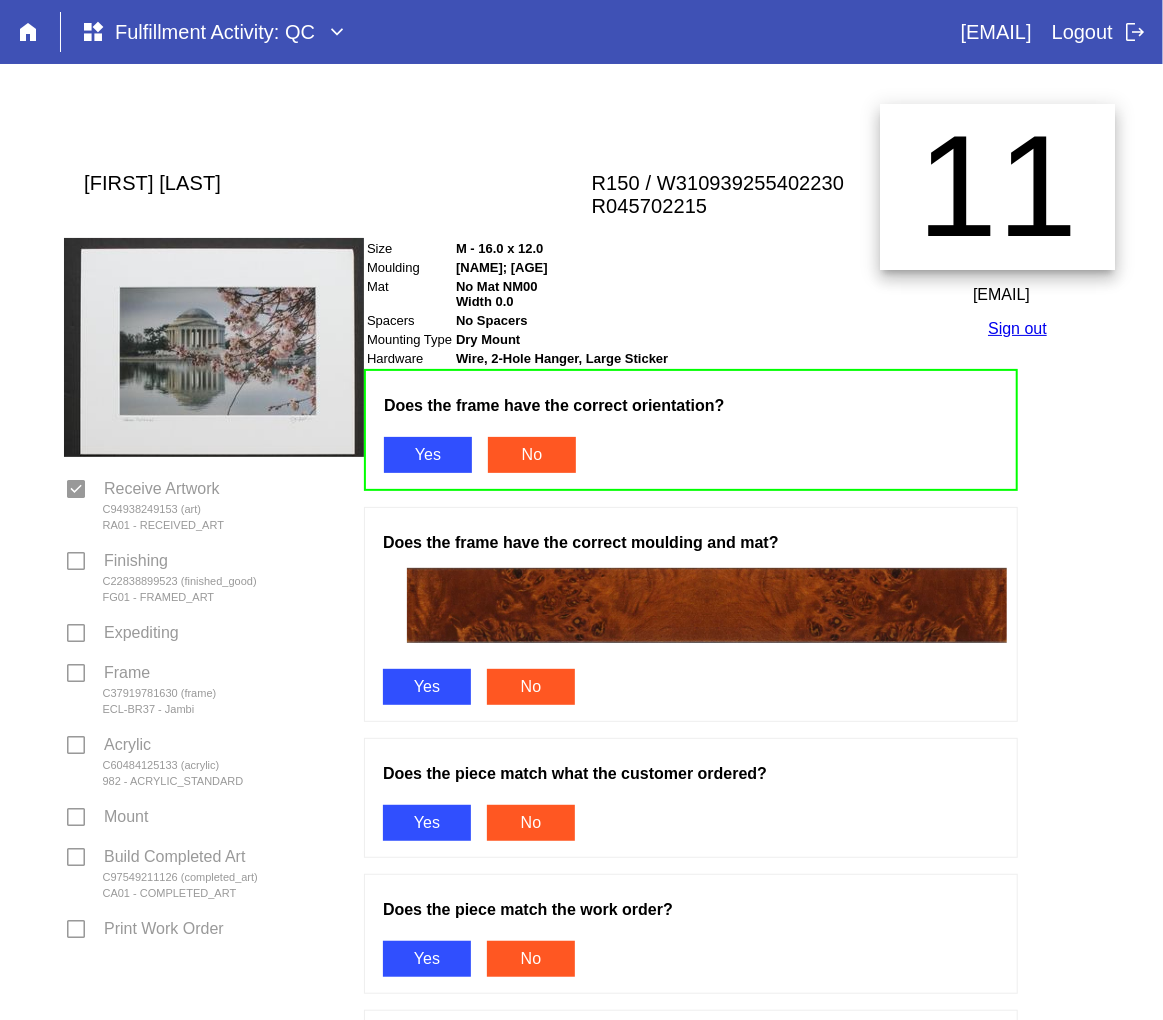 click on "Yes" at bounding box center (427, 687) 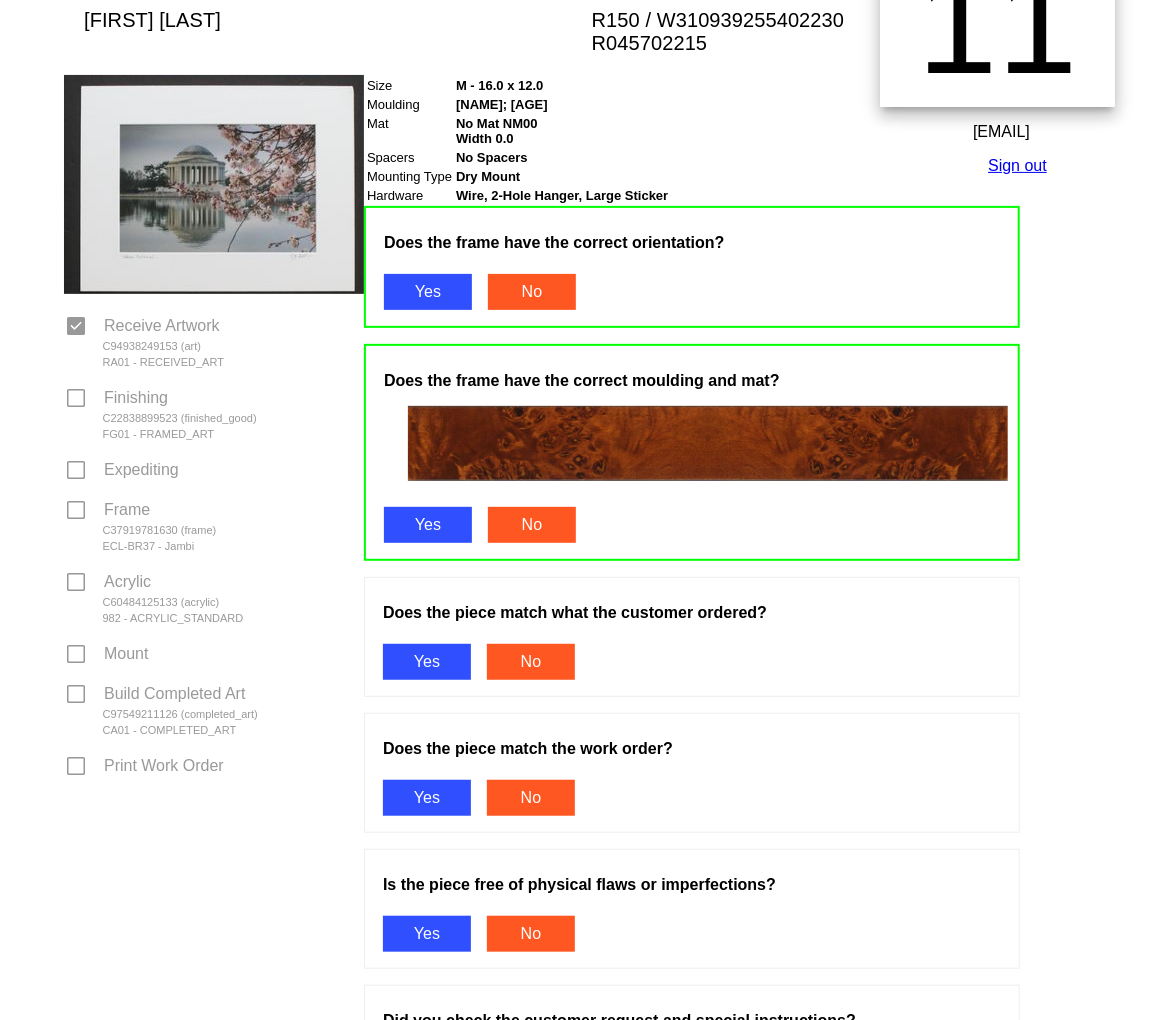 scroll, scrollTop: 444, scrollLeft: 0, axis: vertical 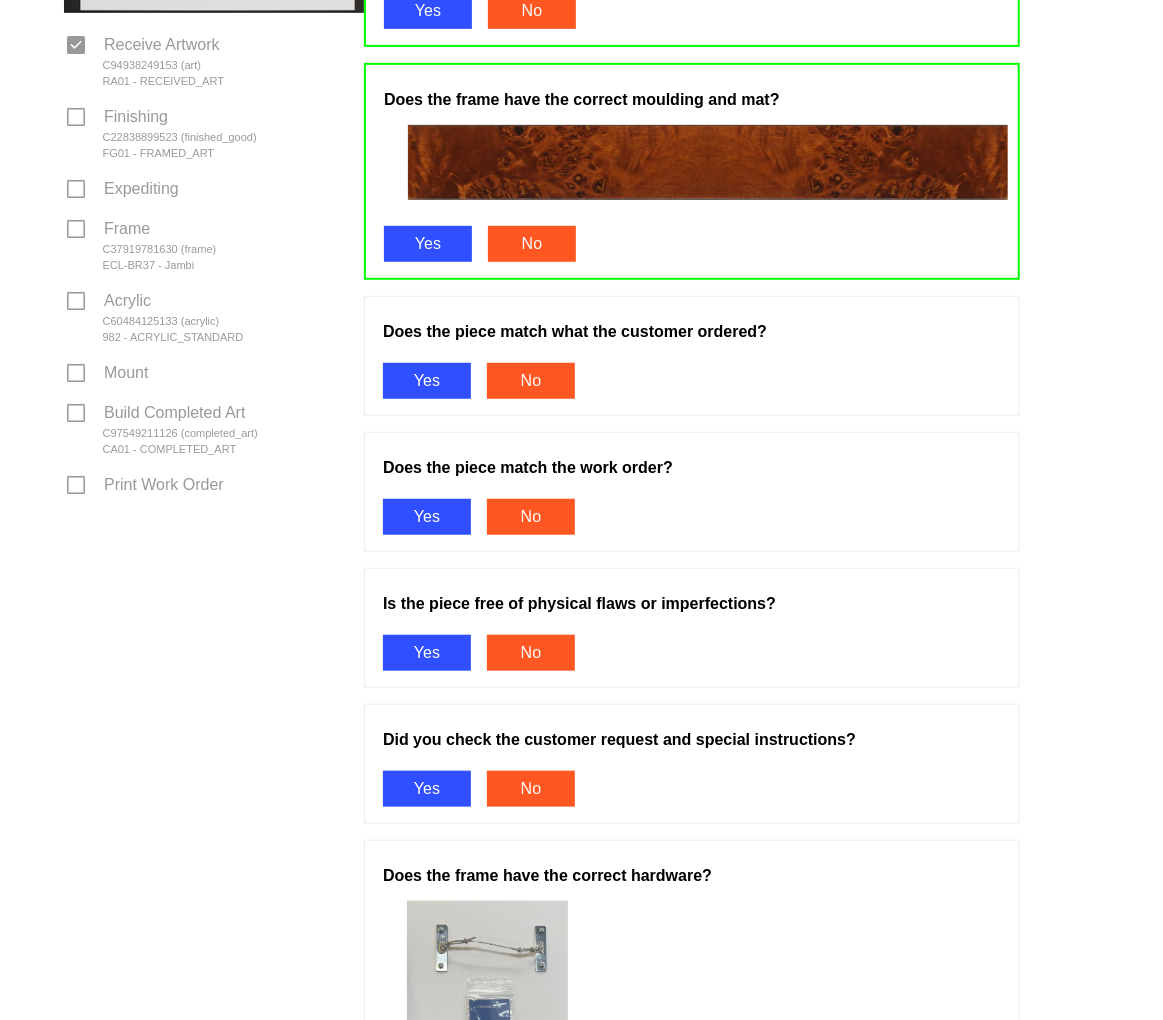 click on "Yes" at bounding box center (427, 381) 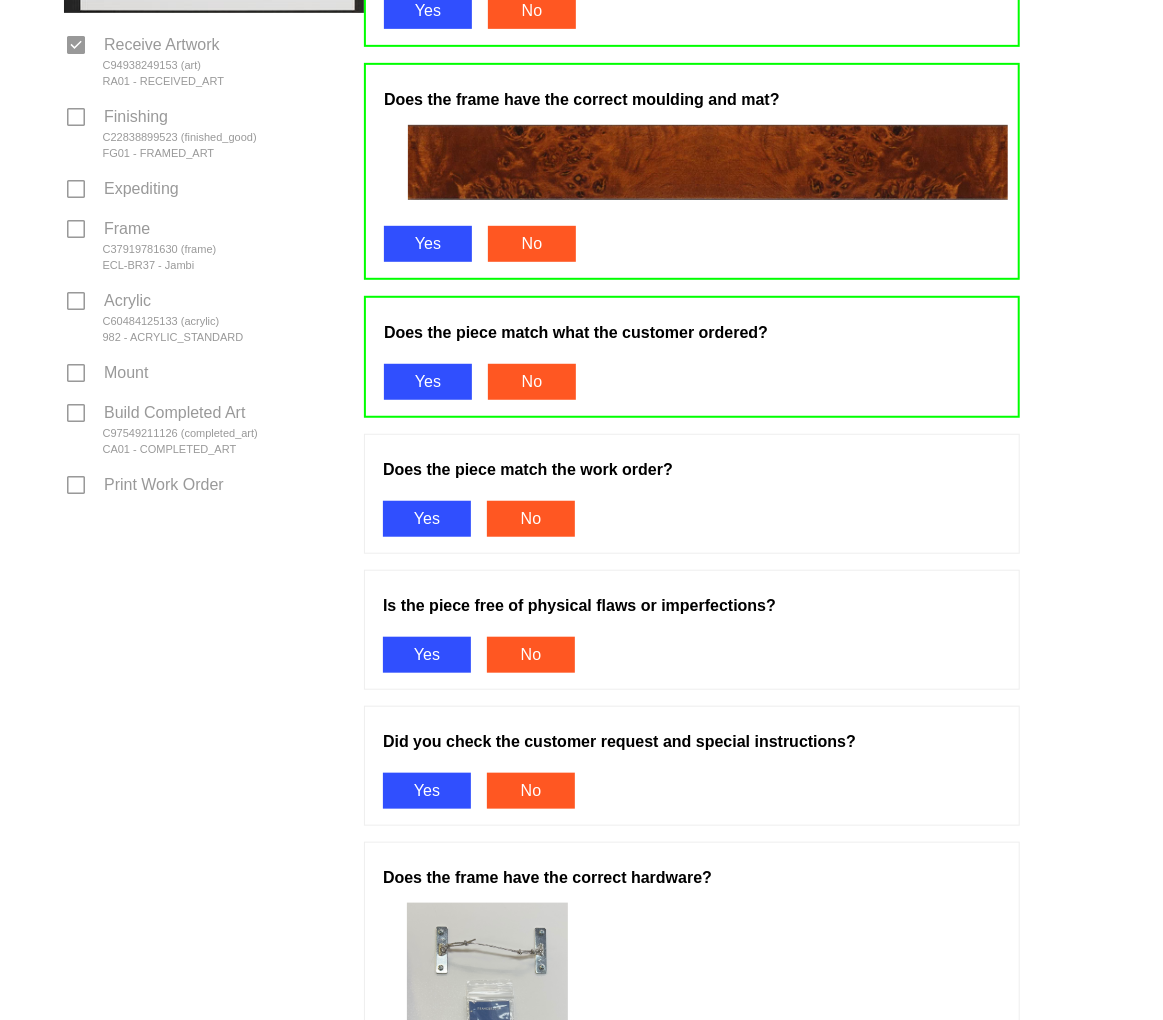 click on "Yes" at bounding box center [427, 519] 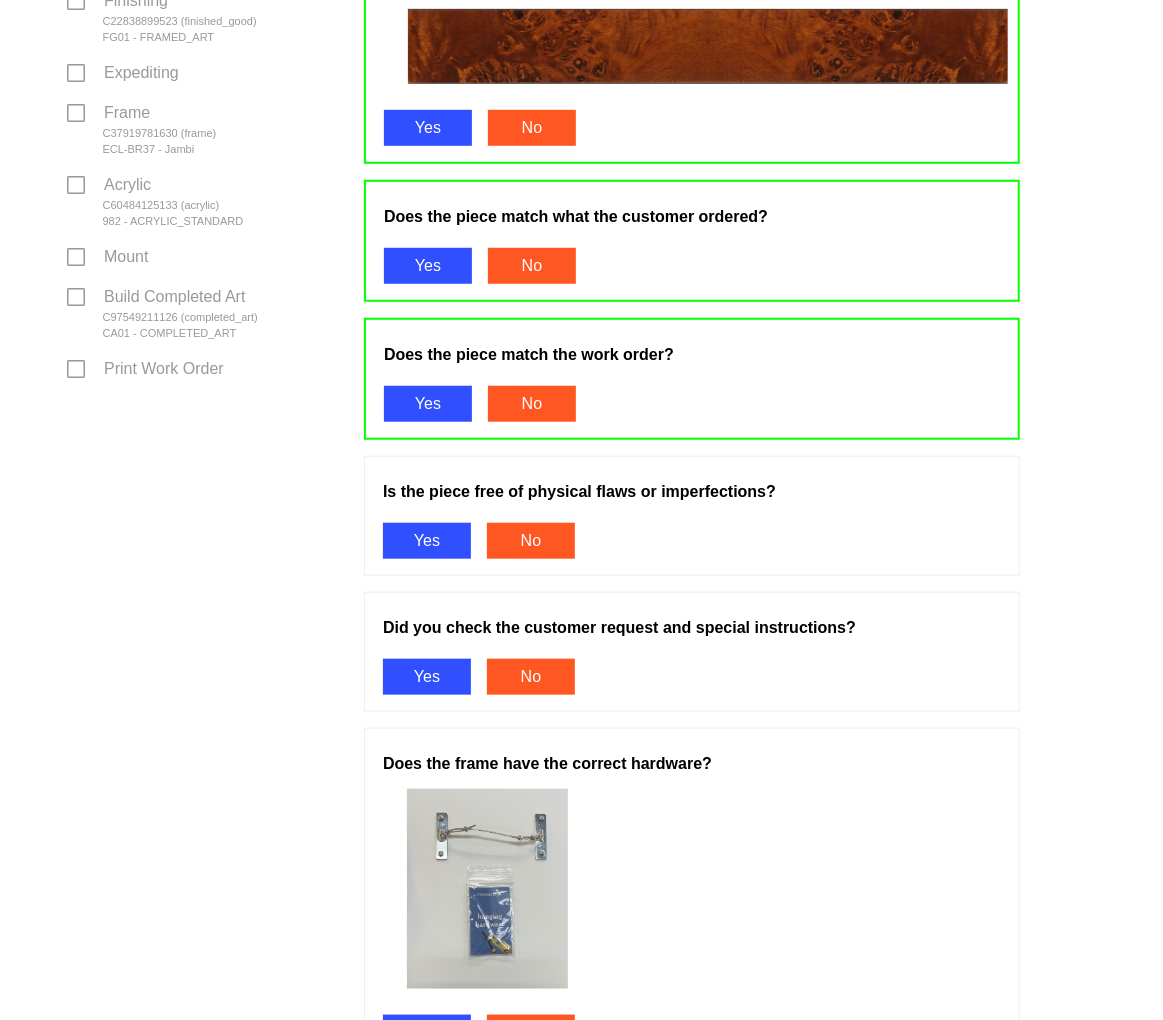 scroll, scrollTop: 666, scrollLeft: 0, axis: vertical 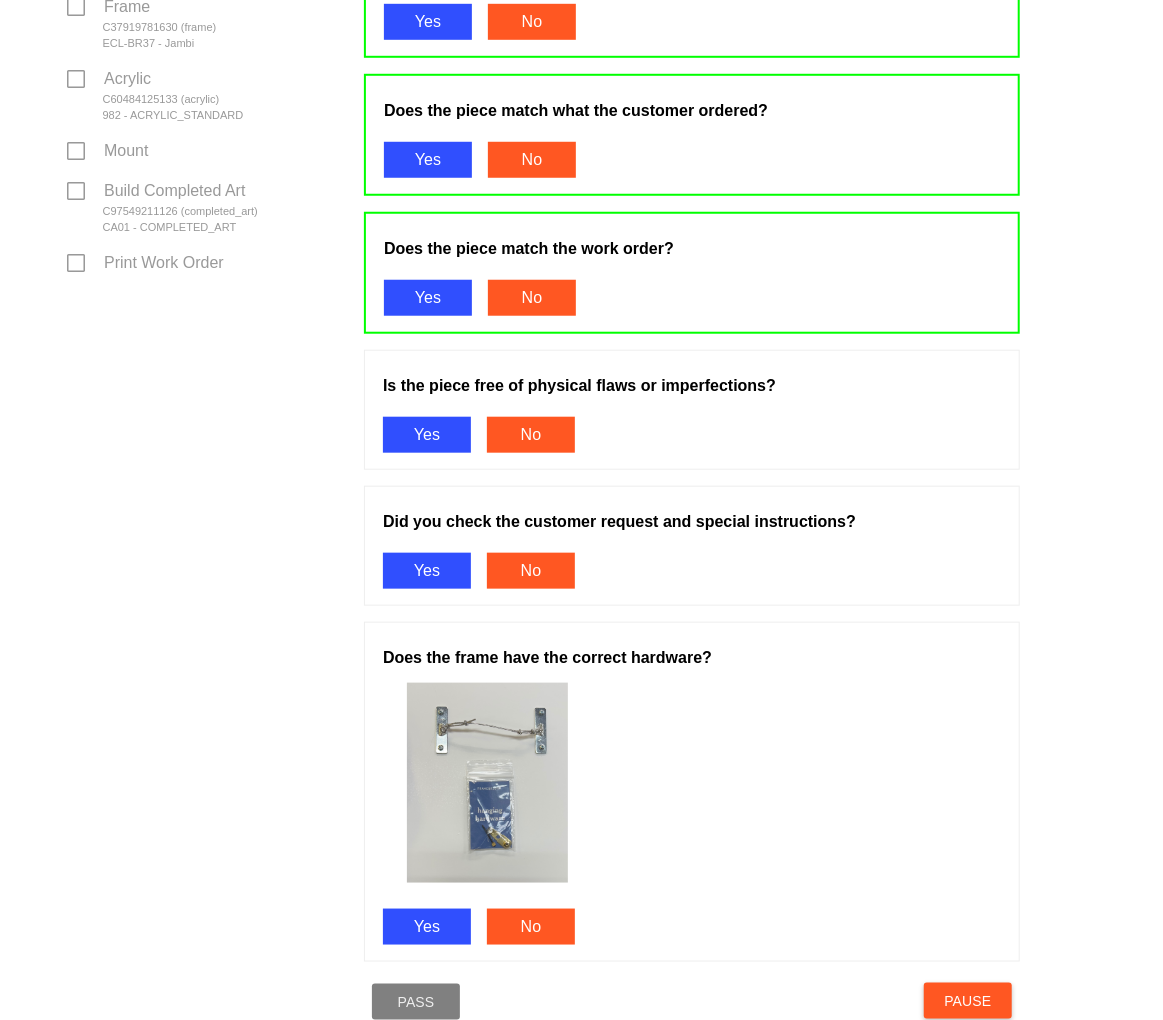 click on "Is the piece free of physical flaws or imperfections? Yes No" at bounding box center [692, 410] 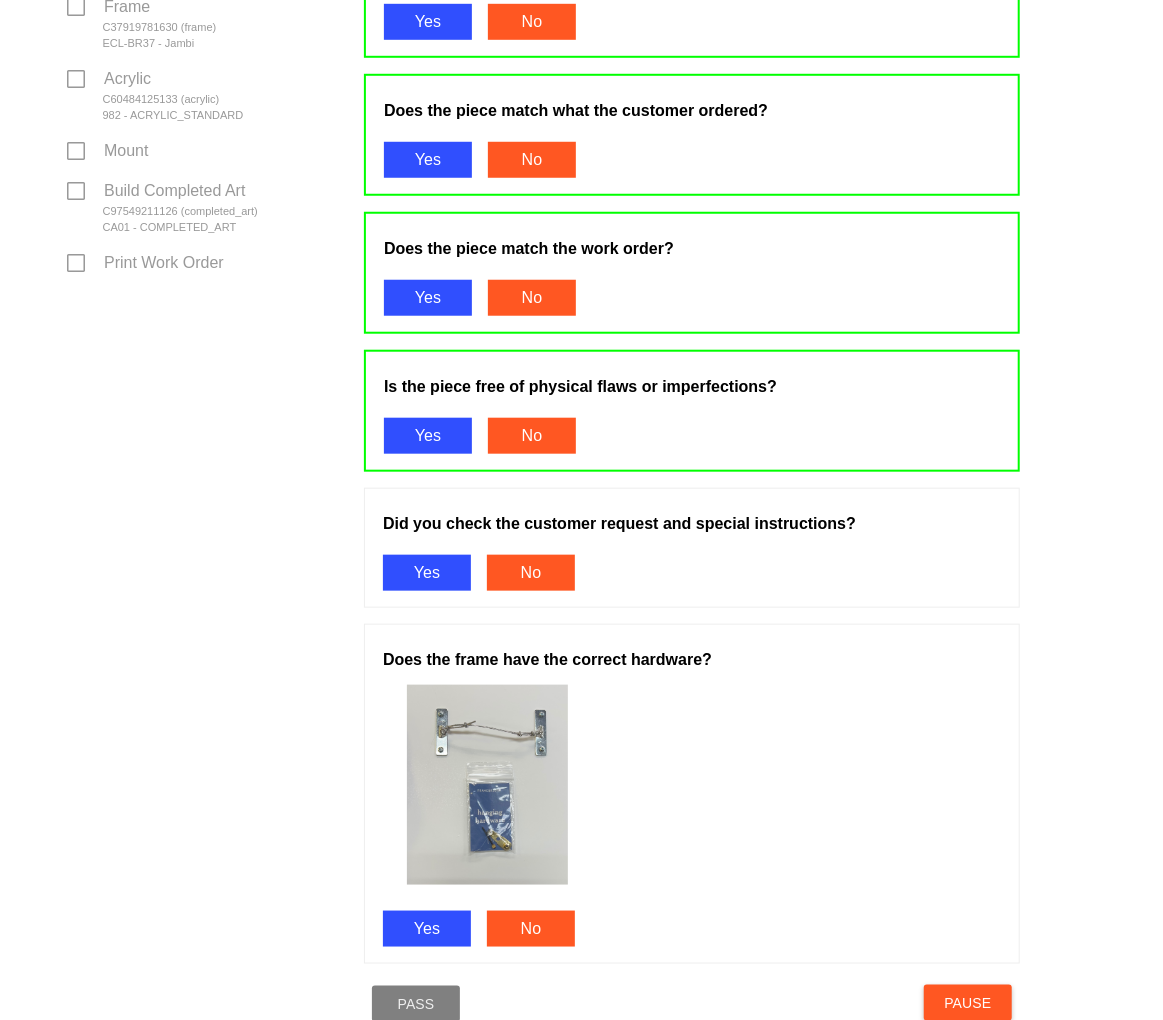 click on "Yes" at bounding box center [427, 573] 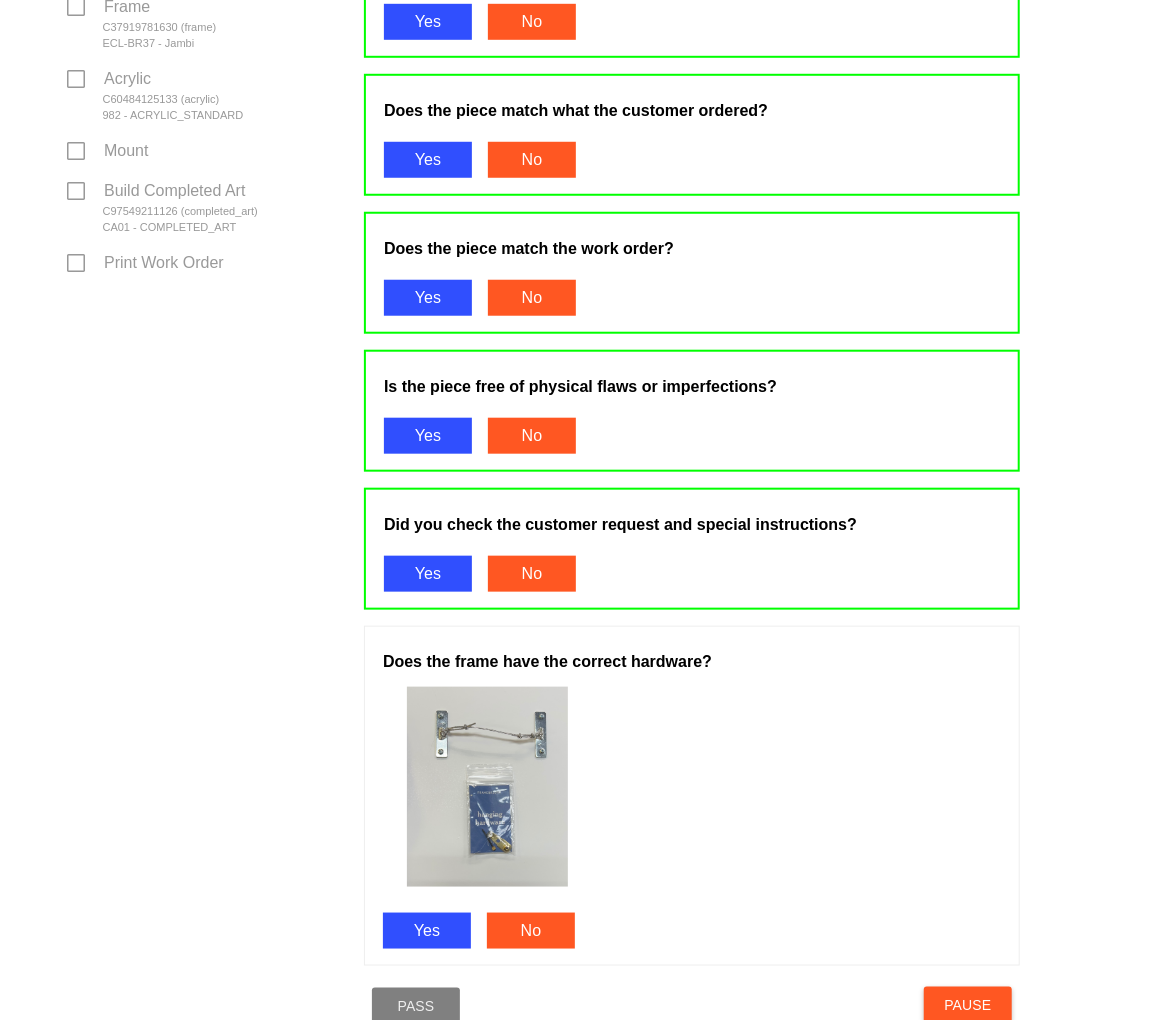 drag, startPoint x: 424, startPoint y: 890, endPoint x: 442, endPoint y: 961, distance: 73.24616 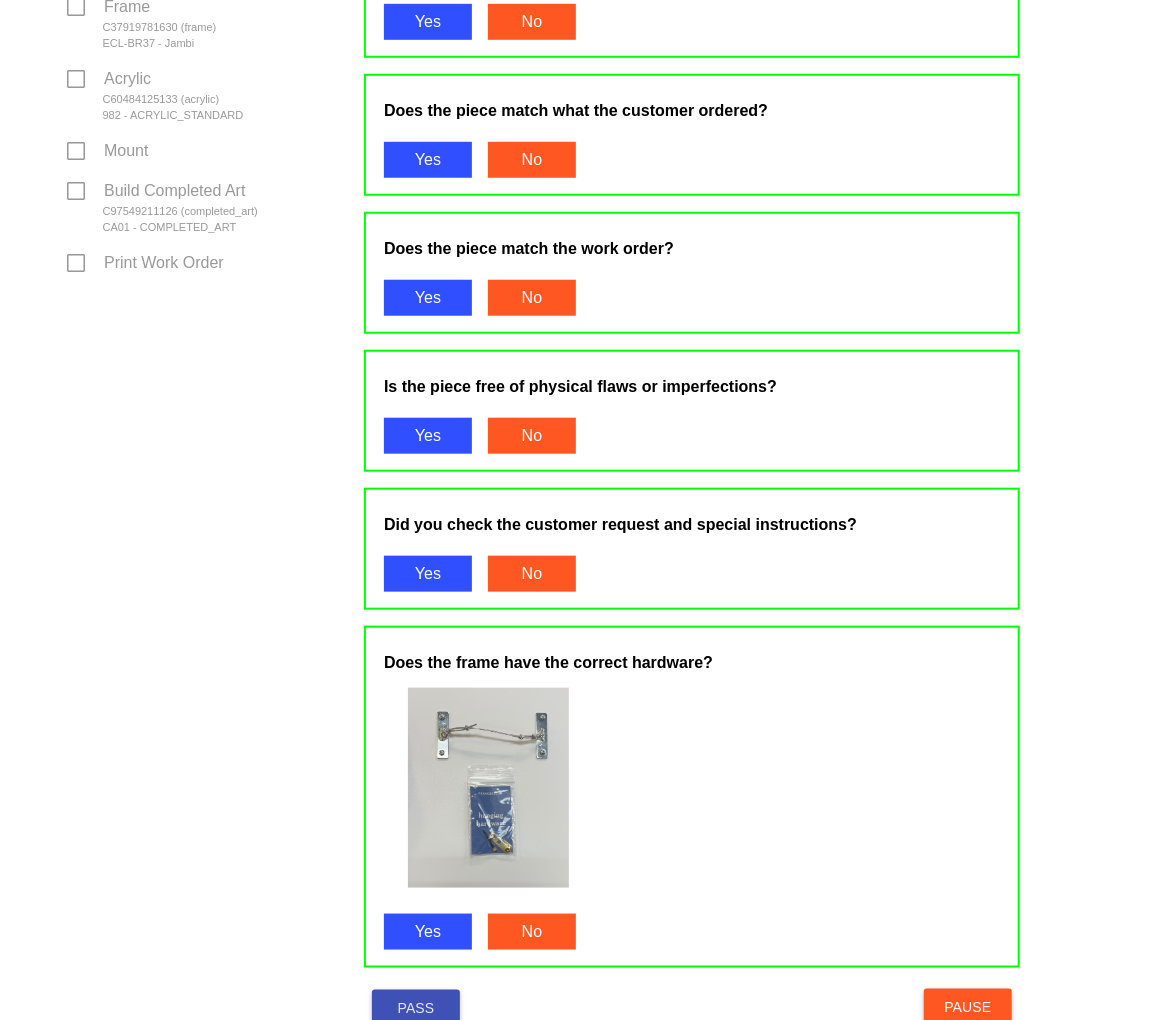 click on "Pass" at bounding box center [416, 1008] 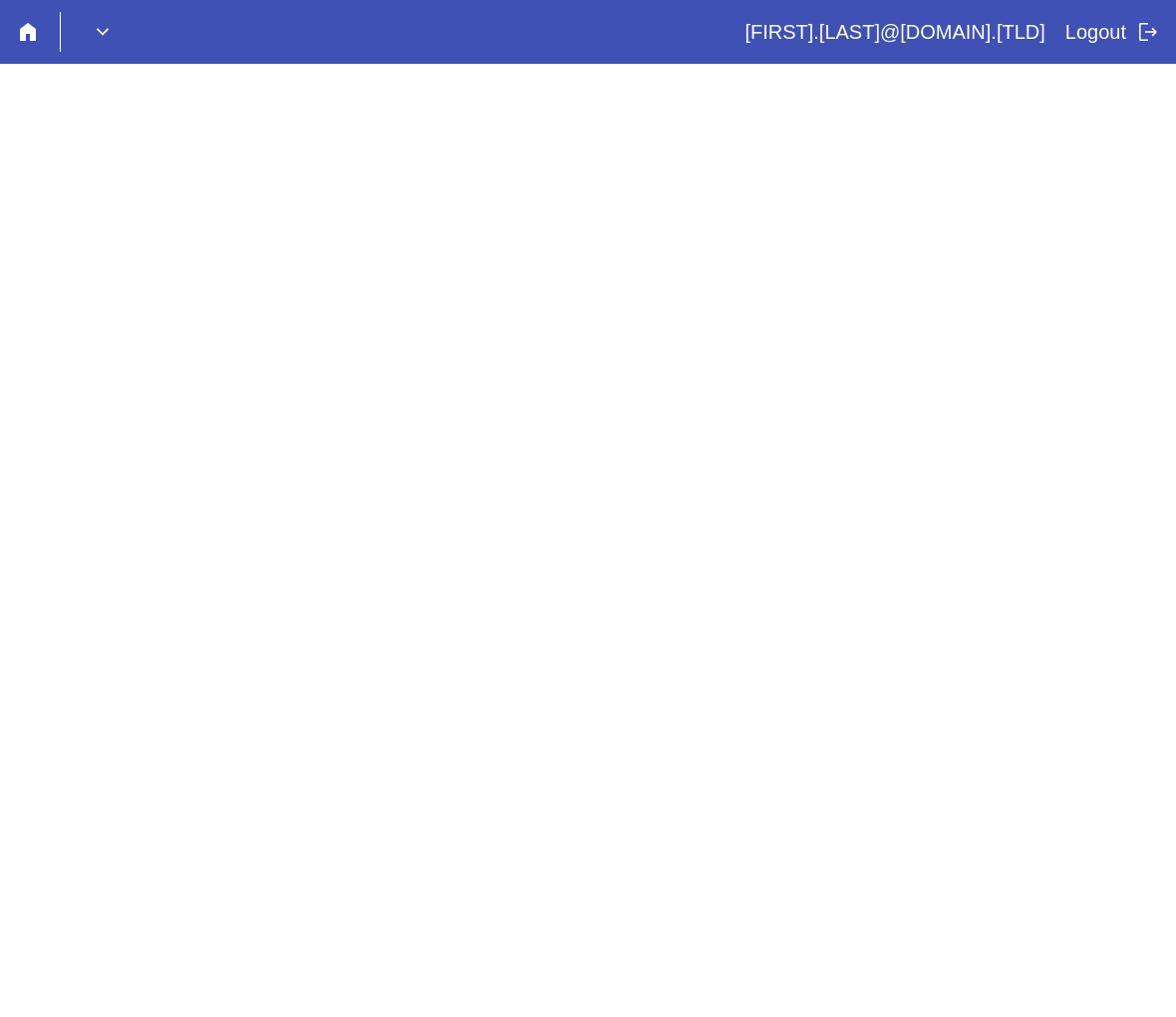 scroll, scrollTop: 0, scrollLeft: 0, axis: both 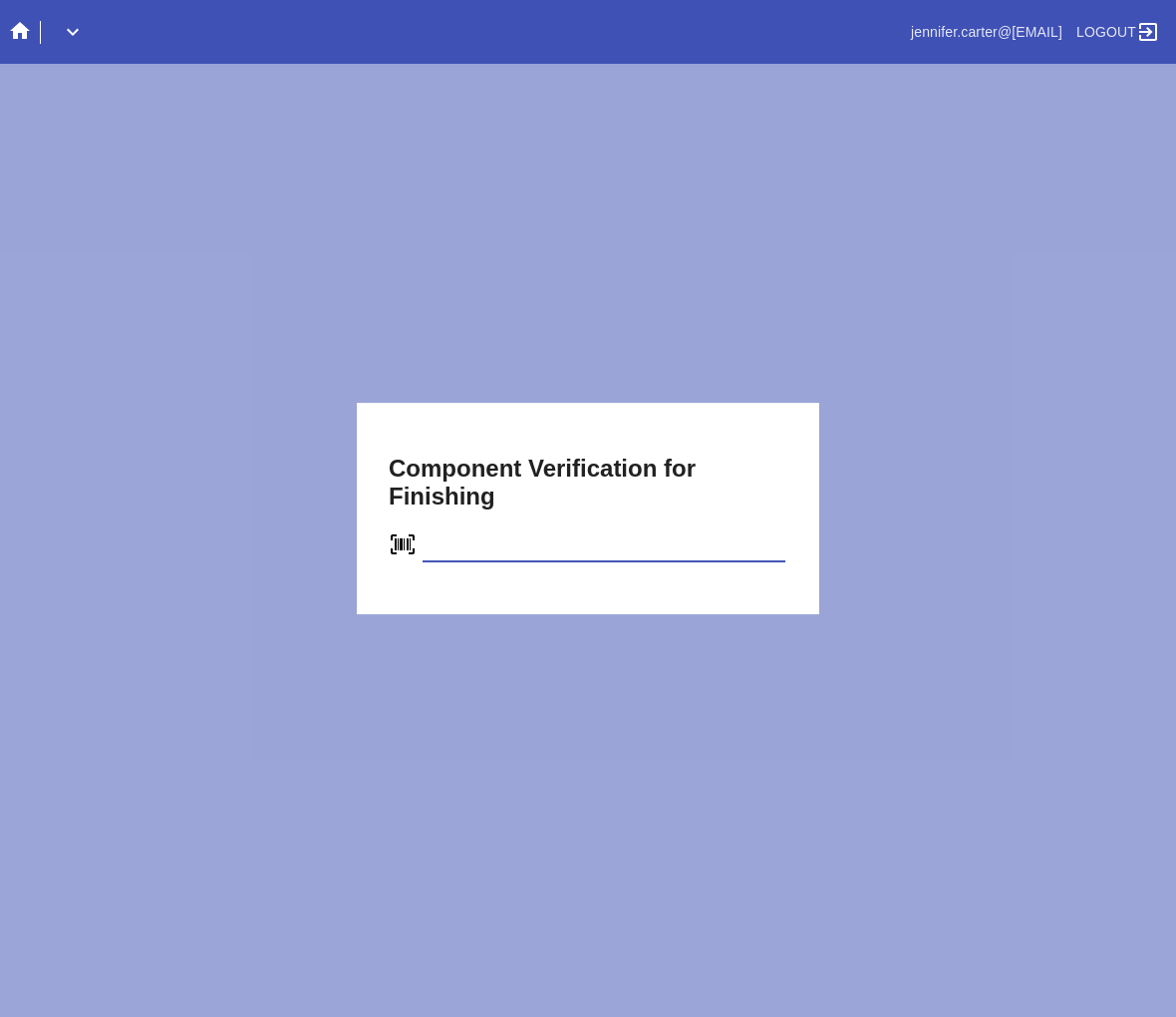 type on "C22838899523" 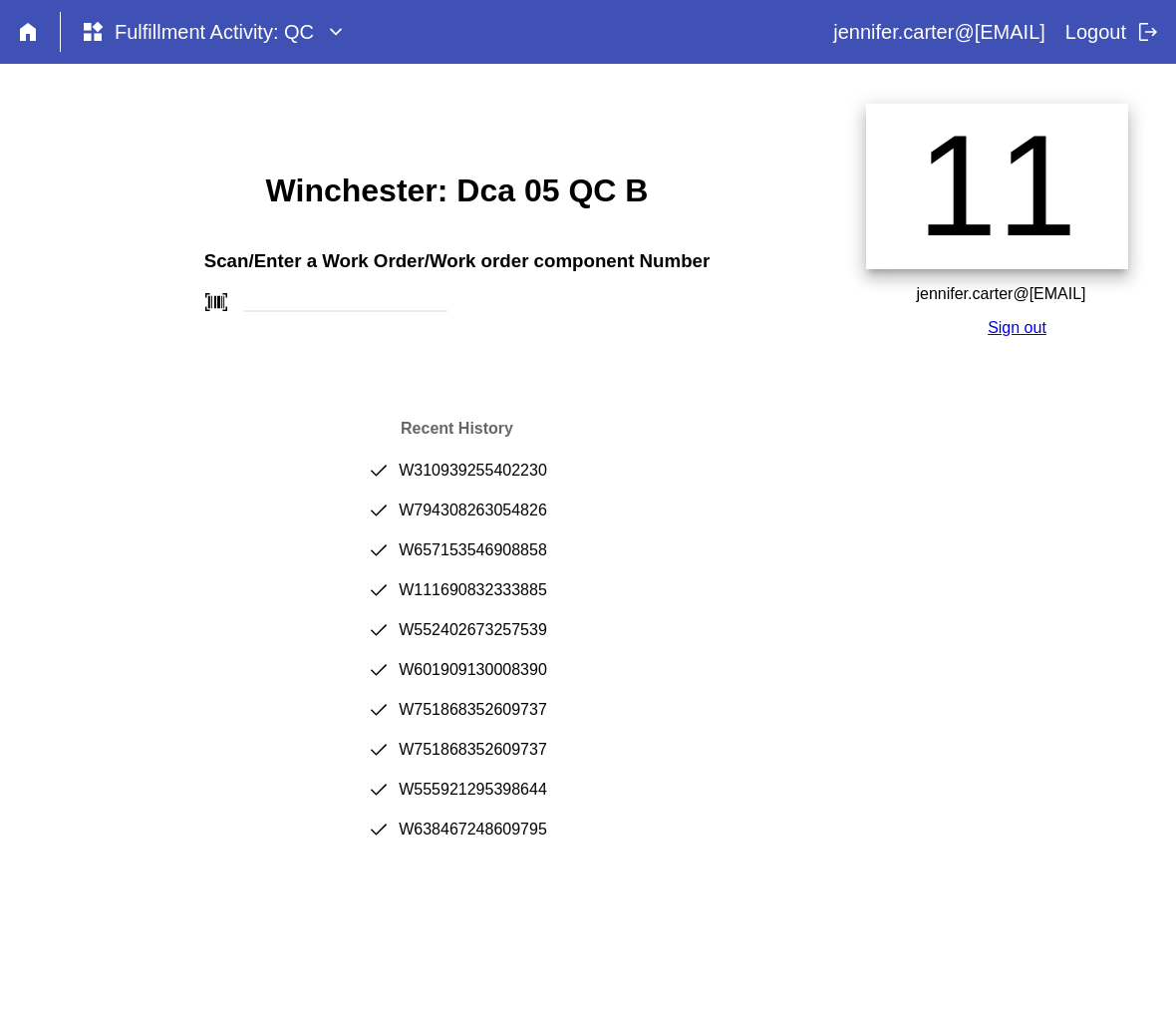 scroll, scrollTop: 0, scrollLeft: 0, axis: both 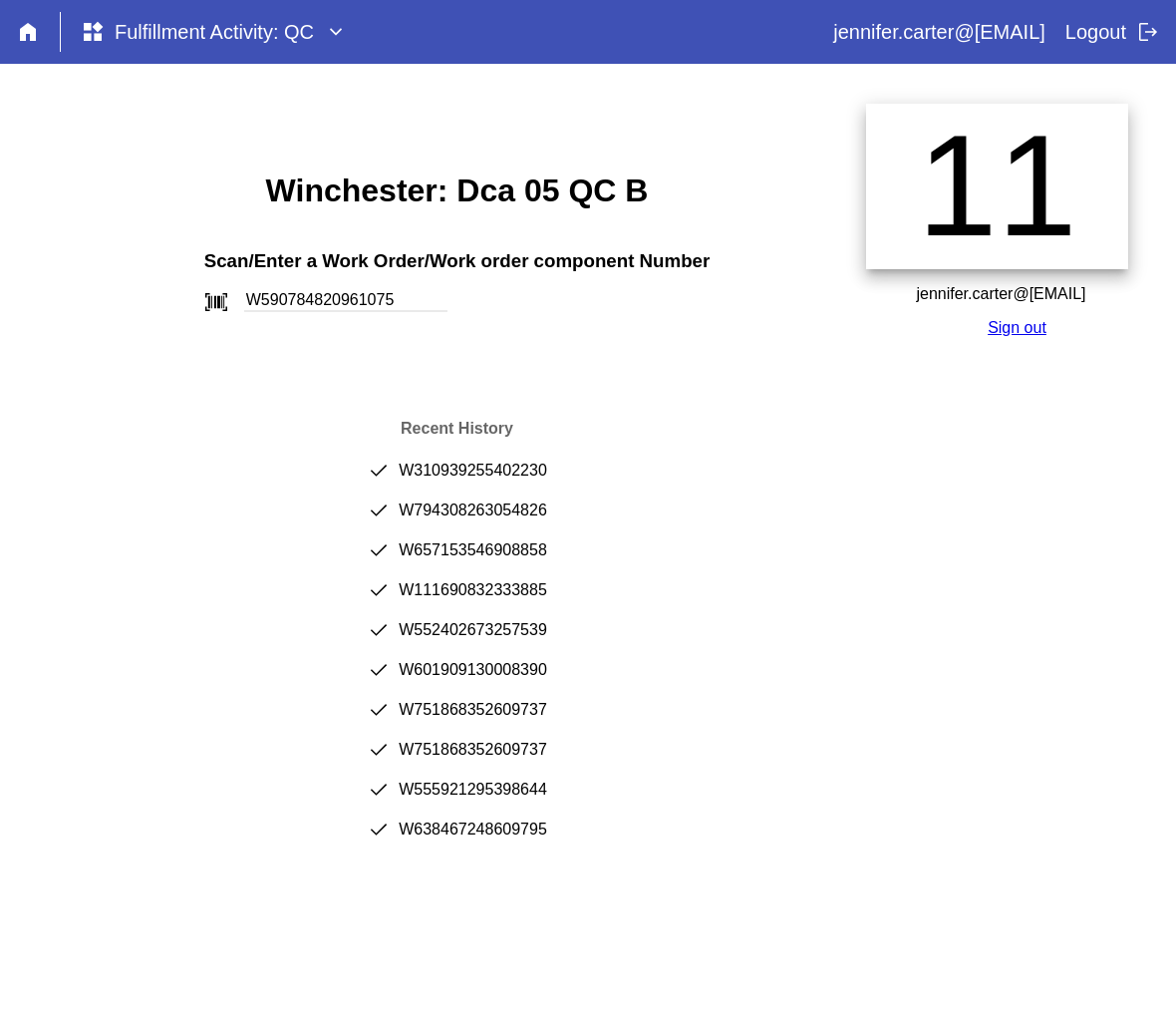 type on "W590784820961075" 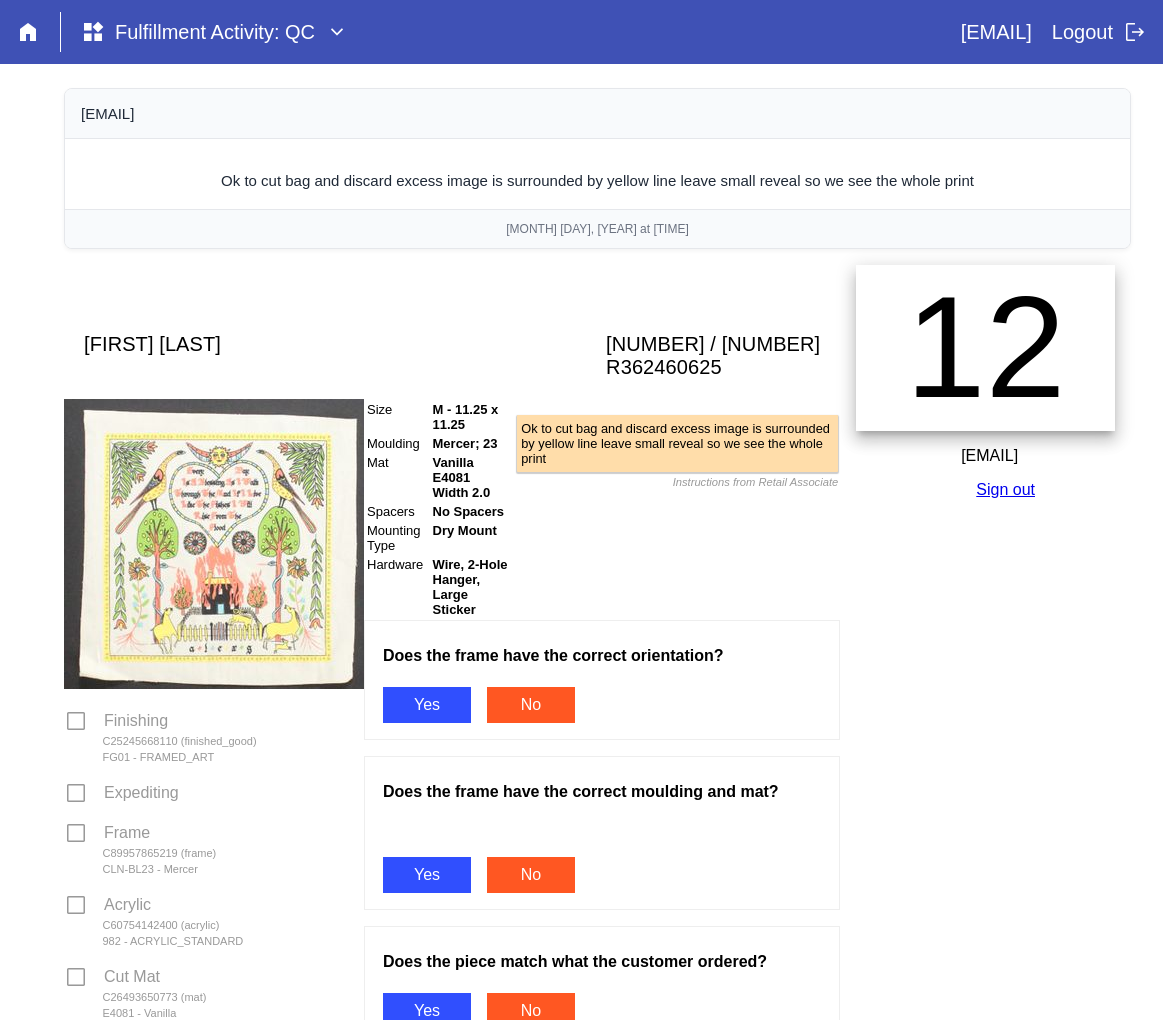 scroll, scrollTop: 0, scrollLeft: 0, axis: both 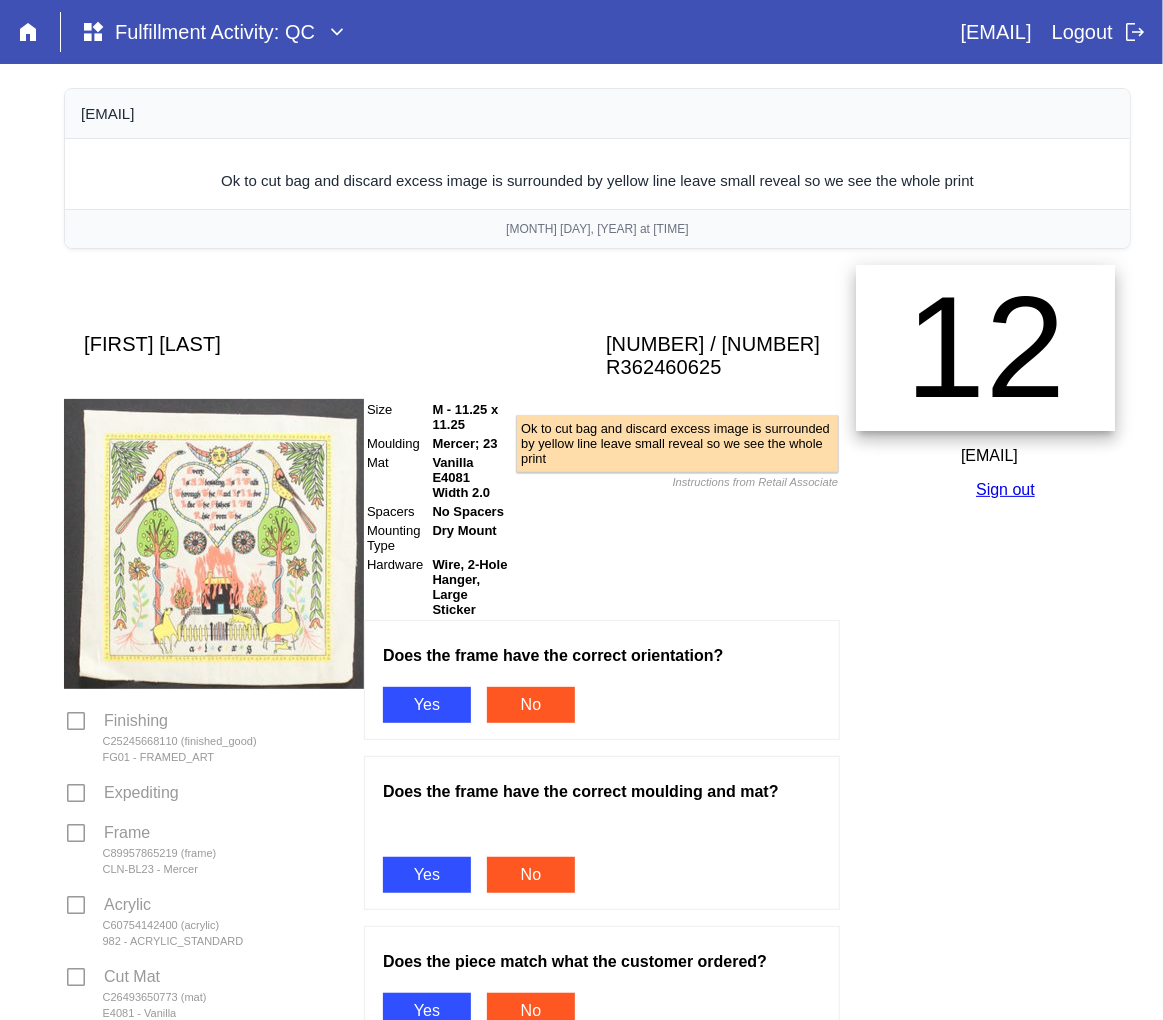 click on "Yes" at bounding box center [427, 705] 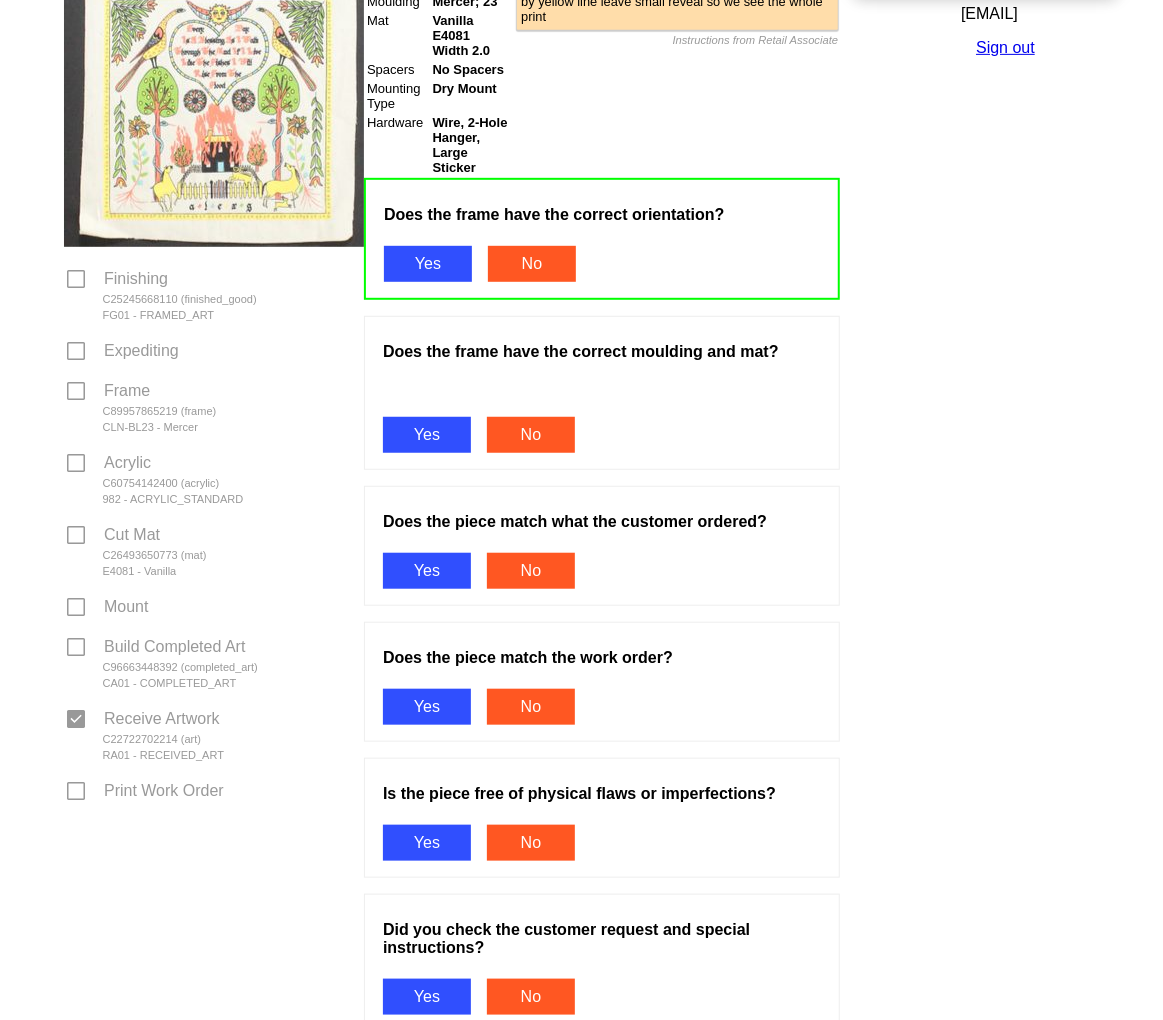 scroll, scrollTop: 444, scrollLeft: 0, axis: vertical 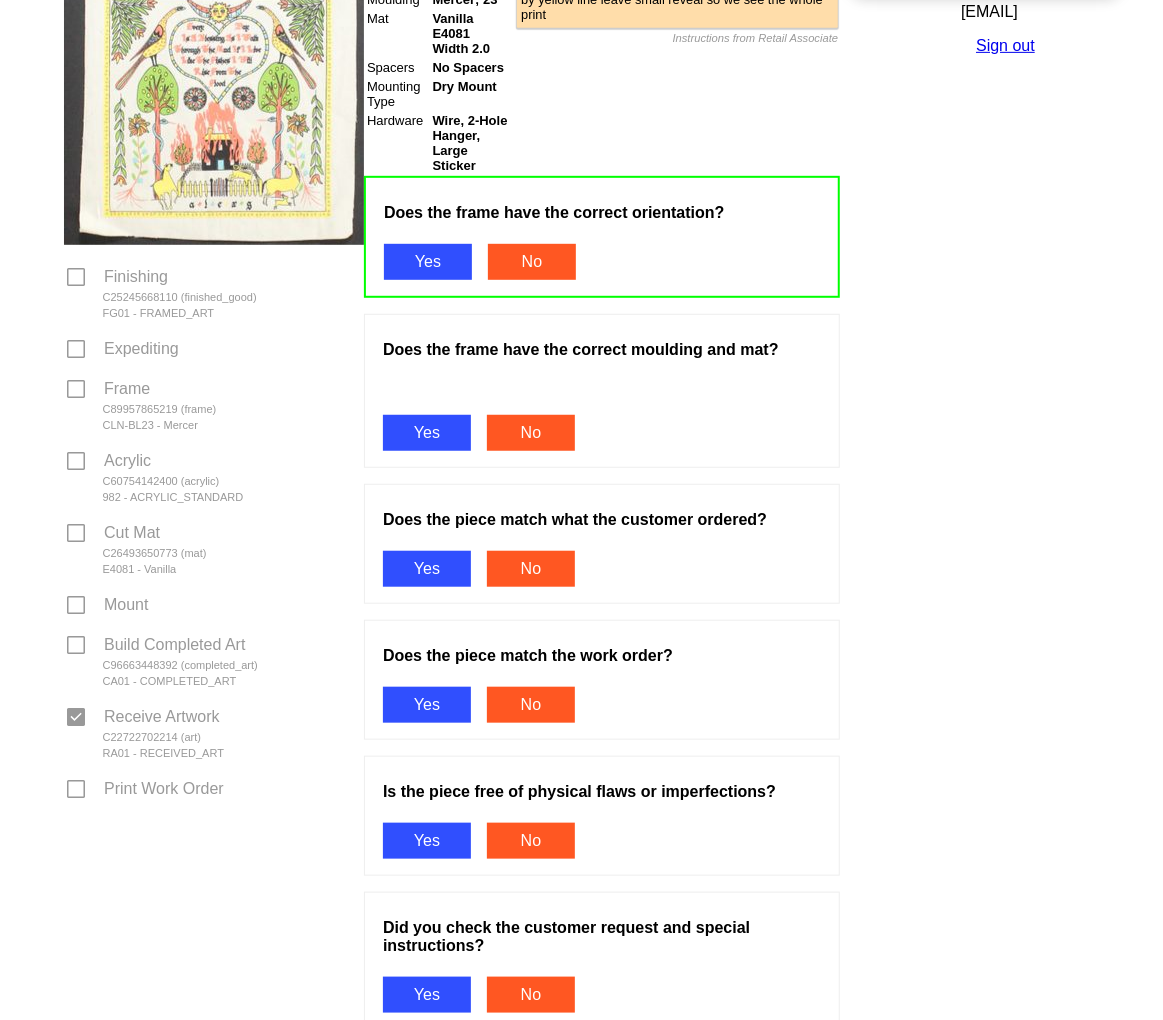 click on "Yes" at bounding box center [427, 433] 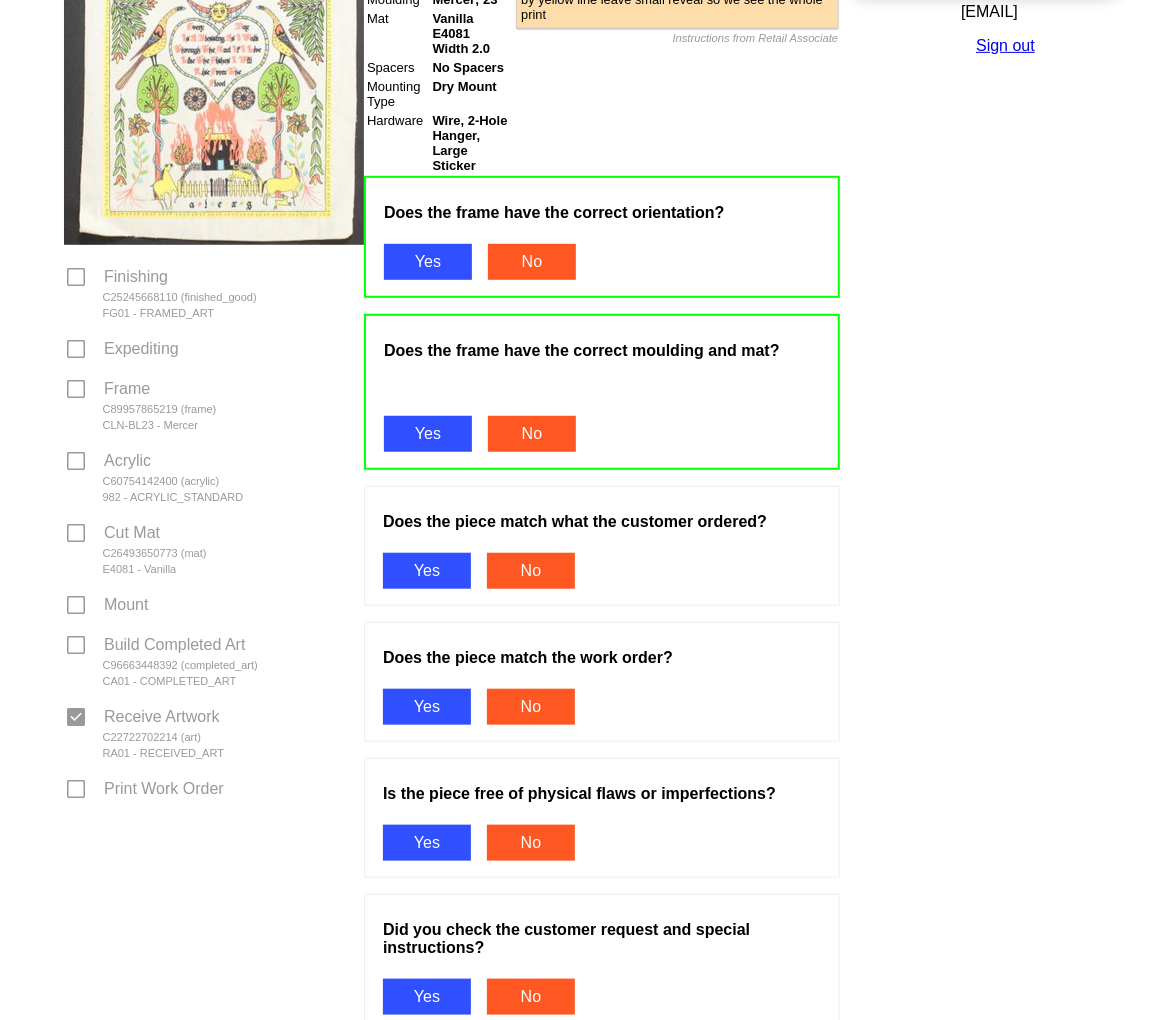 click on "Does the piece match what the customer ordered? Yes No" at bounding box center (602, 546) 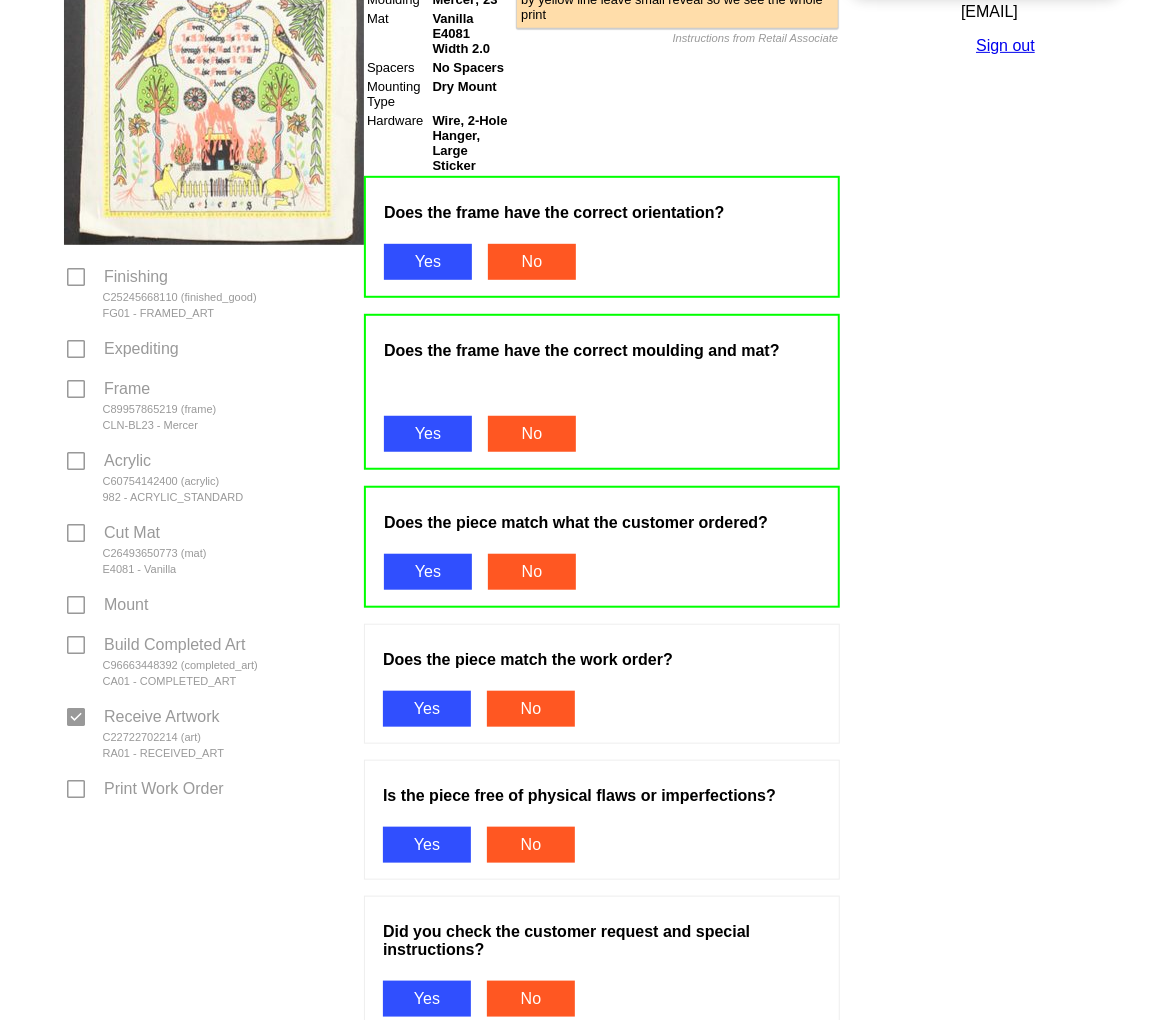 click on "Yes" at bounding box center (427, 709) 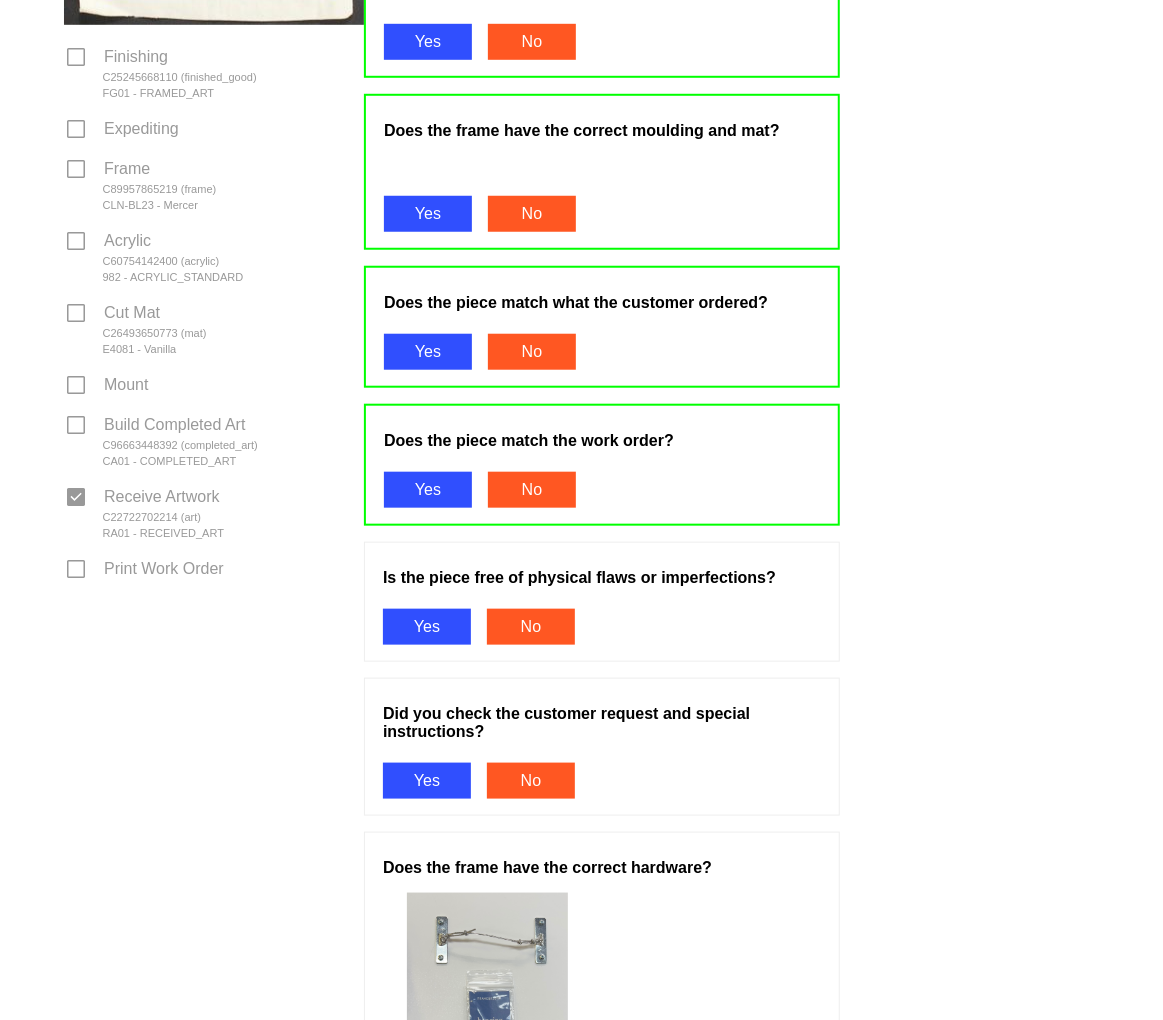 scroll, scrollTop: 666, scrollLeft: 0, axis: vertical 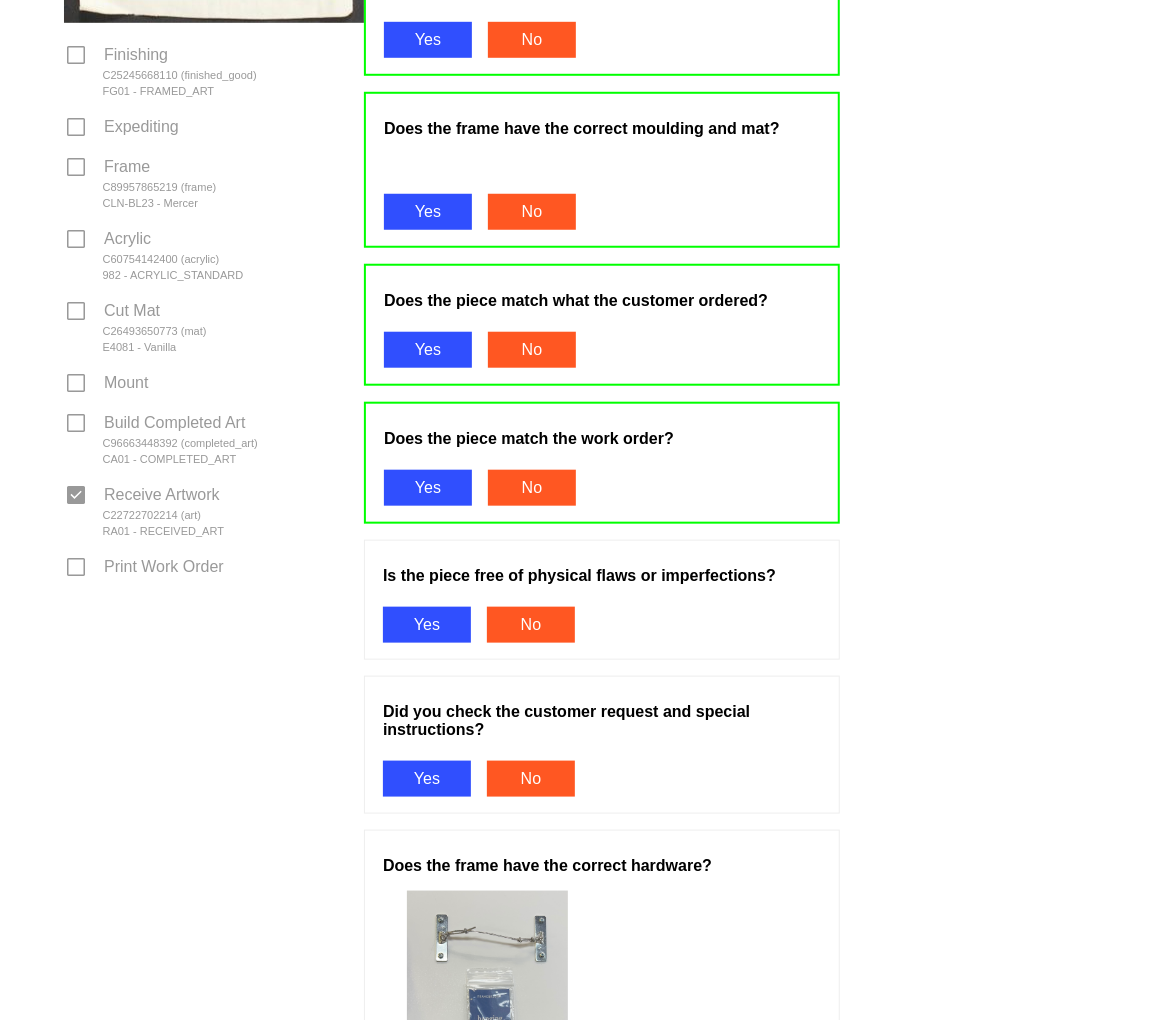 click on "Is the piece free of physical flaws or imperfections? Yes No" at bounding box center [602, 600] 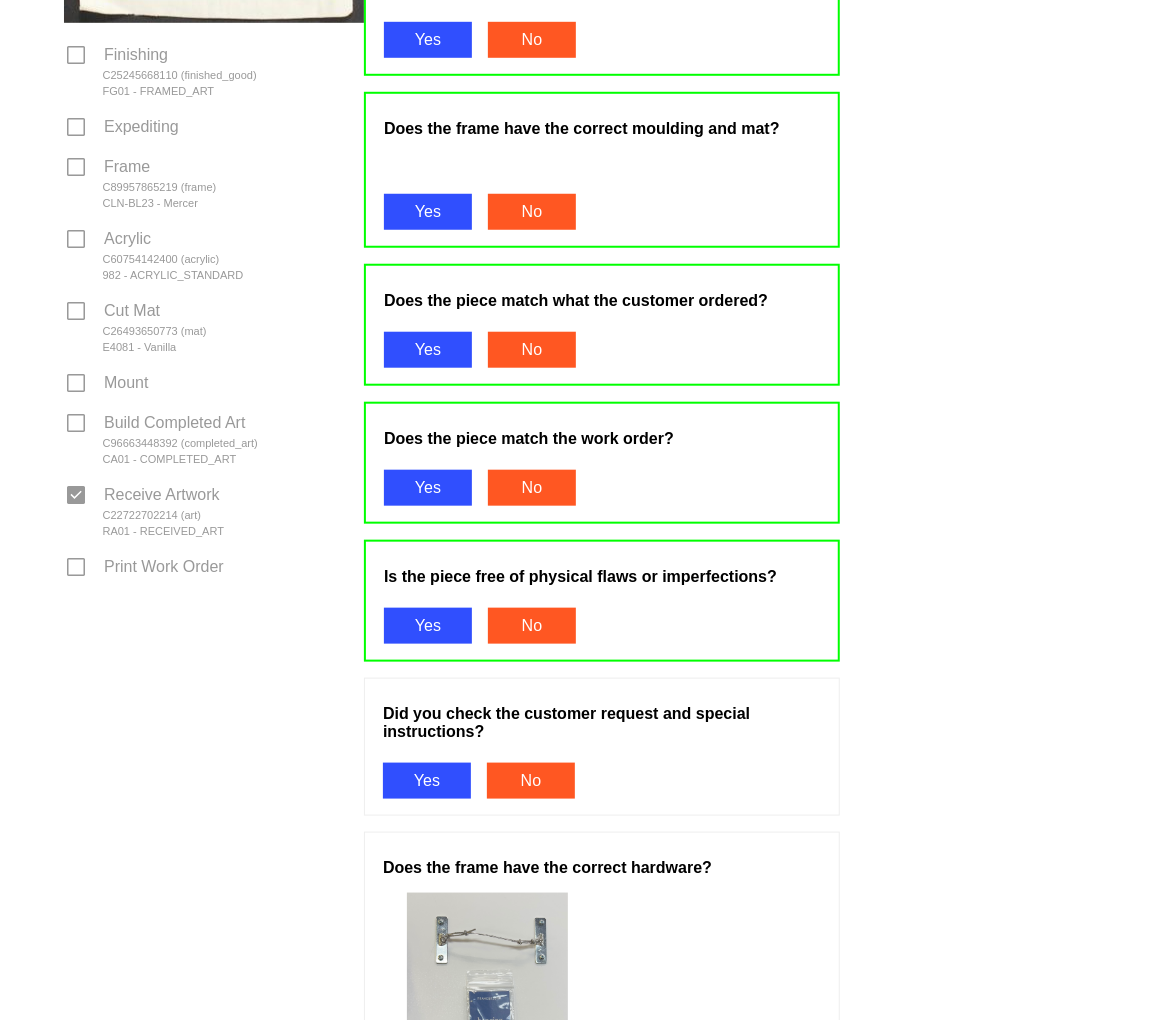 click on "Yes" at bounding box center [427, 781] 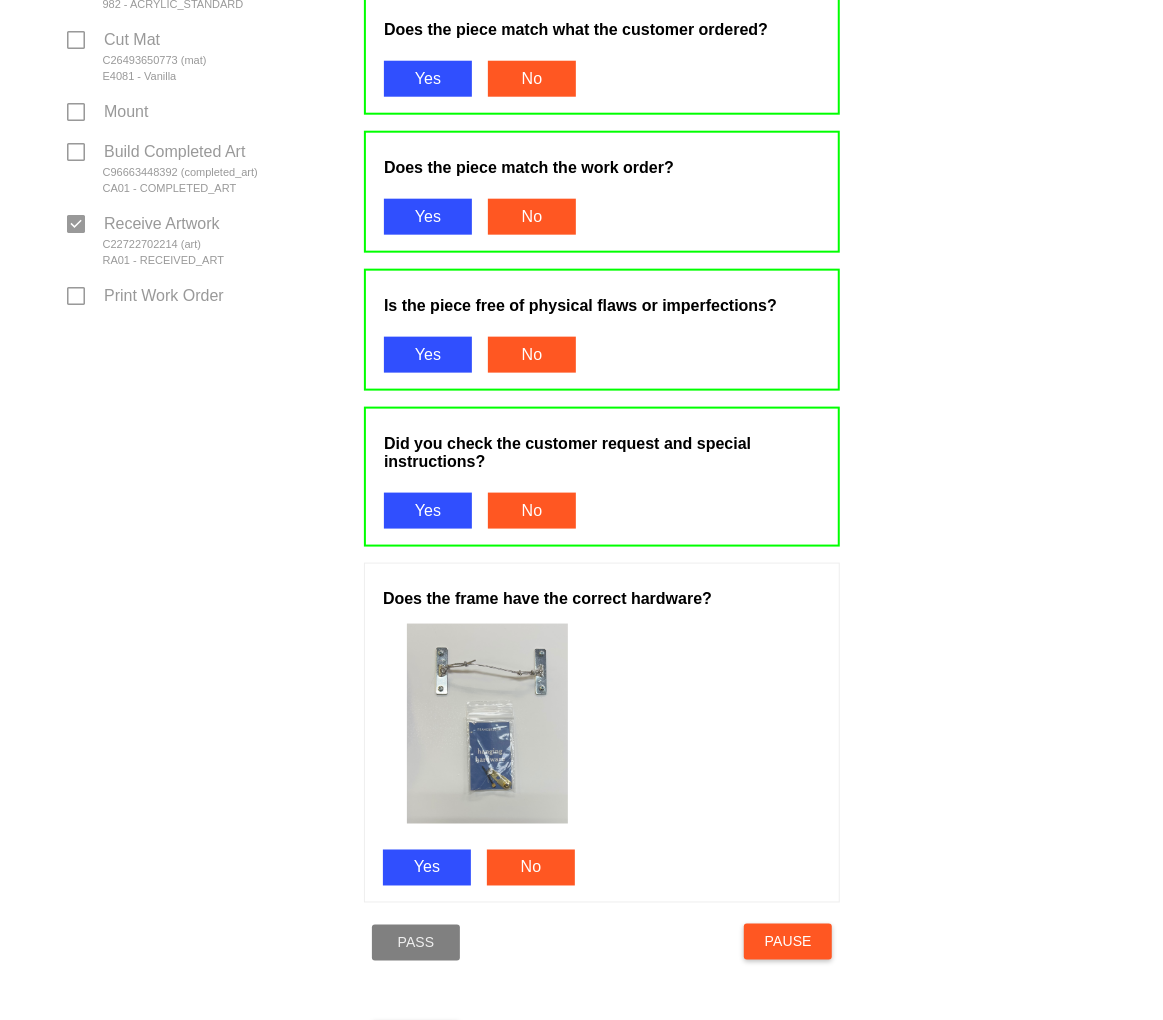 scroll, scrollTop: 1056, scrollLeft: 0, axis: vertical 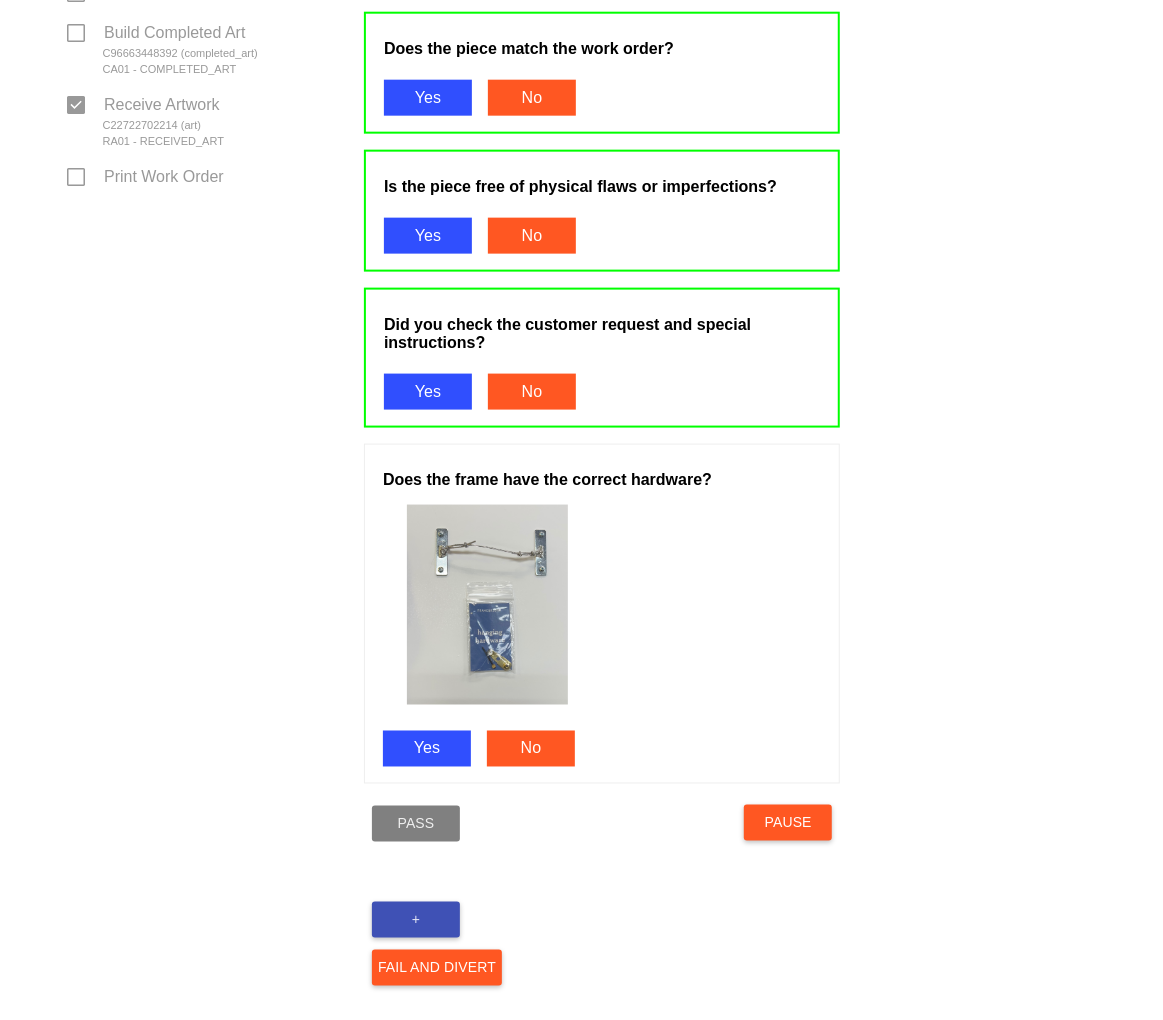 click on "Does the frame have the correct hardware? Yes No" at bounding box center [602, 614] 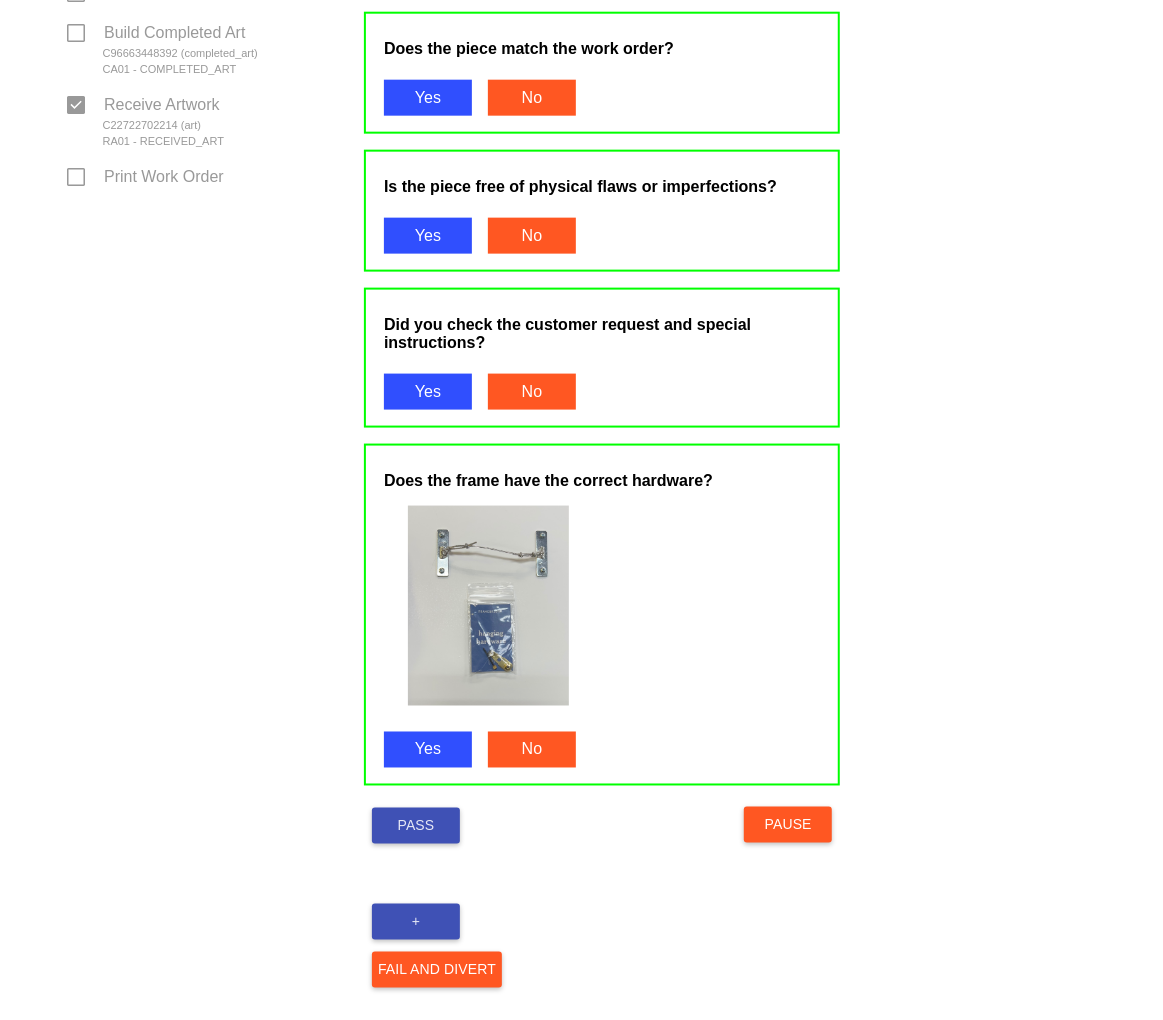 click on "Pass" at bounding box center (416, 826) 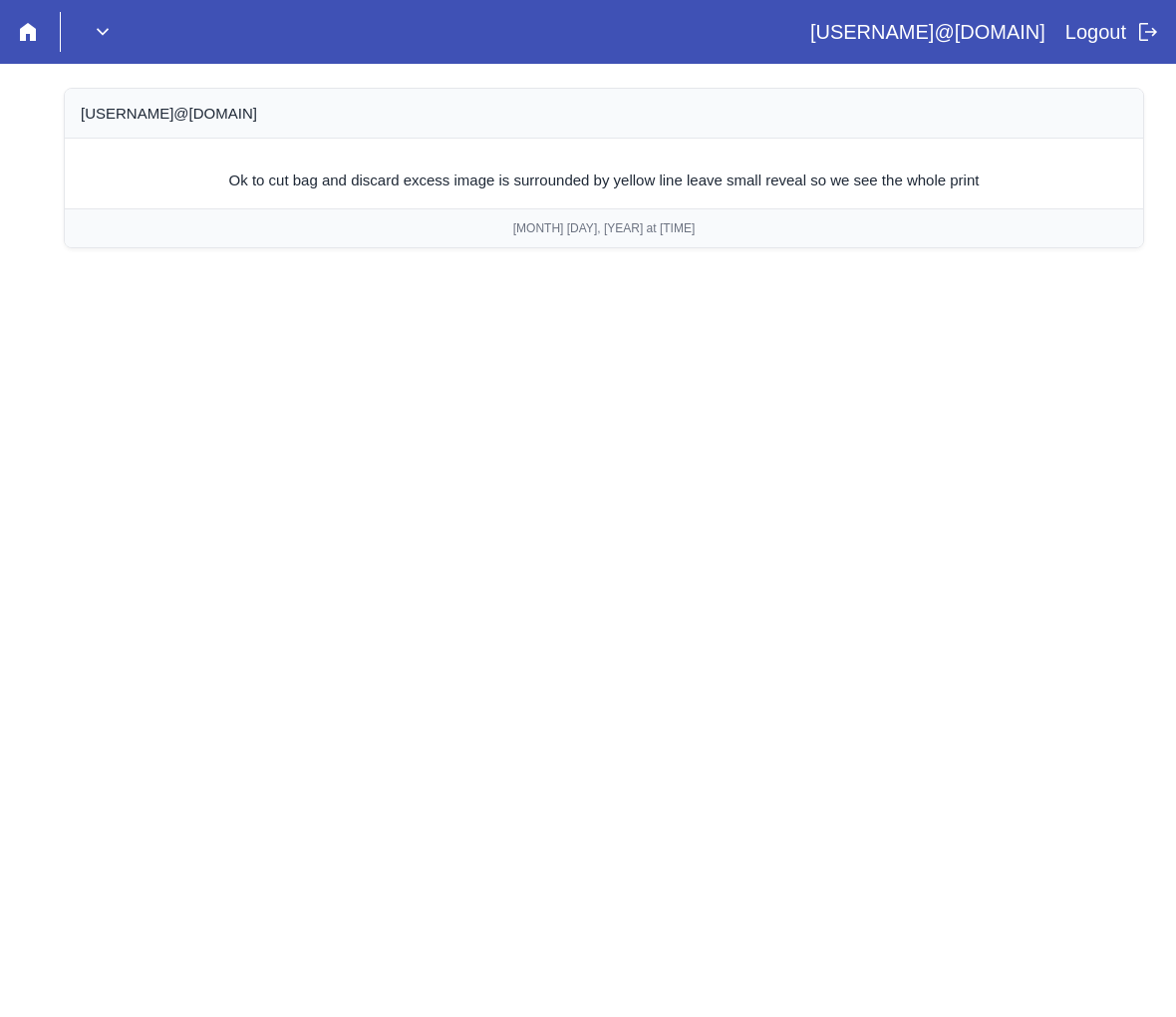 scroll, scrollTop: 0, scrollLeft: 0, axis: both 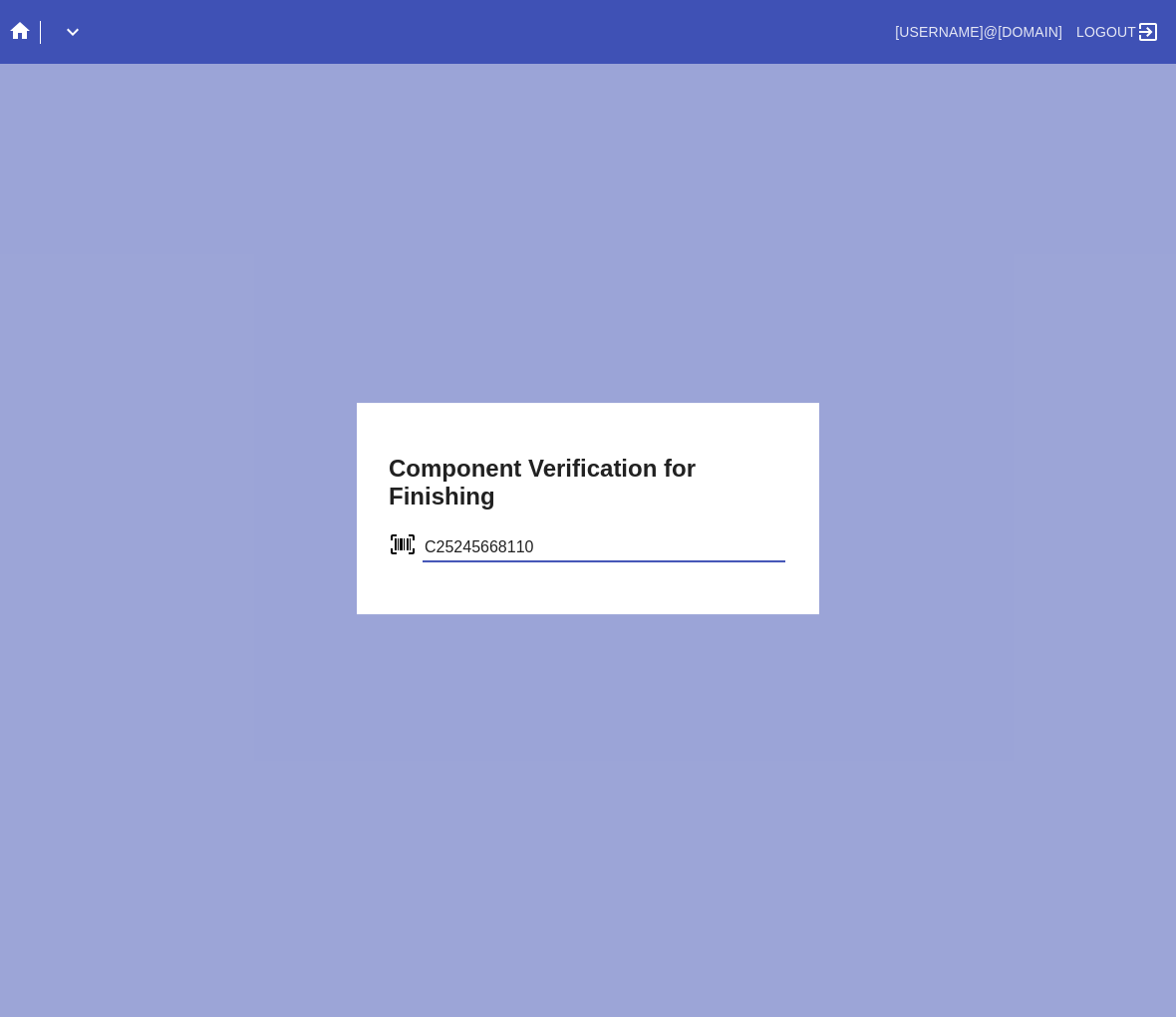 type on "C25245668110" 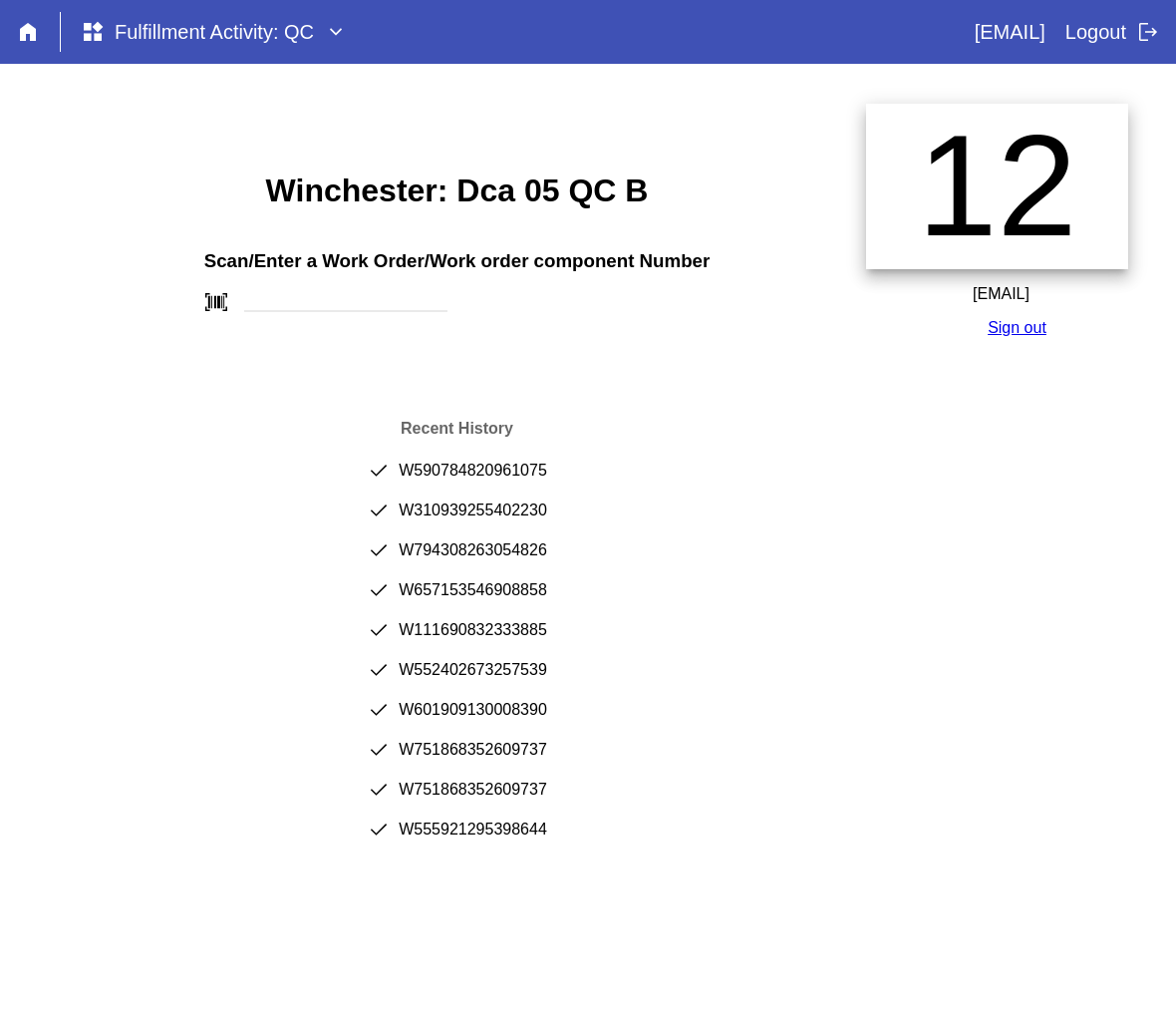 scroll, scrollTop: 0, scrollLeft: 0, axis: both 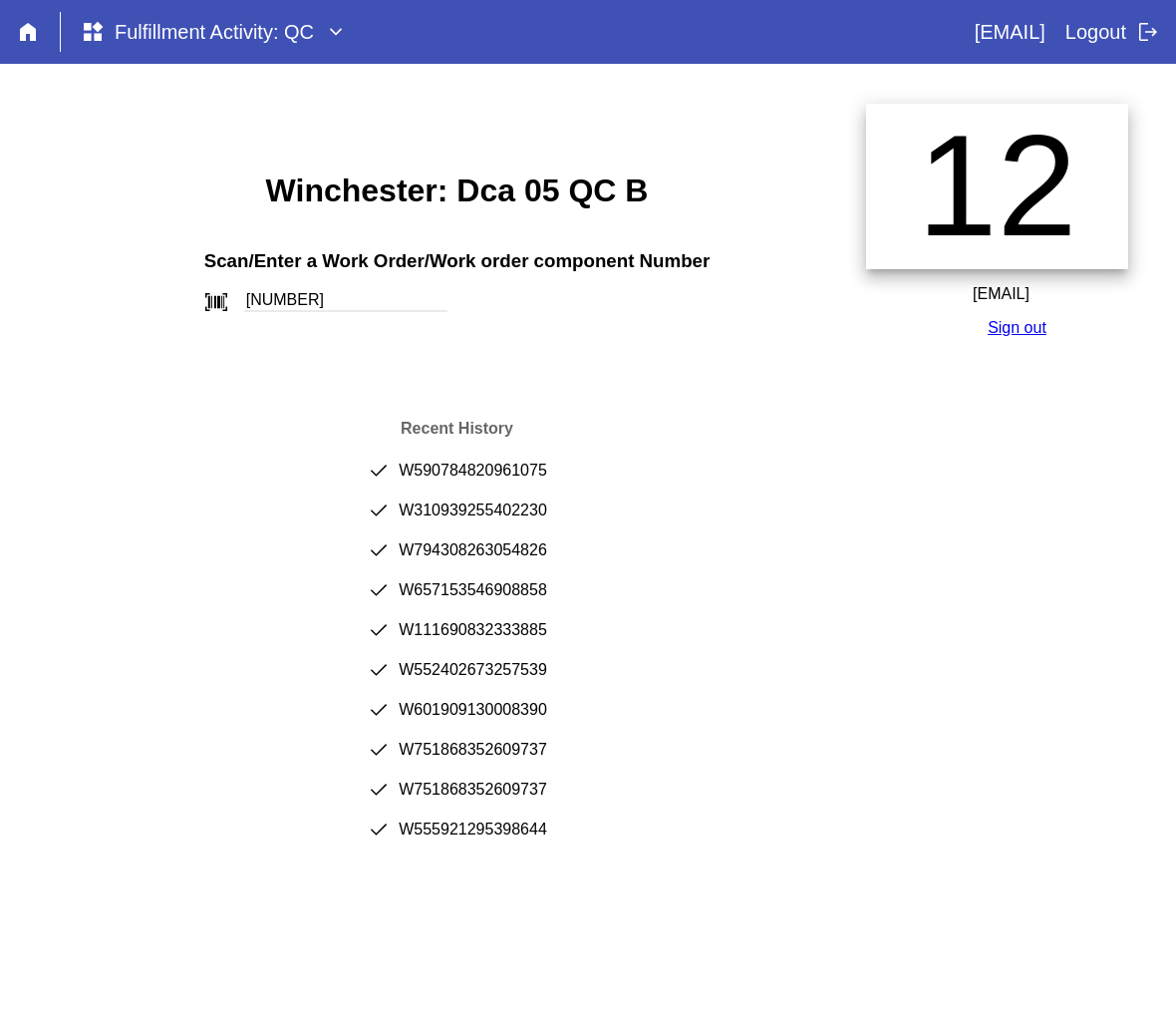 type on "W956612167683487" 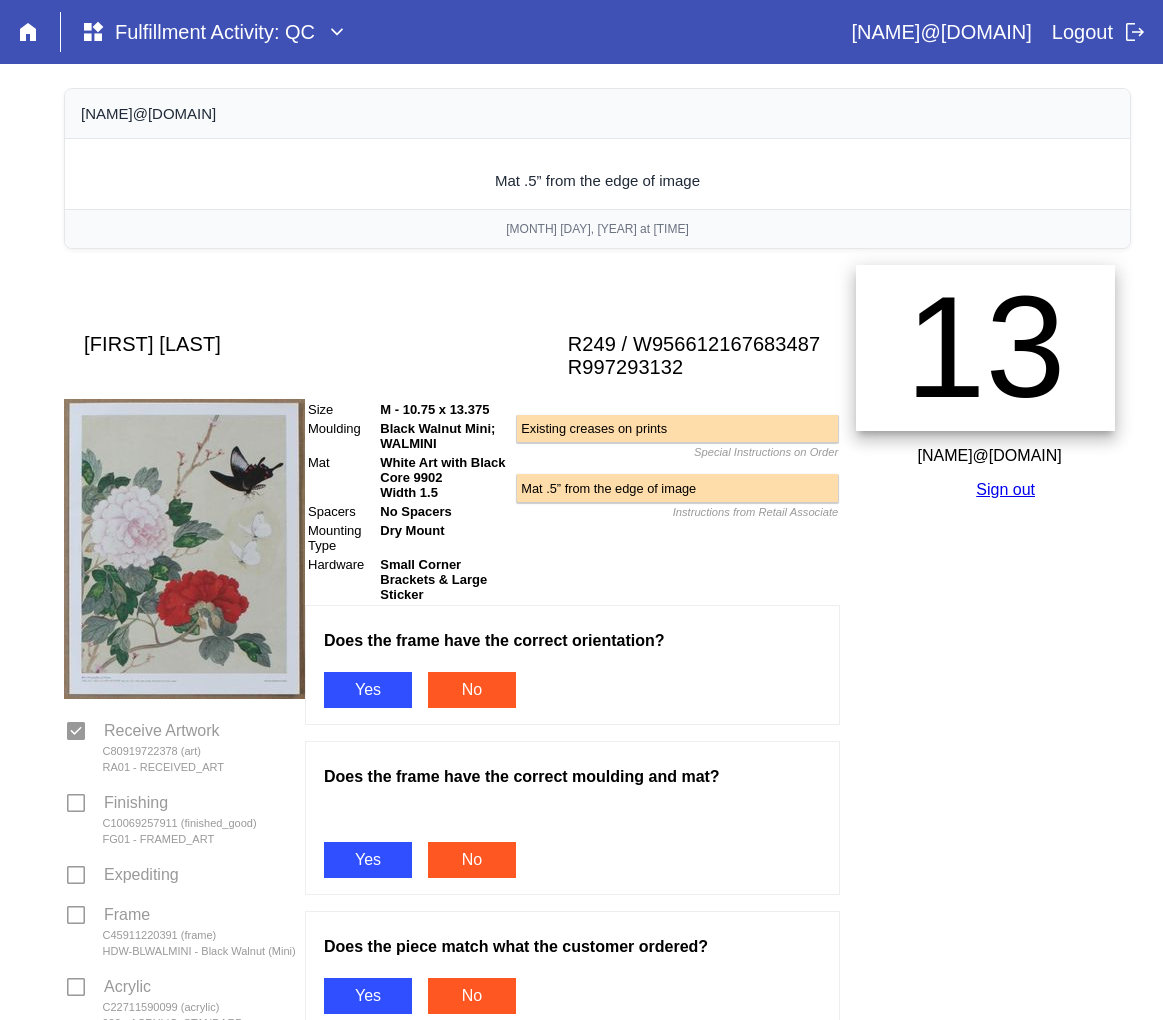 scroll, scrollTop: 0, scrollLeft: 0, axis: both 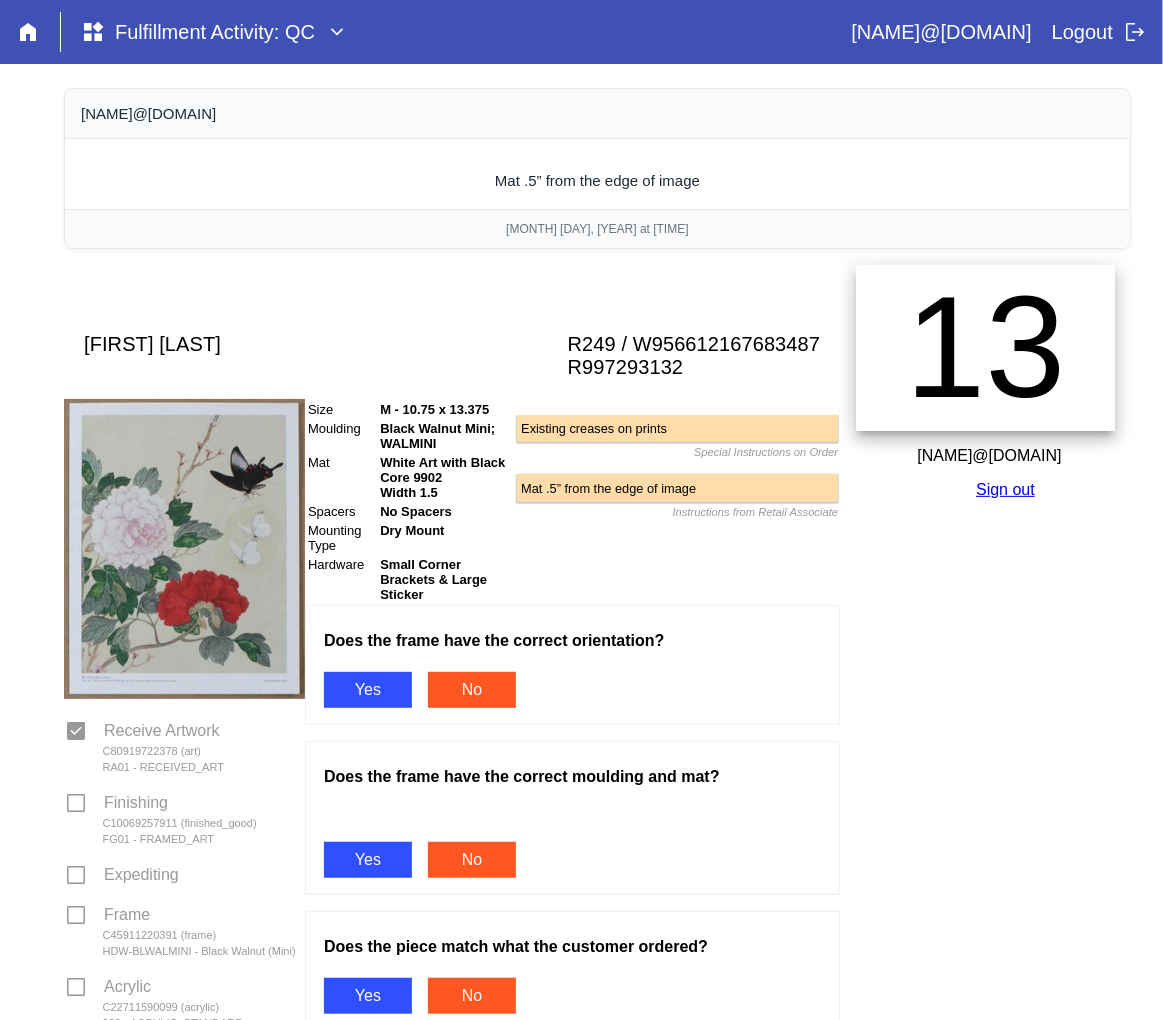 click on "Yes" at bounding box center (368, 690) 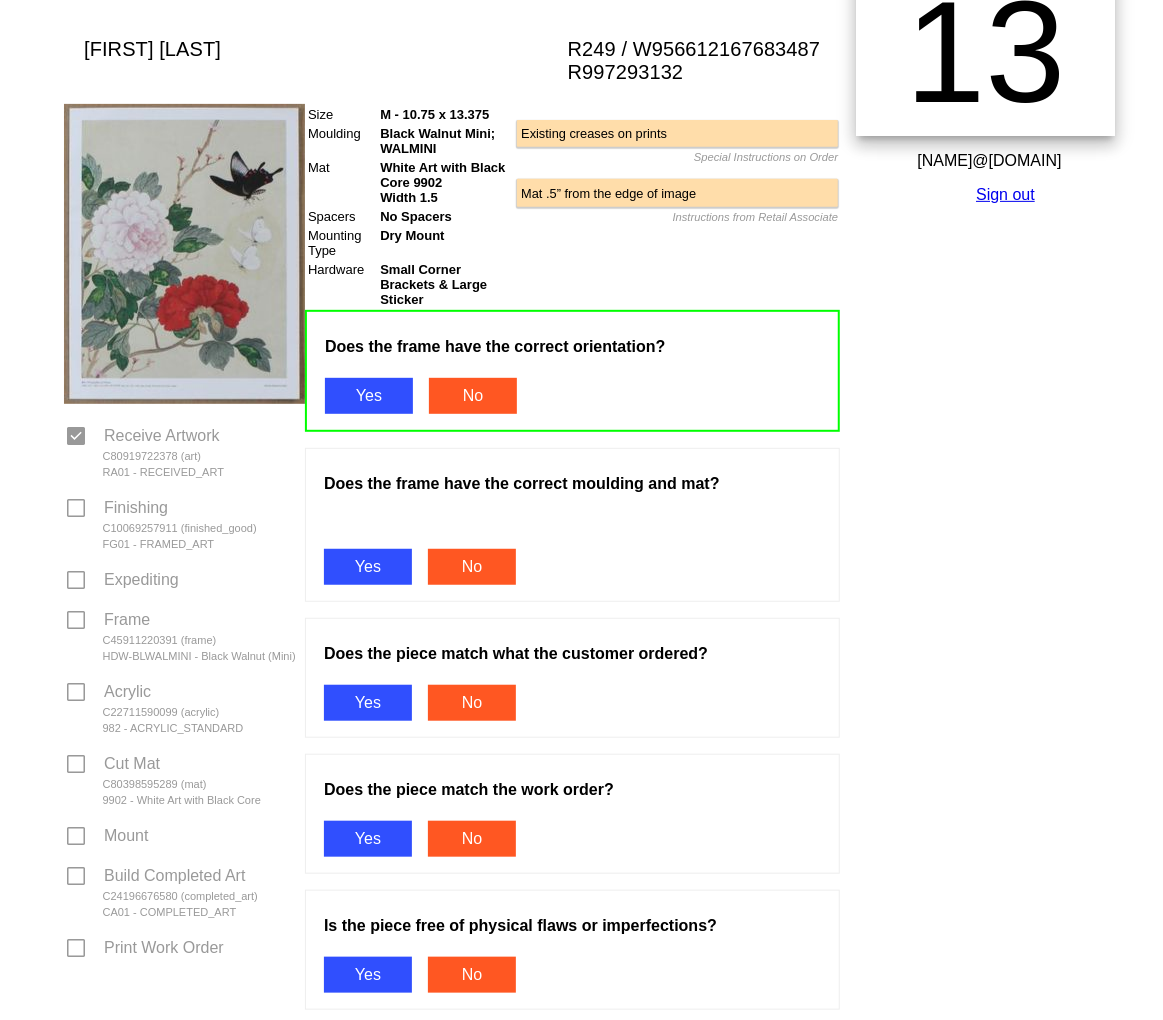 scroll, scrollTop: 333, scrollLeft: 0, axis: vertical 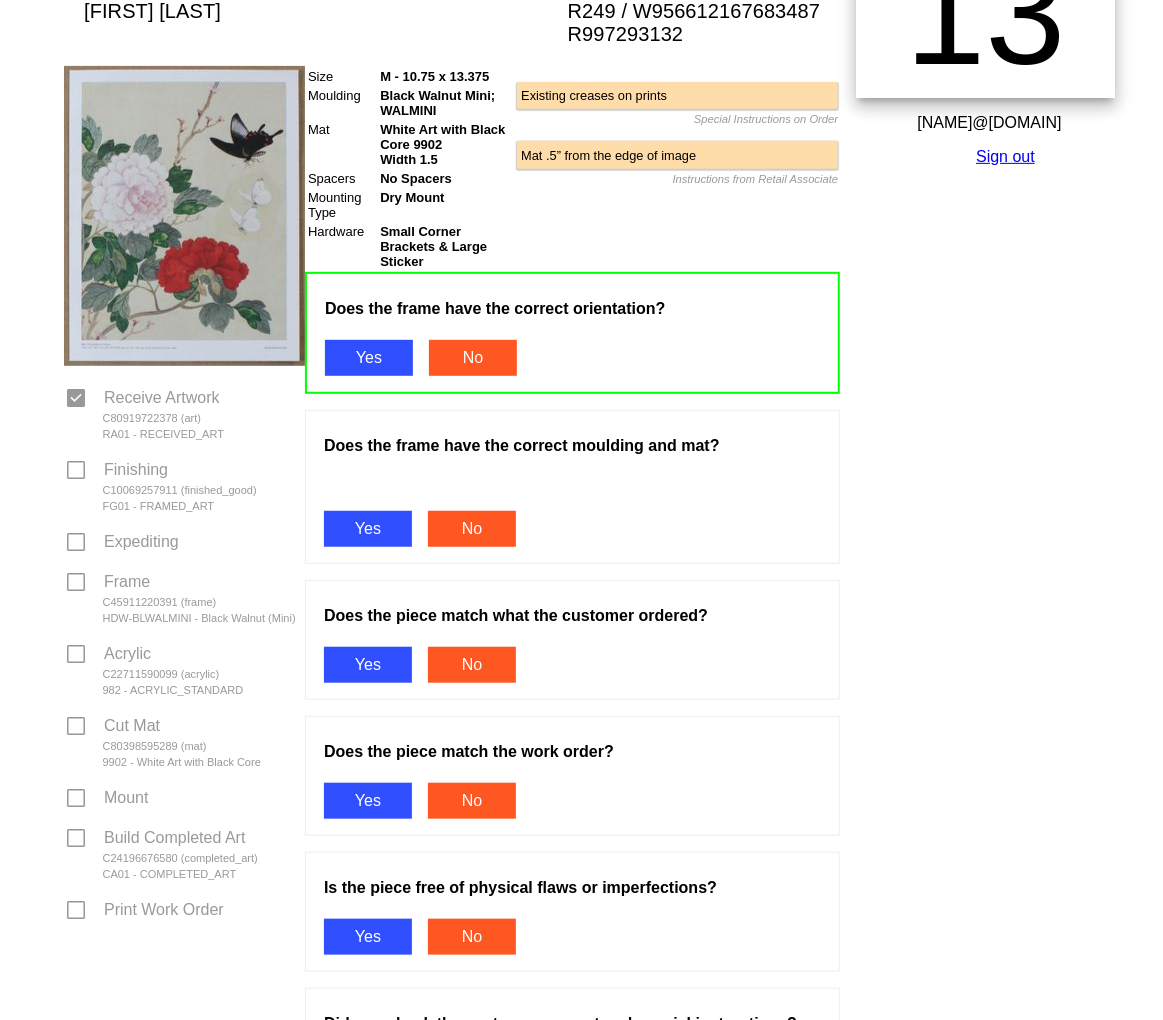 click on "Yes" at bounding box center (368, 529) 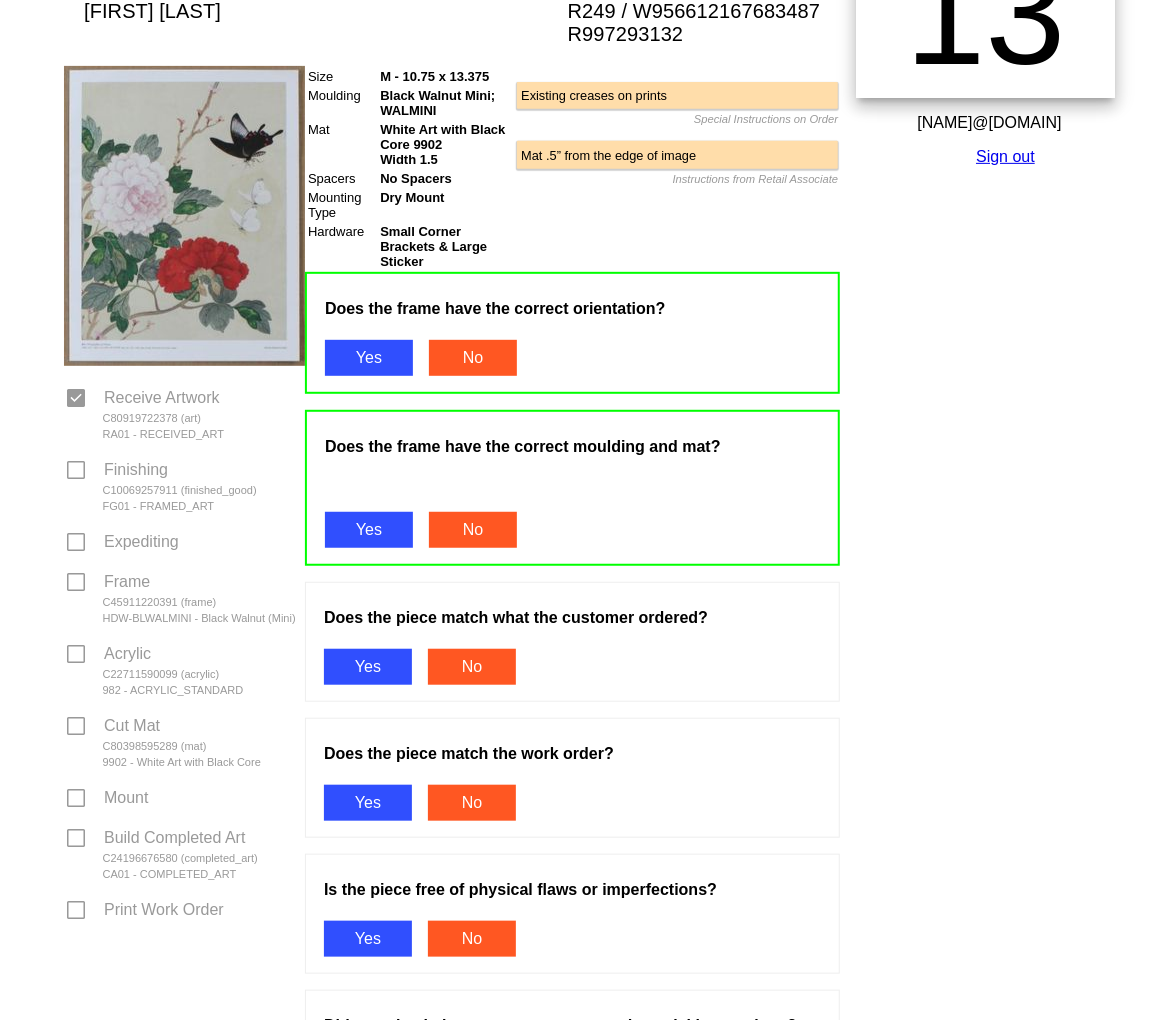 click on "Yes" at bounding box center [368, 667] 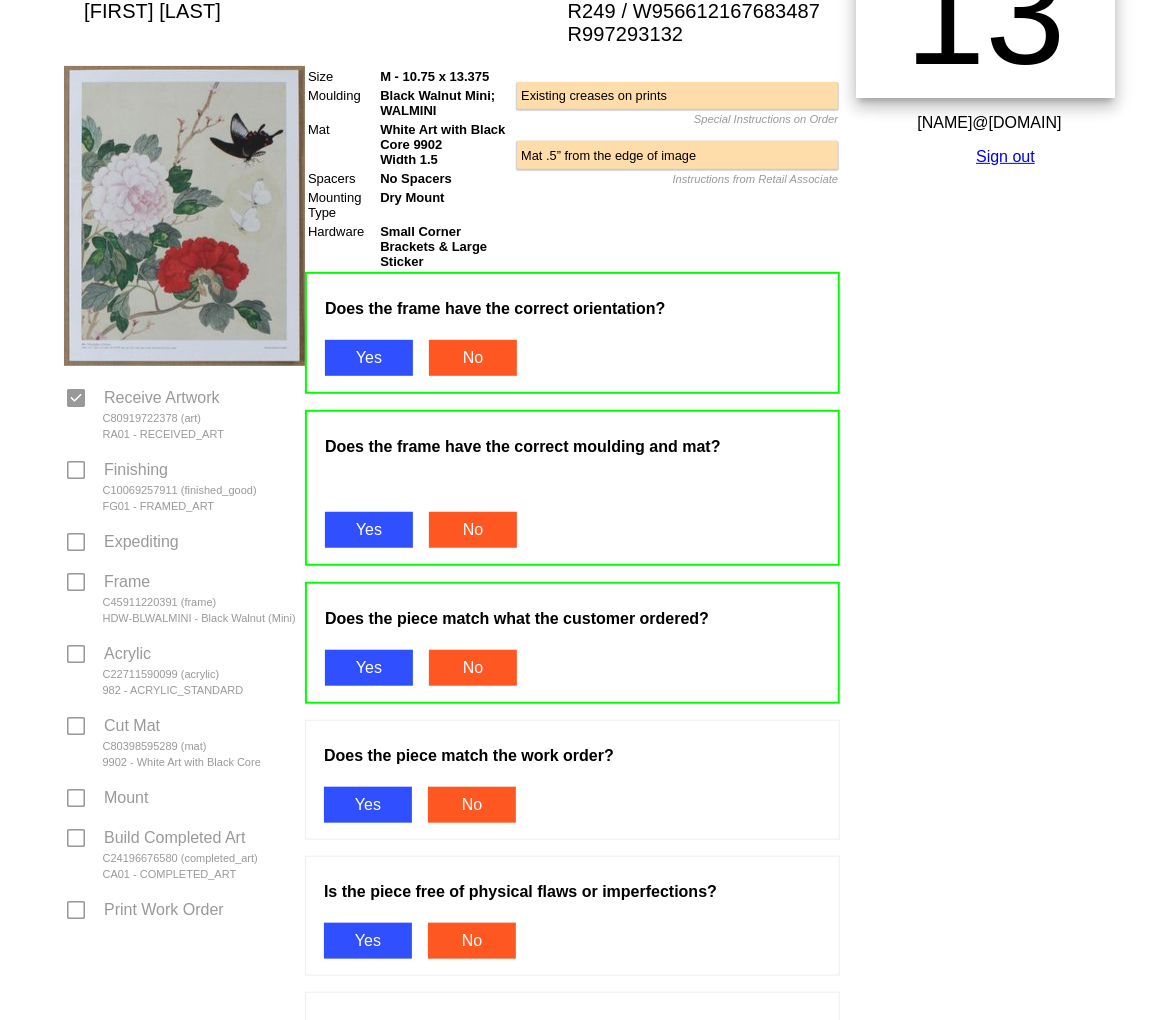 scroll, scrollTop: 777, scrollLeft: 0, axis: vertical 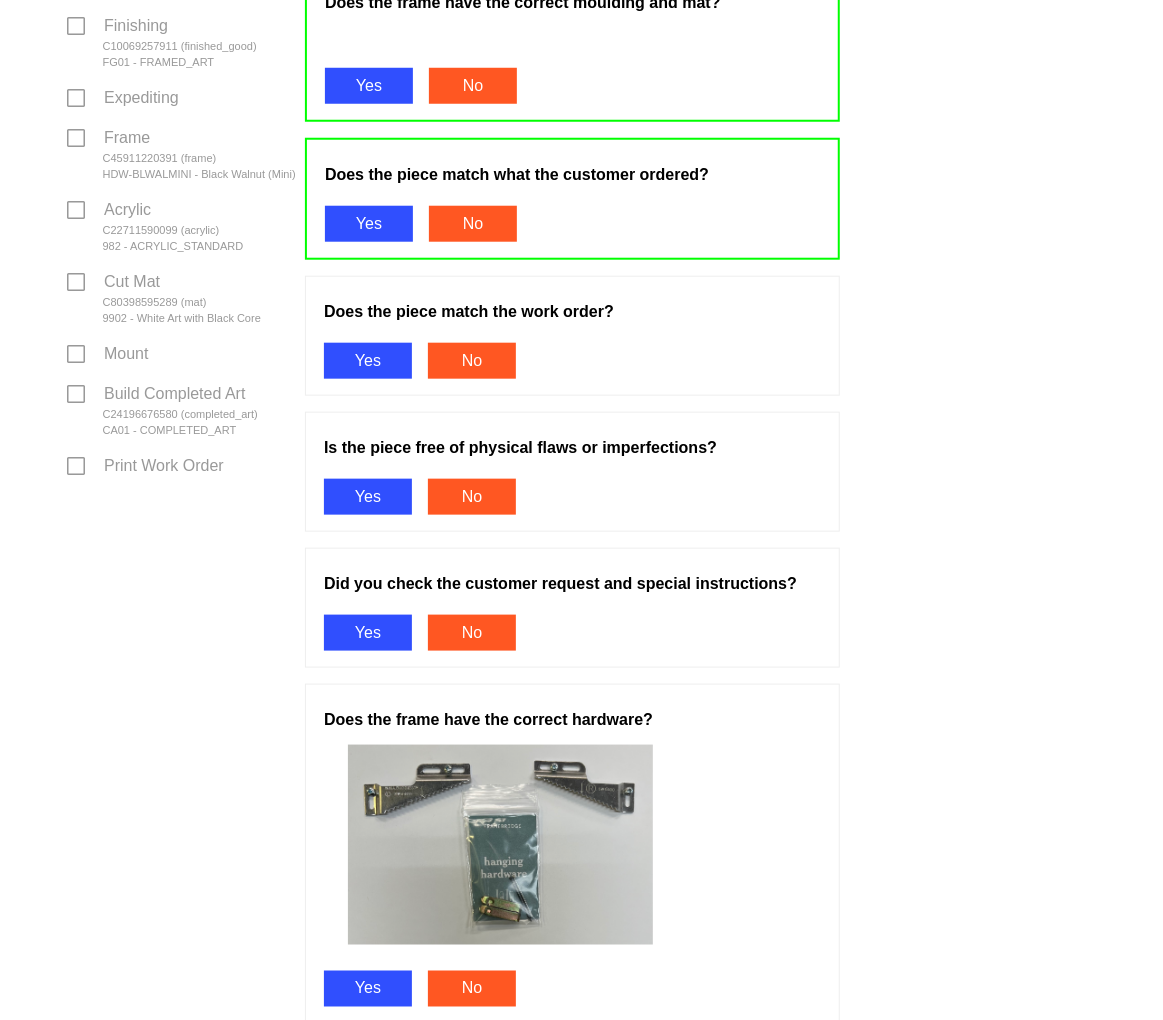 click on "Yes" at bounding box center [368, 361] 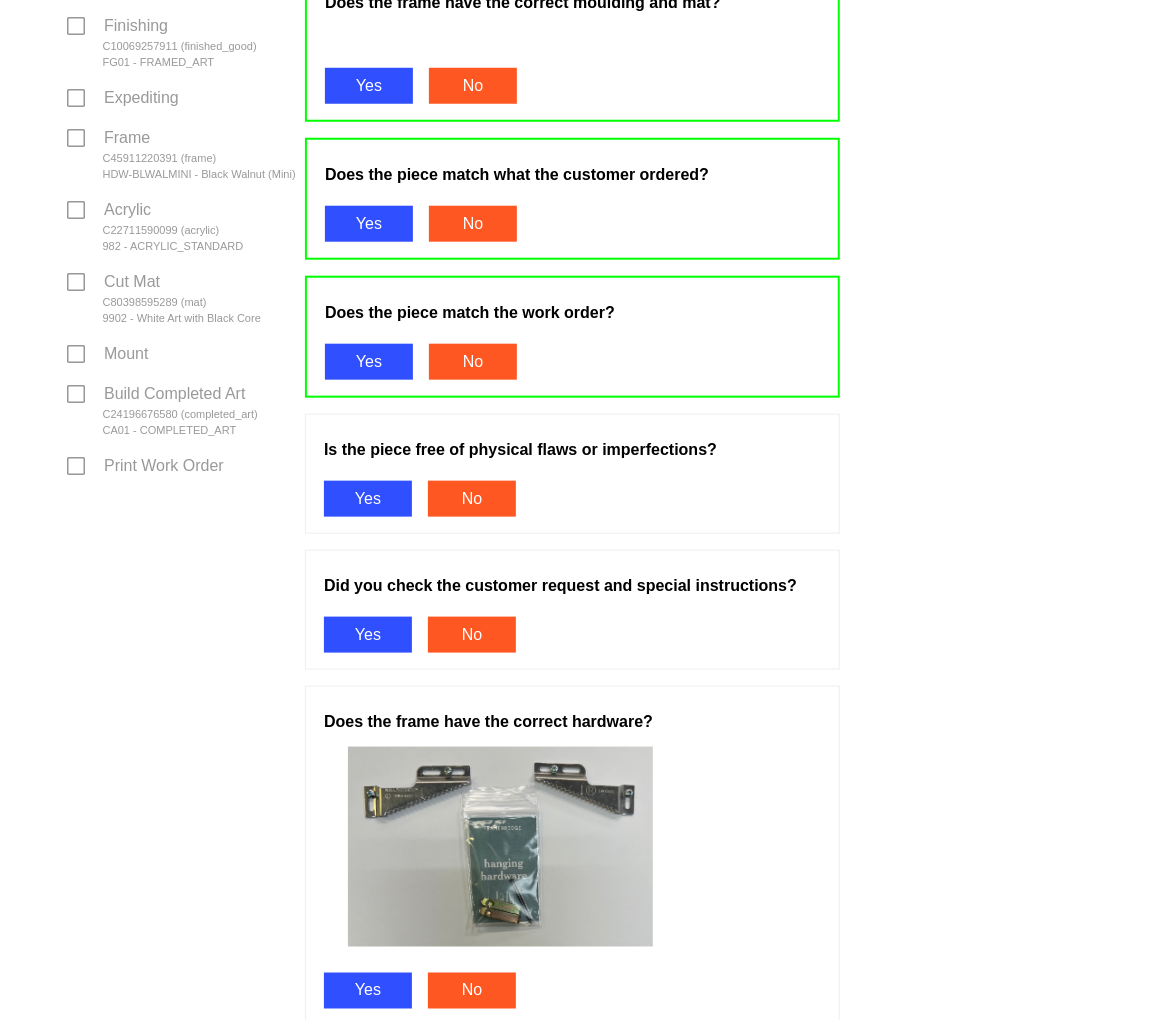 click on "Yes" at bounding box center (368, 499) 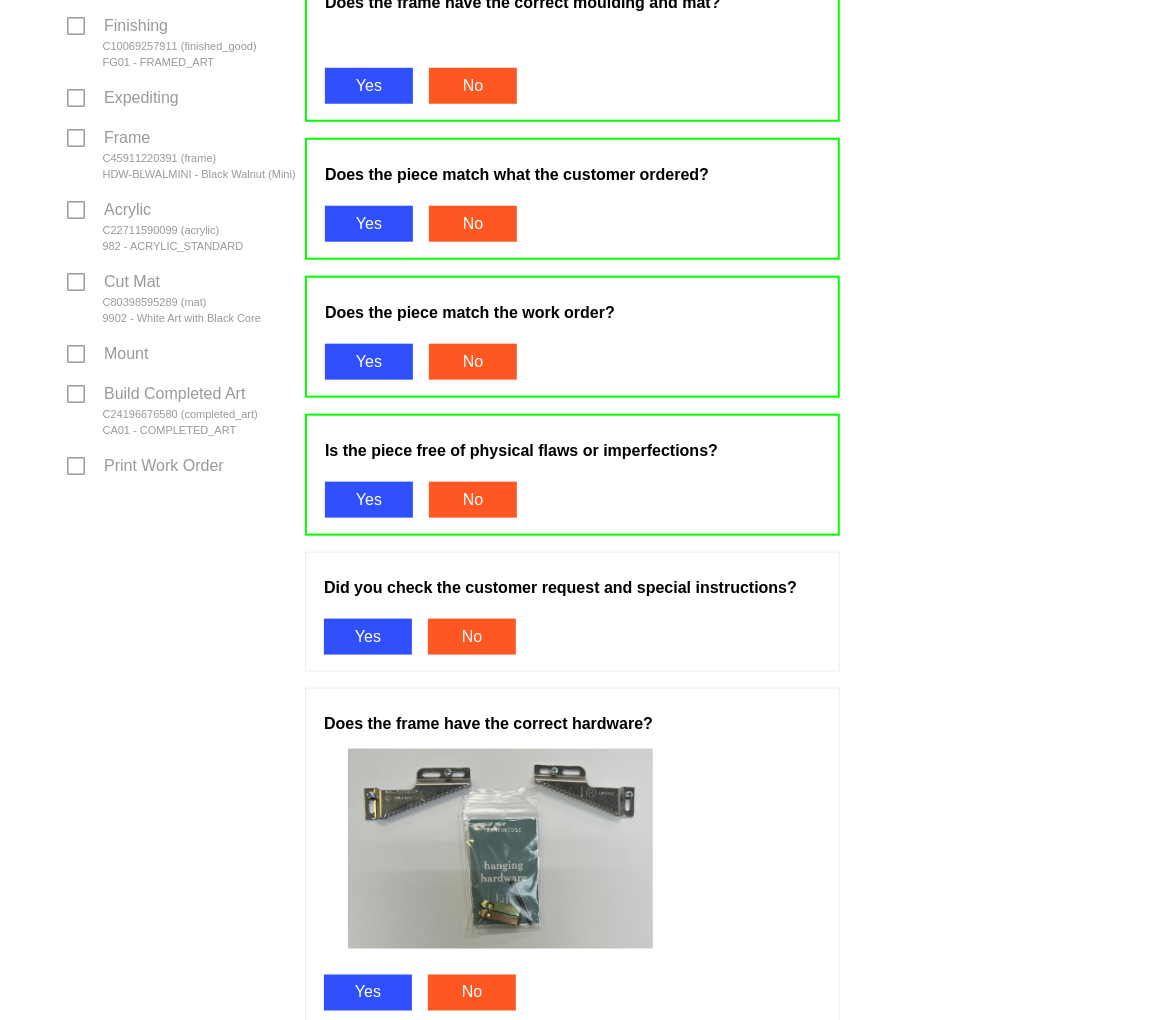 click on "Yes" at bounding box center [368, 637] 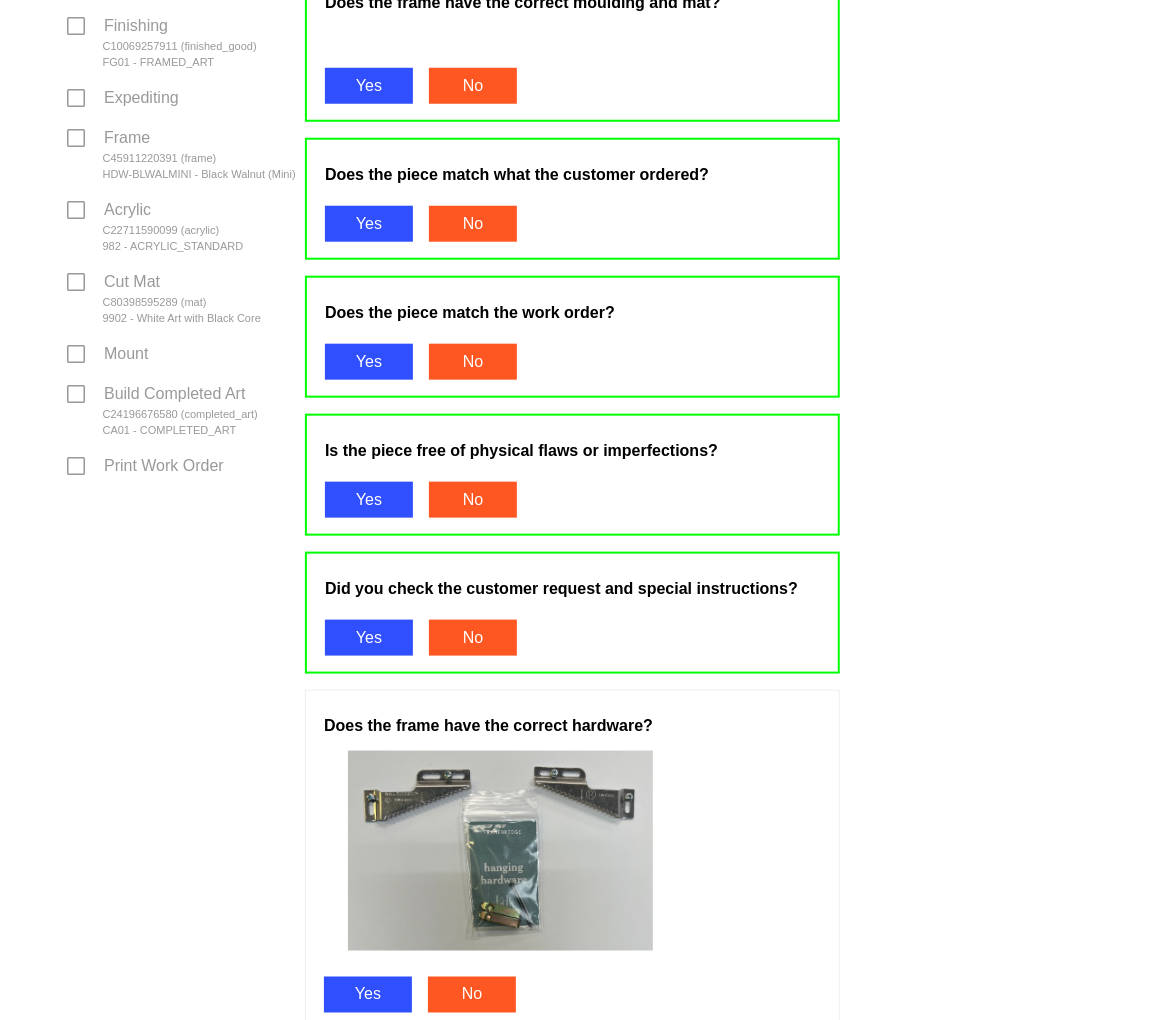 click on "Yes" at bounding box center [368, 995] 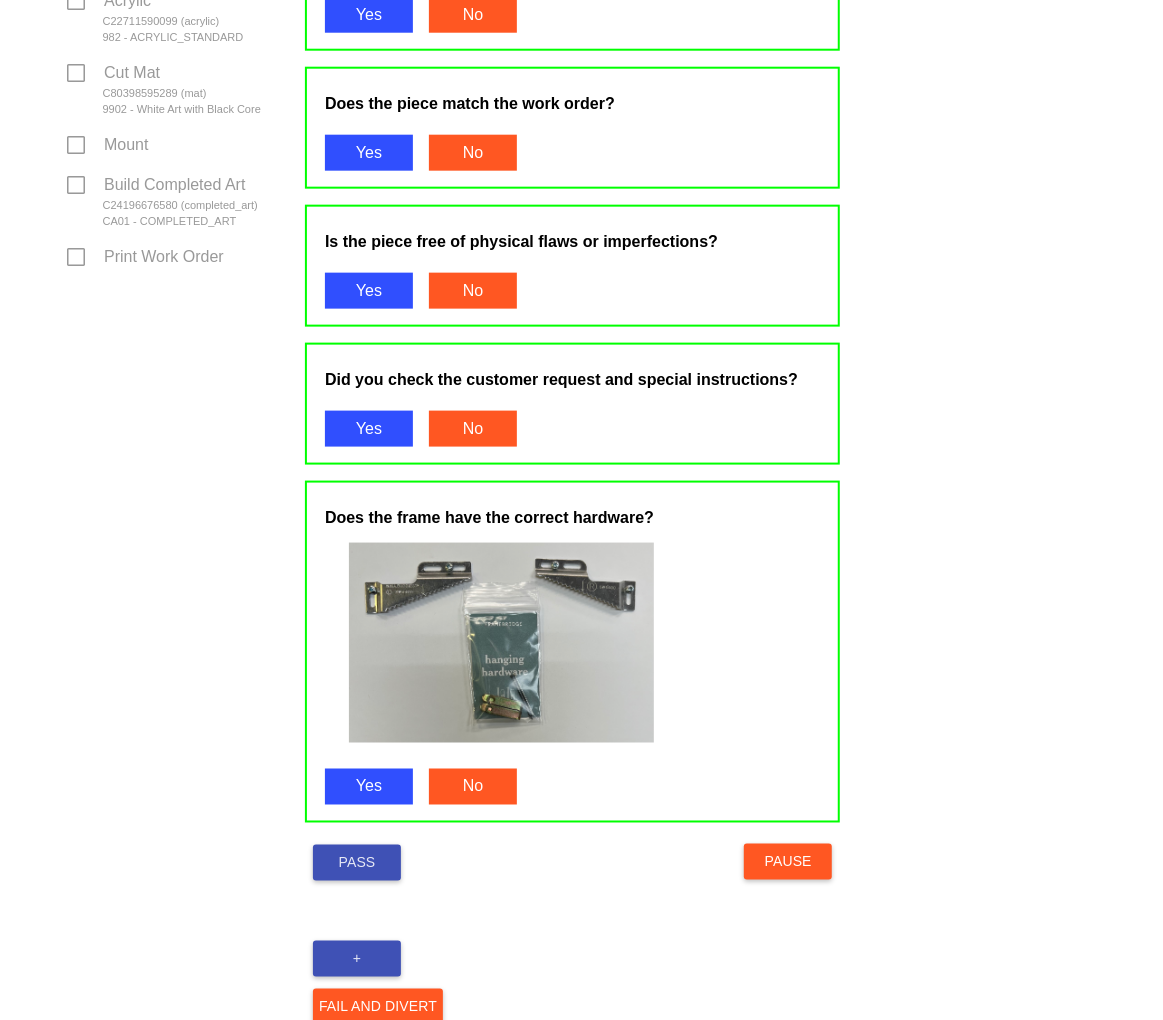 scroll, scrollTop: 1024, scrollLeft: 0, axis: vertical 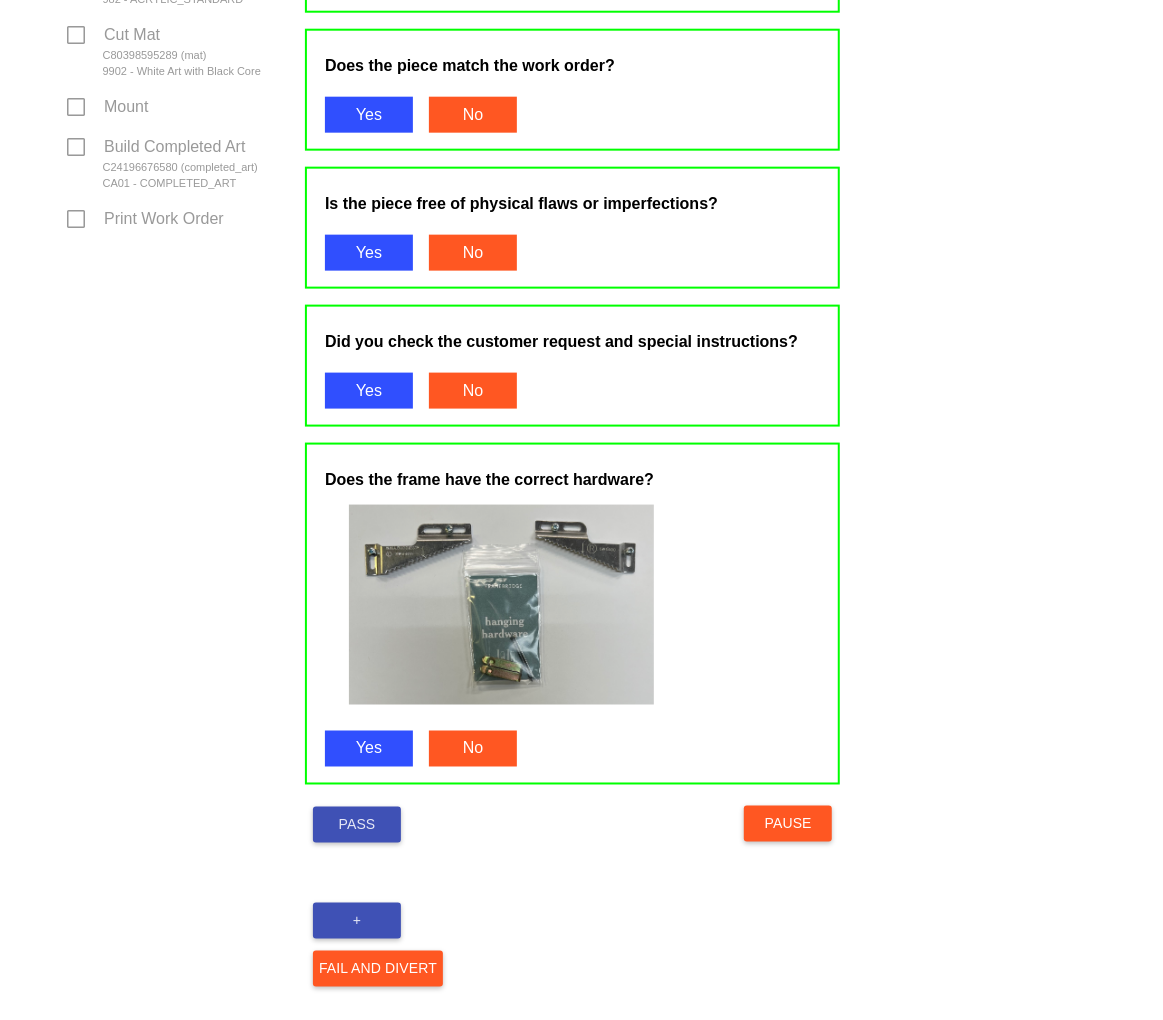click on "Pass" at bounding box center (357, 825) 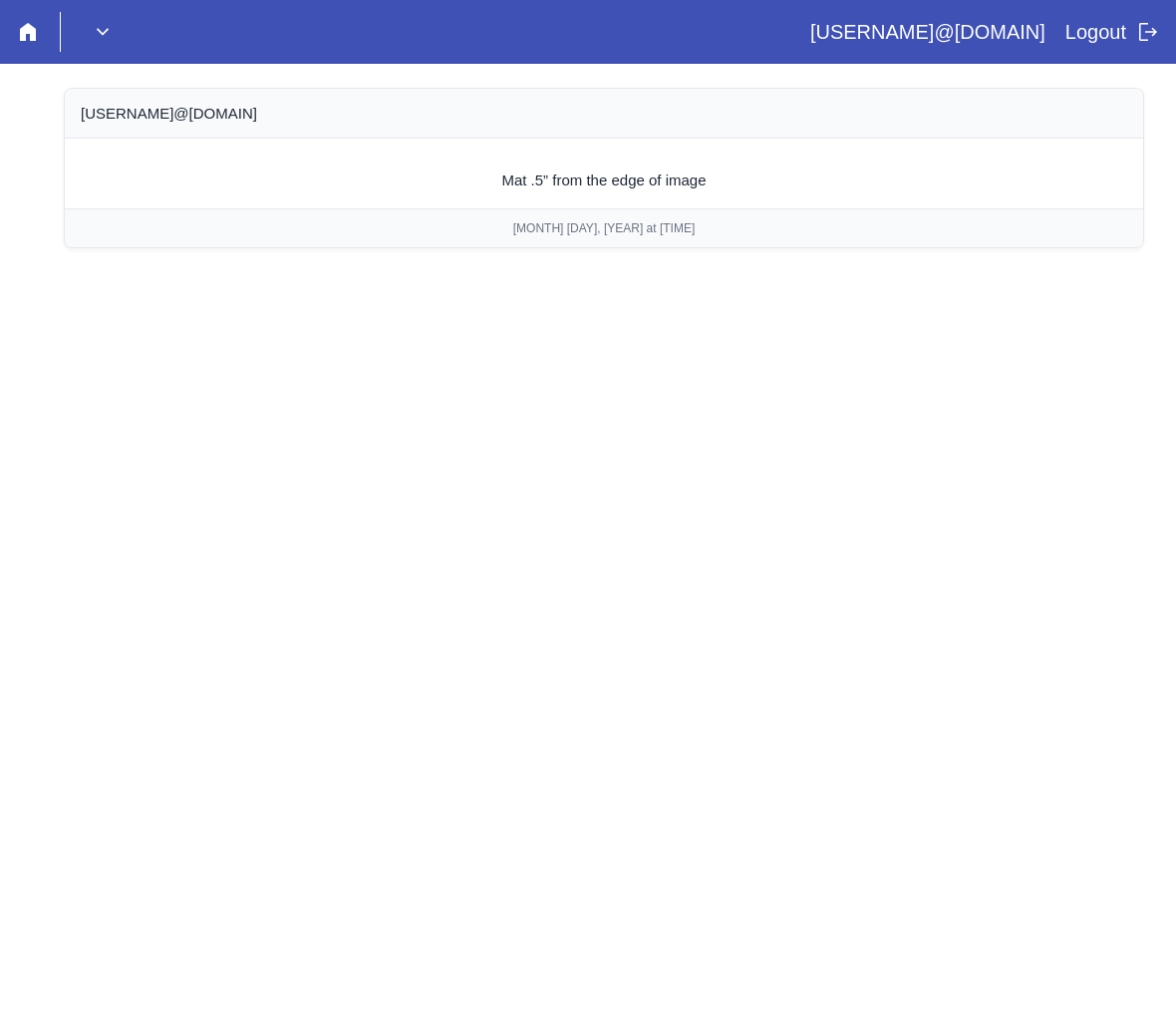 scroll, scrollTop: 0, scrollLeft: 0, axis: both 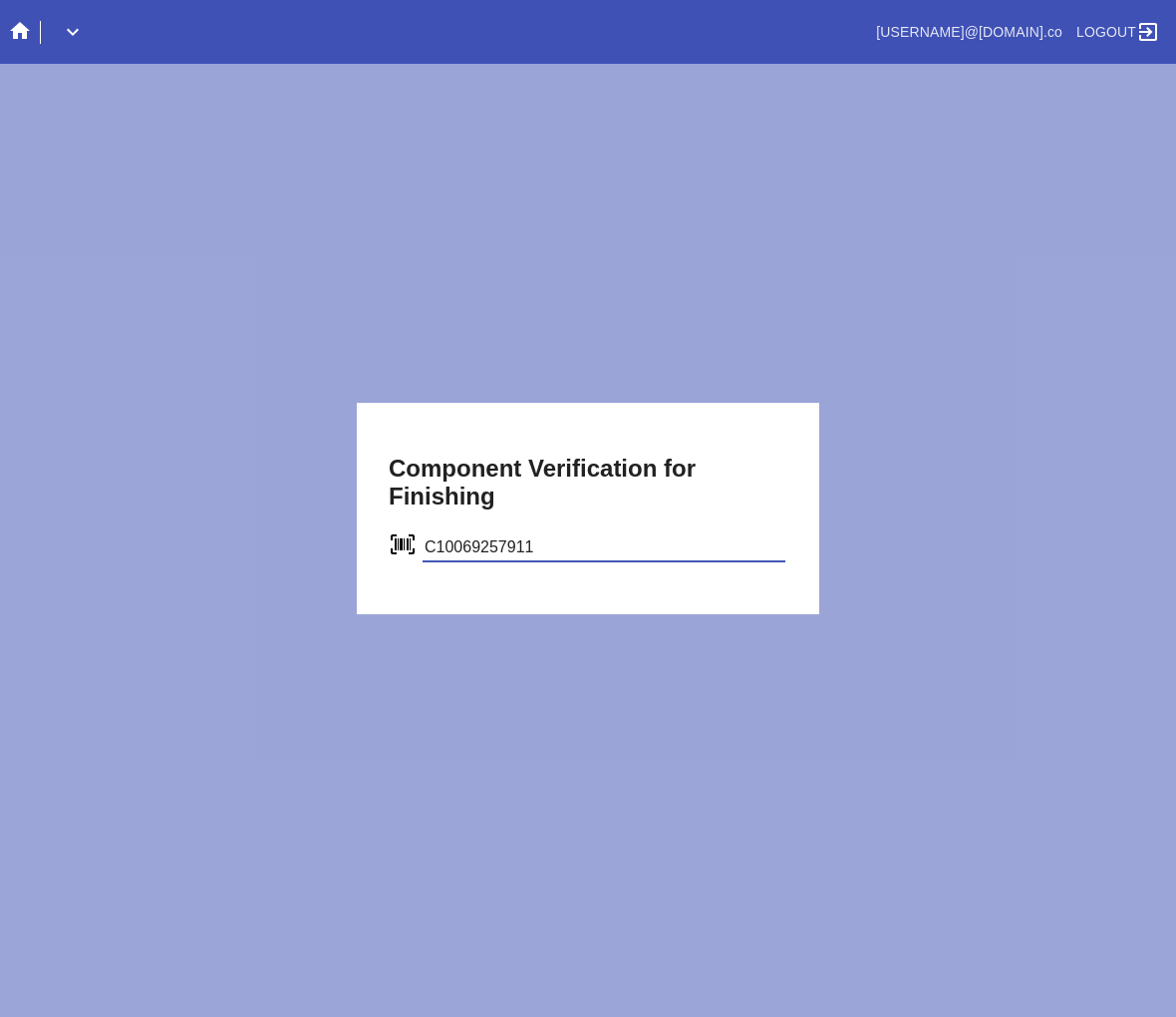 type on "C10069257911" 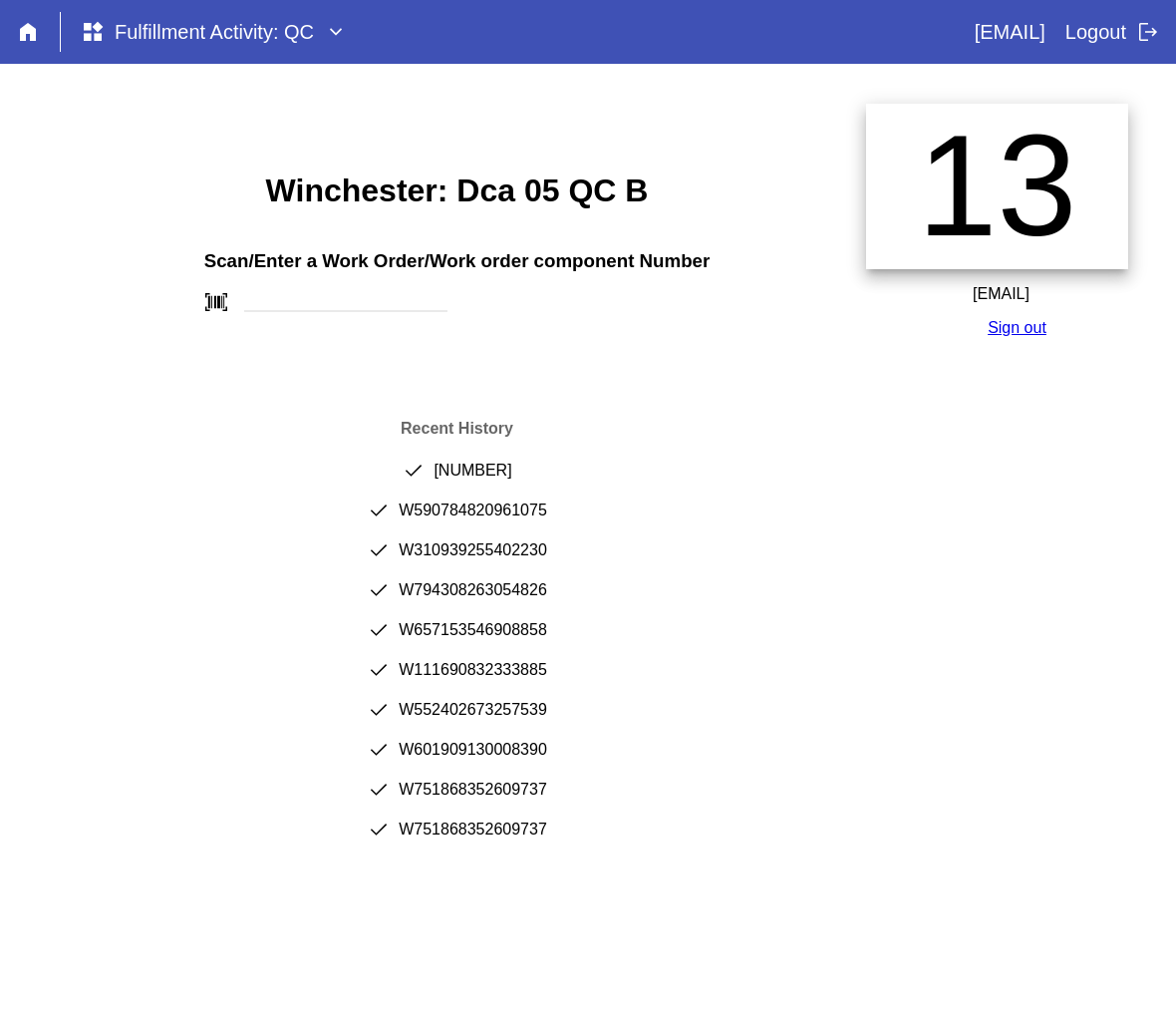scroll, scrollTop: 0, scrollLeft: 0, axis: both 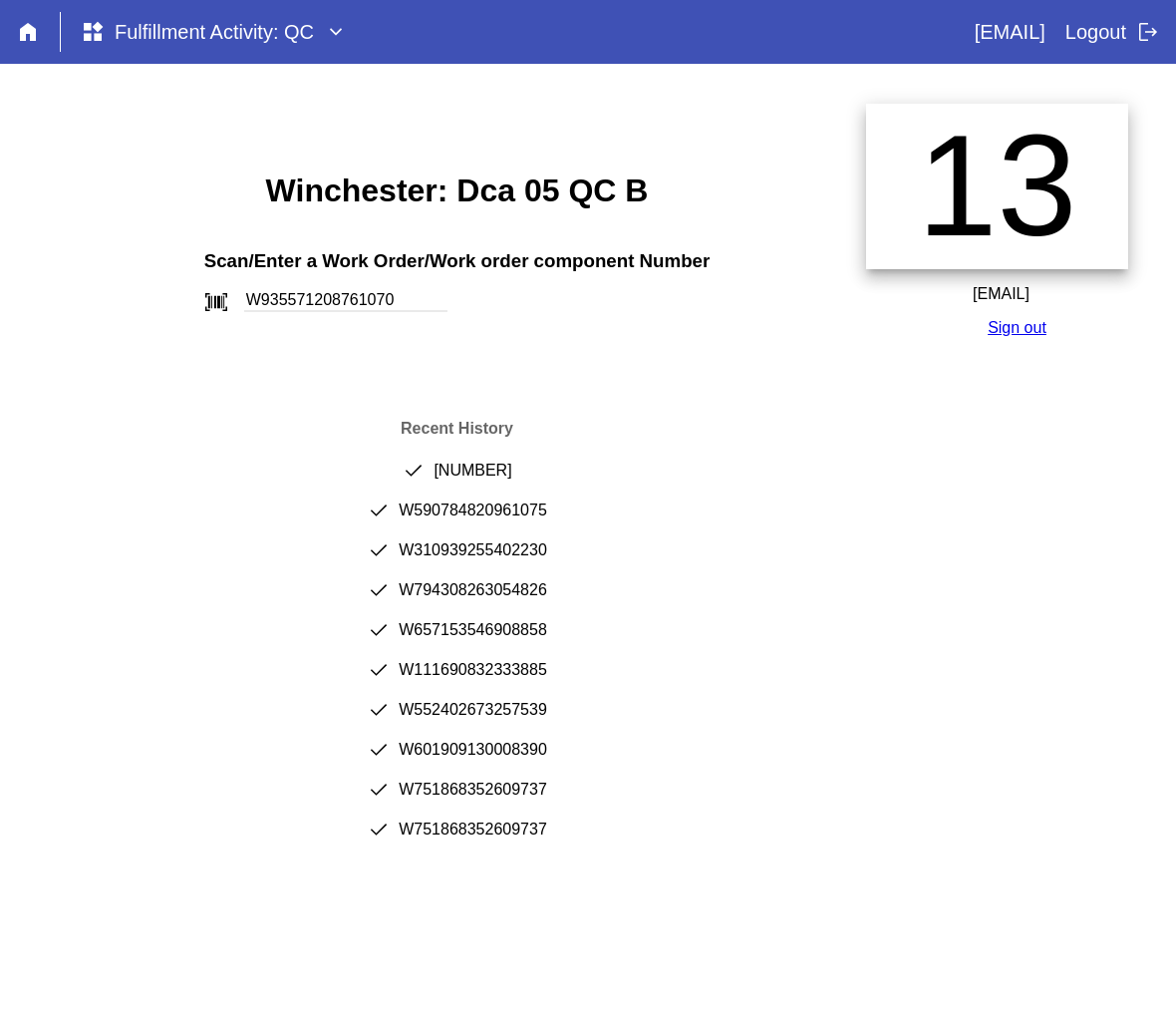 type on "W935571208761070" 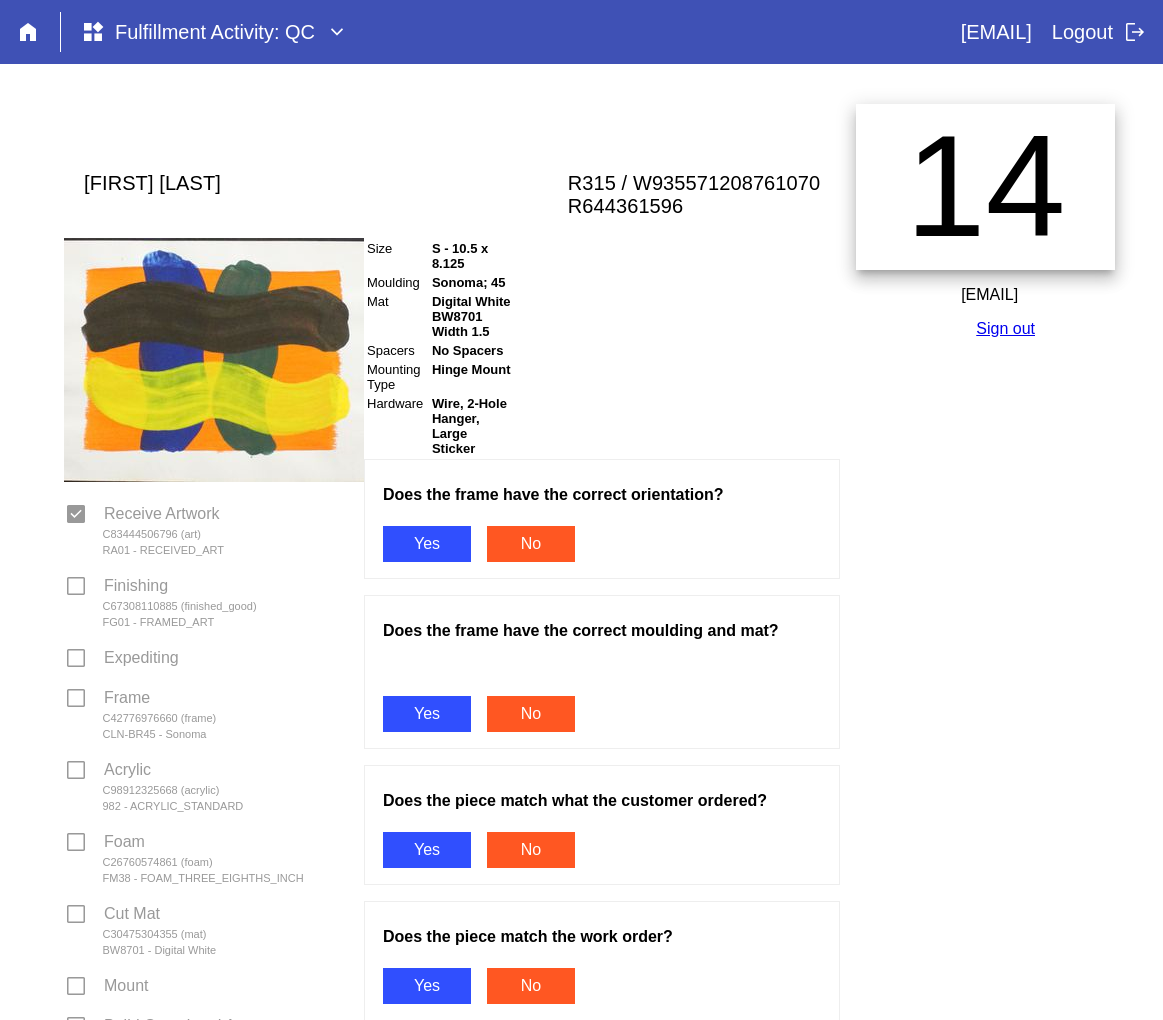 scroll, scrollTop: 0, scrollLeft: 0, axis: both 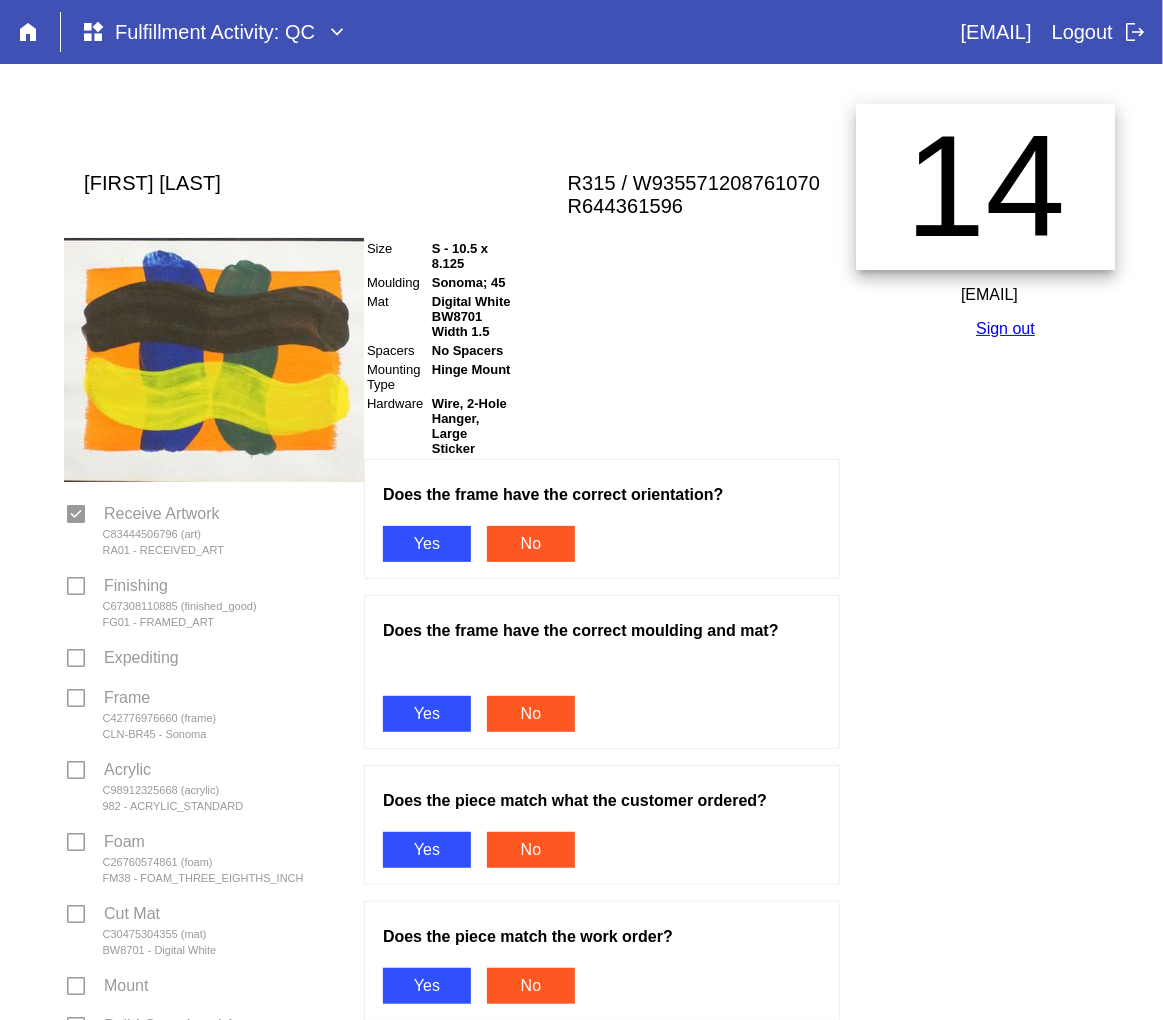 click on "Yes" at bounding box center (427, 544) 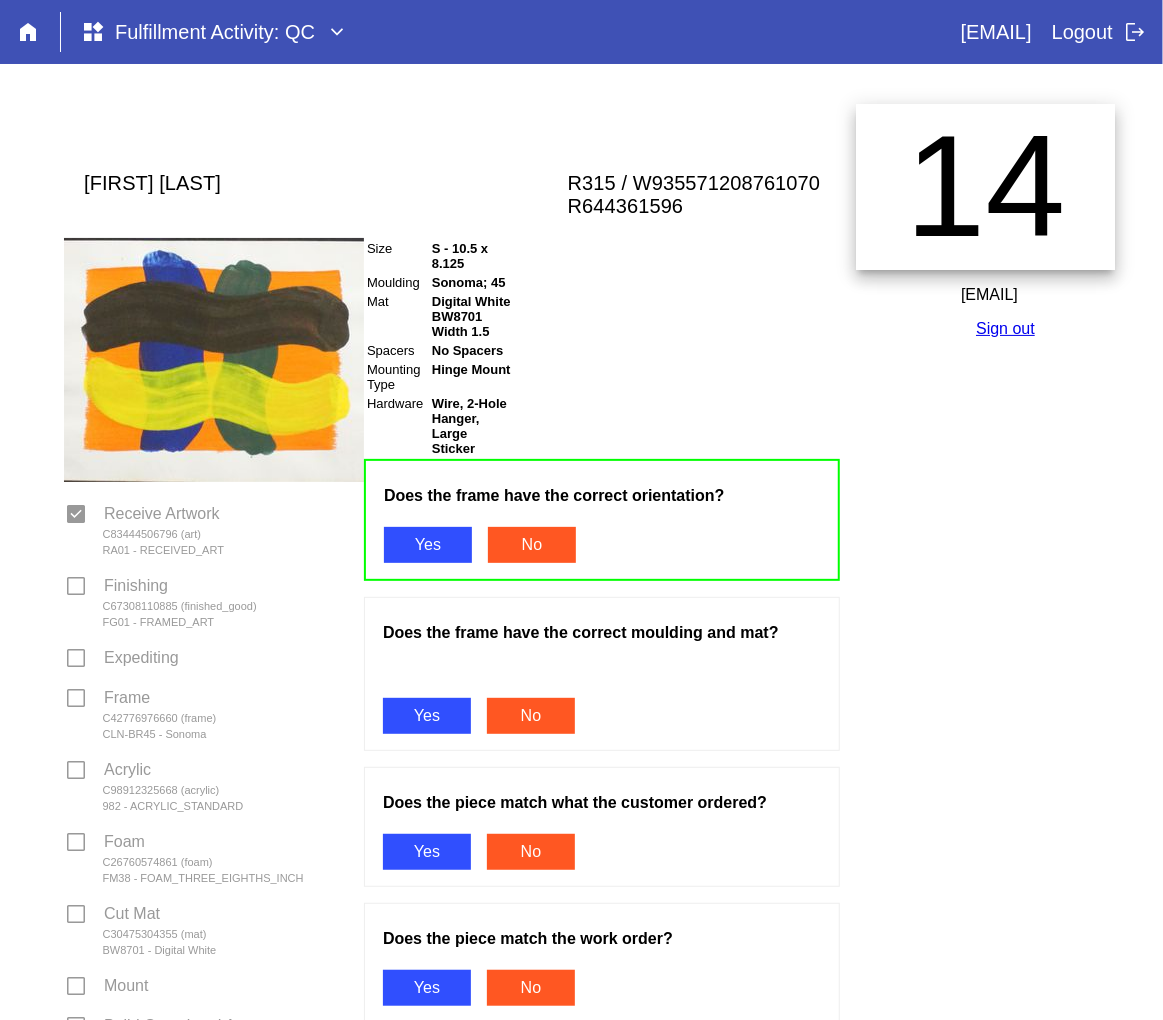 click on "Yes" at bounding box center (427, 716) 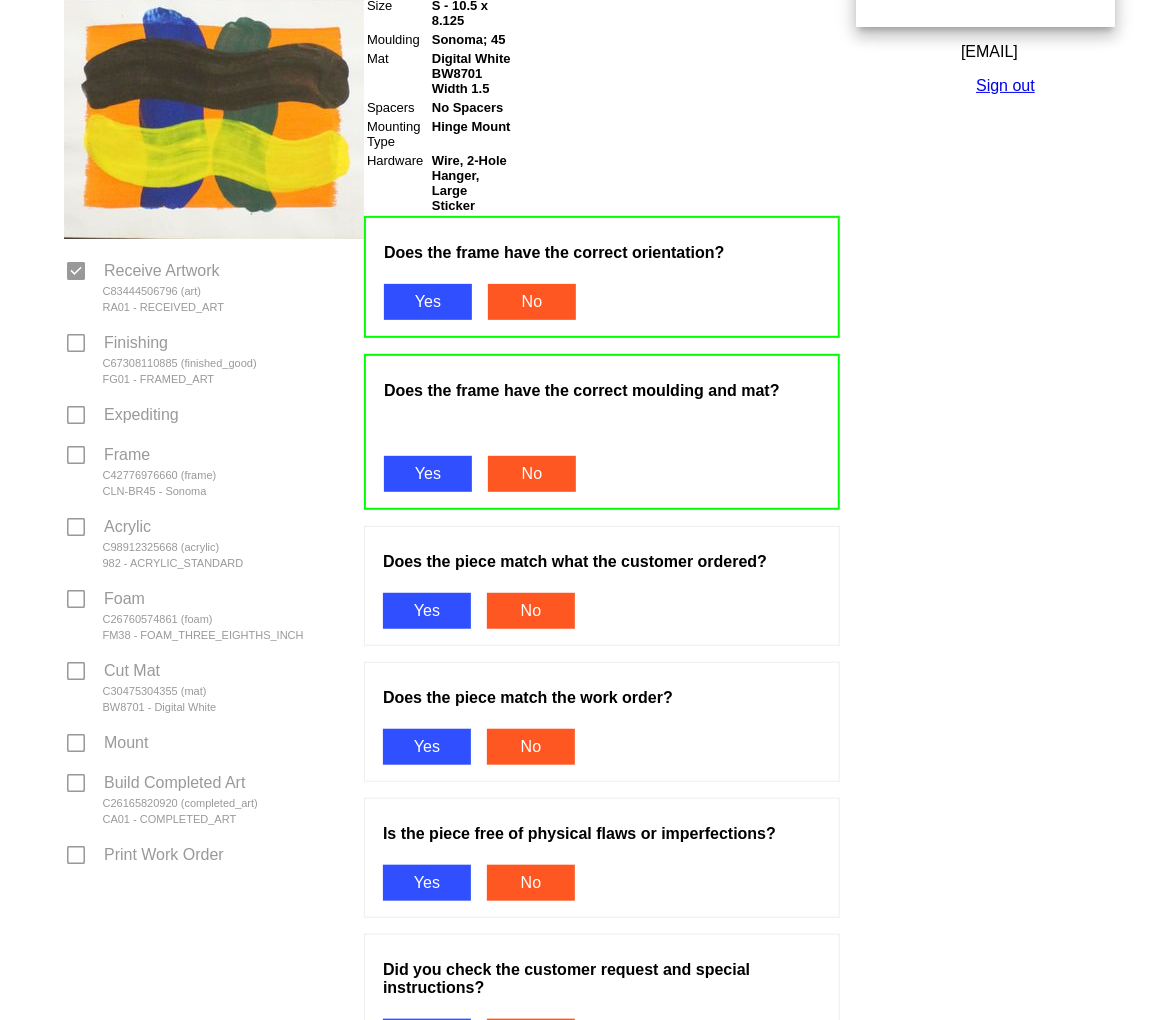 scroll, scrollTop: 333, scrollLeft: 0, axis: vertical 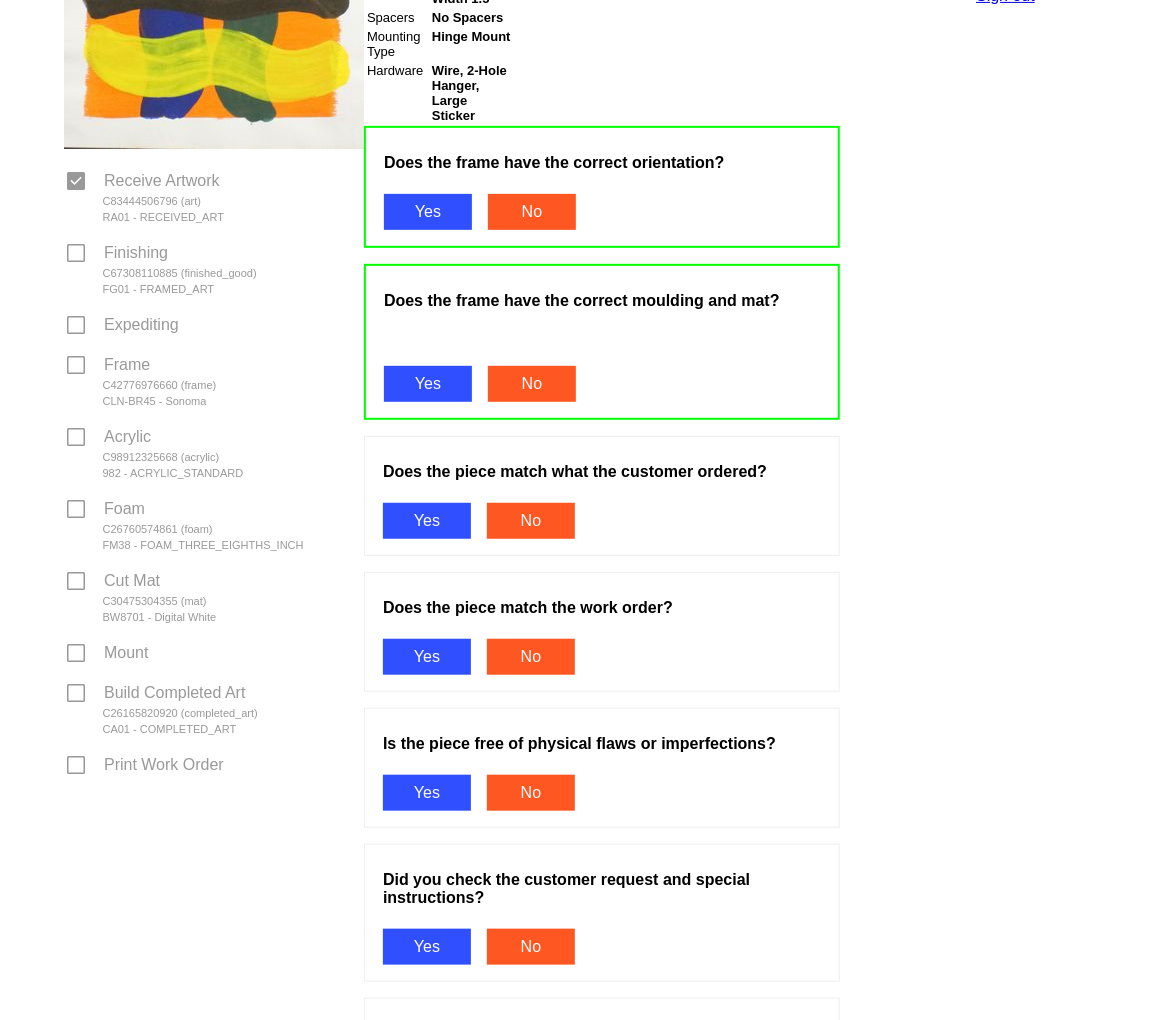 click on "Yes" at bounding box center [427, 521] 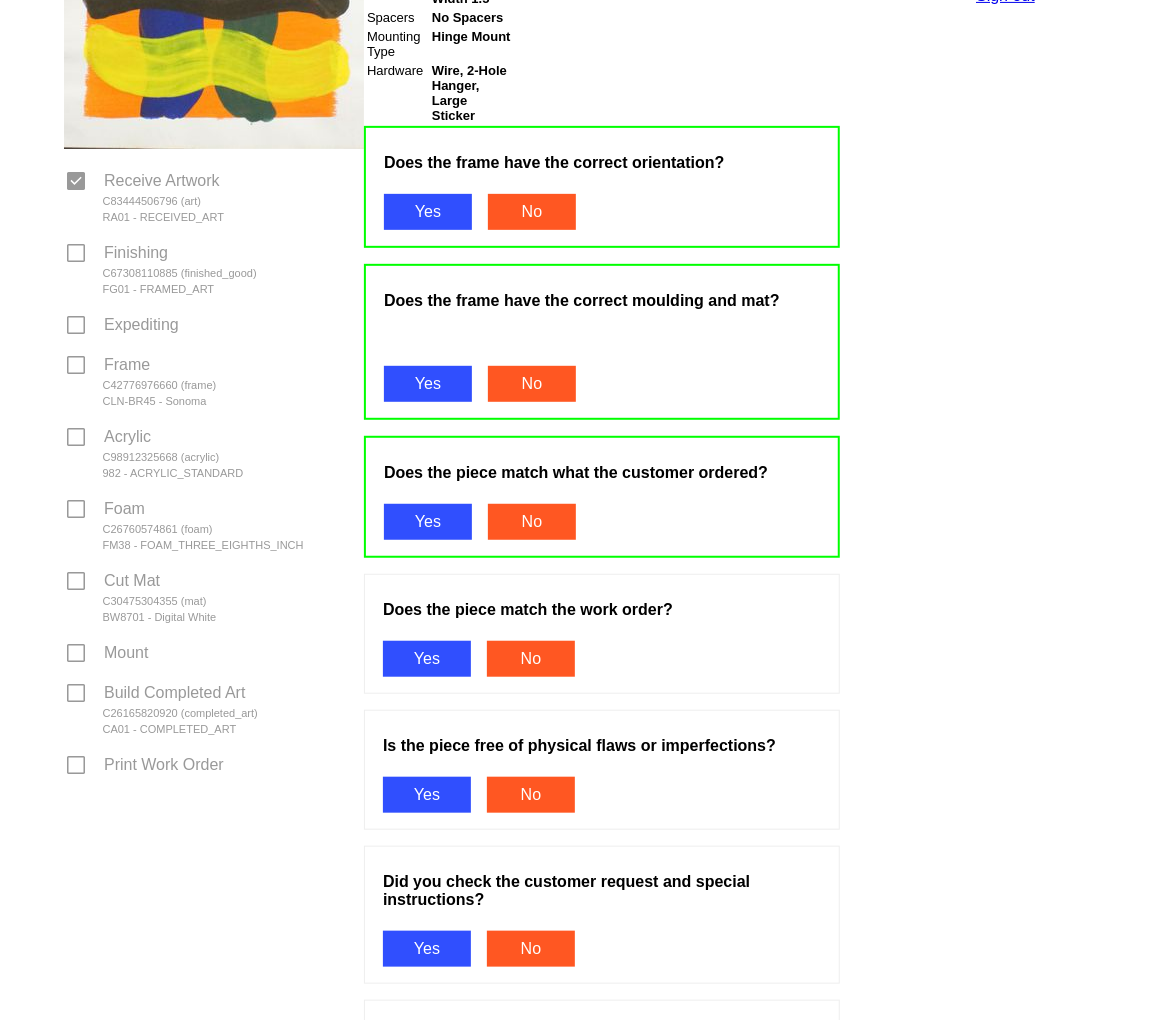 click on "Yes" at bounding box center (427, 659) 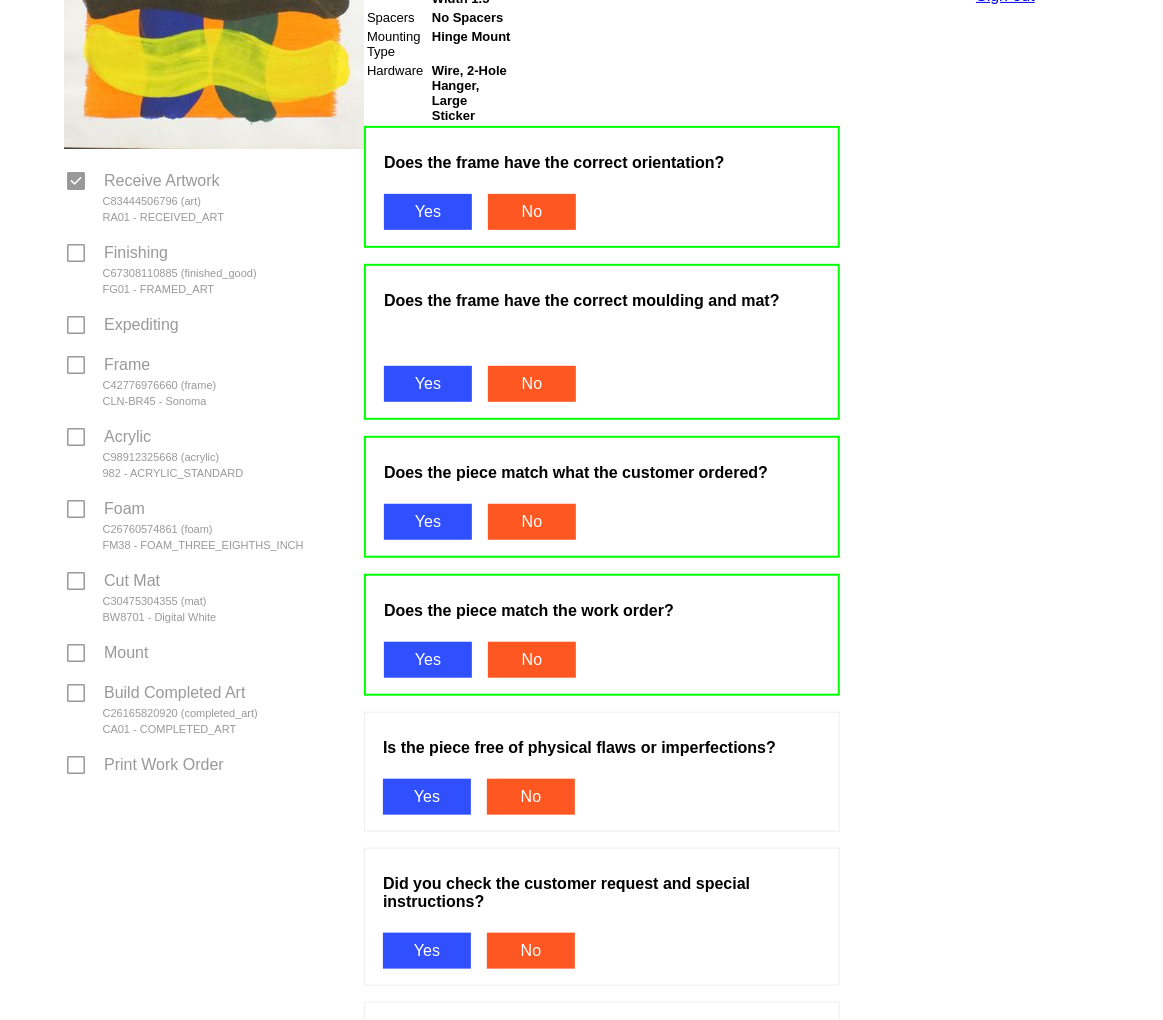 click on "Yes" at bounding box center [427, 797] 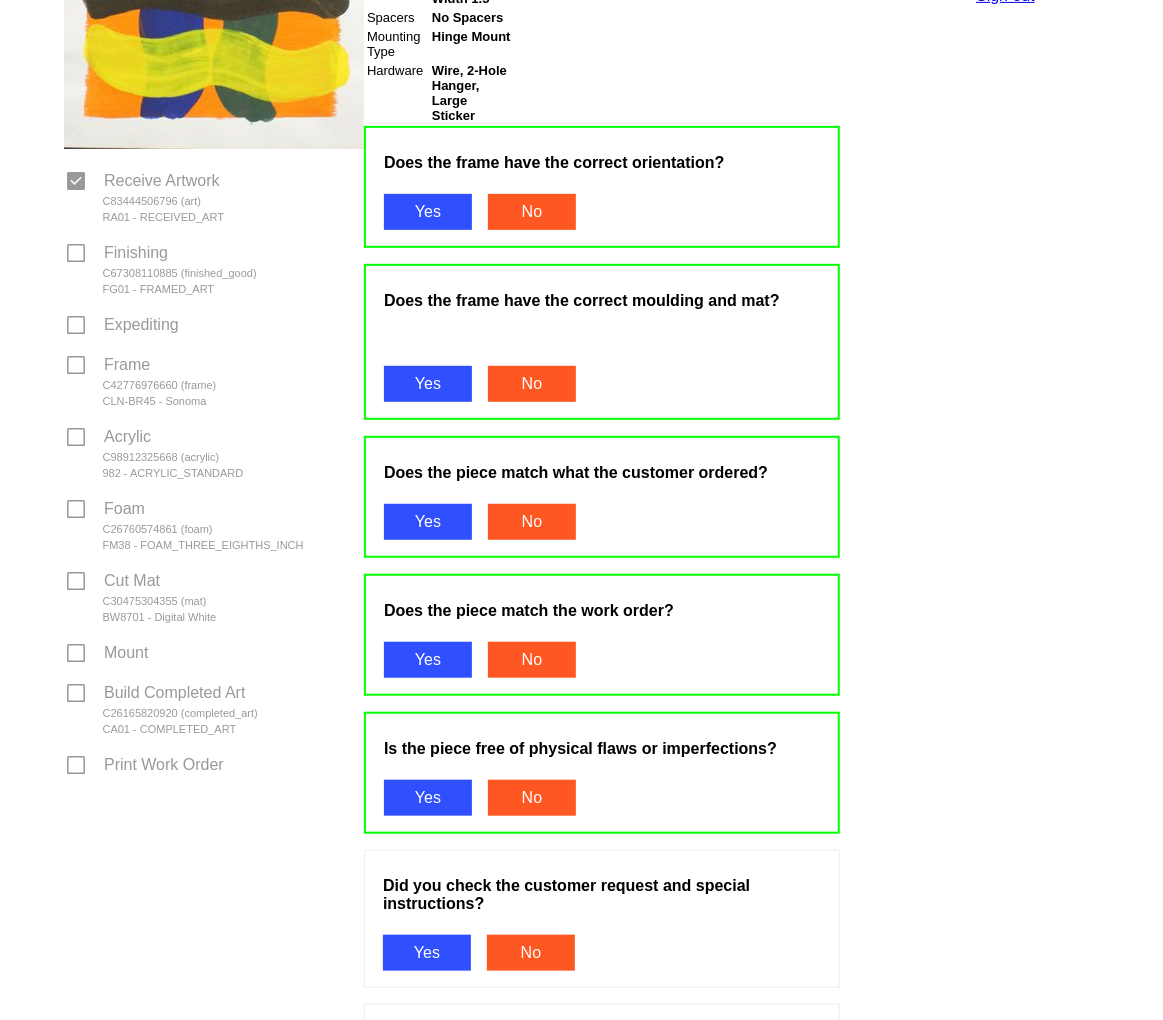 drag, startPoint x: 423, startPoint y: 770, endPoint x: 294, endPoint y: 820, distance: 138.351 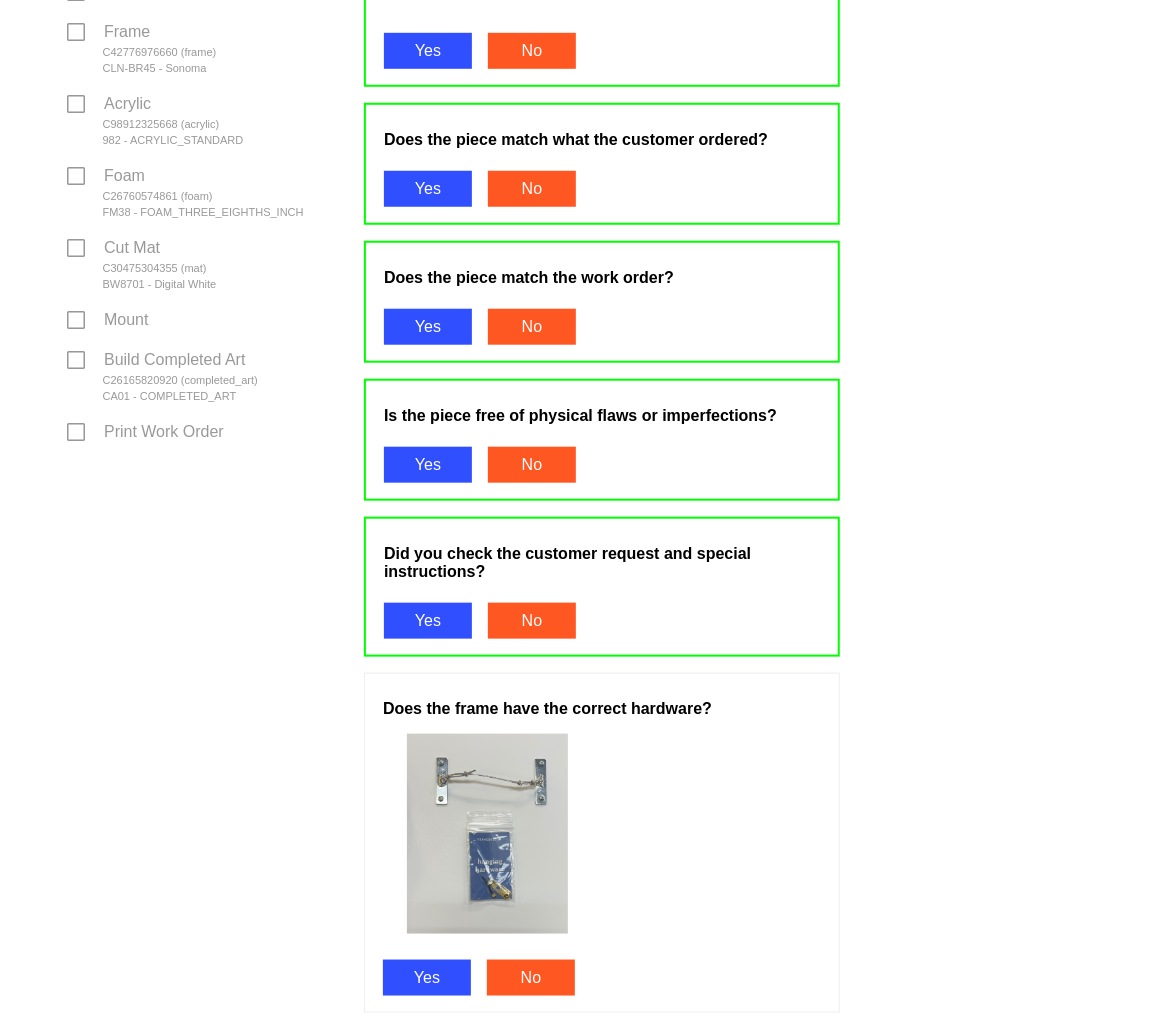 click on "Yes" at bounding box center [427, 978] 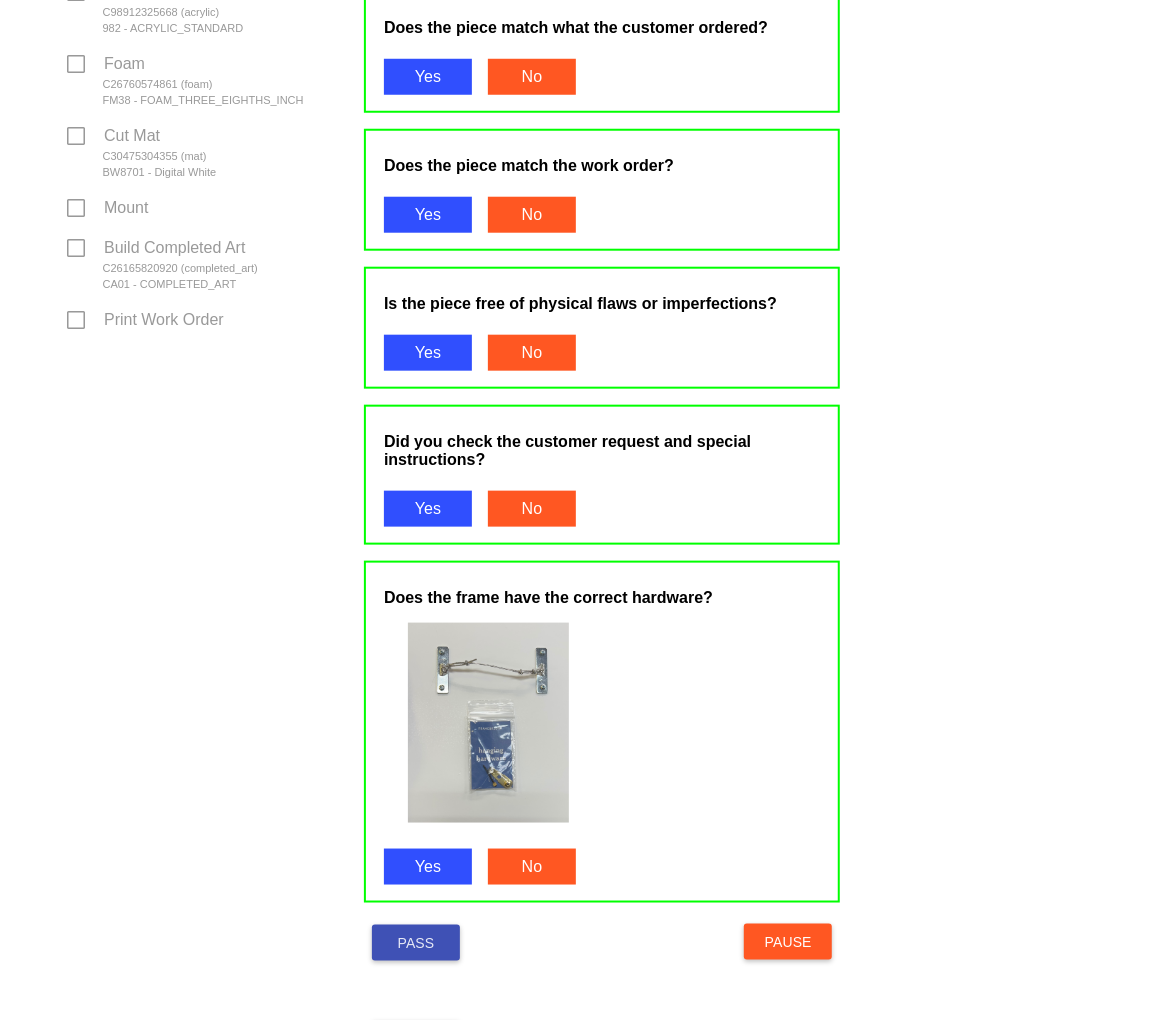 scroll, scrollTop: 896, scrollLeft: 0, axis: vertical 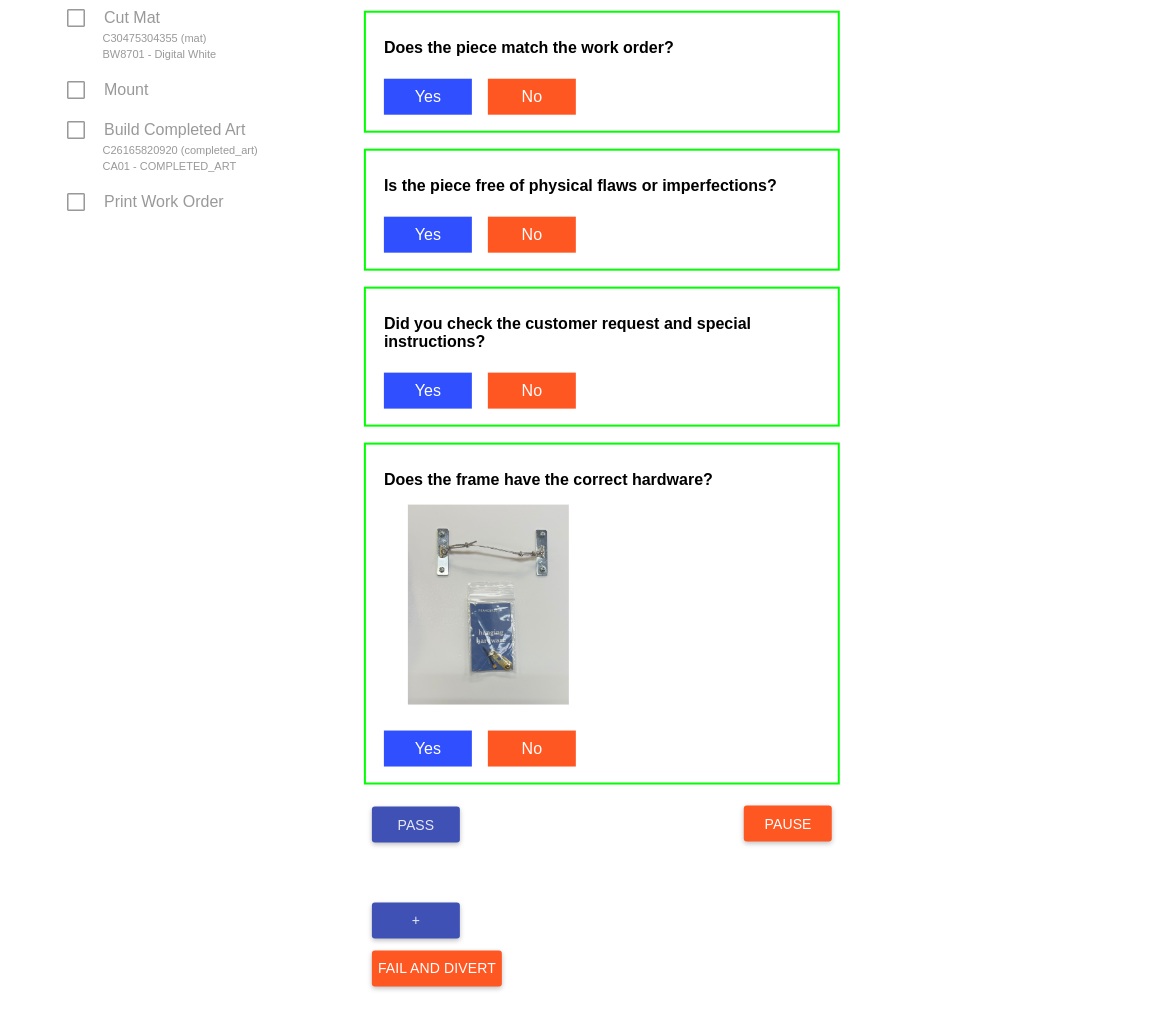 click on "Pass" at bounding box center [416, 825] 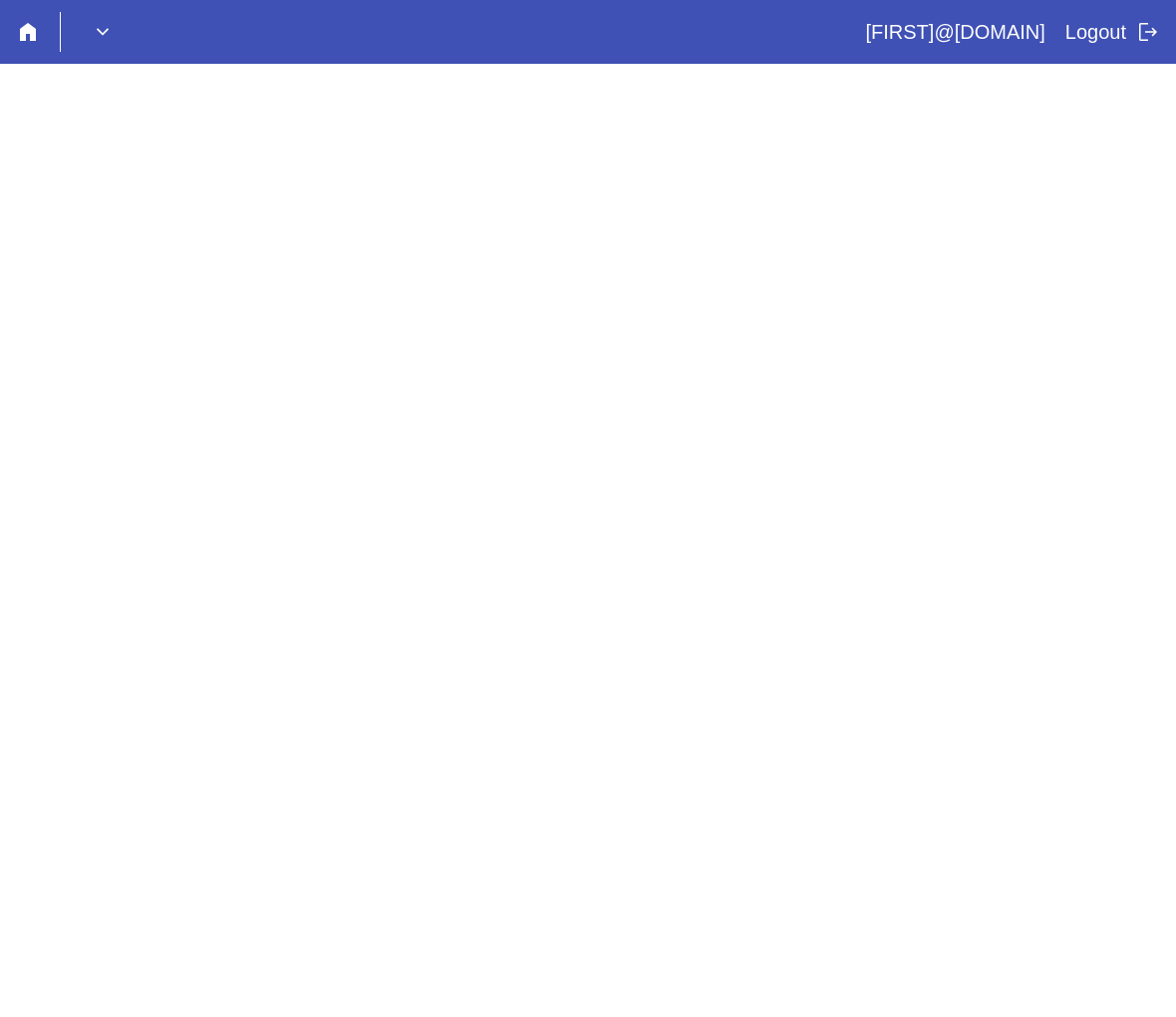 scroll, scrollTop: 0, scrollLeft: 0, axis: both 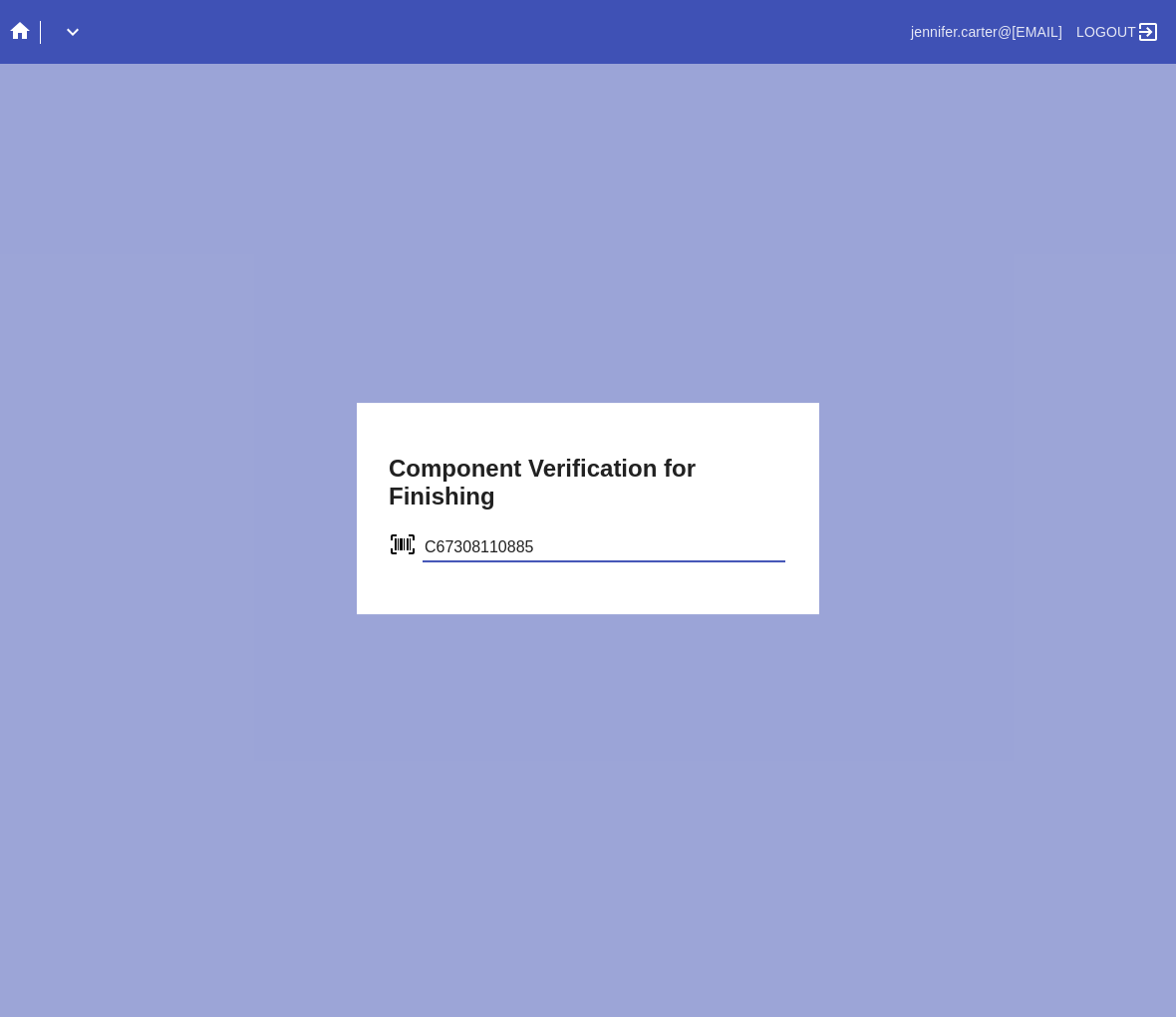 type on "C67308110885" 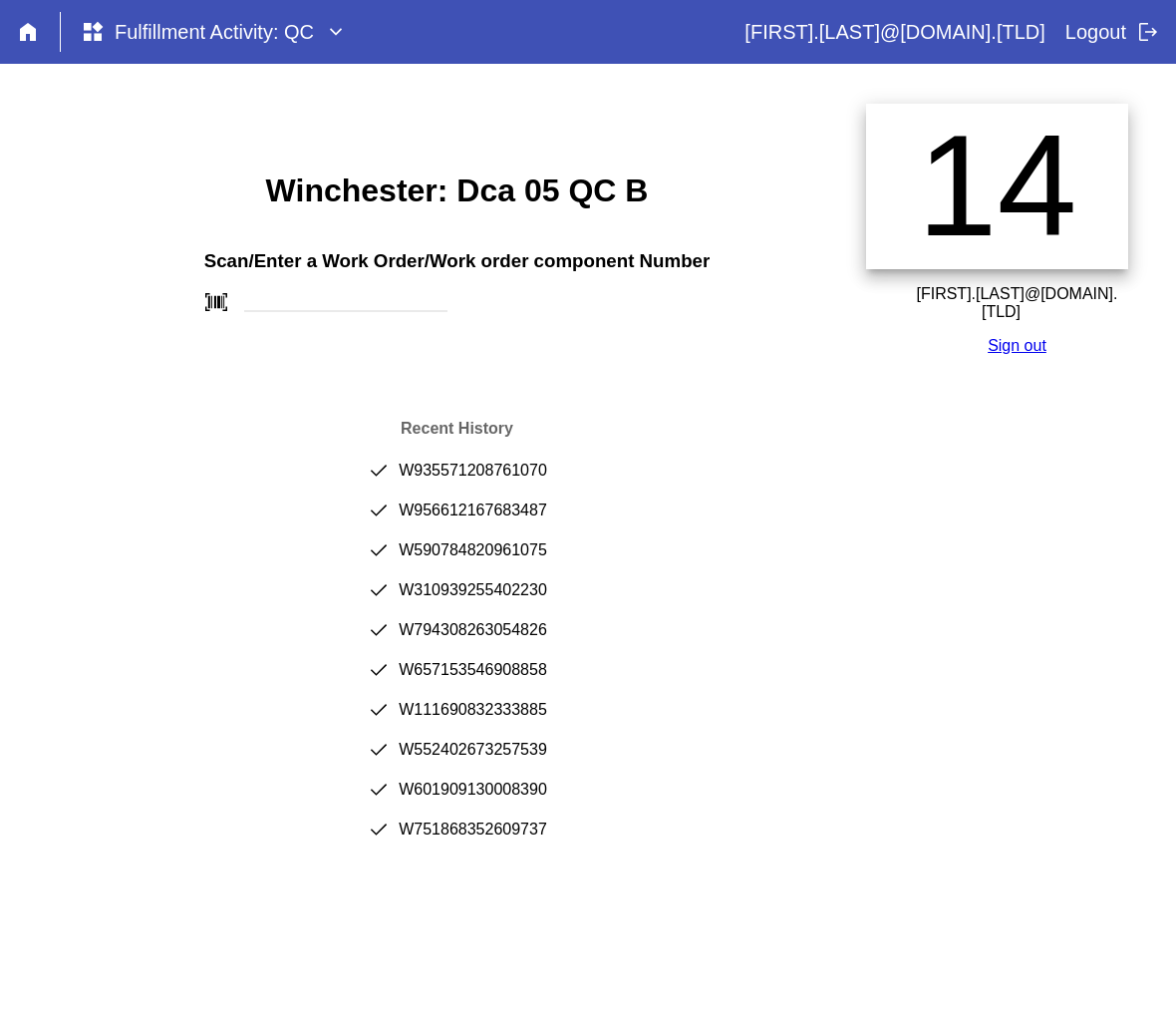 scroll, scrollTop: 0, scrollLeft: 0, axis: both 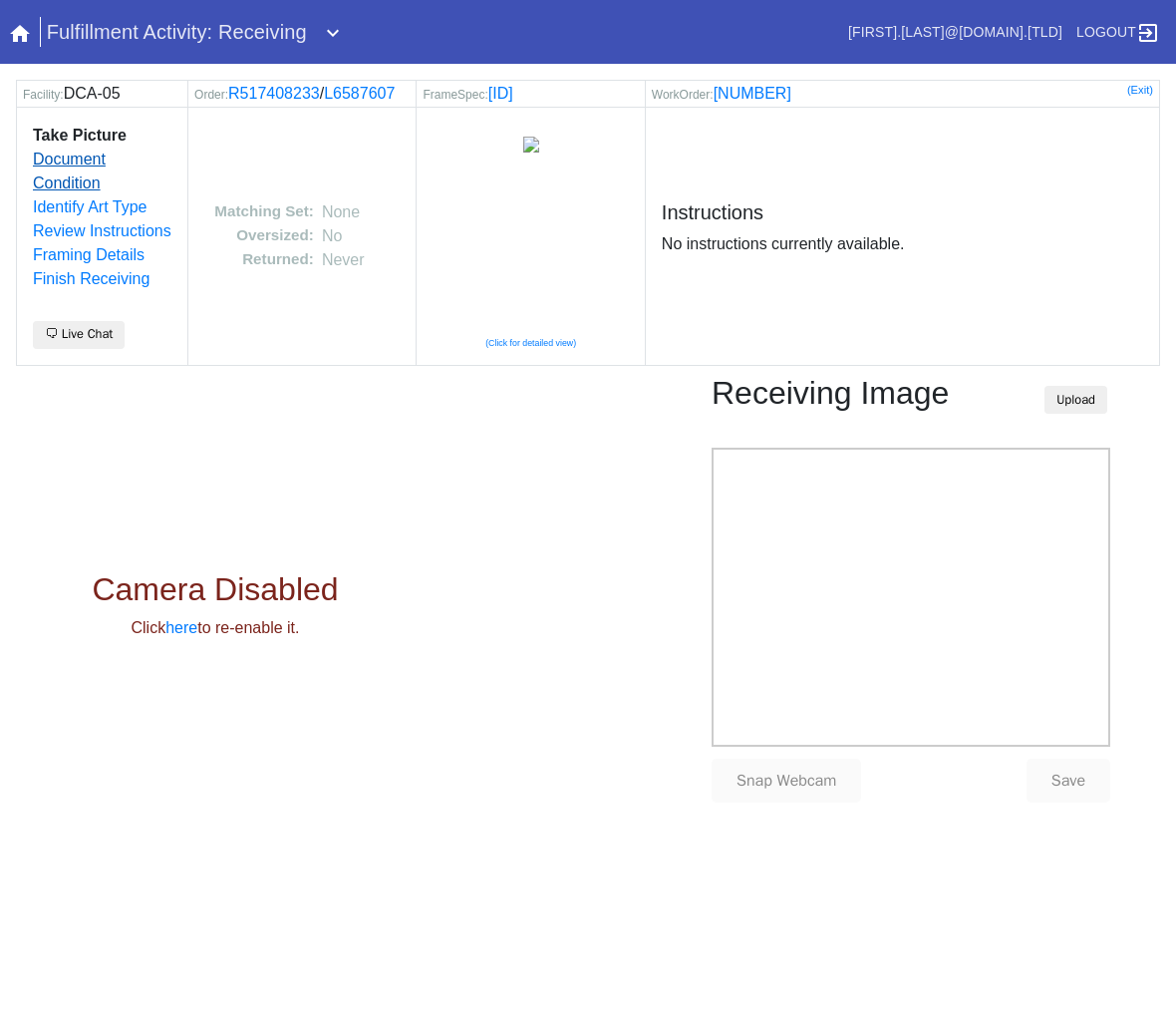 click on "Document Condition" at bounding box center [69, 170] 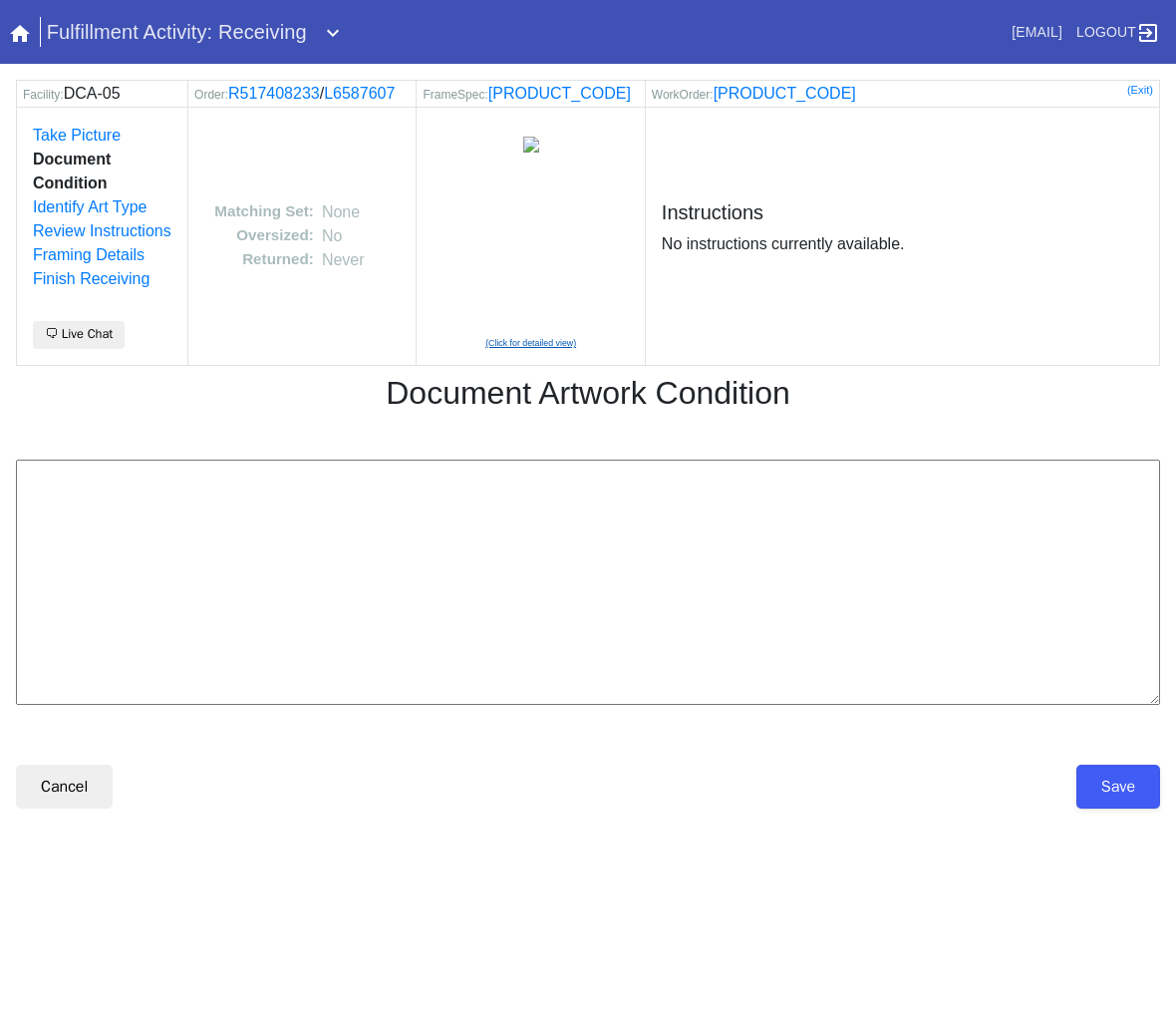 scroll, scrollTop: 0, scrollLeft: 0, axis: both 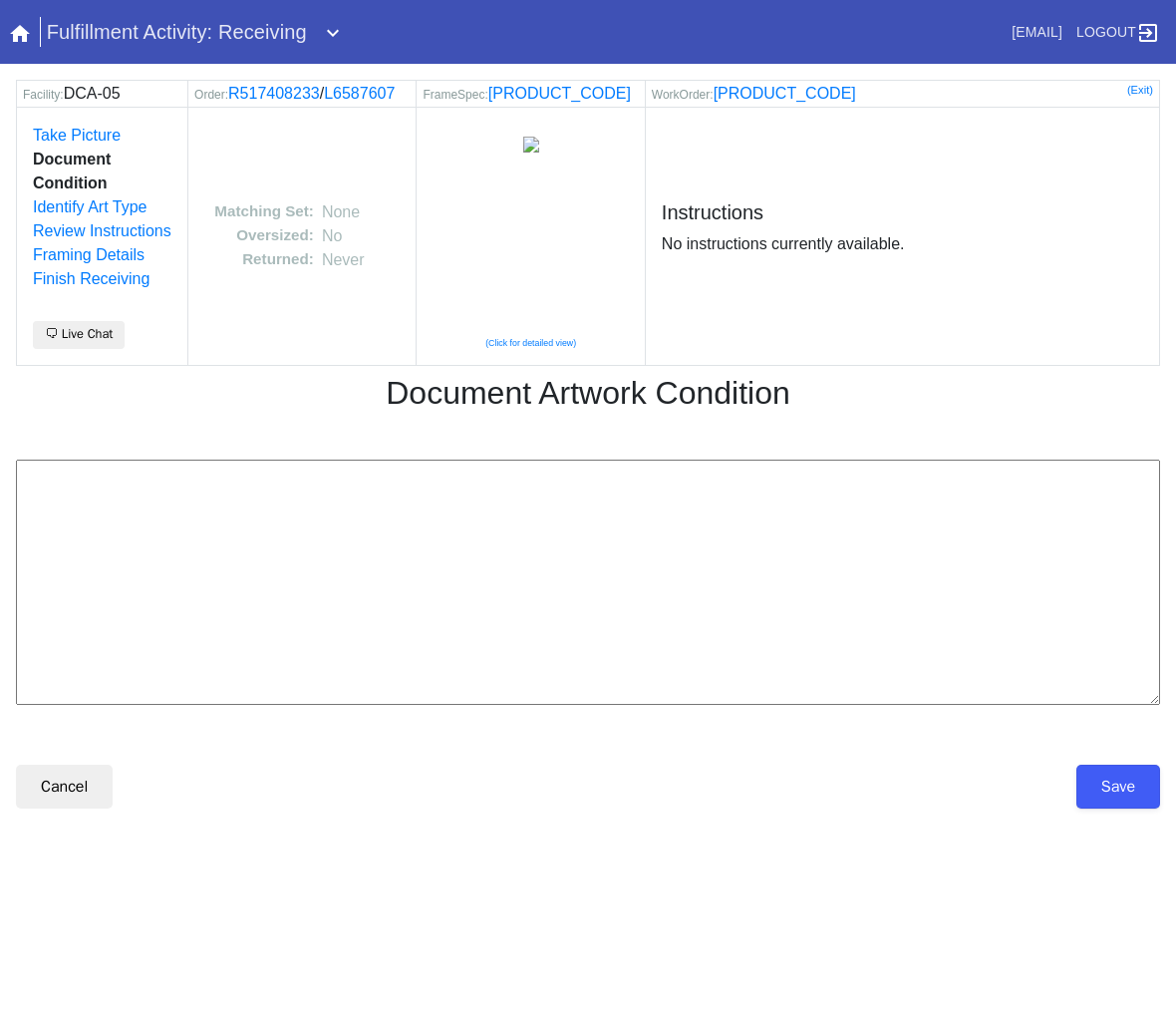 click at bounding box center (588, 582) 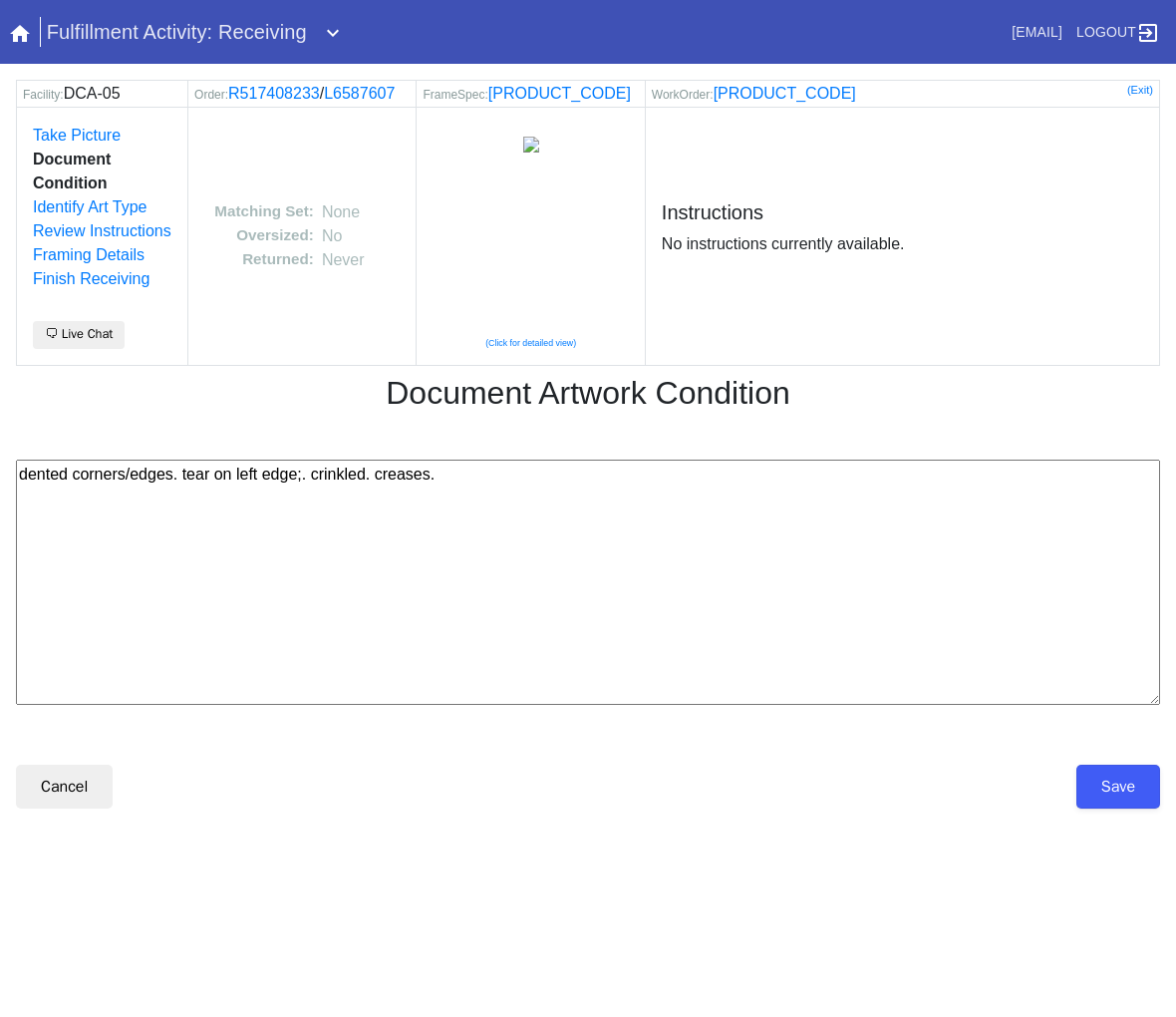 click on "dented corners/edges. tear on left edge;. crinkled. creases." at bounding box center [588, 582] 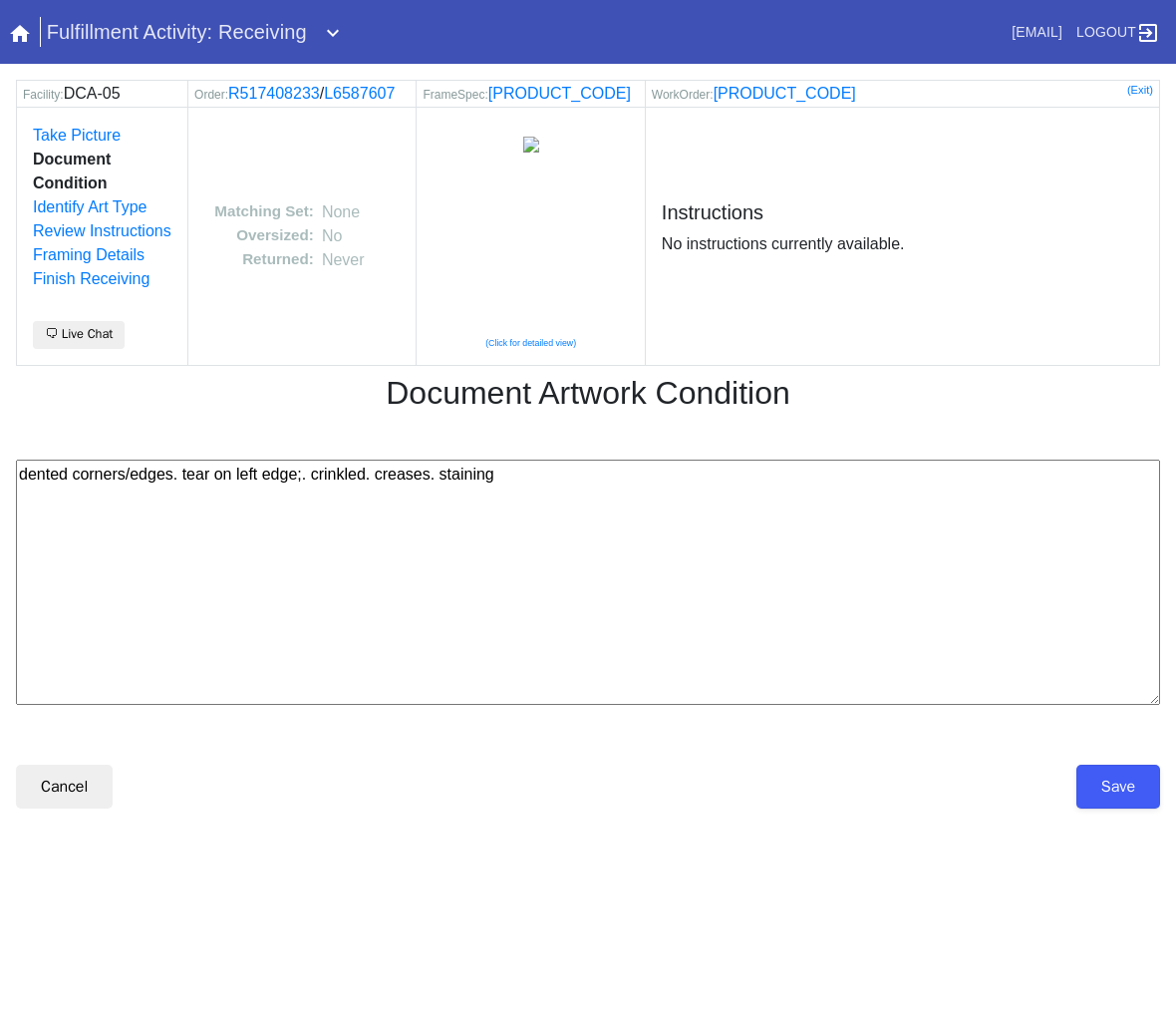 click on "dented corners/edges. tear on left edge;. crinkled. creases. staining" at bounding box center (588, 582) 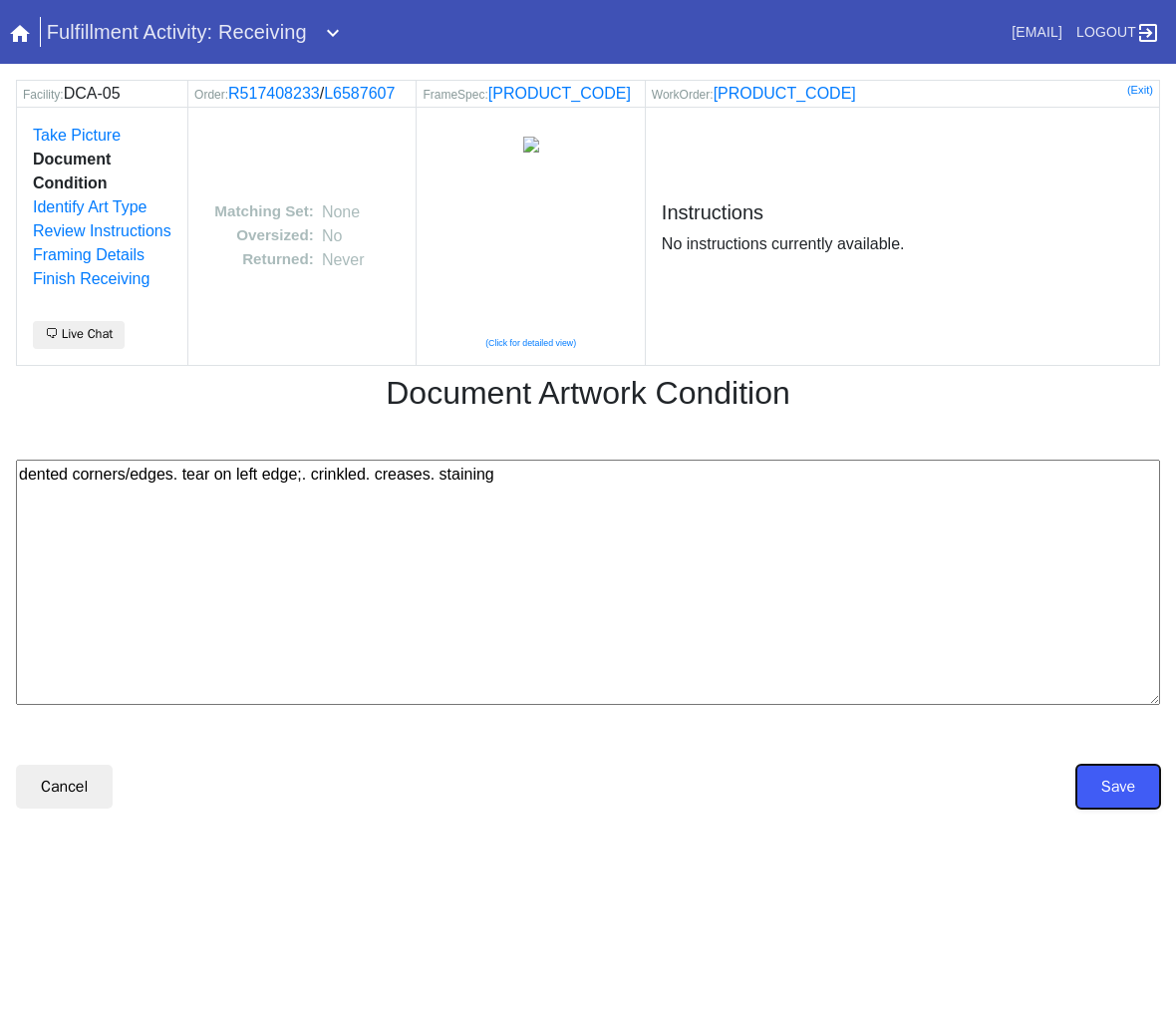 click on "Save" at bounding box center (1118, 787) 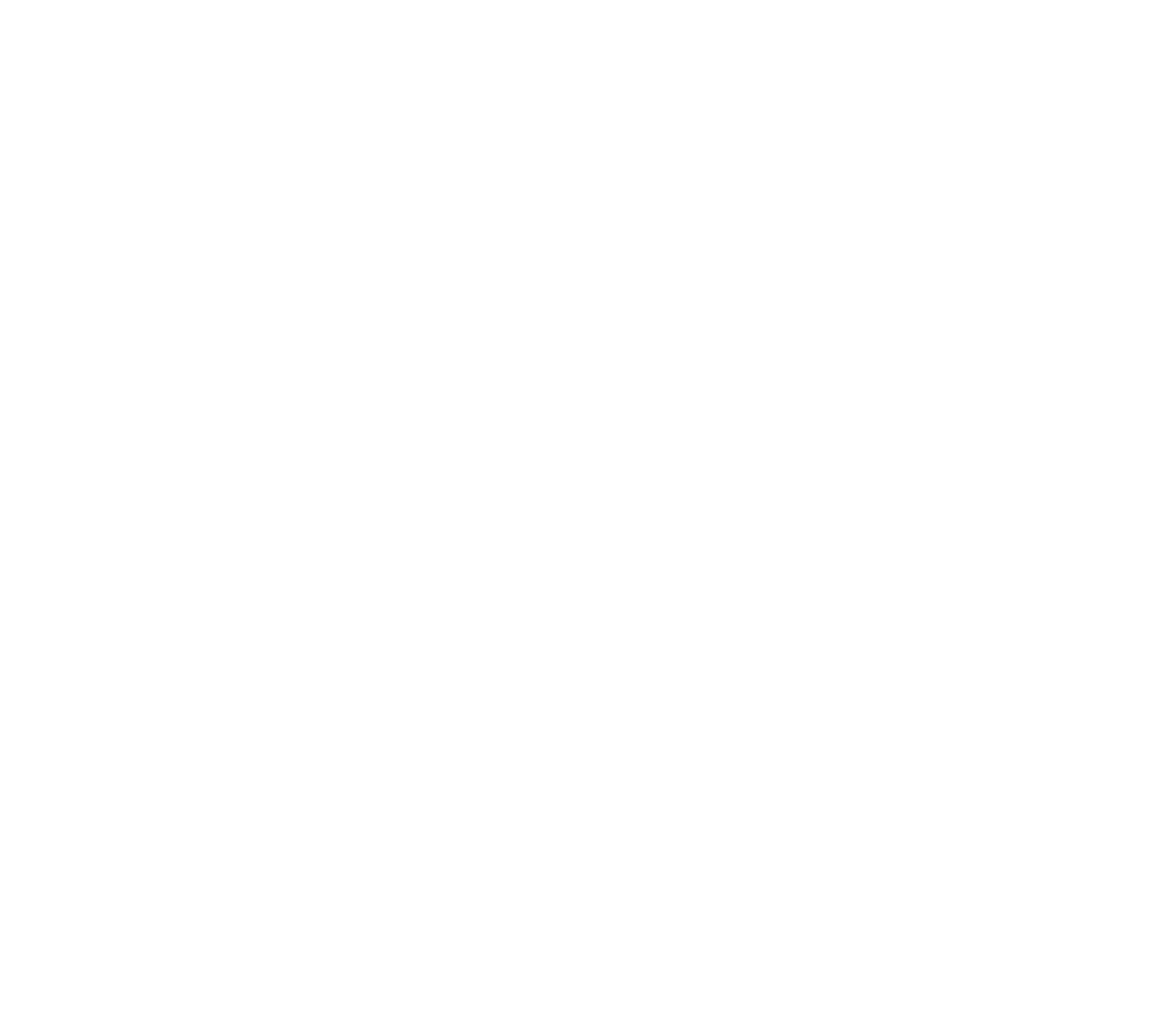 scroll, scrollTop: 0, scrollLeft: 0, axis: both 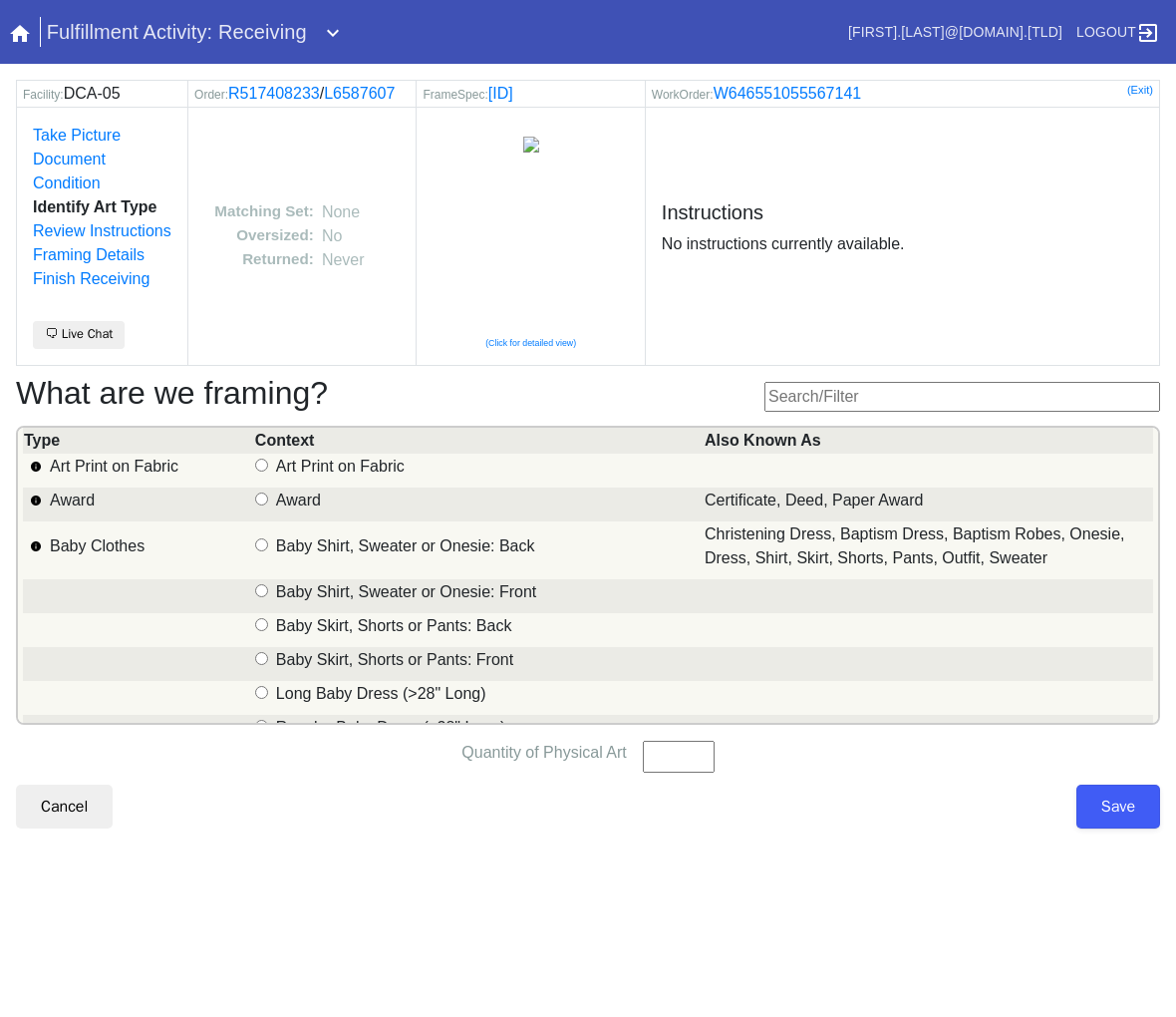 click at bounding box center [962, 397] 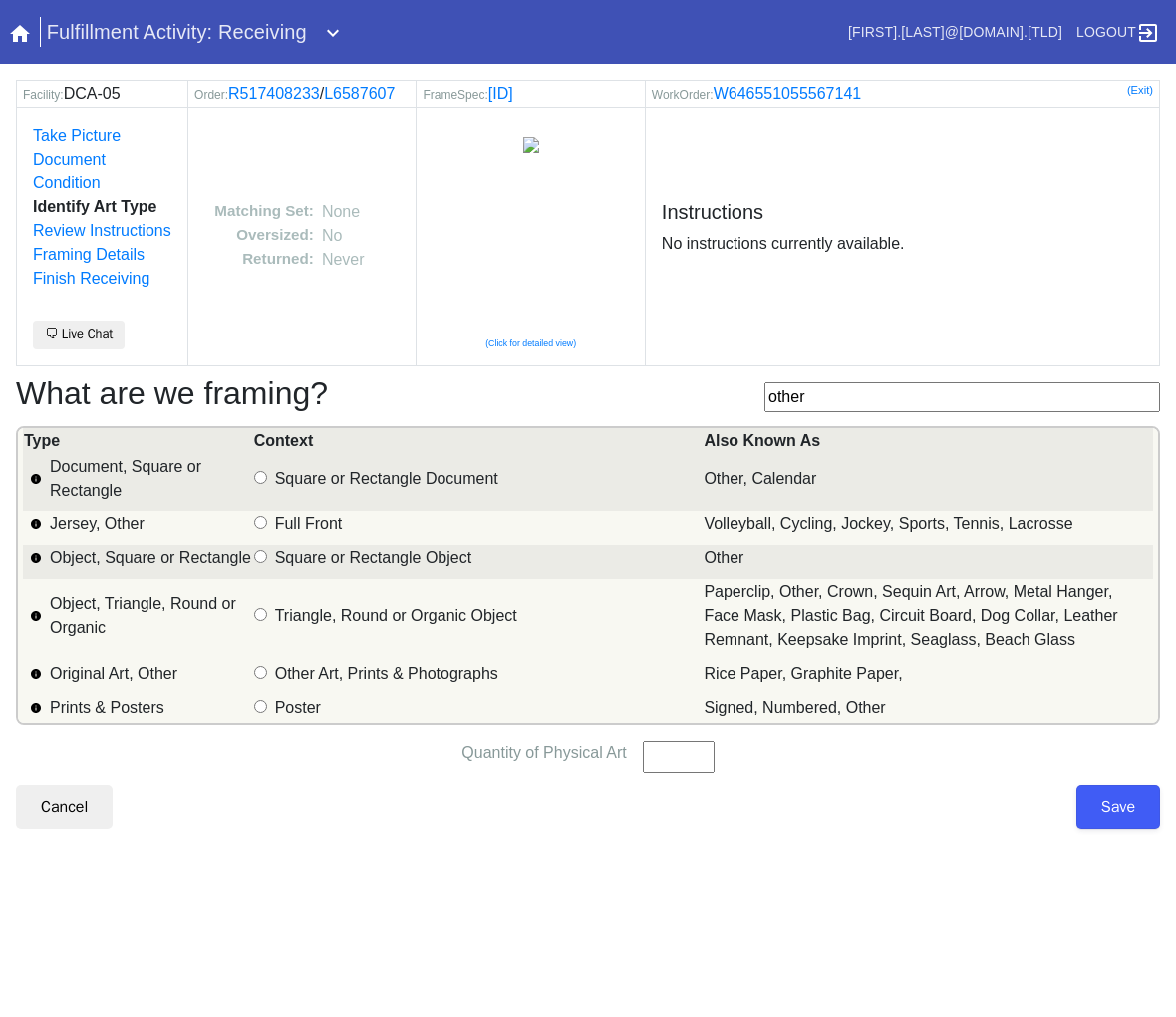 type on "other" 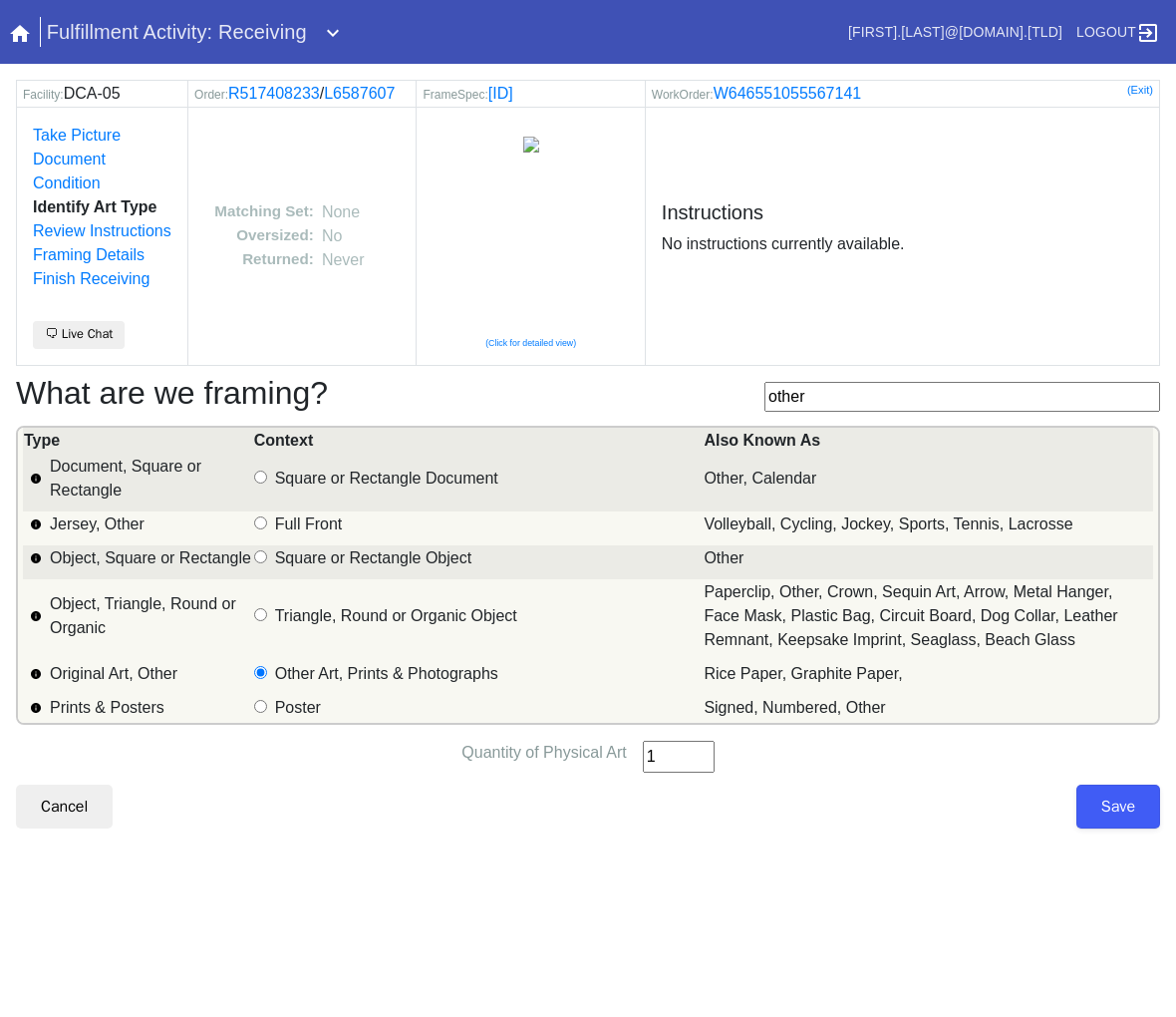 type on "1" 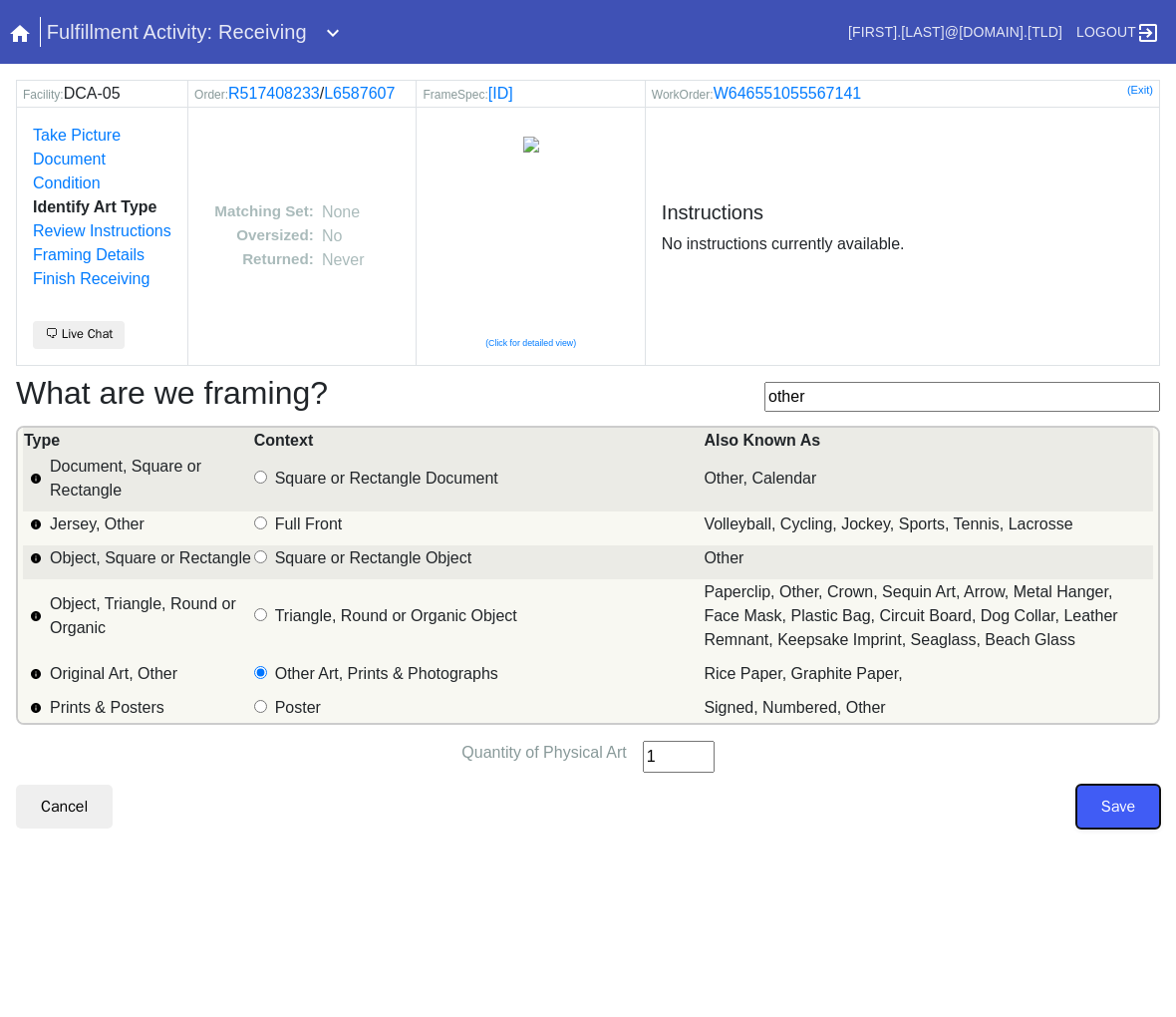 click on "Save" at bounding box center (1118, 807) 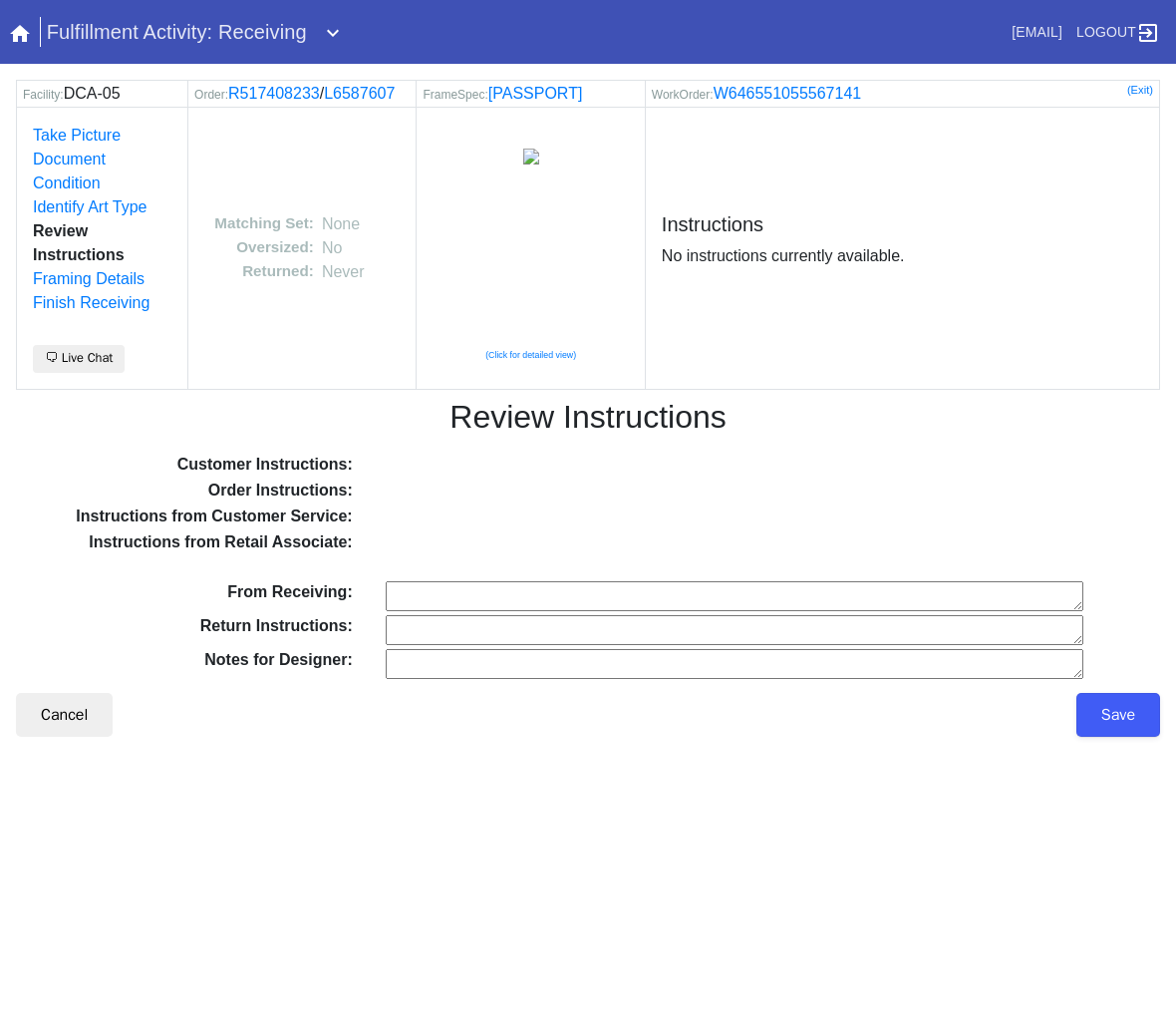 scroll, scrollTop: 0, scrollLeft: 0, axis: both 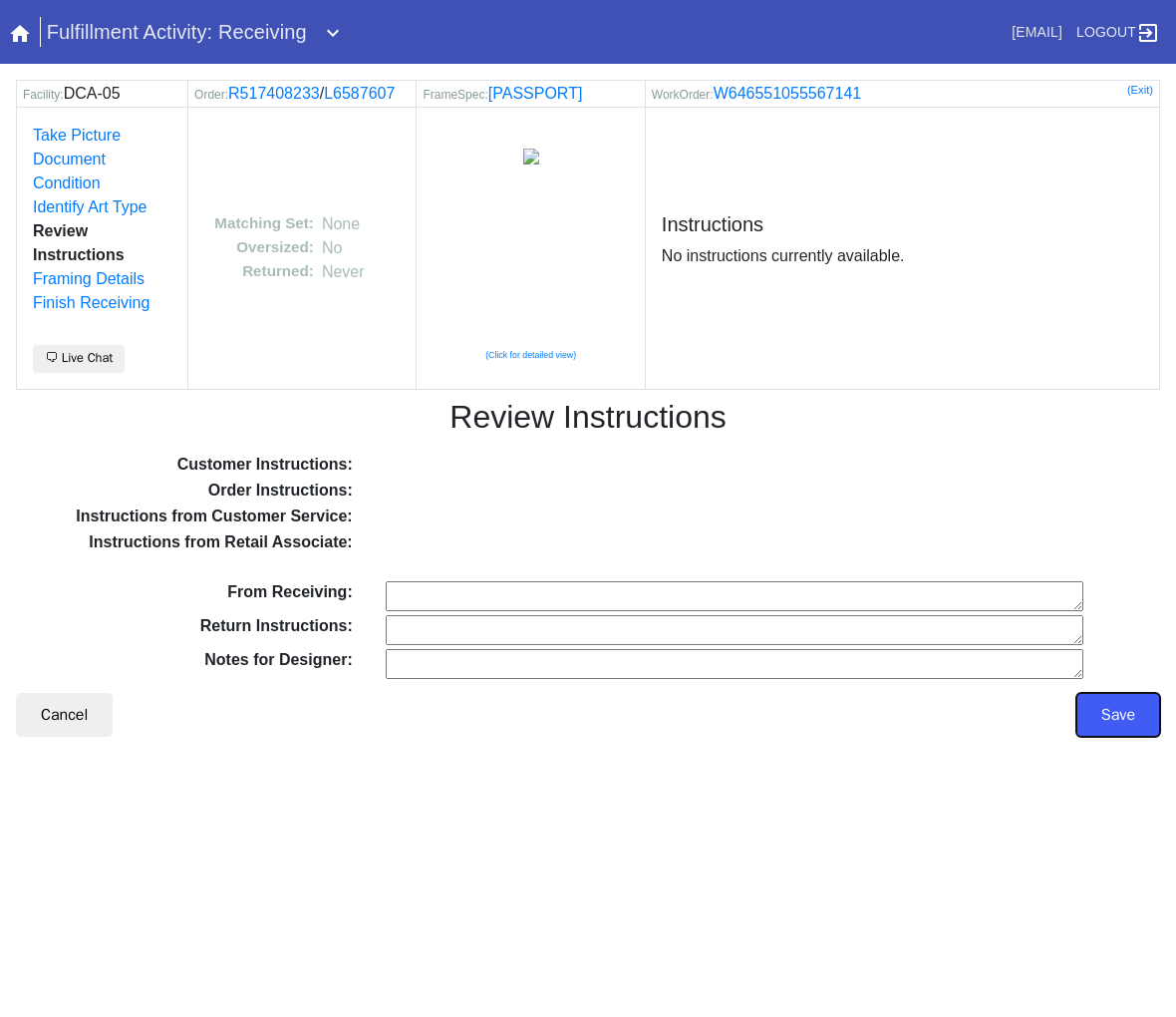 click on "Save" at bounding box center [1118, 715] 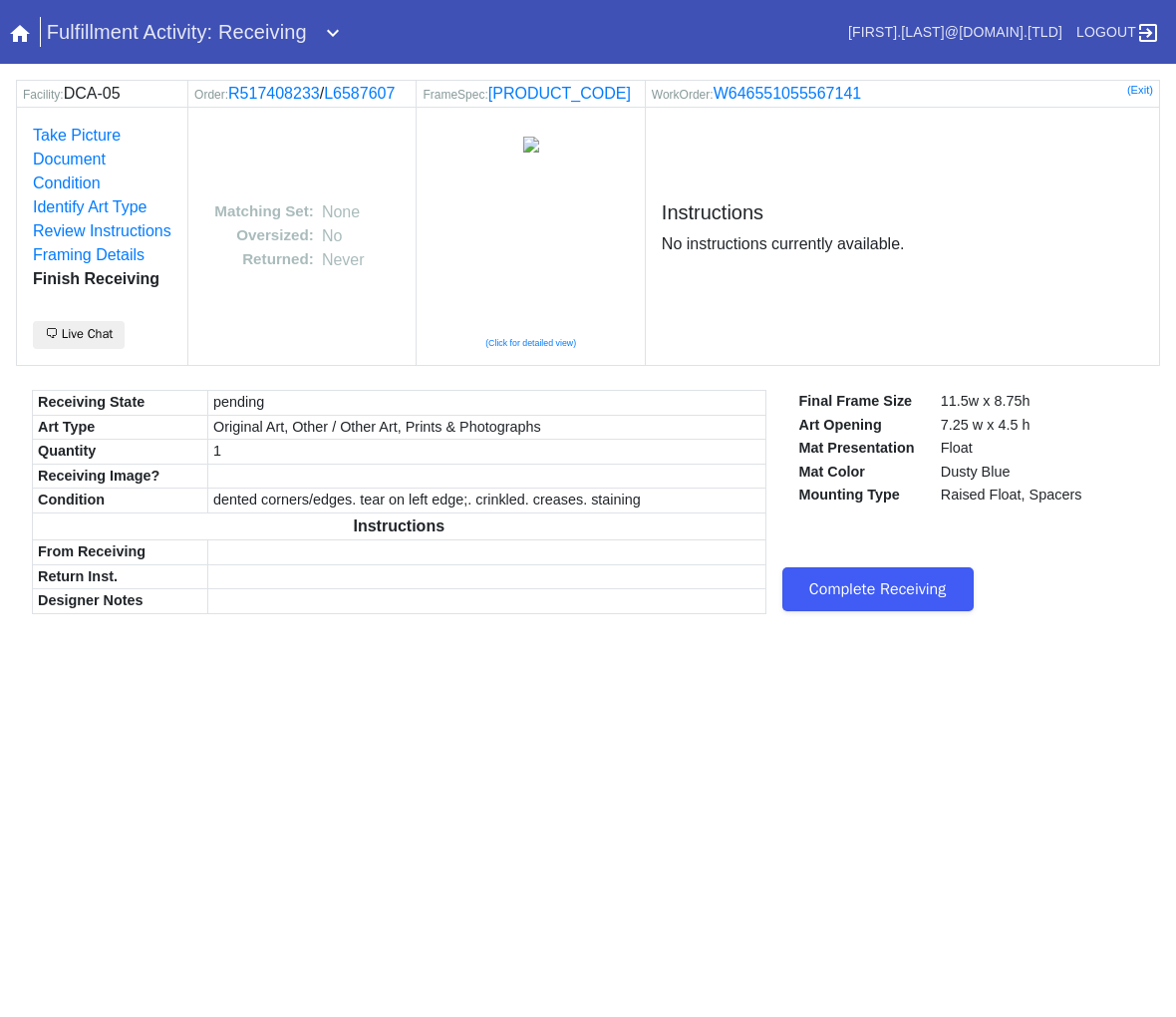 scroll, scrollTop: 0, scrollLeft: 0, axis: both 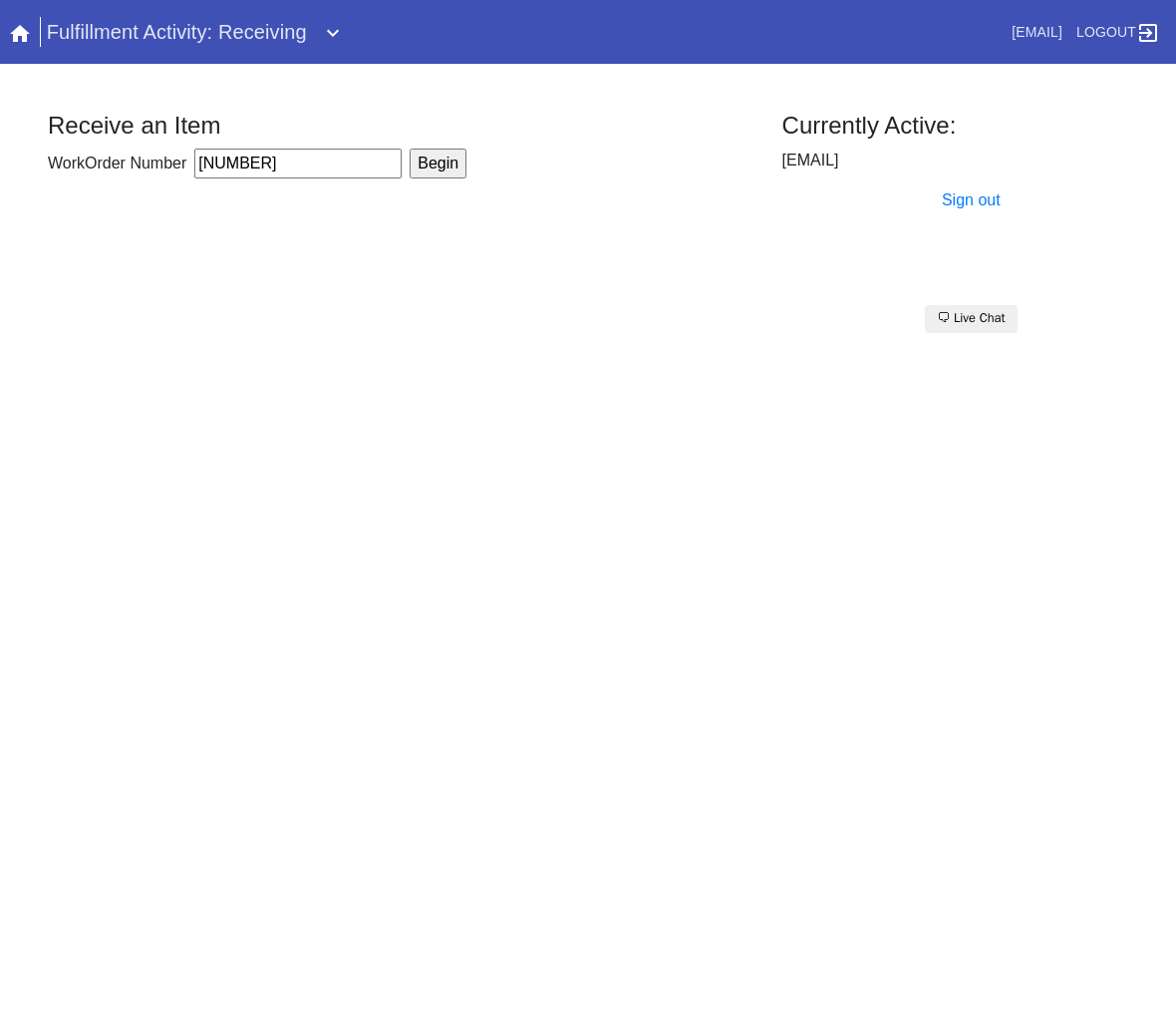 type on "[NUMBER]" 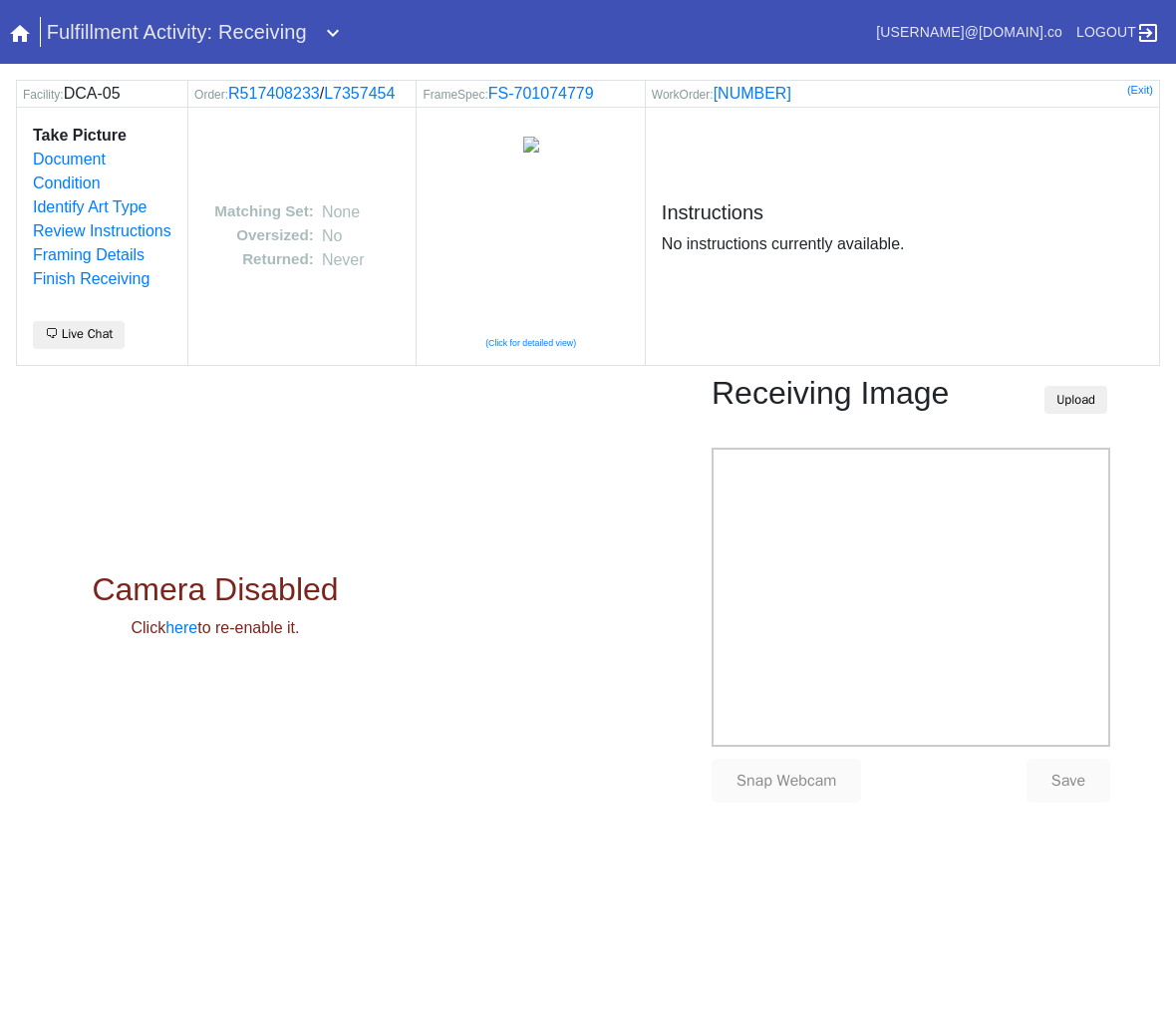scroll, scrollTop: 0, scrollLeft: 0, axis: both 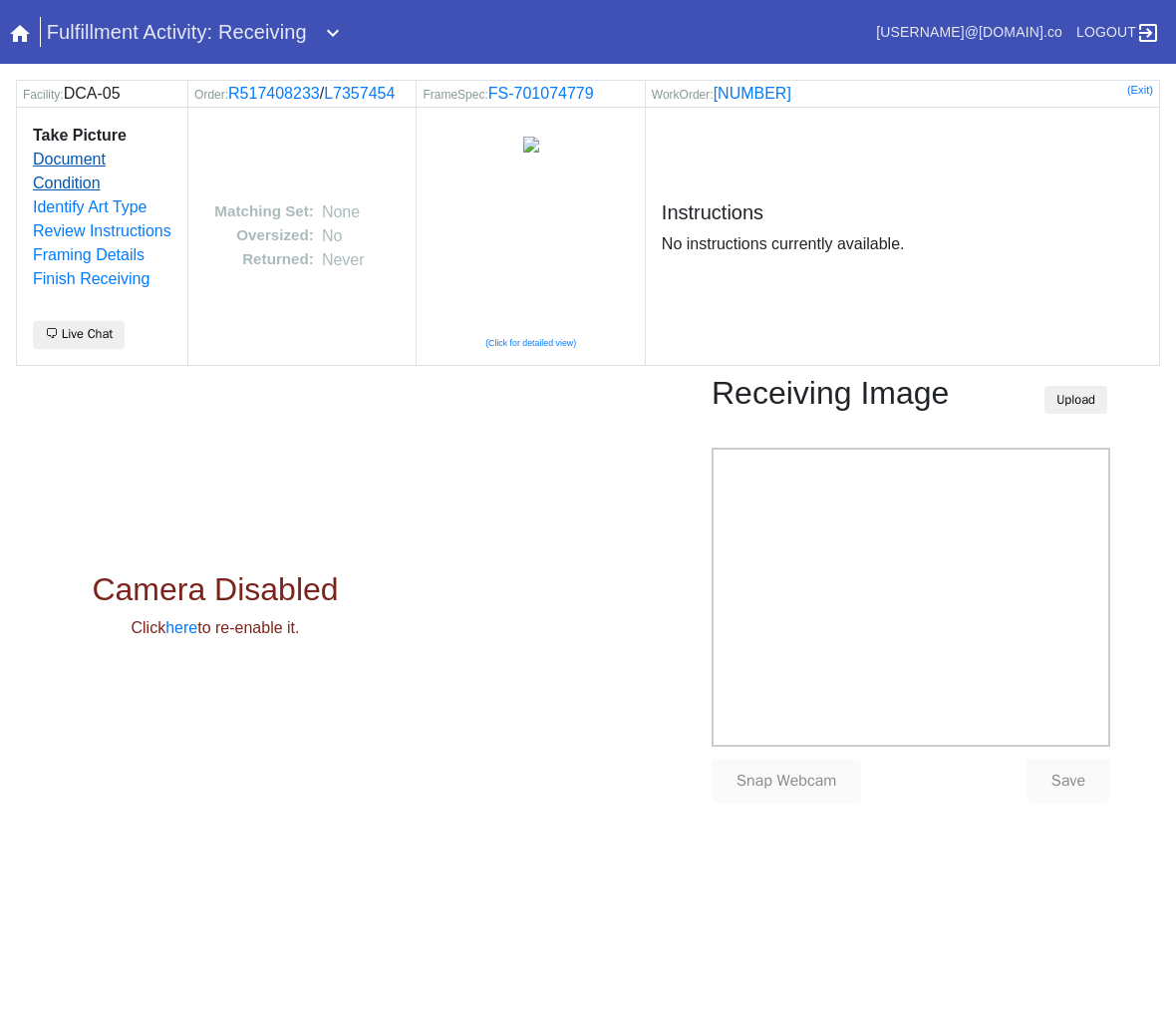 click on "Document Condition" at bounding box center [69, 170] 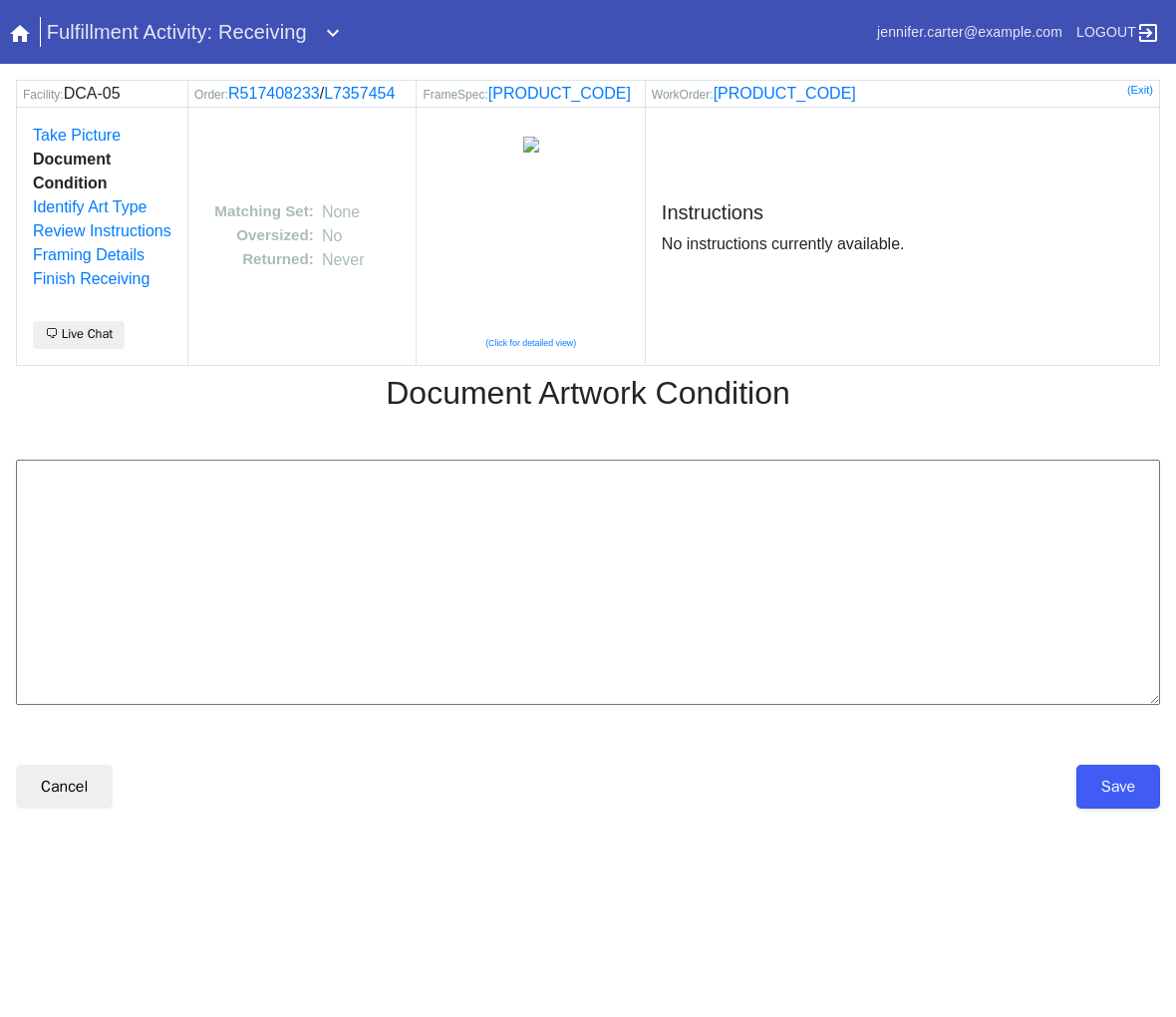 scroll, scrollTop: 0, scrollLeft: 0, axis: both 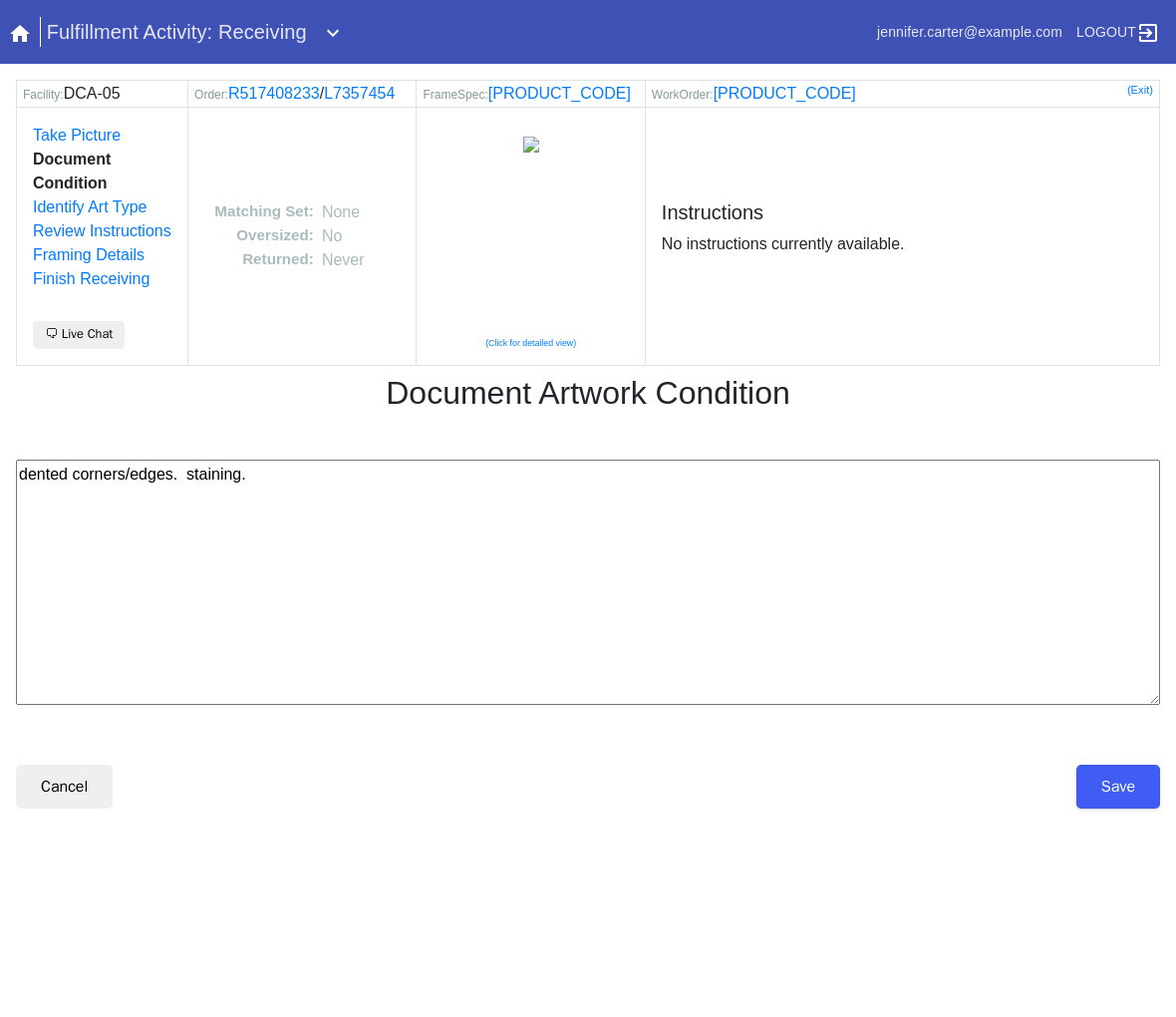 click on "dented corners/edges.  staining." at bounding box center (588, 582) 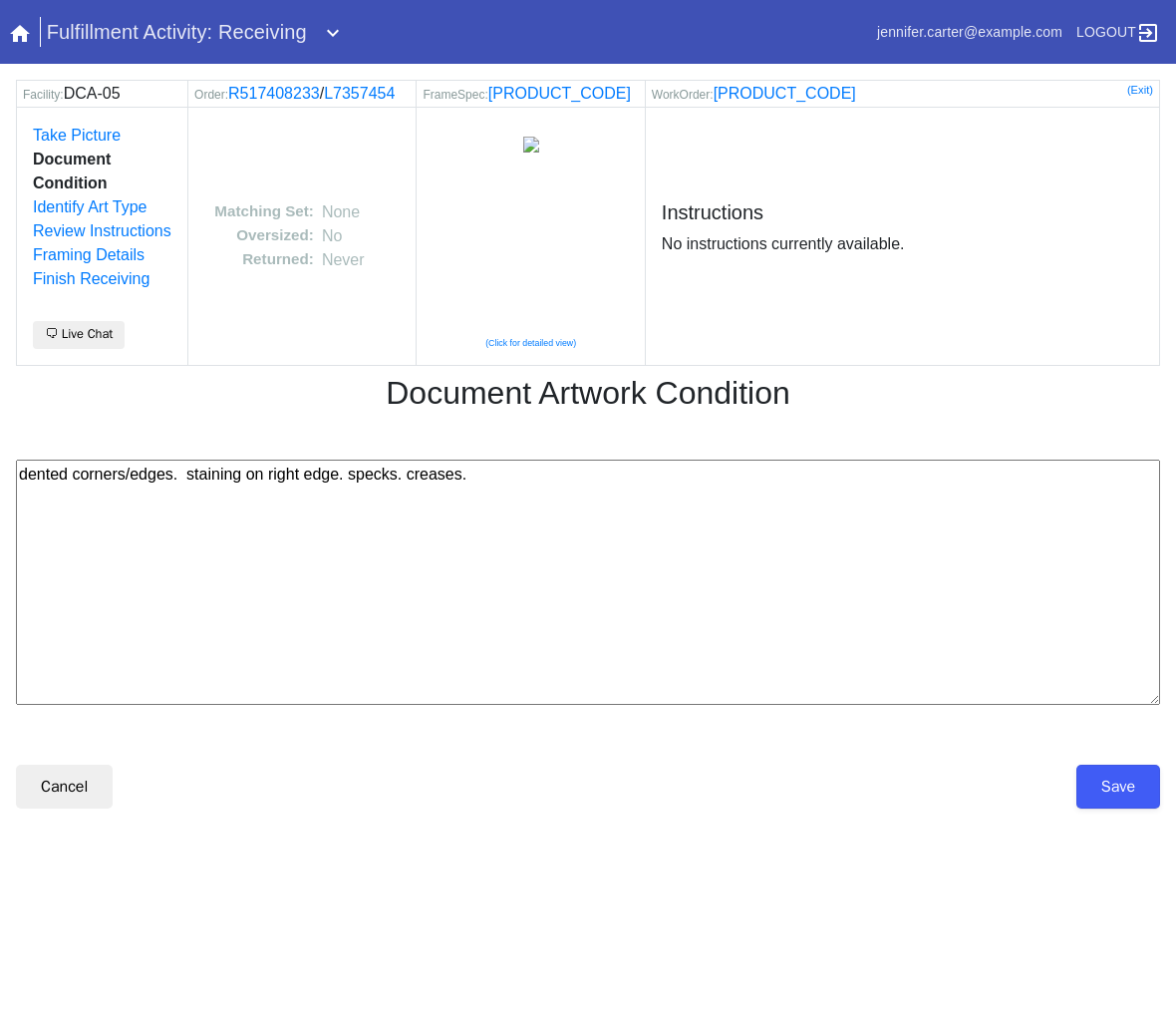 type on "dented corners/edges.  staining on right edge. specks. creases." 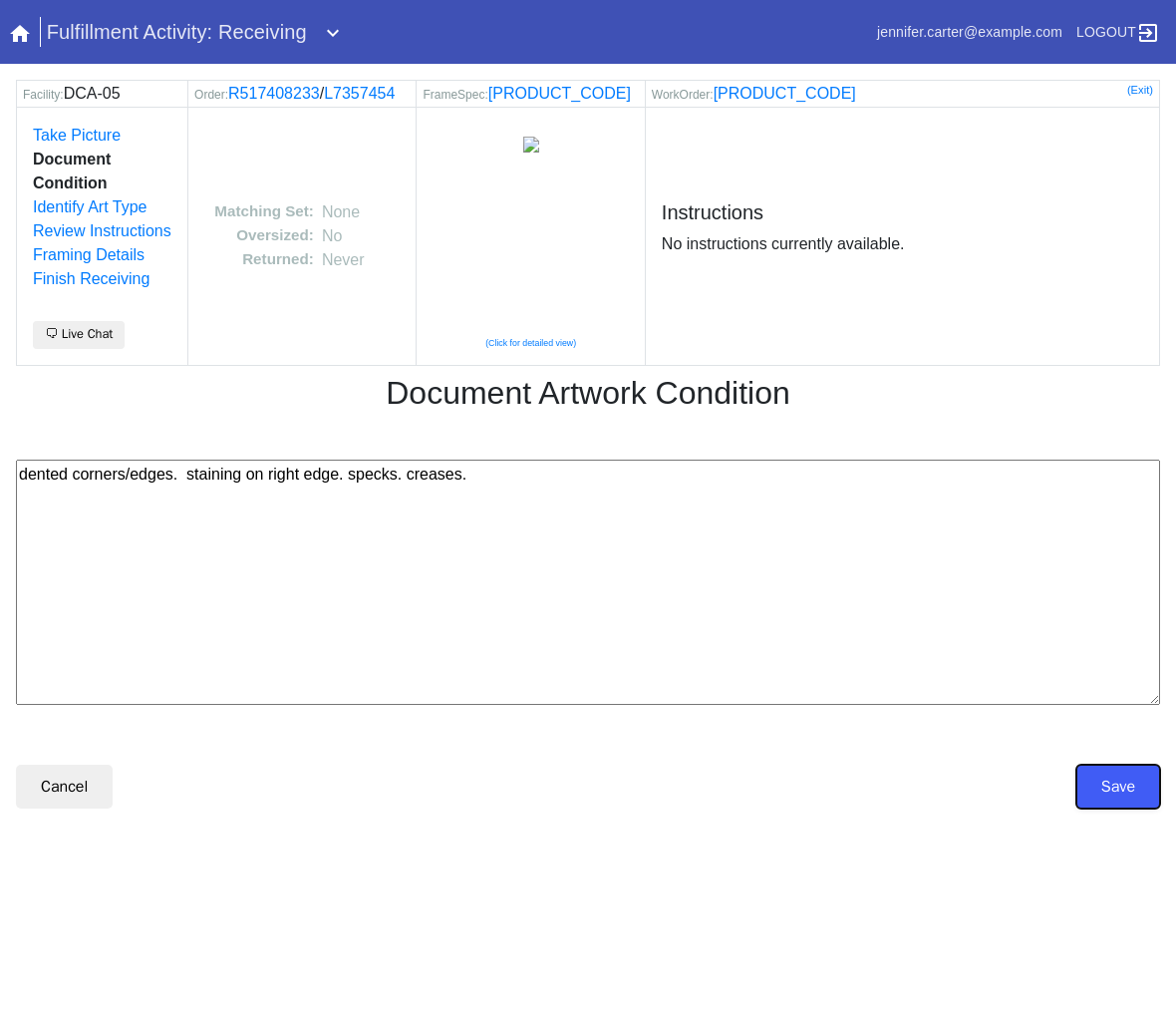drag, startPoint x: 1143, startPoint y: 790, endPoint x: 1136, endPoint y: 800, distance: 12.206556 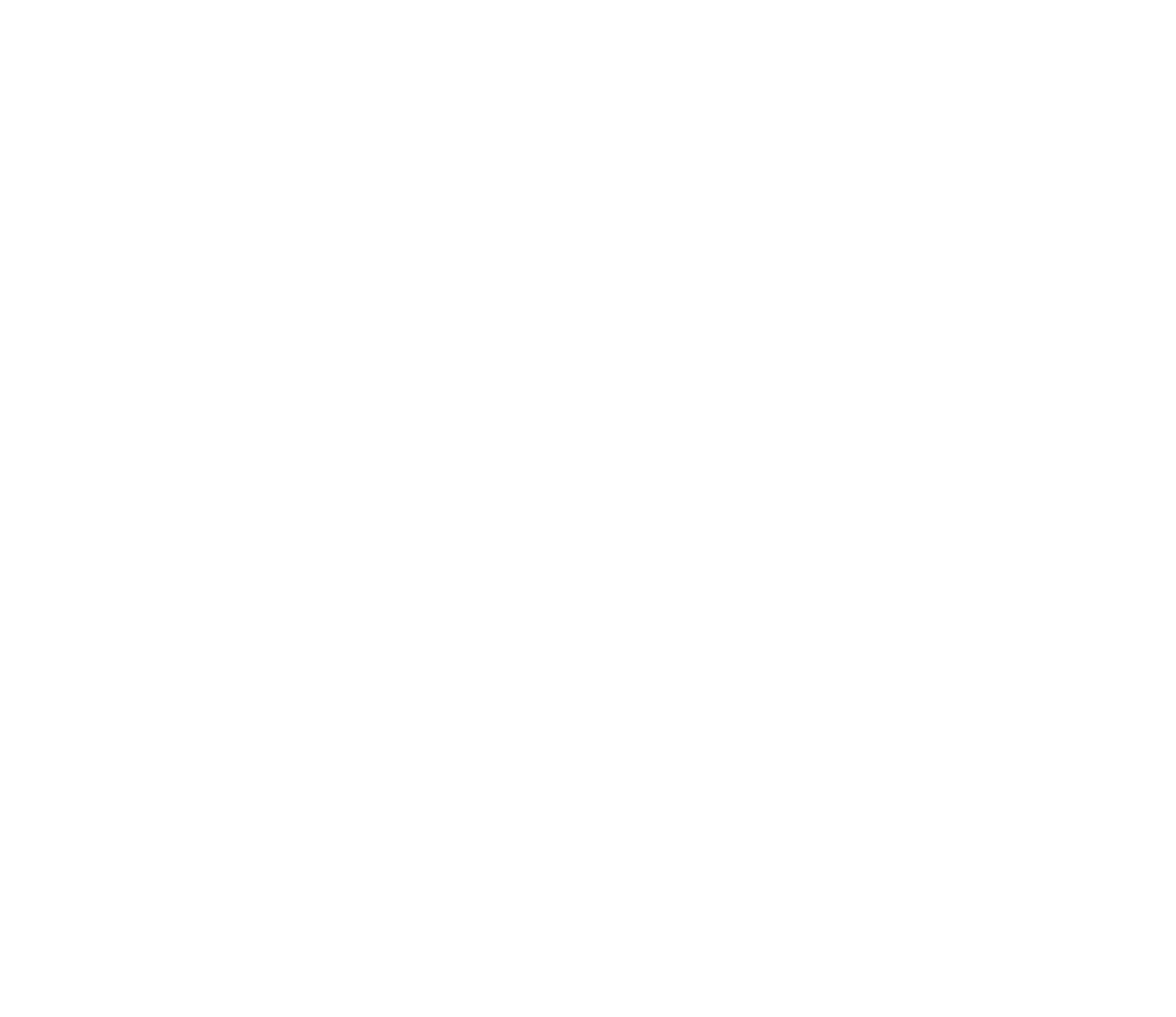 scroll, scrollTop: 0, scrollLeft: 0, axis: both 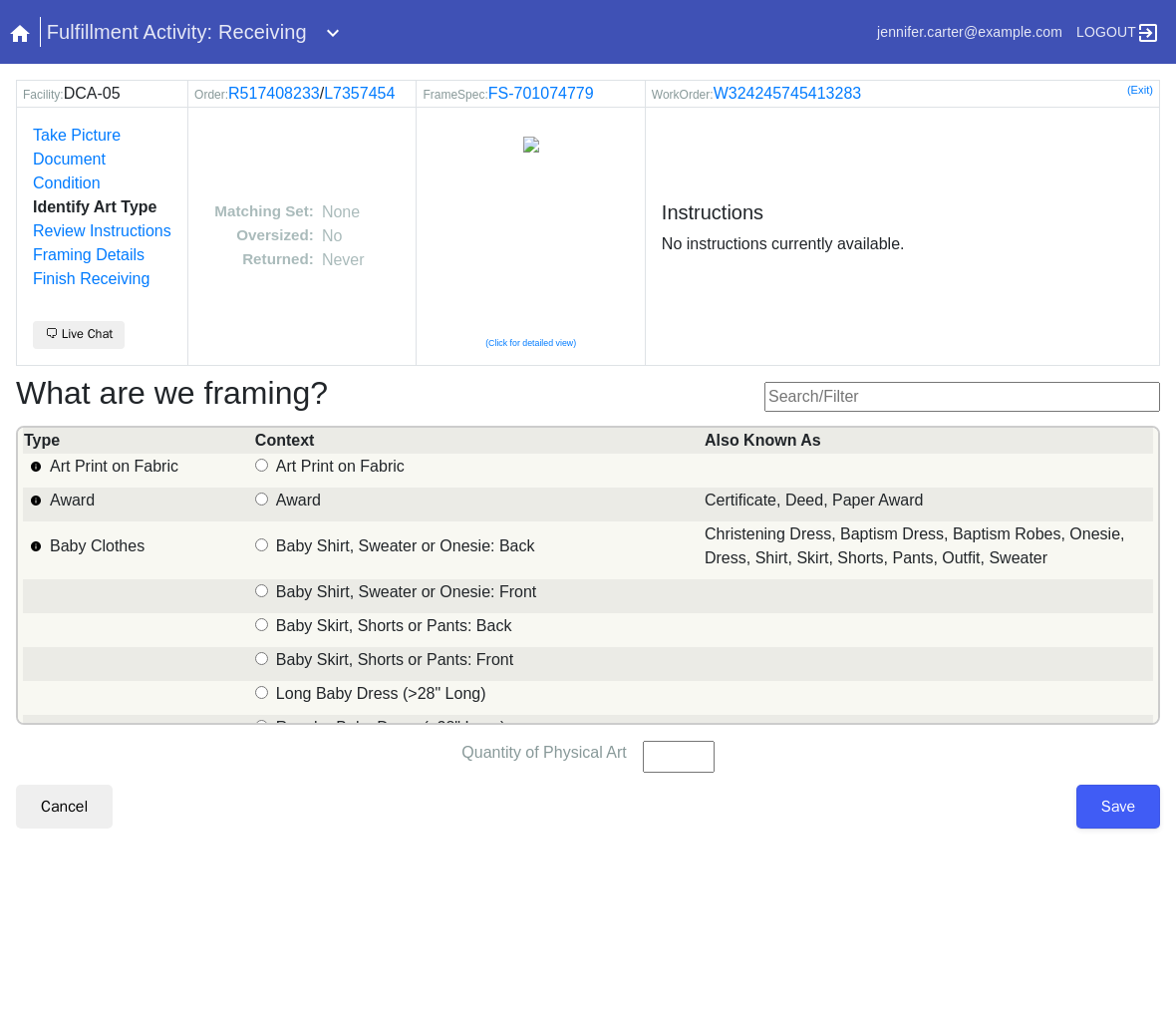 click at bounding box center [962, 397] 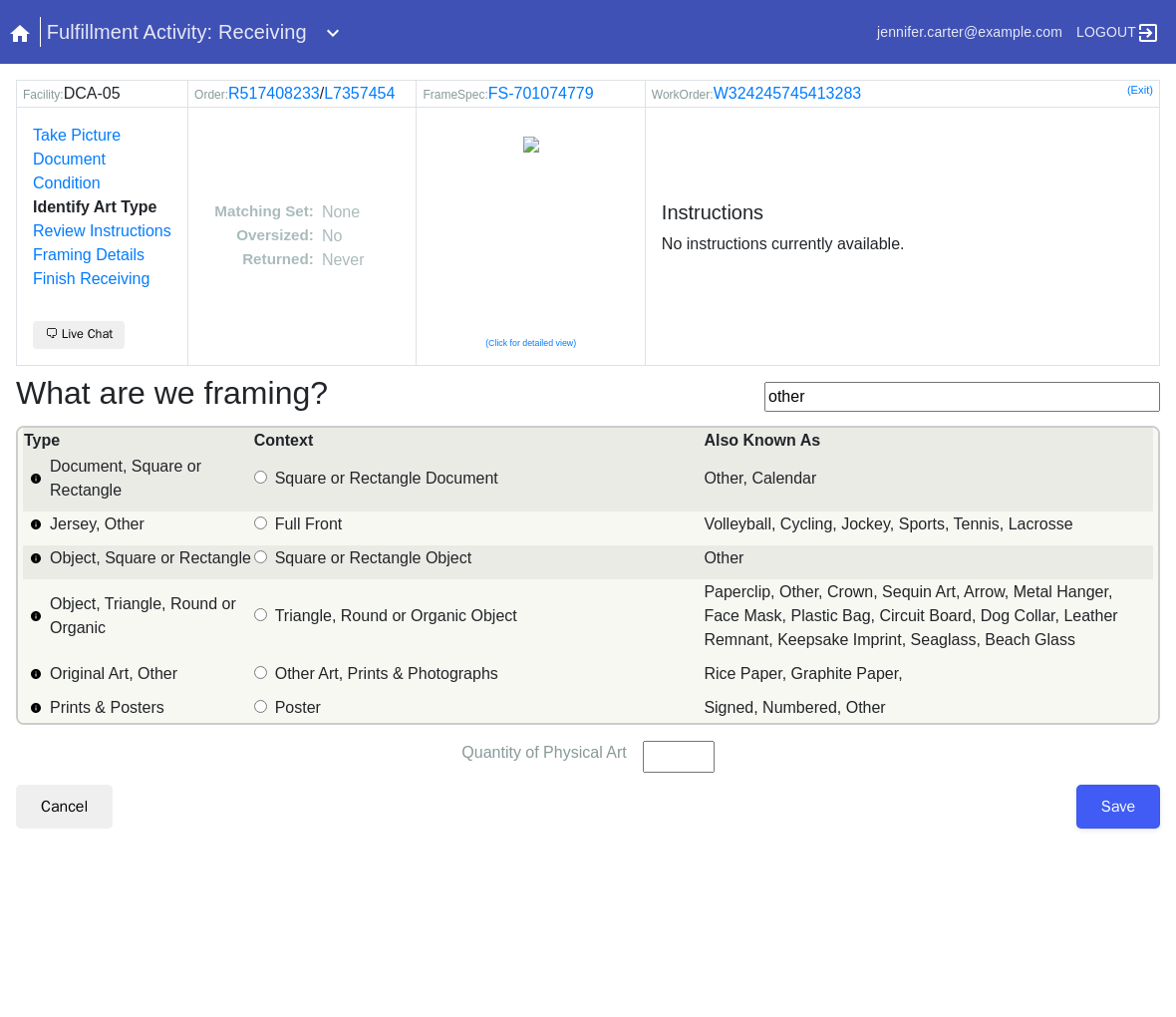 type on "other" 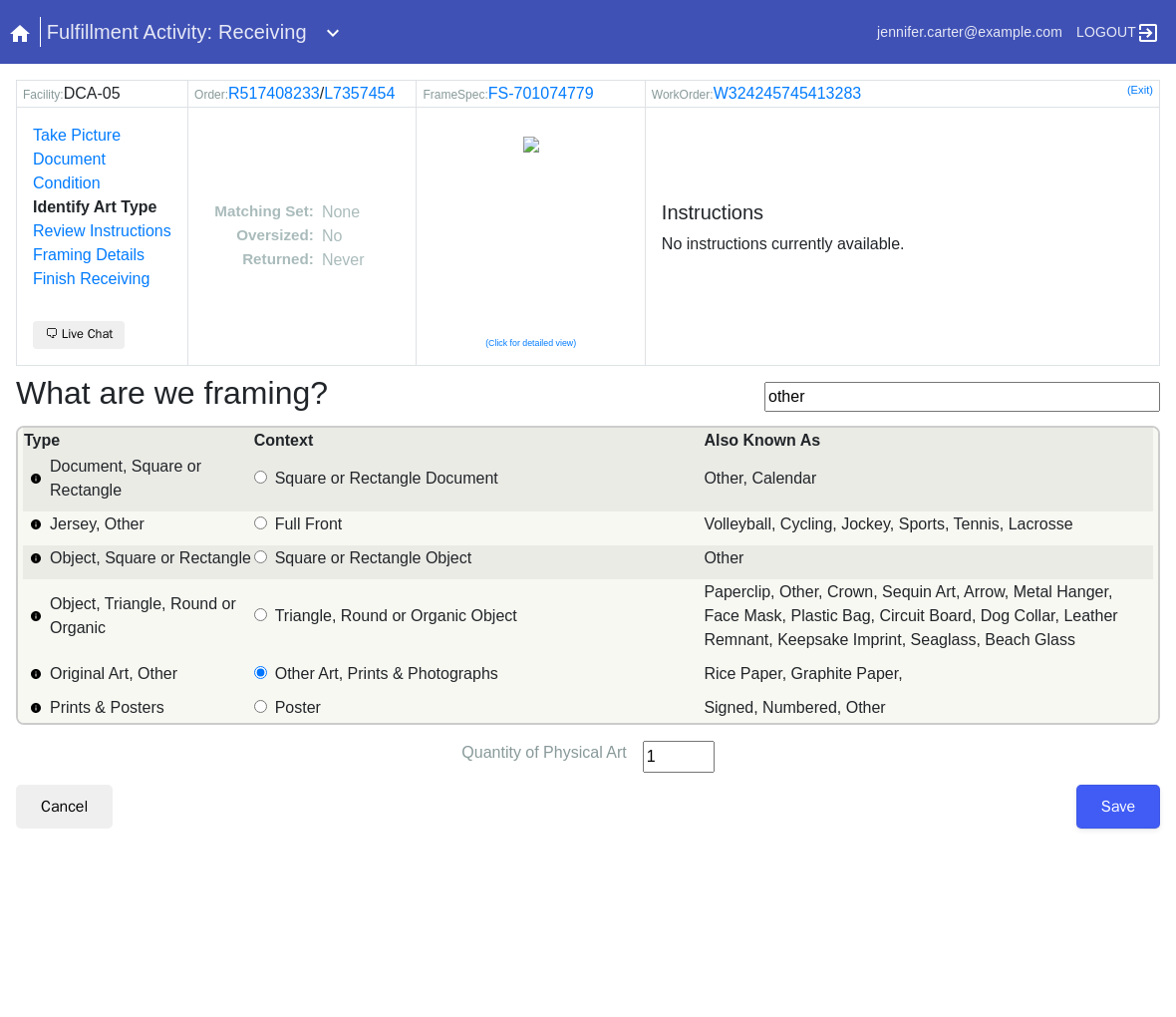 type on "1" 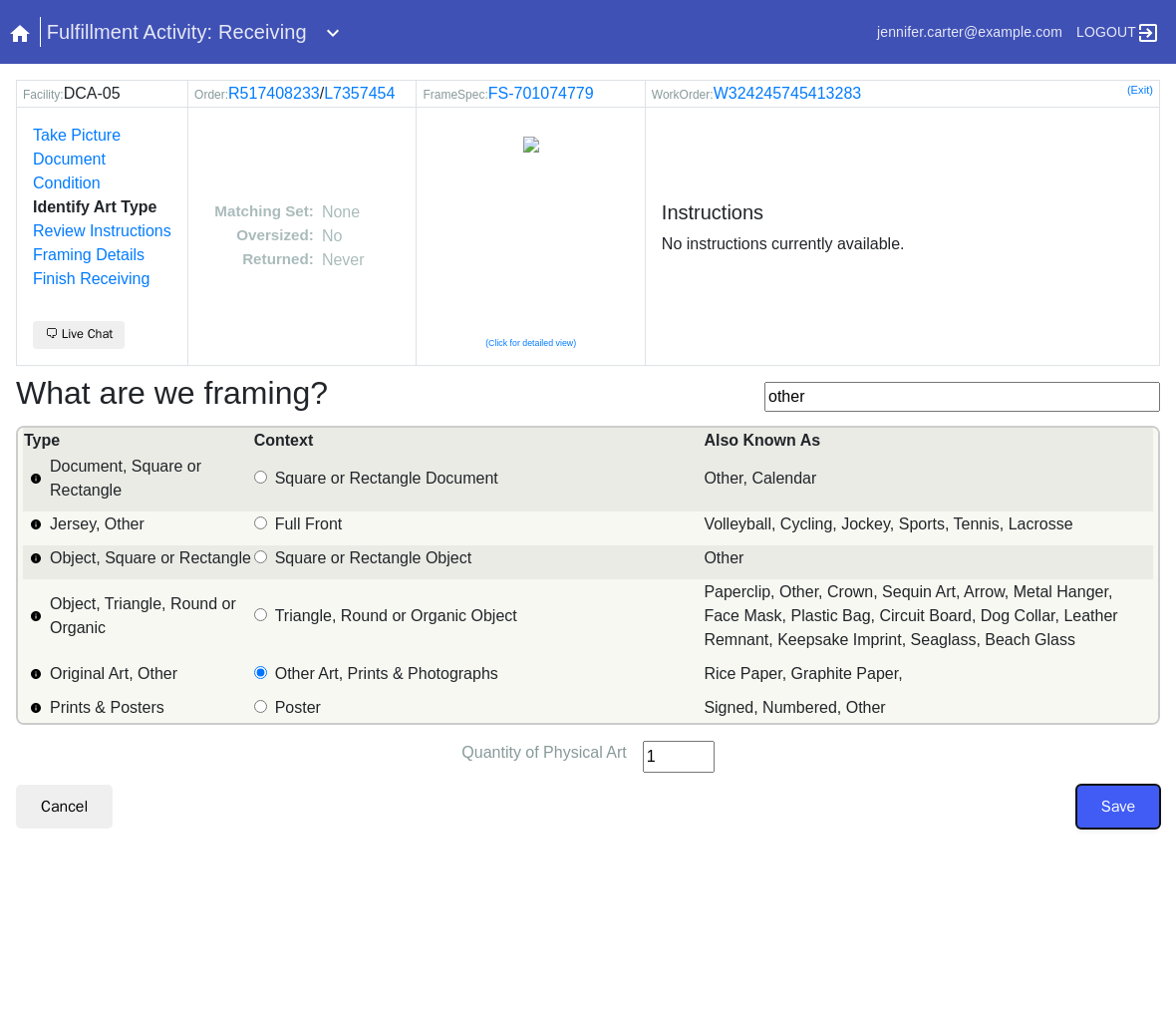 click on "Save" at bounding box center (1118, 807) 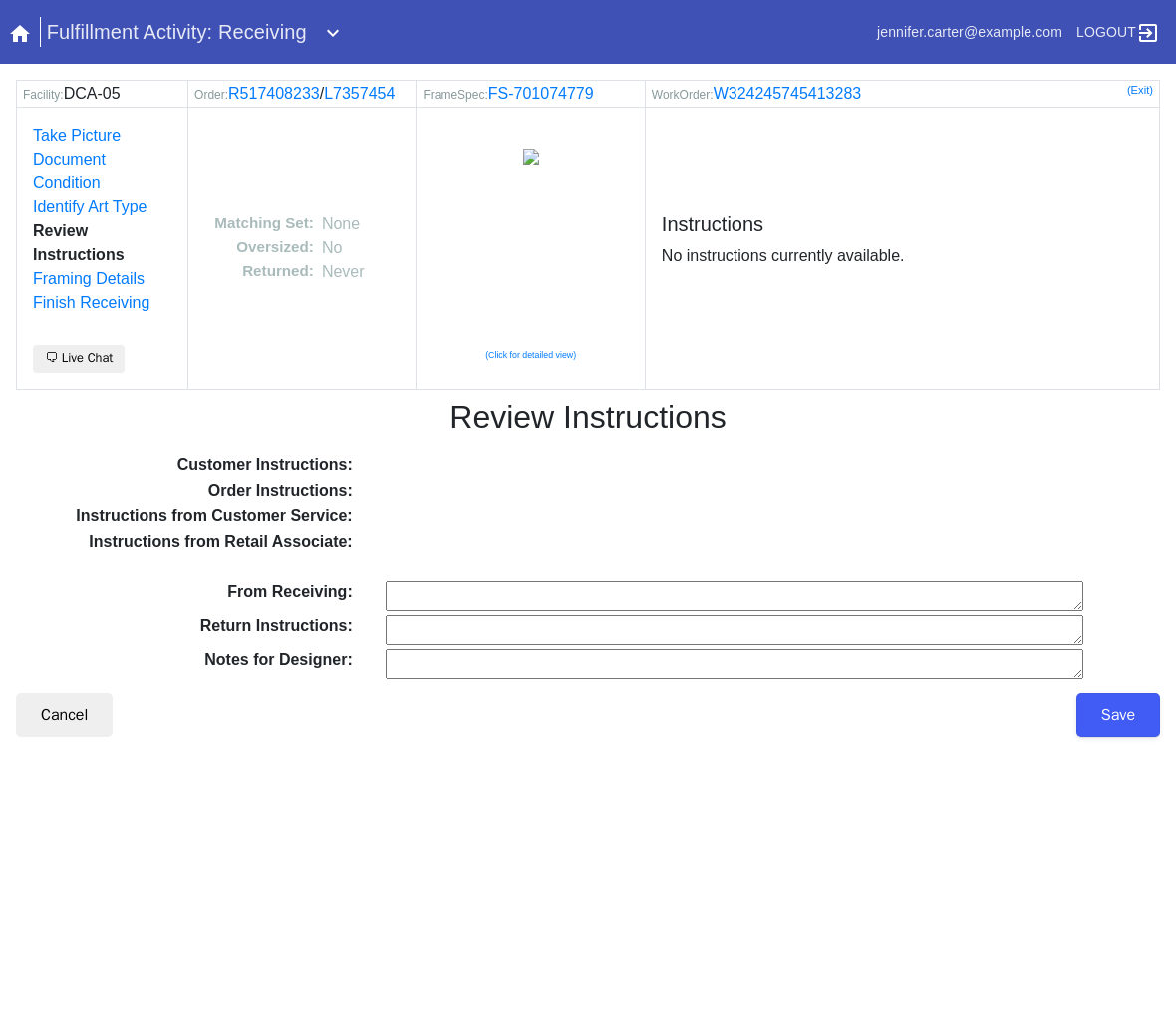 scroll, scrollTop: 0, scrollLeft: 0, axis: both 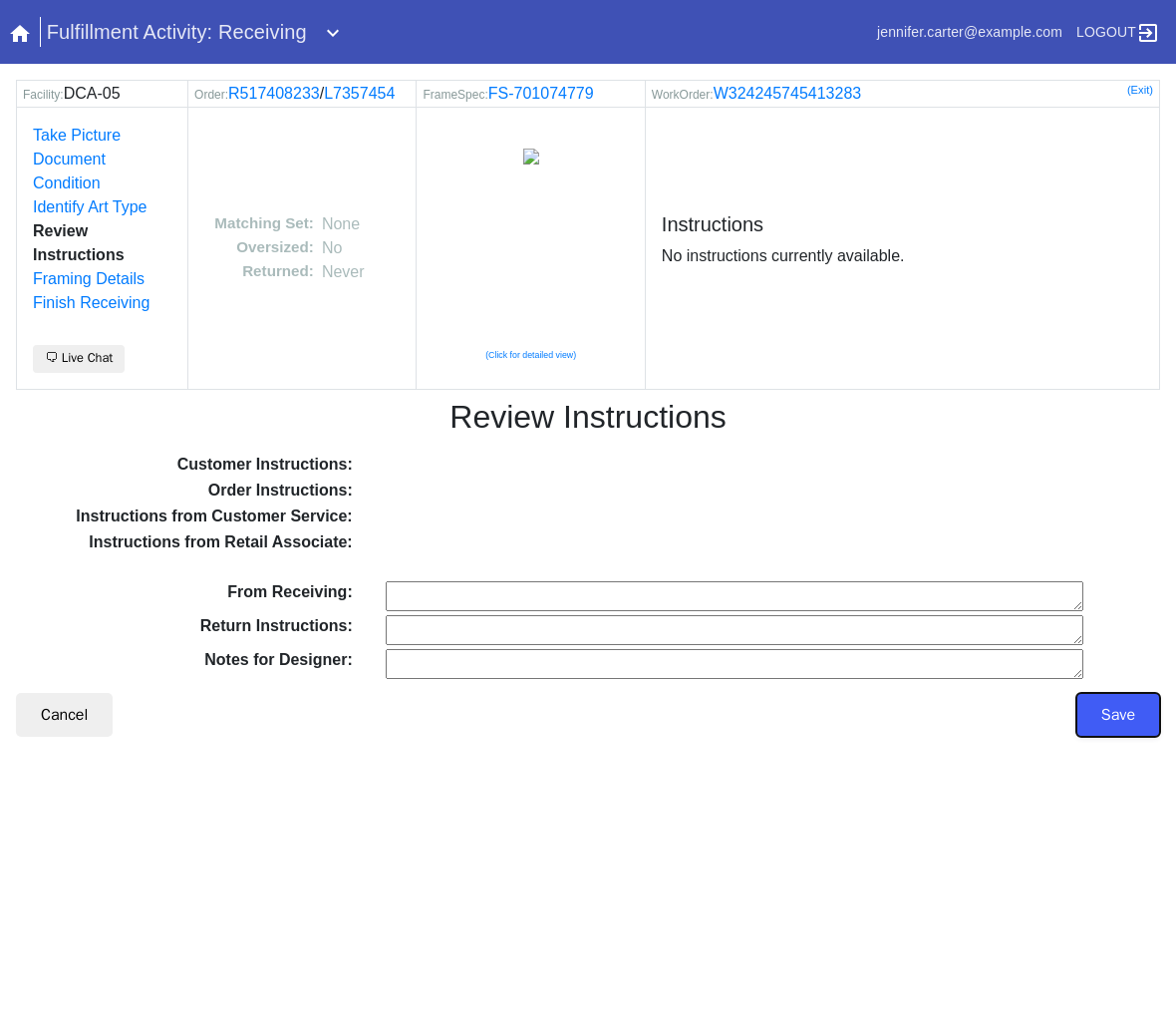 click on "Save" at bounding box center [1118, 715] 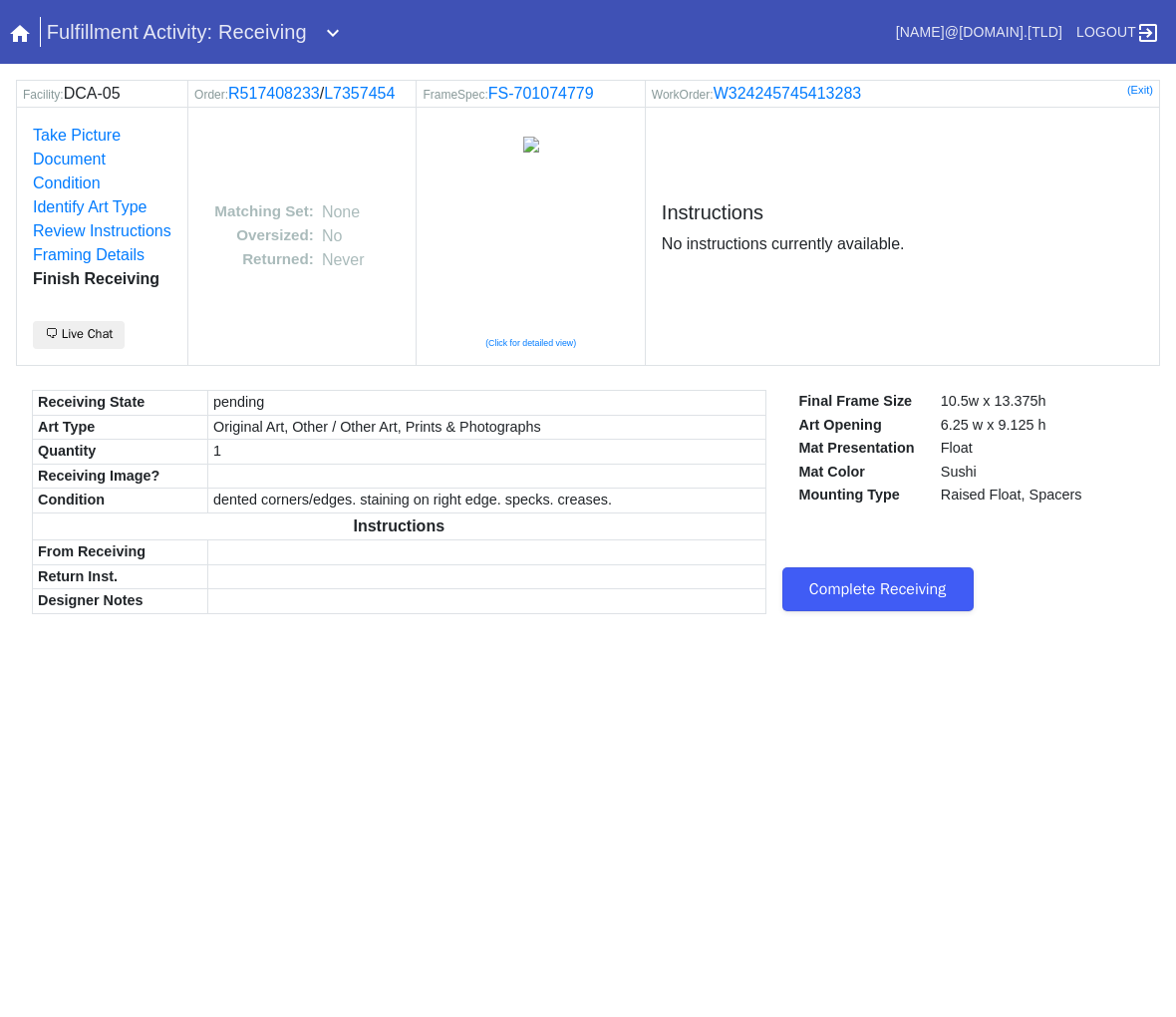 scroll, scrollTop: 0, scrollLeft: 0, axis: both 